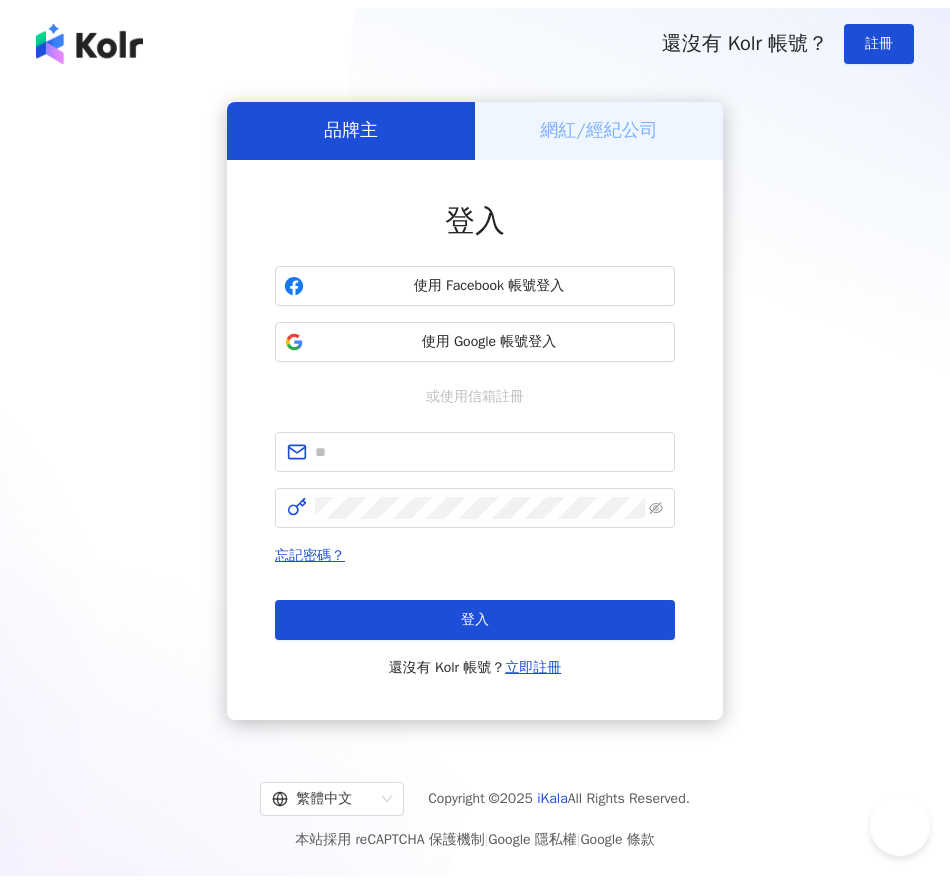 scroll, scrollTop: 0, scrollLeft: 0, axis: both 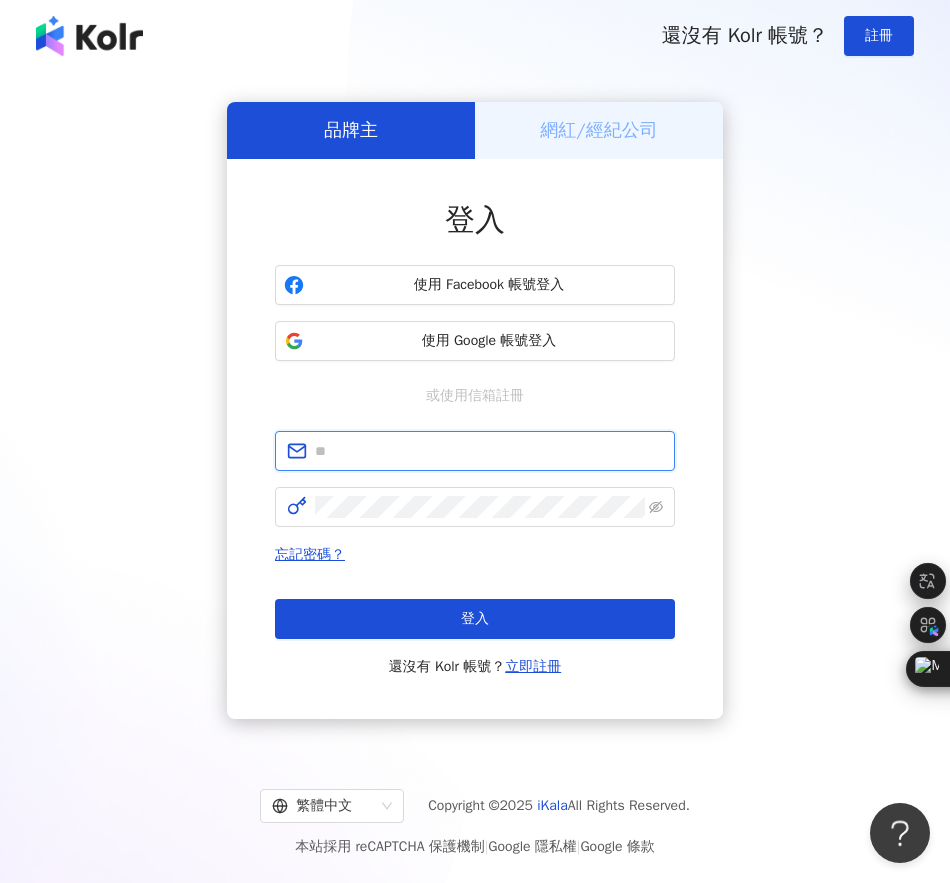 click at bounding box center (489, 451) 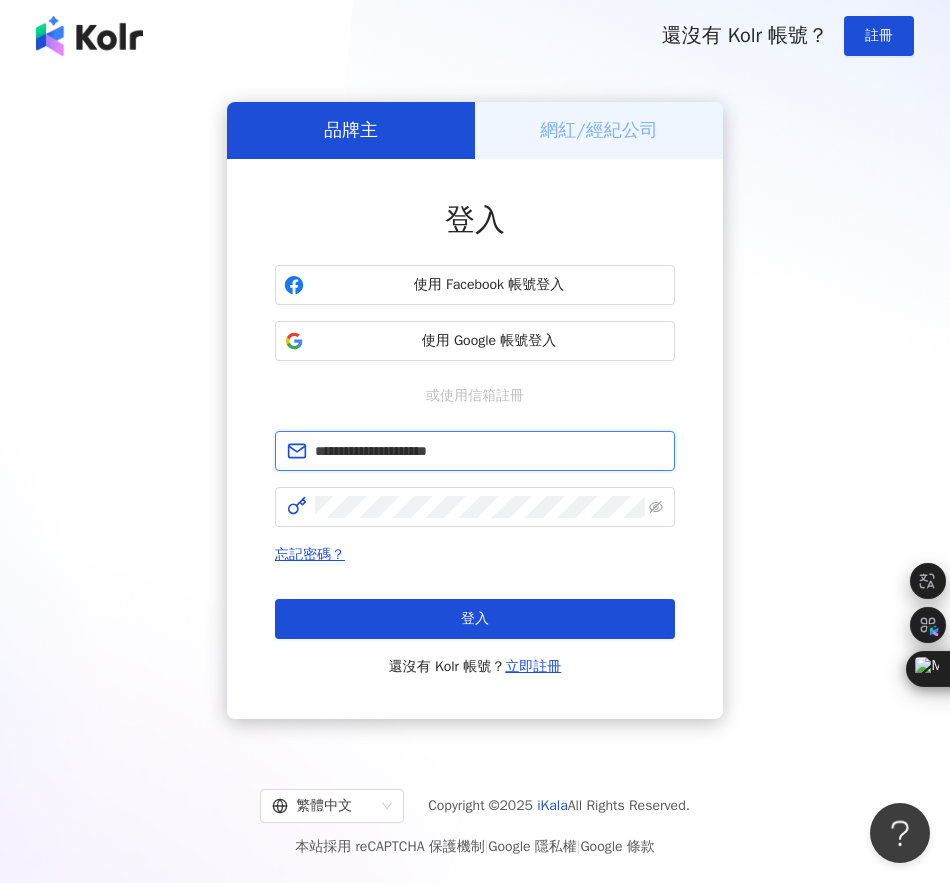 type on "**********" 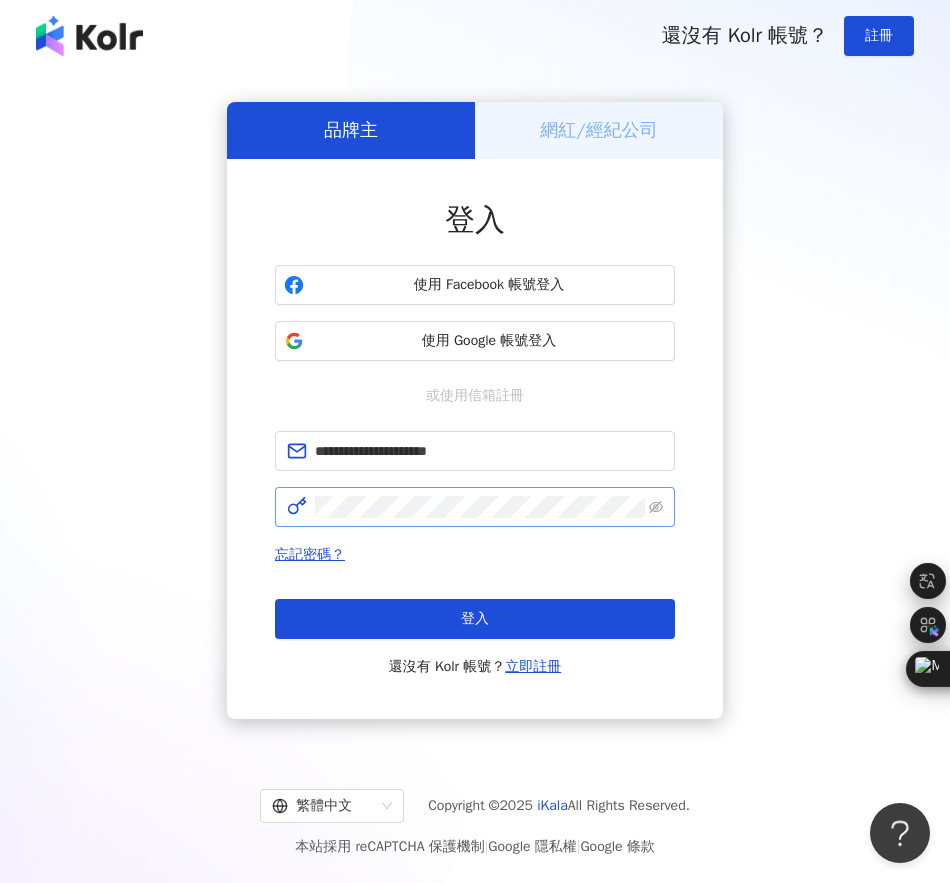 click at bounding box center (475, 507) 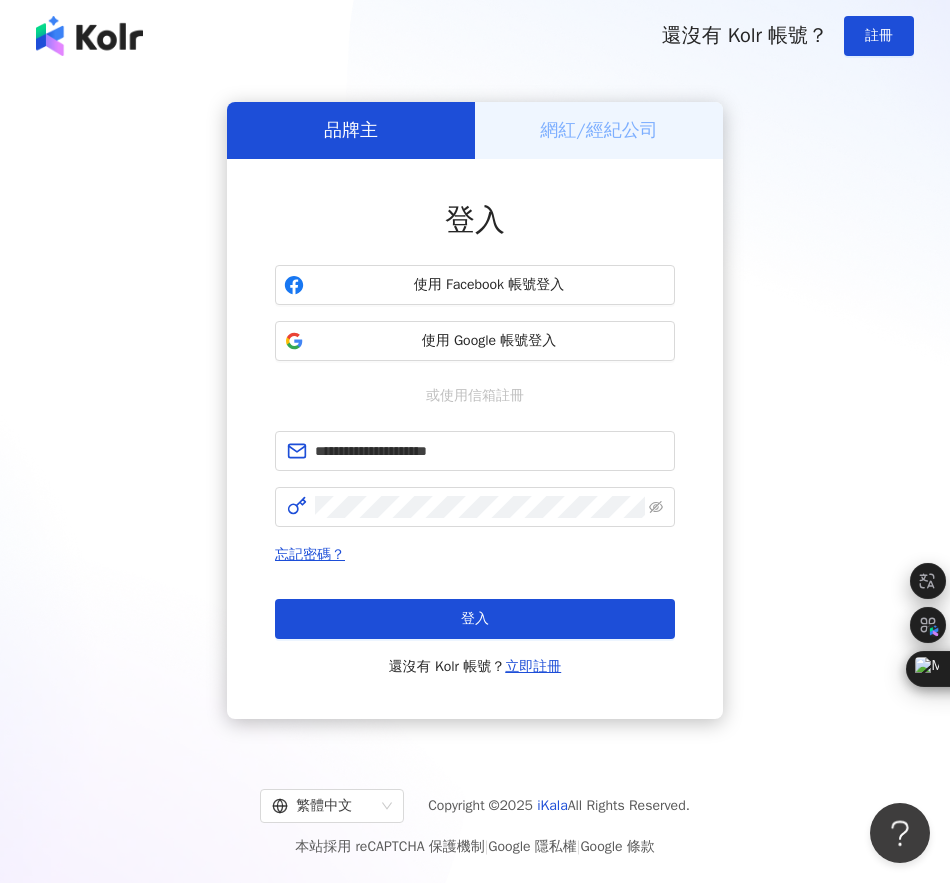 click on "登入" at bounding box center [475, 619] 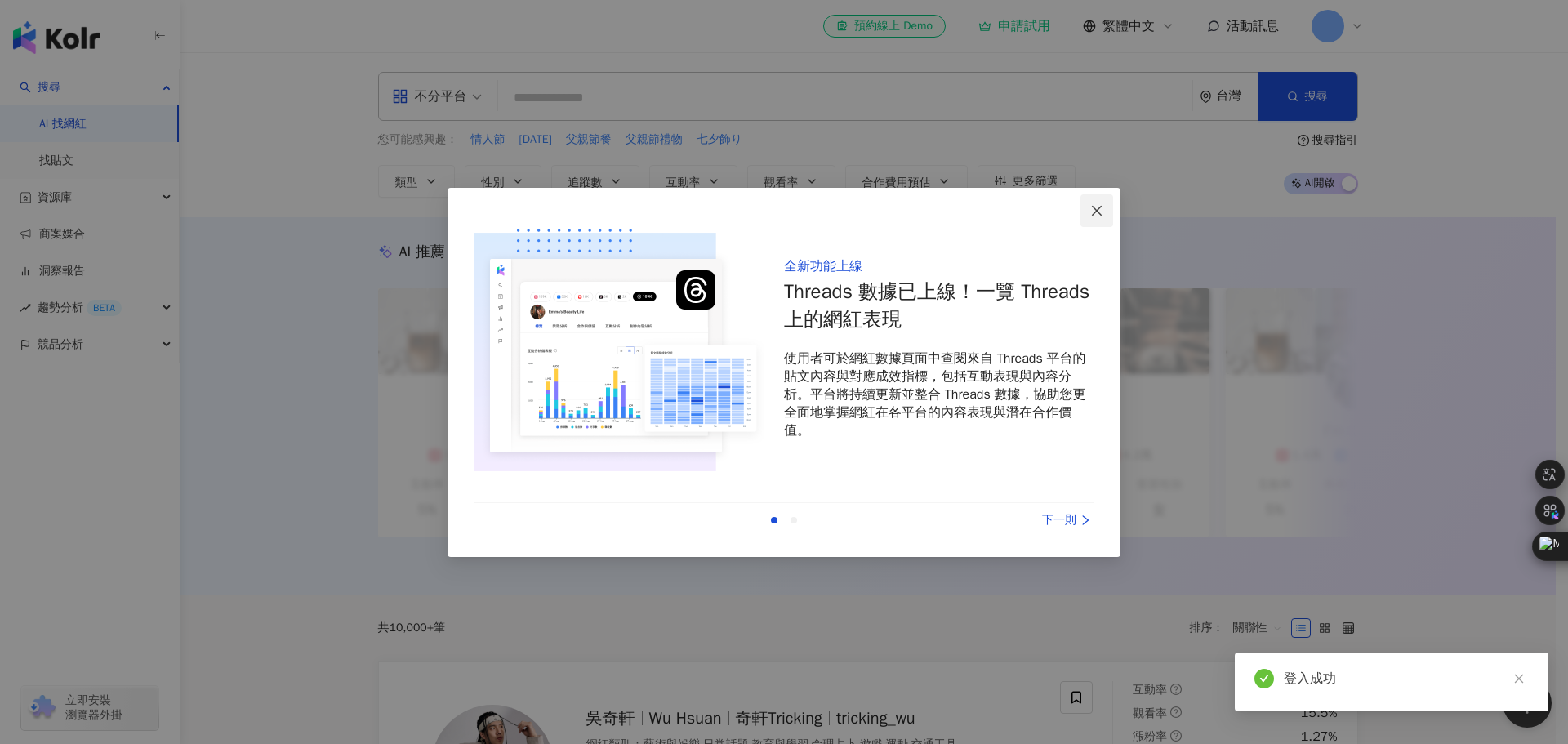 click 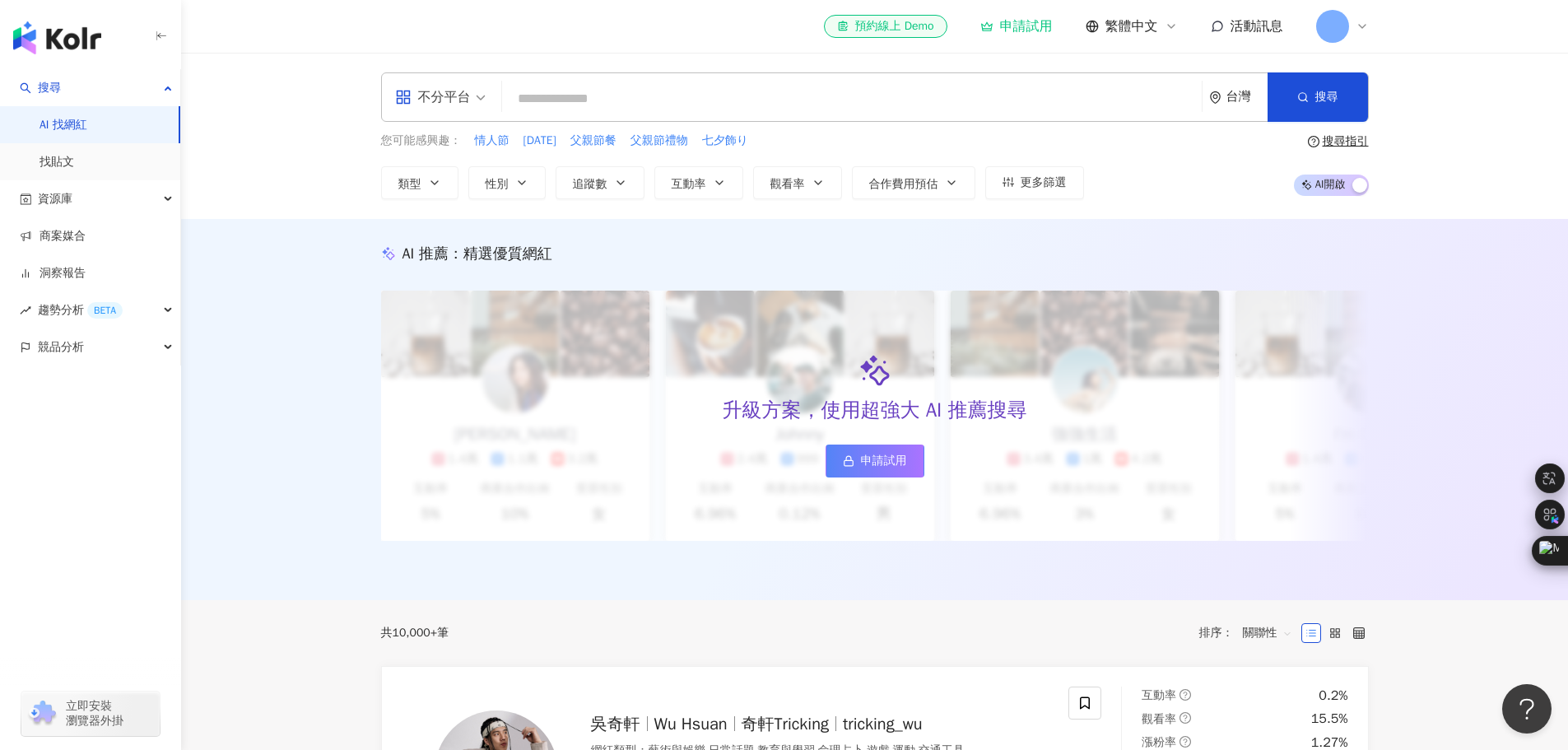 click on "不分平台" at bounding box center (433, 97) 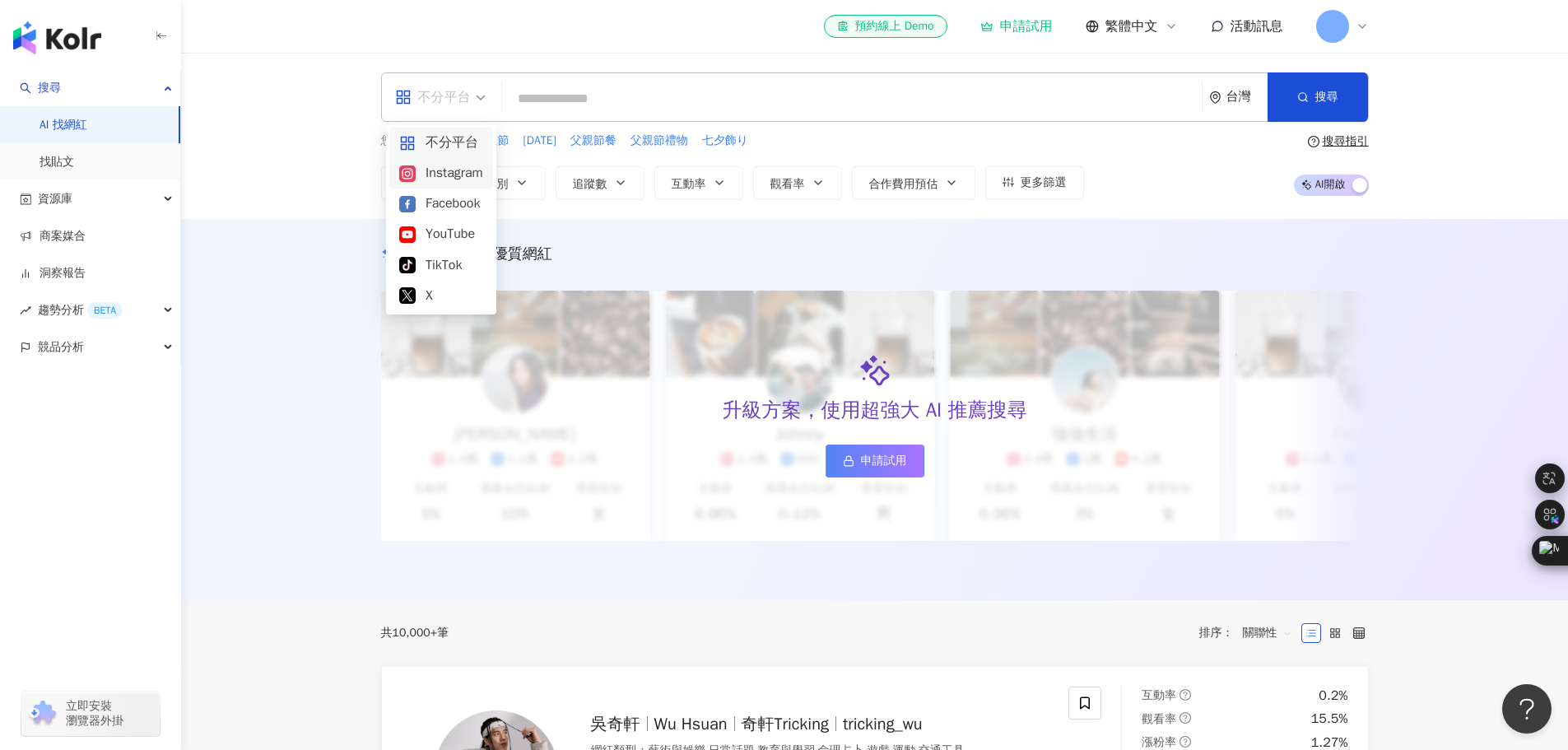 click on "Instagram" at bounding box center (441, 173) 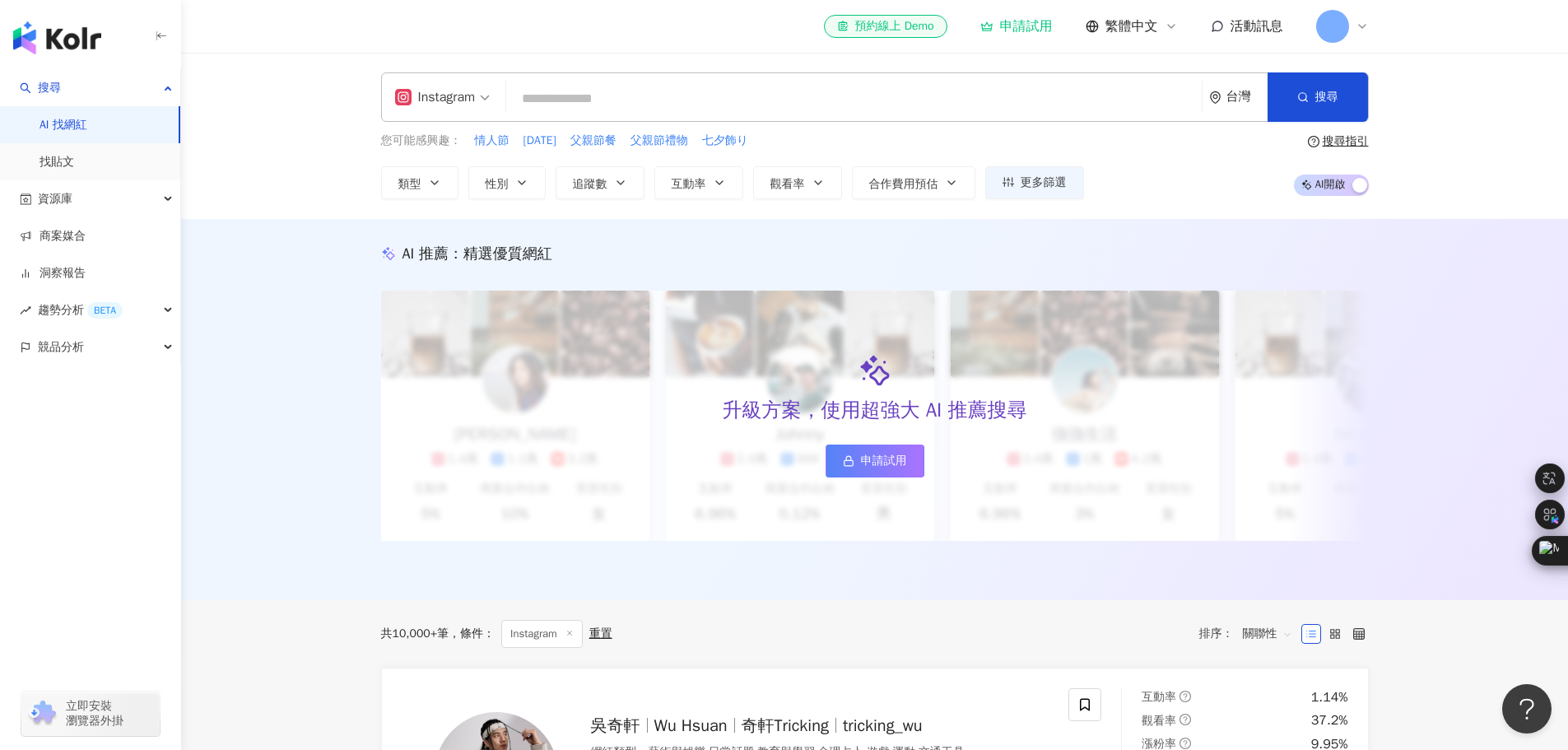 click at bounding box center [854, 99] 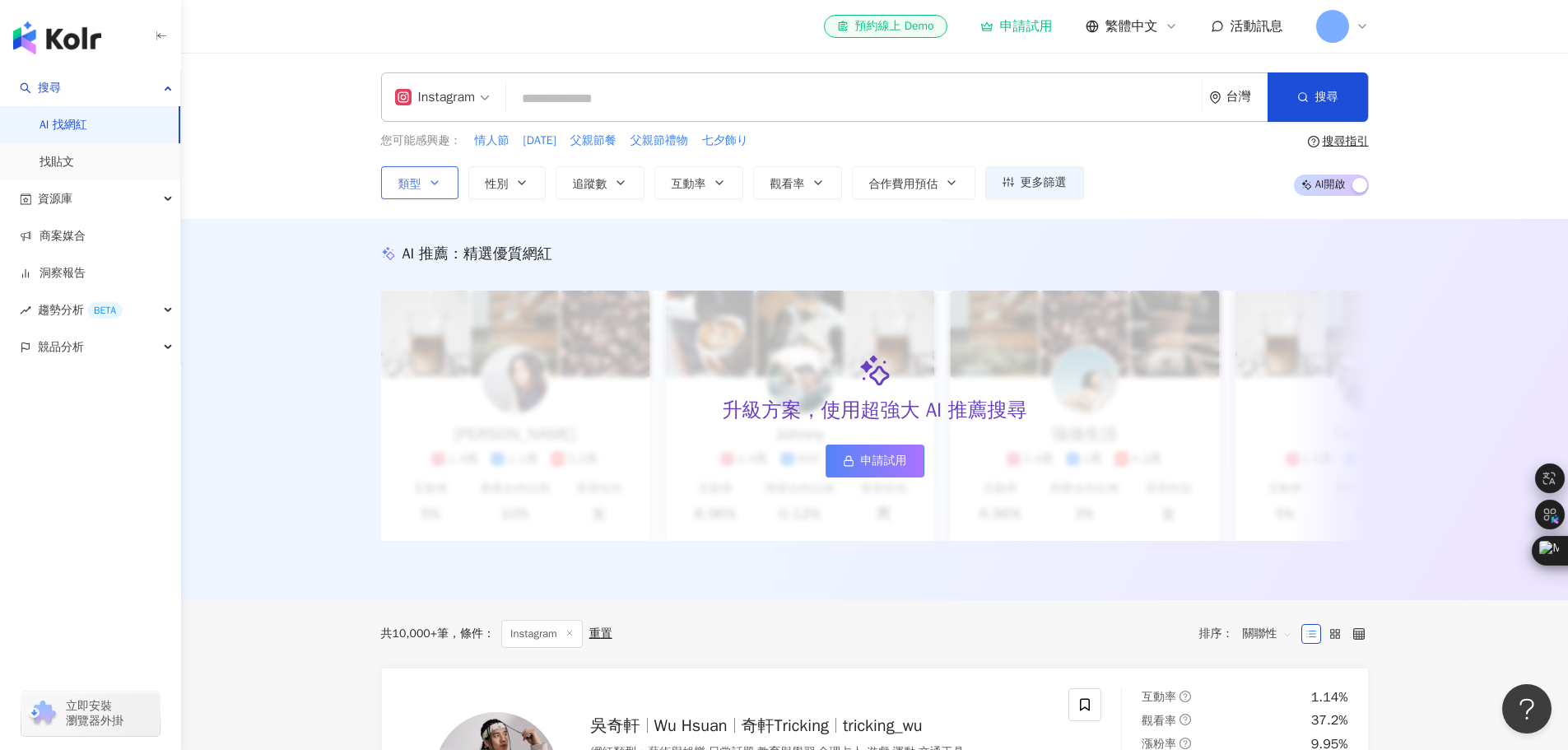 click on "類型" at bounding box center [410, 184] 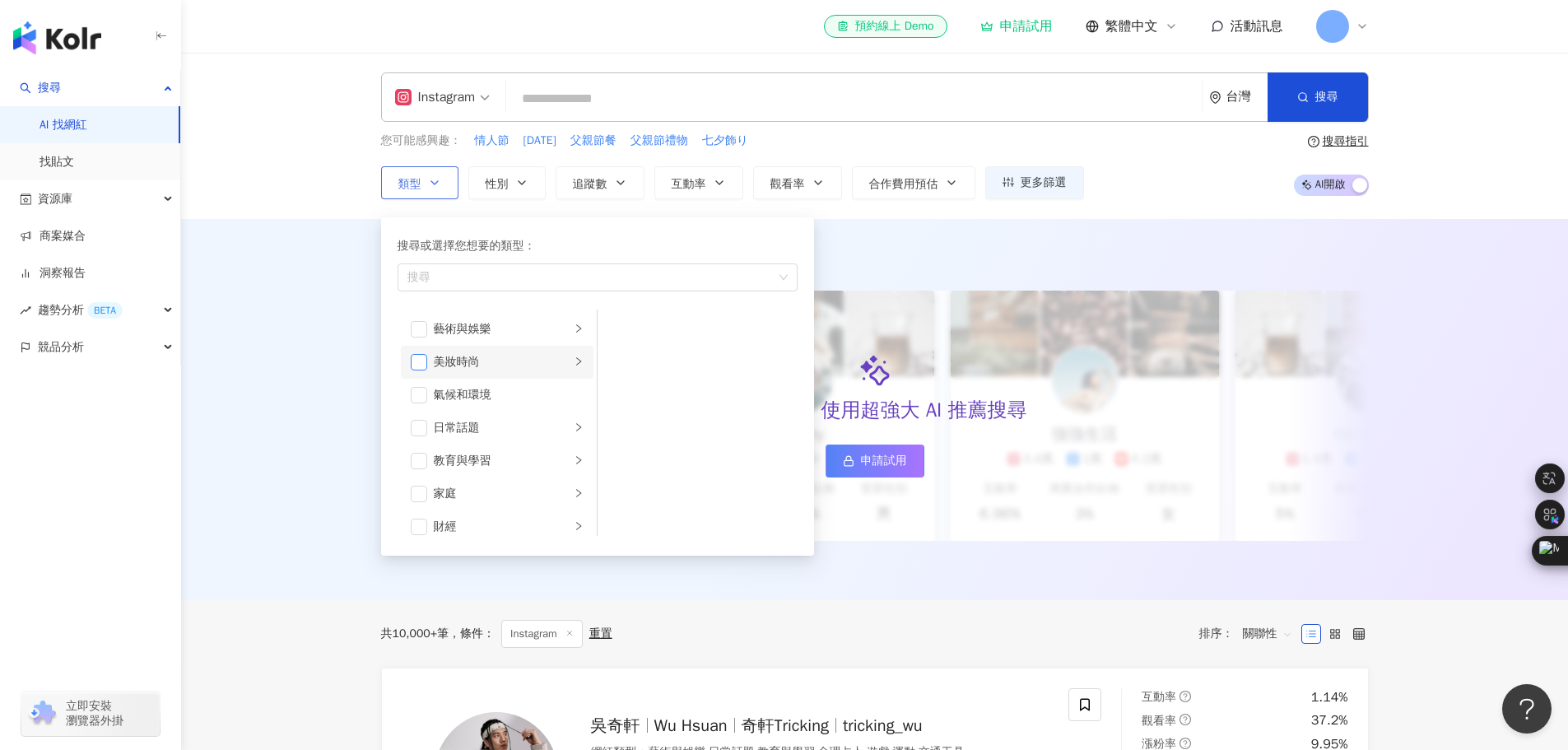 click at bounding box center [419, 362] 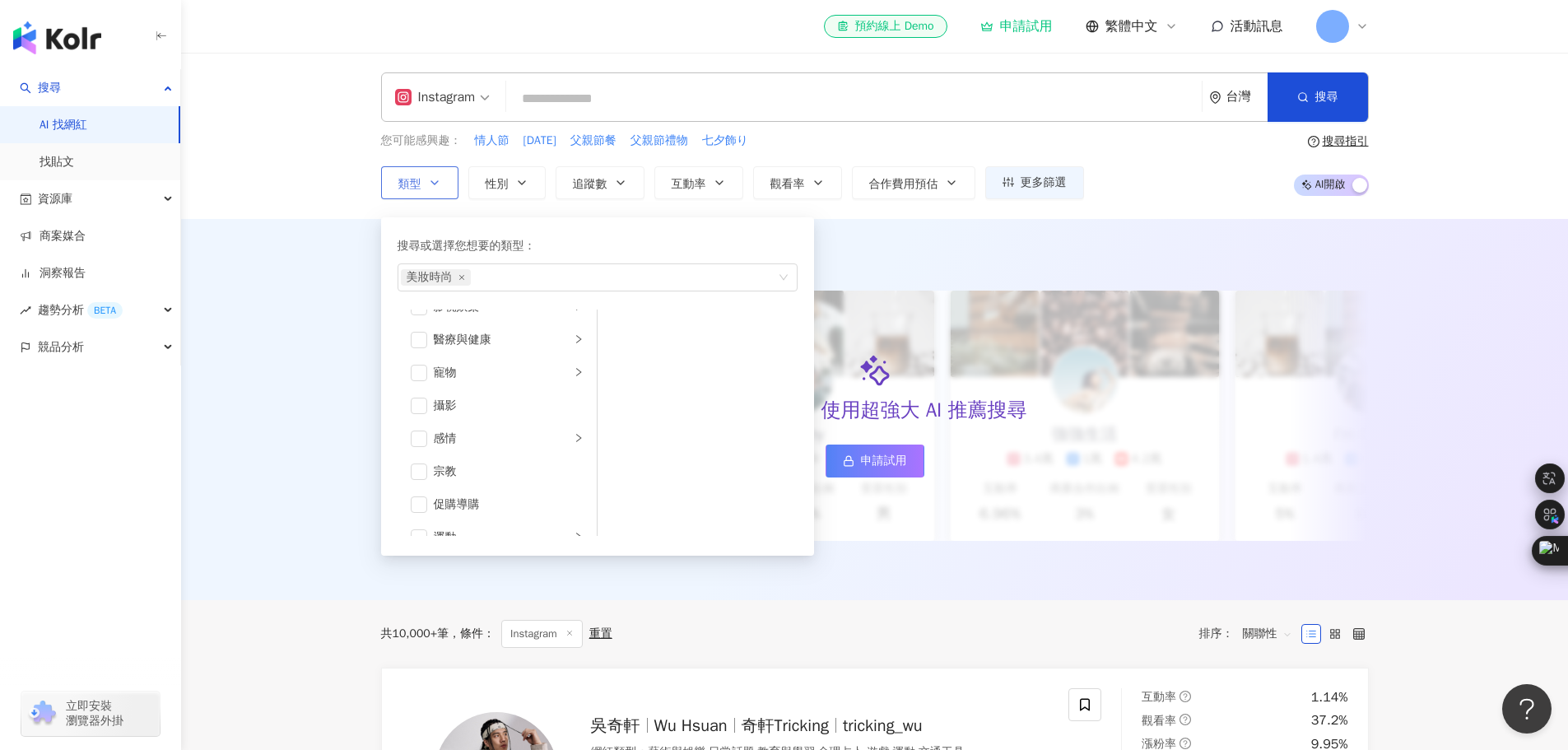 scroll, scrollTop: 337, scrollLeft: 0, axis: vertical 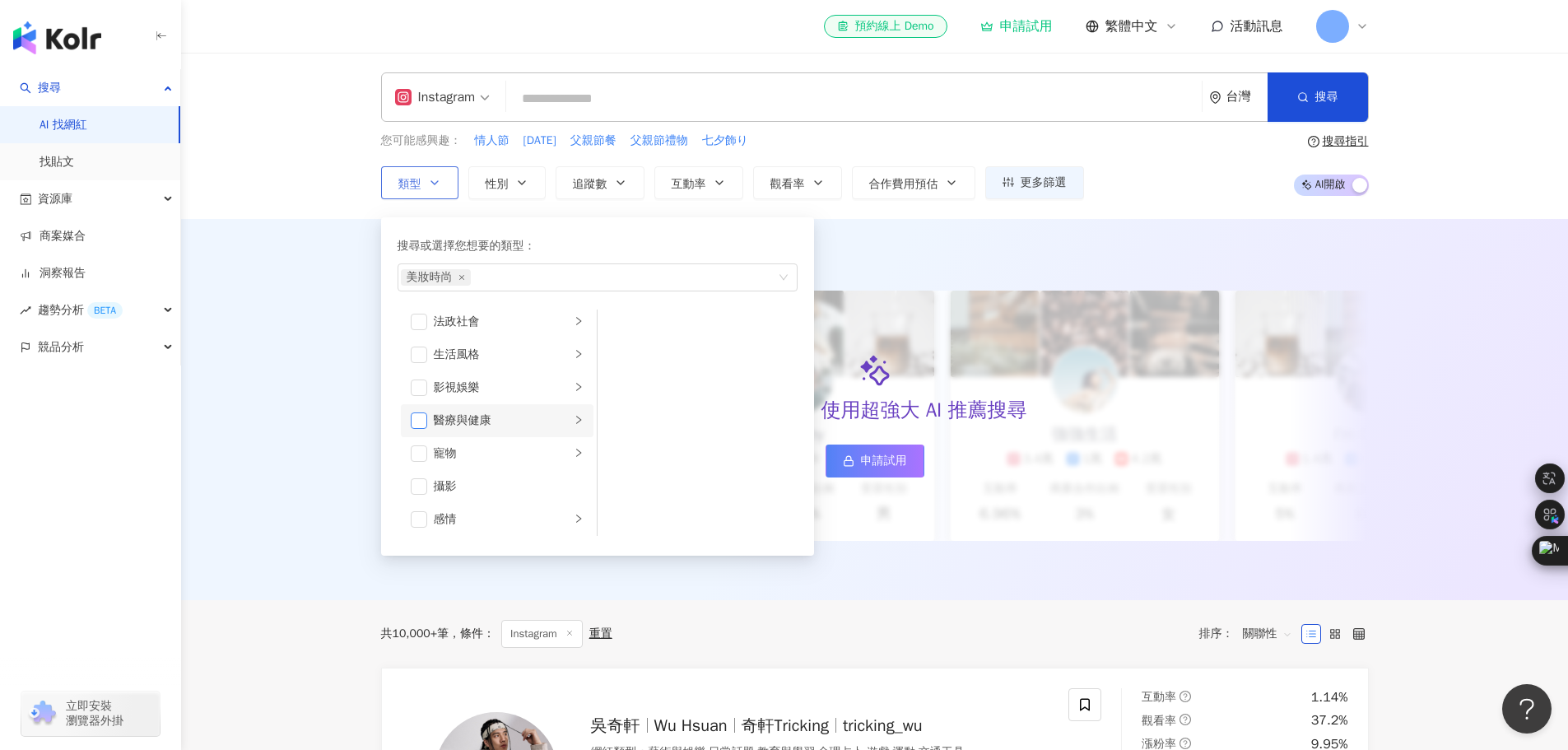 click at bounding box center [419, 421] 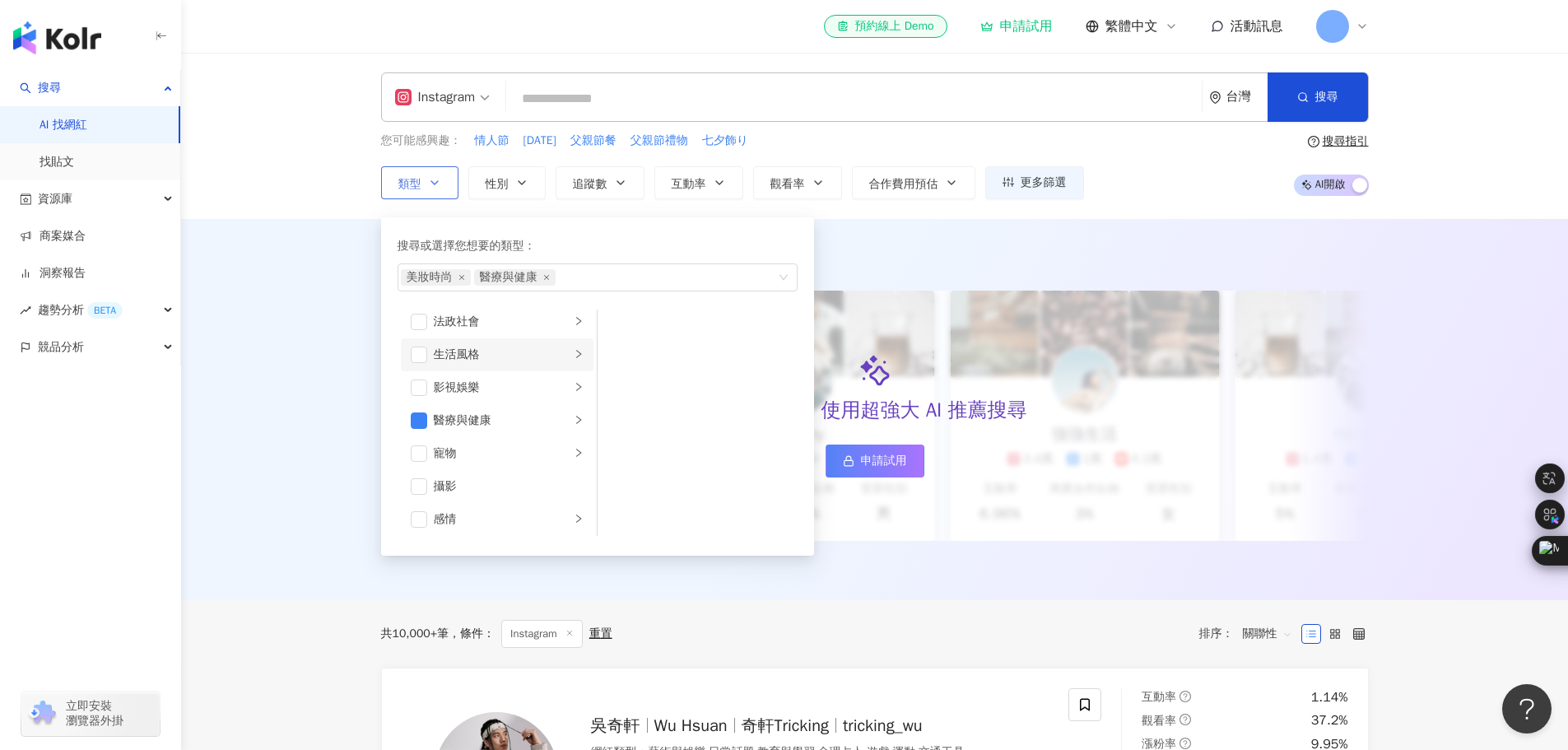 click 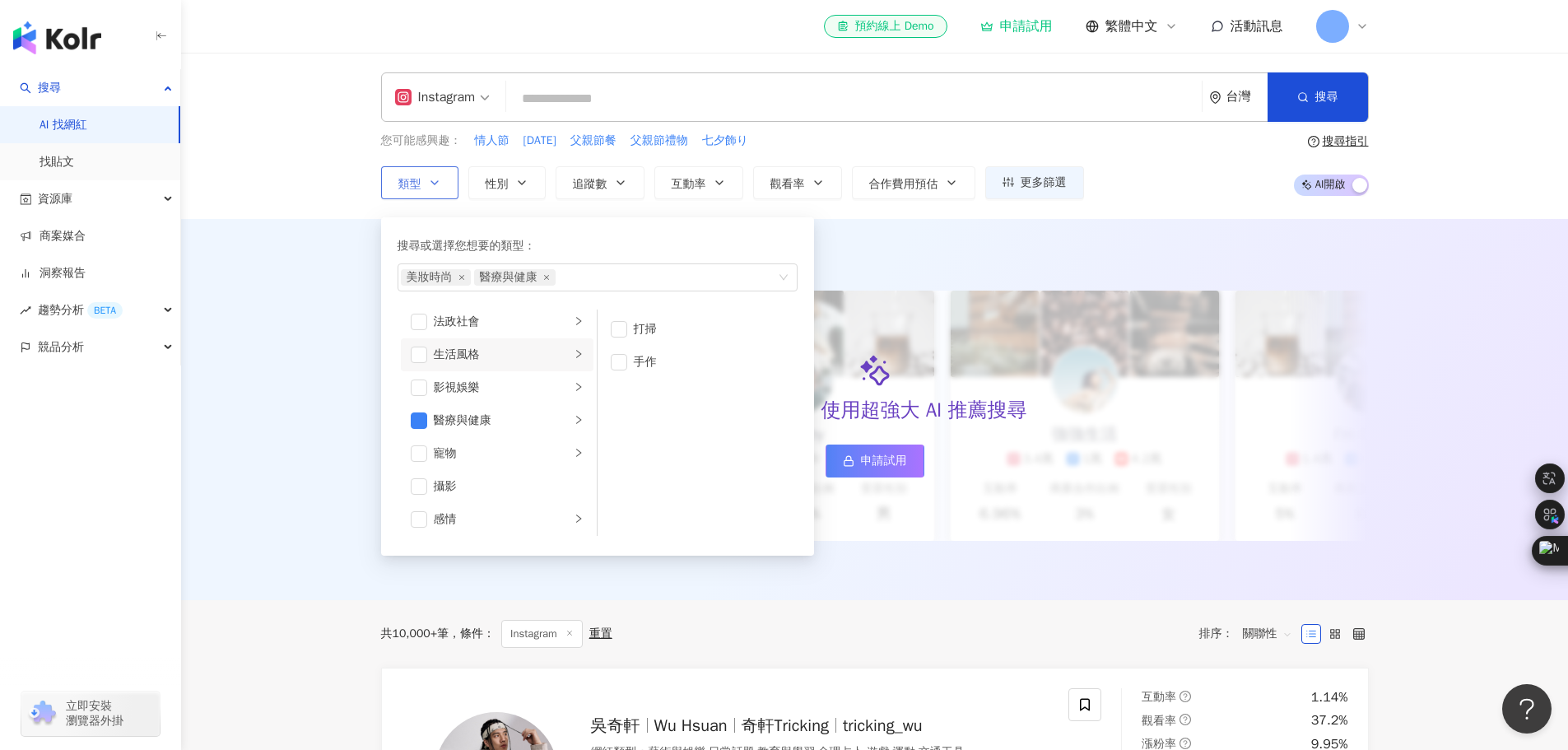 click 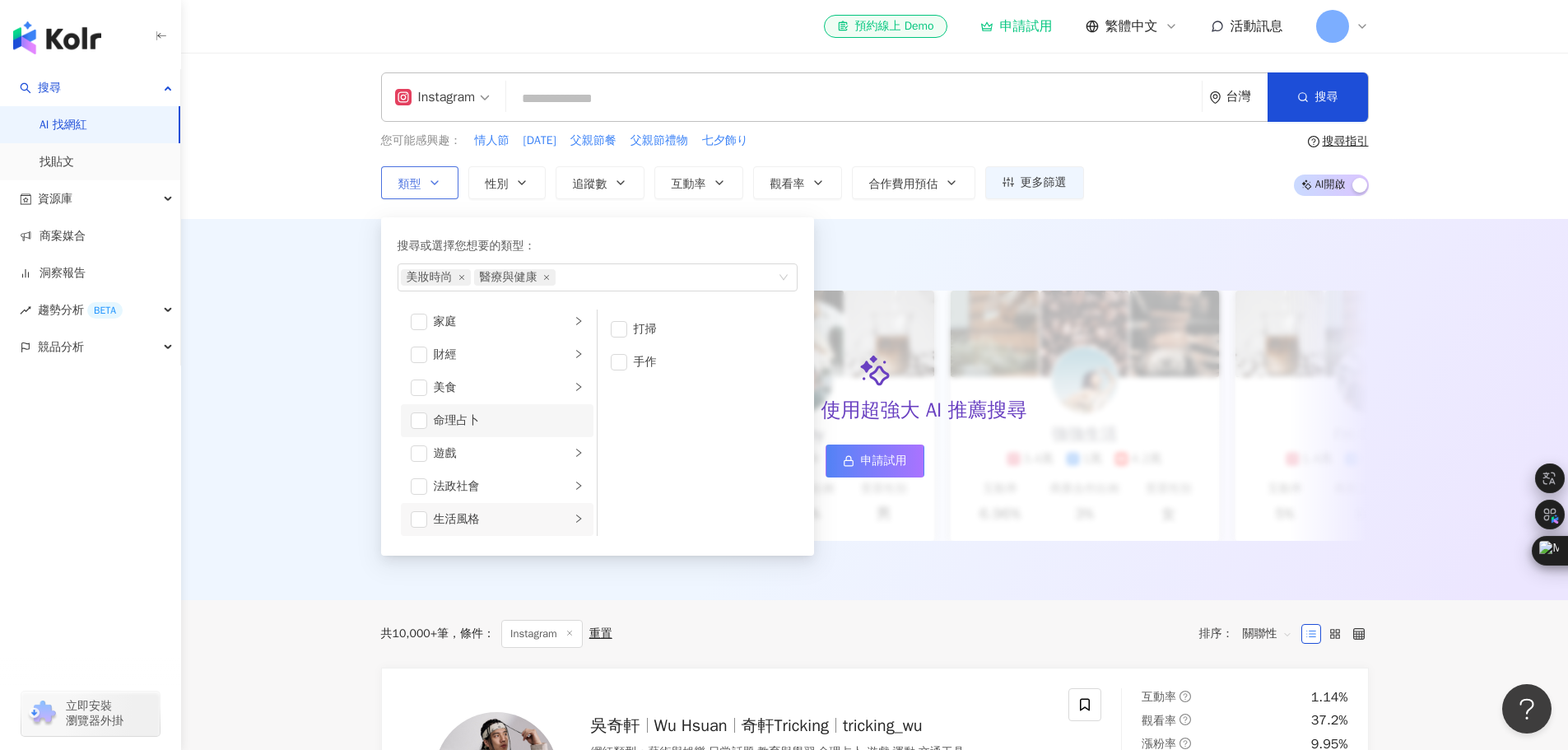 scroll, scrollTop: 337, scrollLeft: 0, axis: vertical 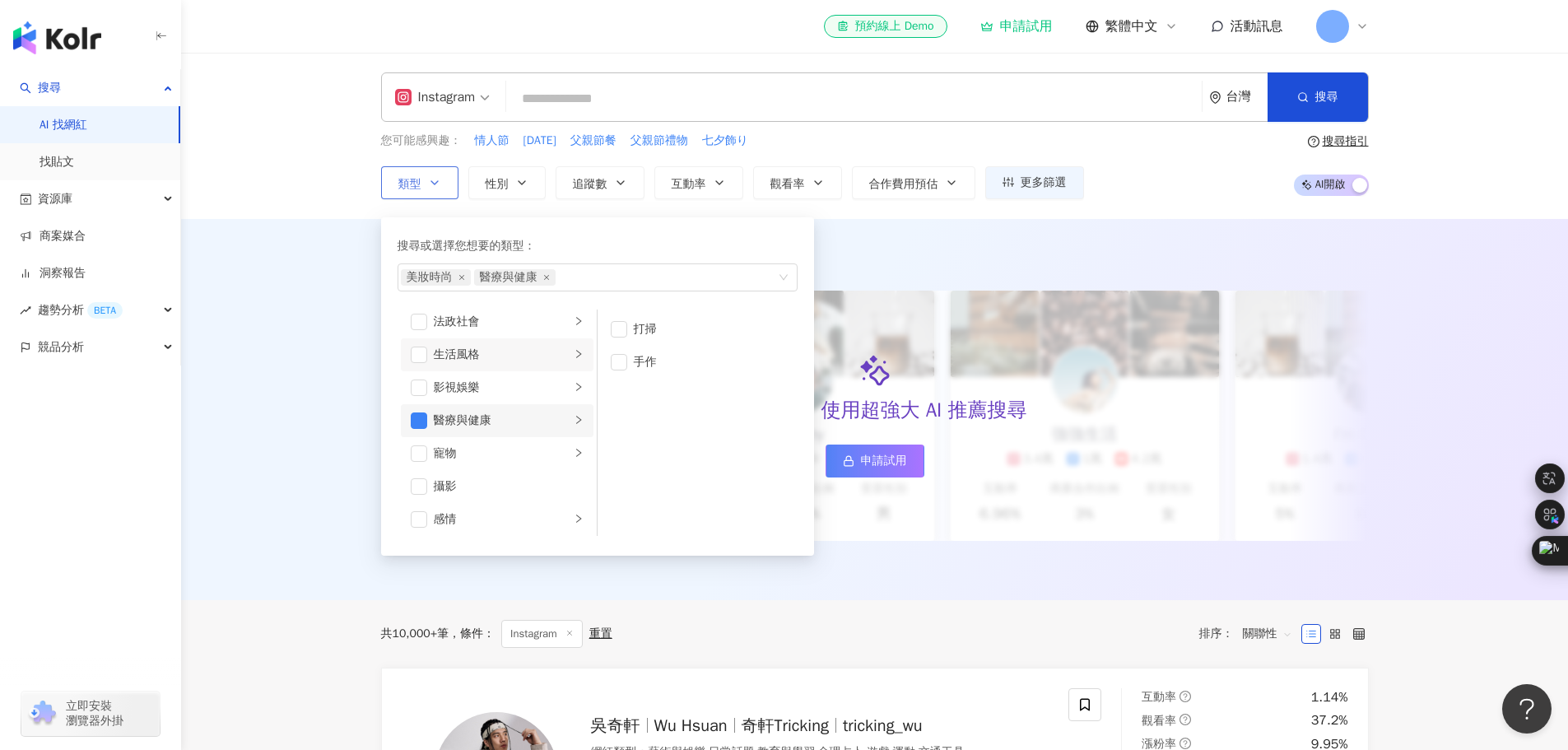 click 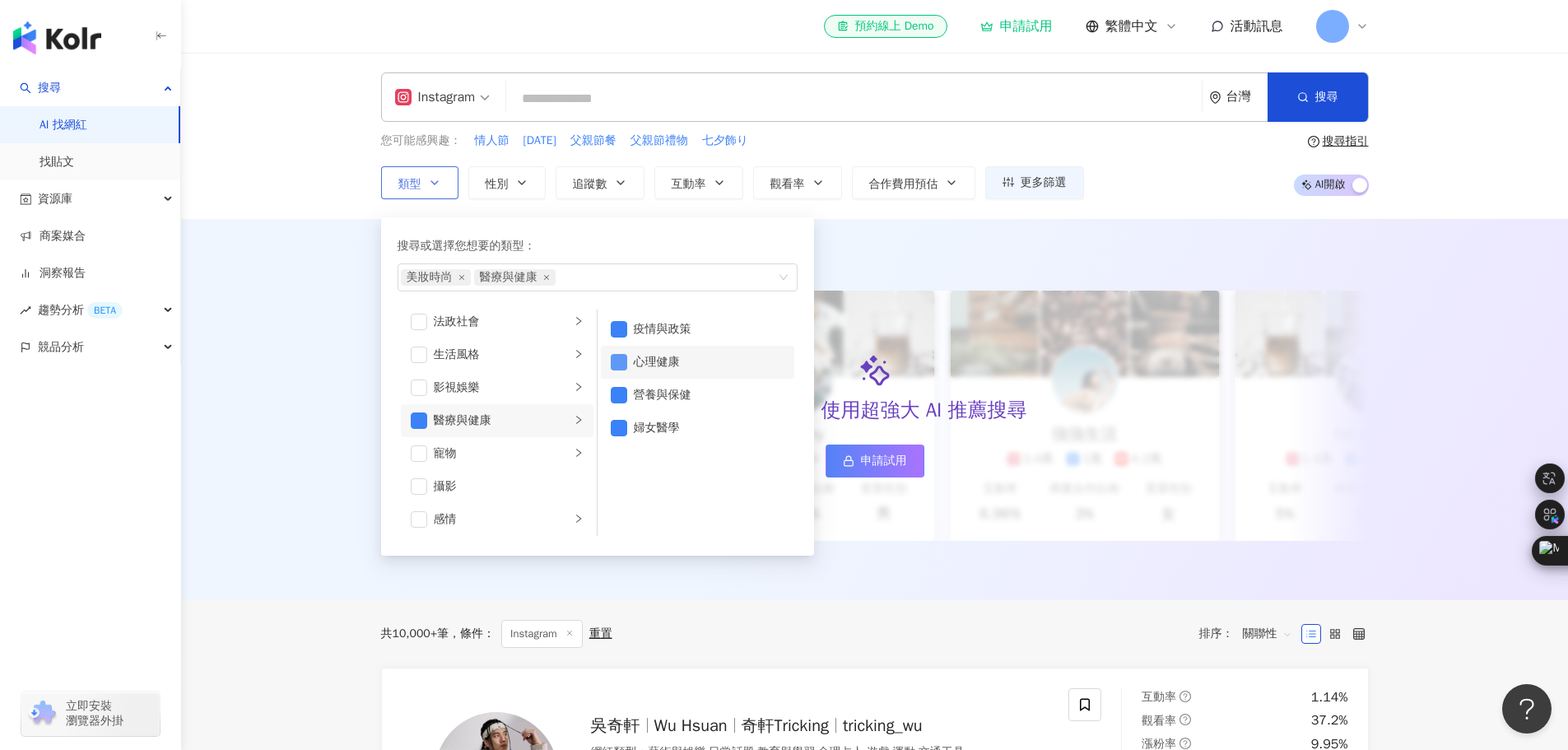 click at bounding box center [619, 362] 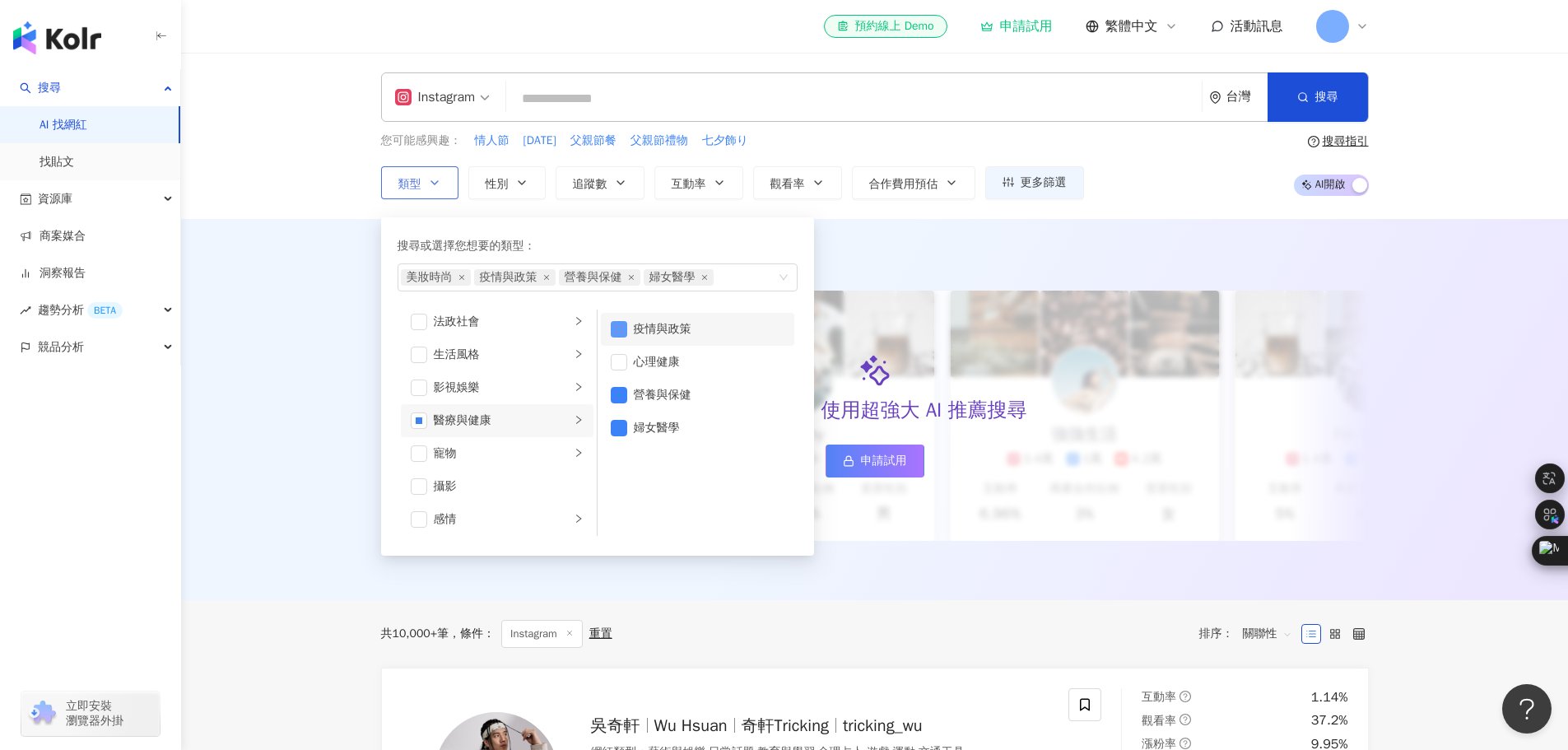 click at bounding box center [619, 329] 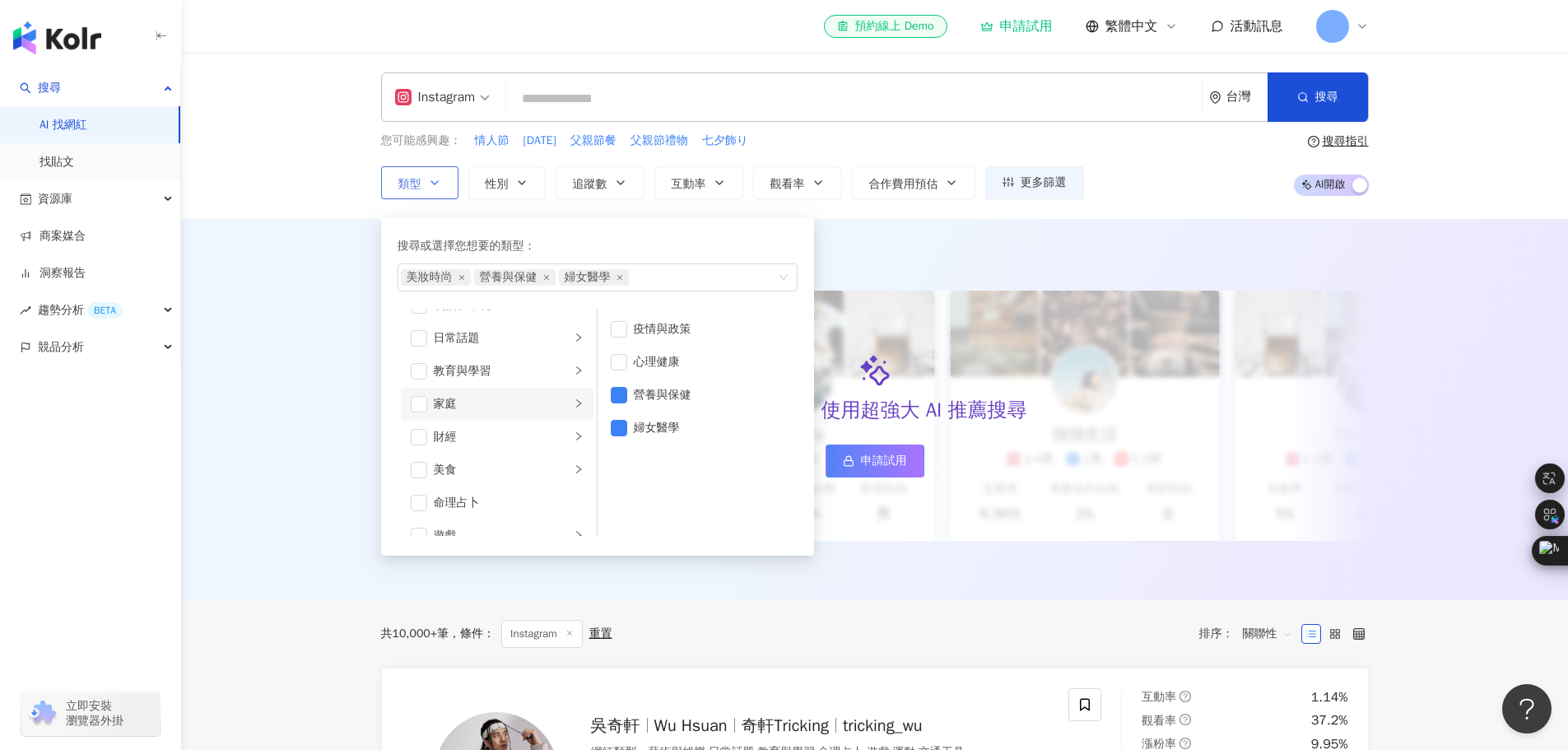 scroll, scrollTop: 7, scrollLeft: 0, axis: vertical 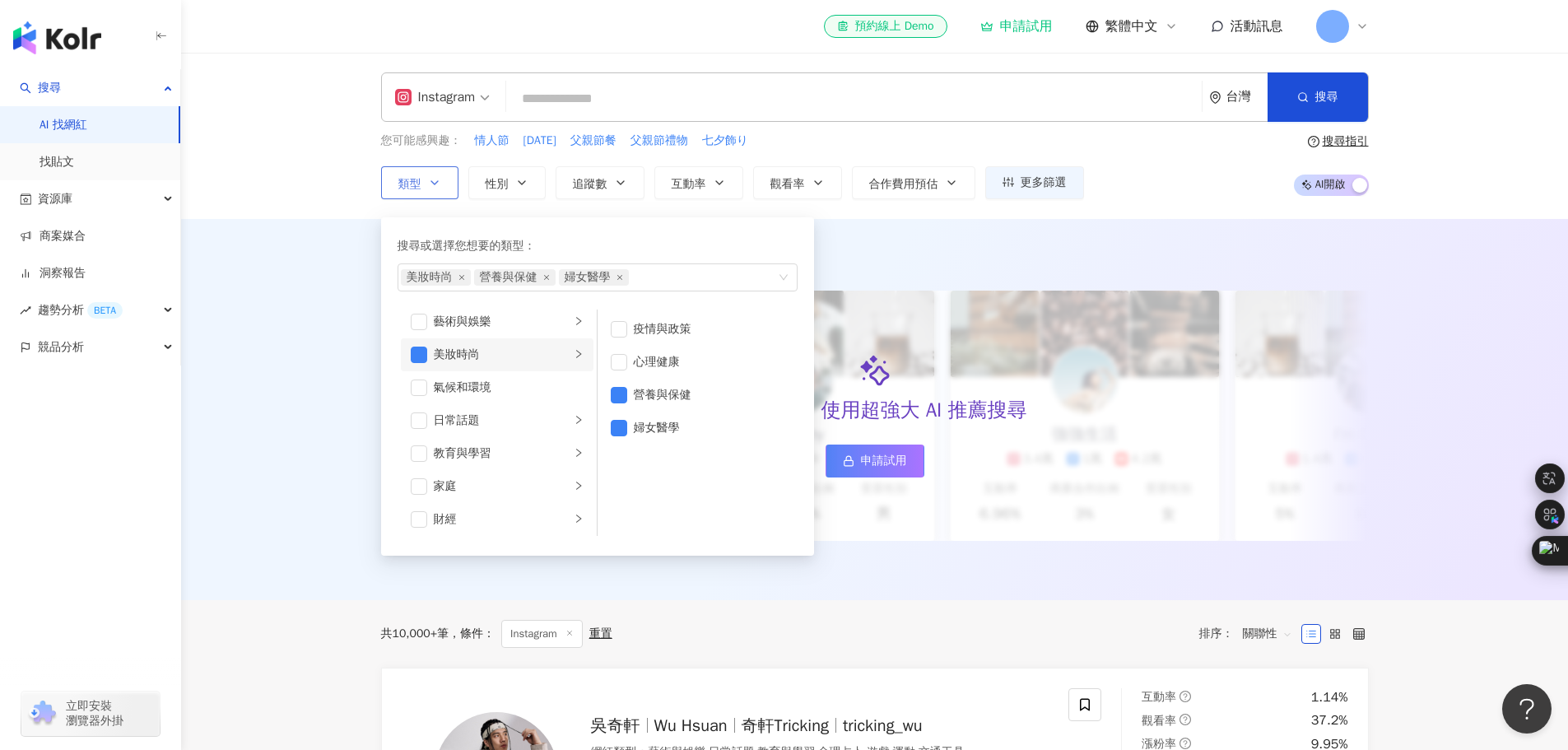 click on "美妝時尚" at bounding box center [497, 355] 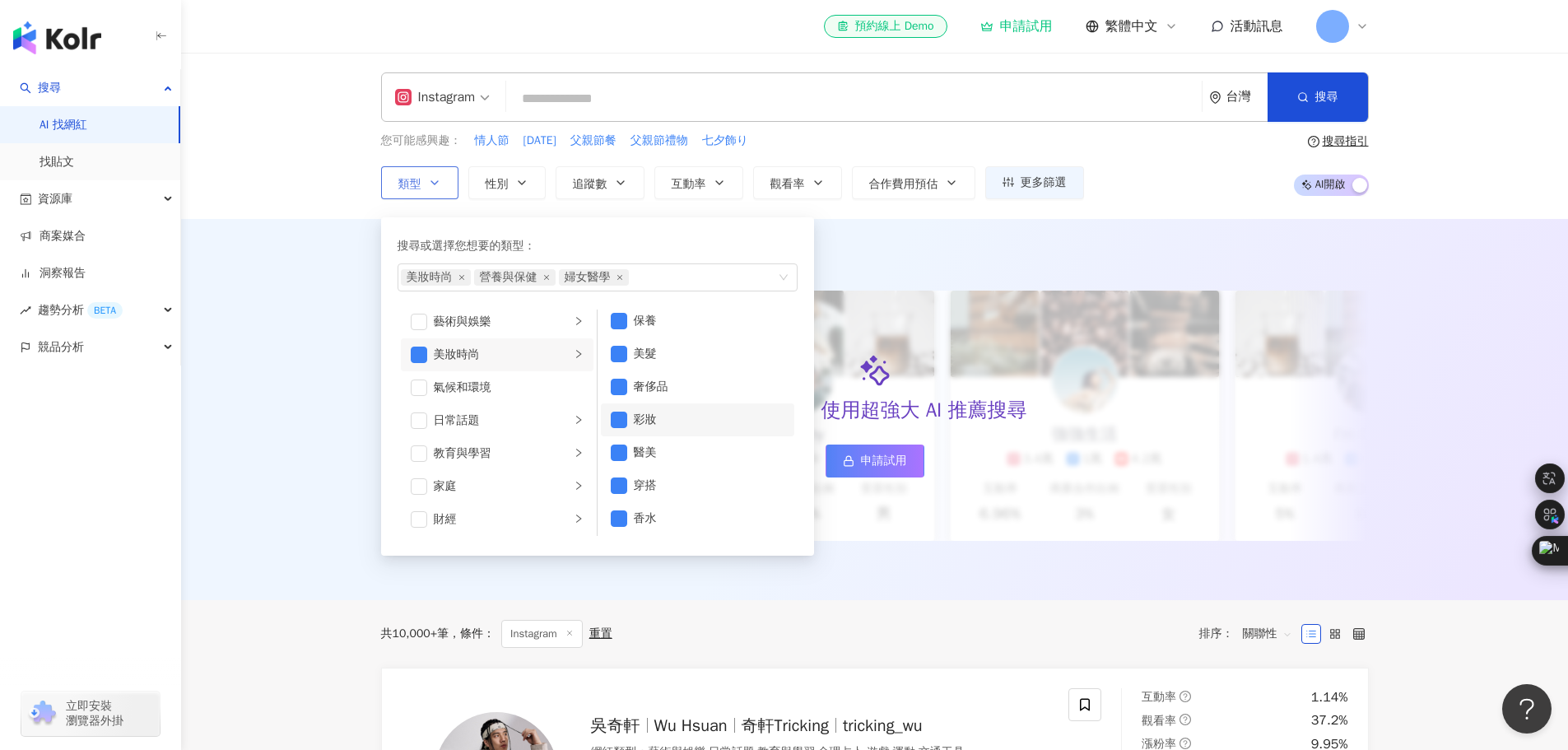 scroll, scrollTop: 11, scrollLeft: 0, axis: vertical 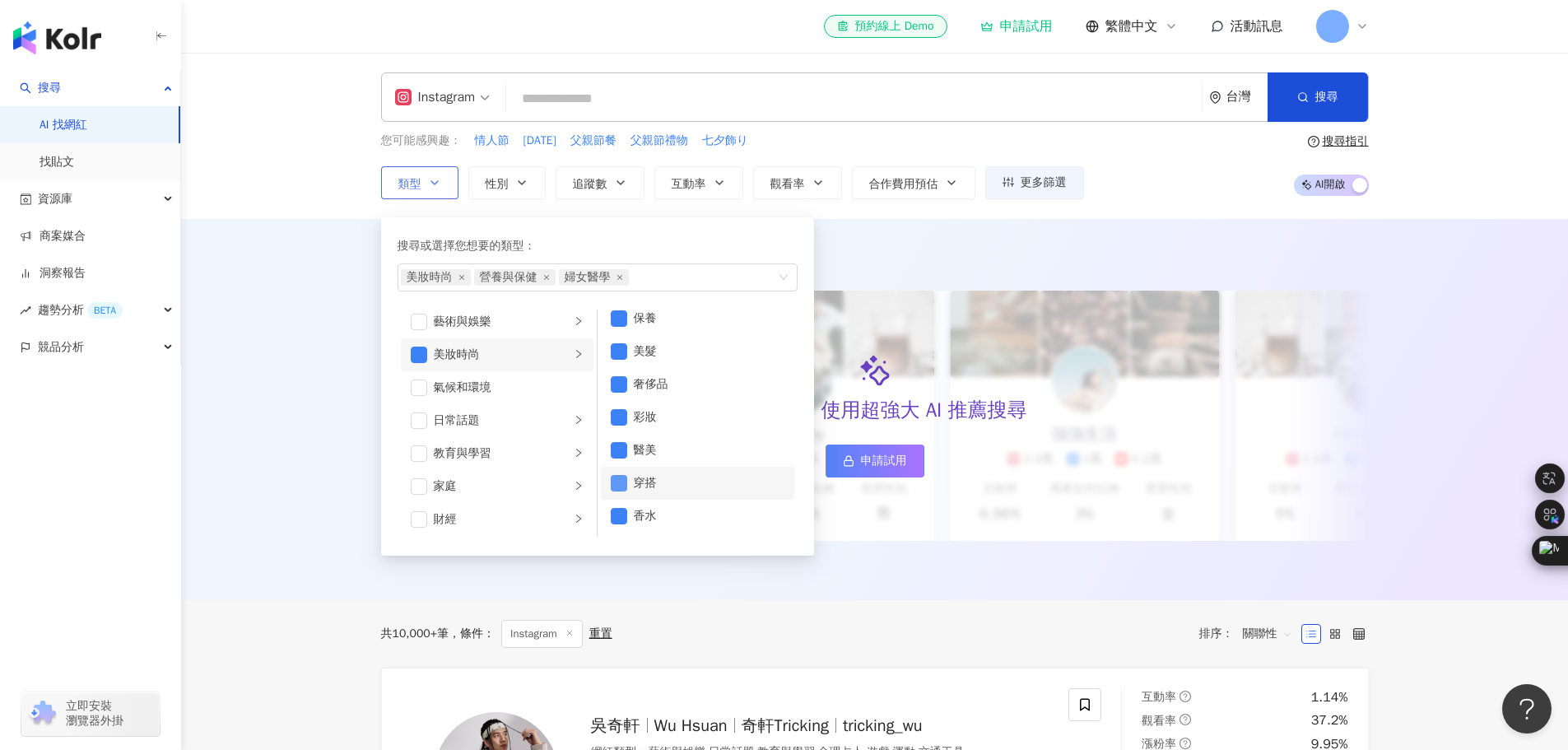 click at bounding box center (619, 483) 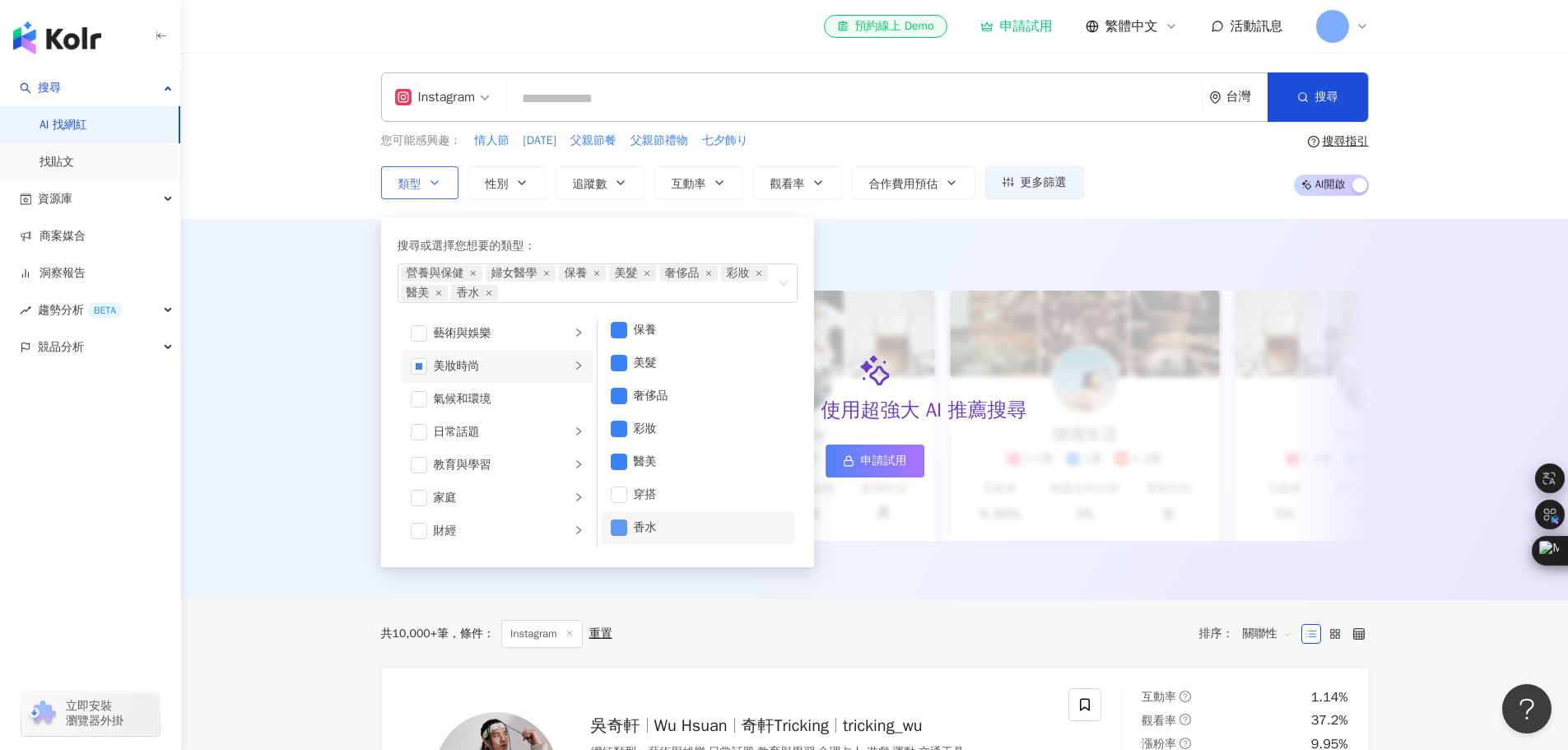 click at bounding box center [619, 528] 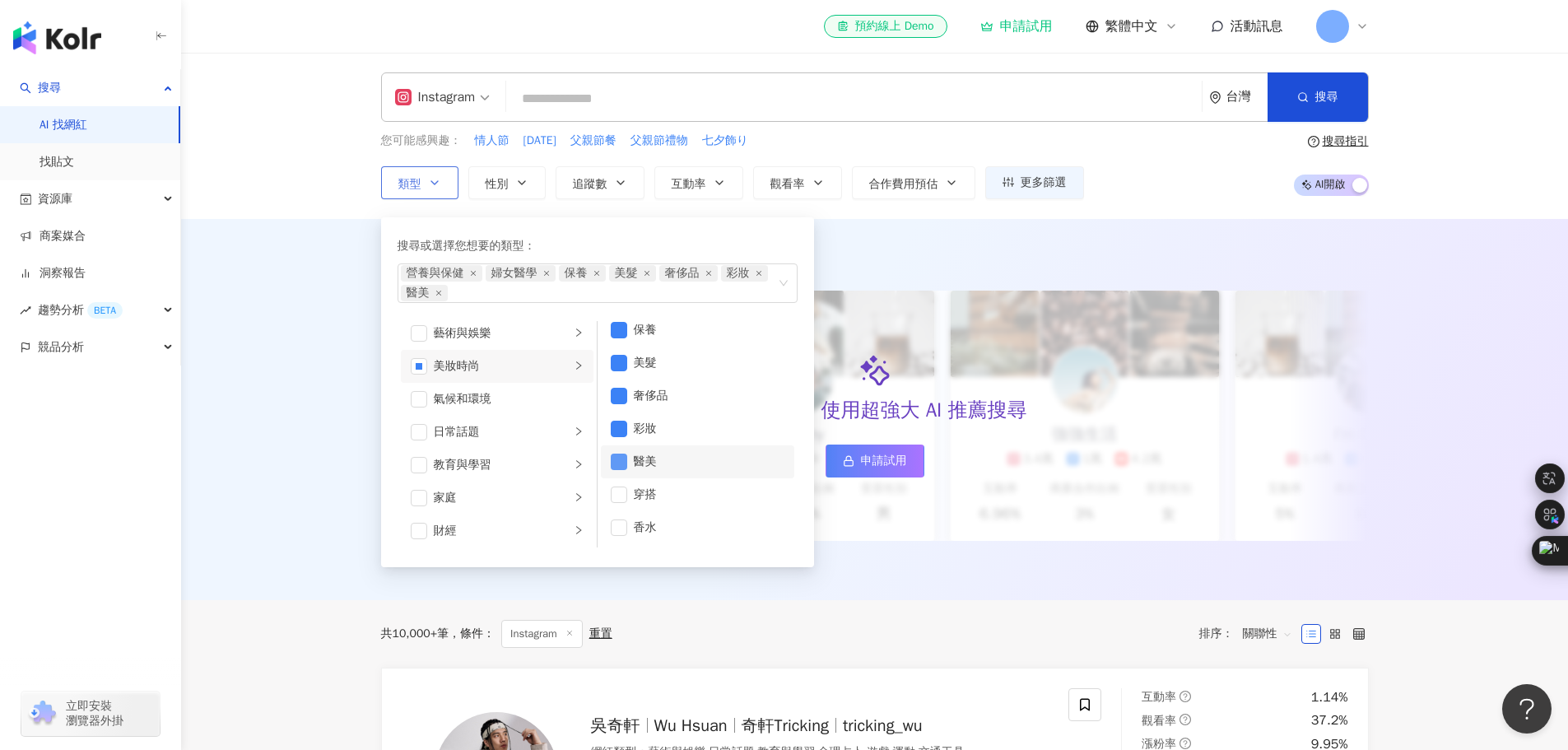 click at bounding box center (619, 462) 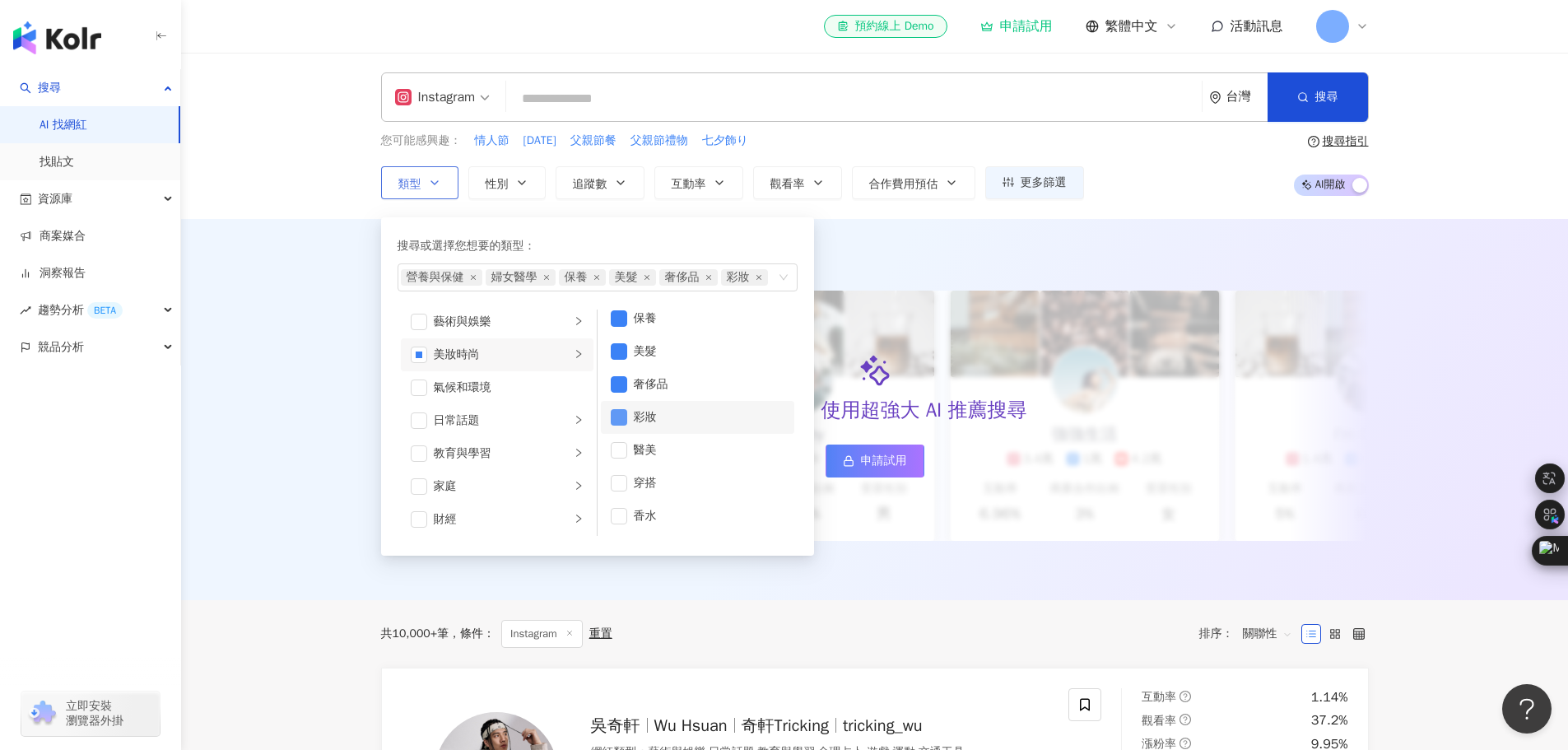 click at bounding box center (619, 417) 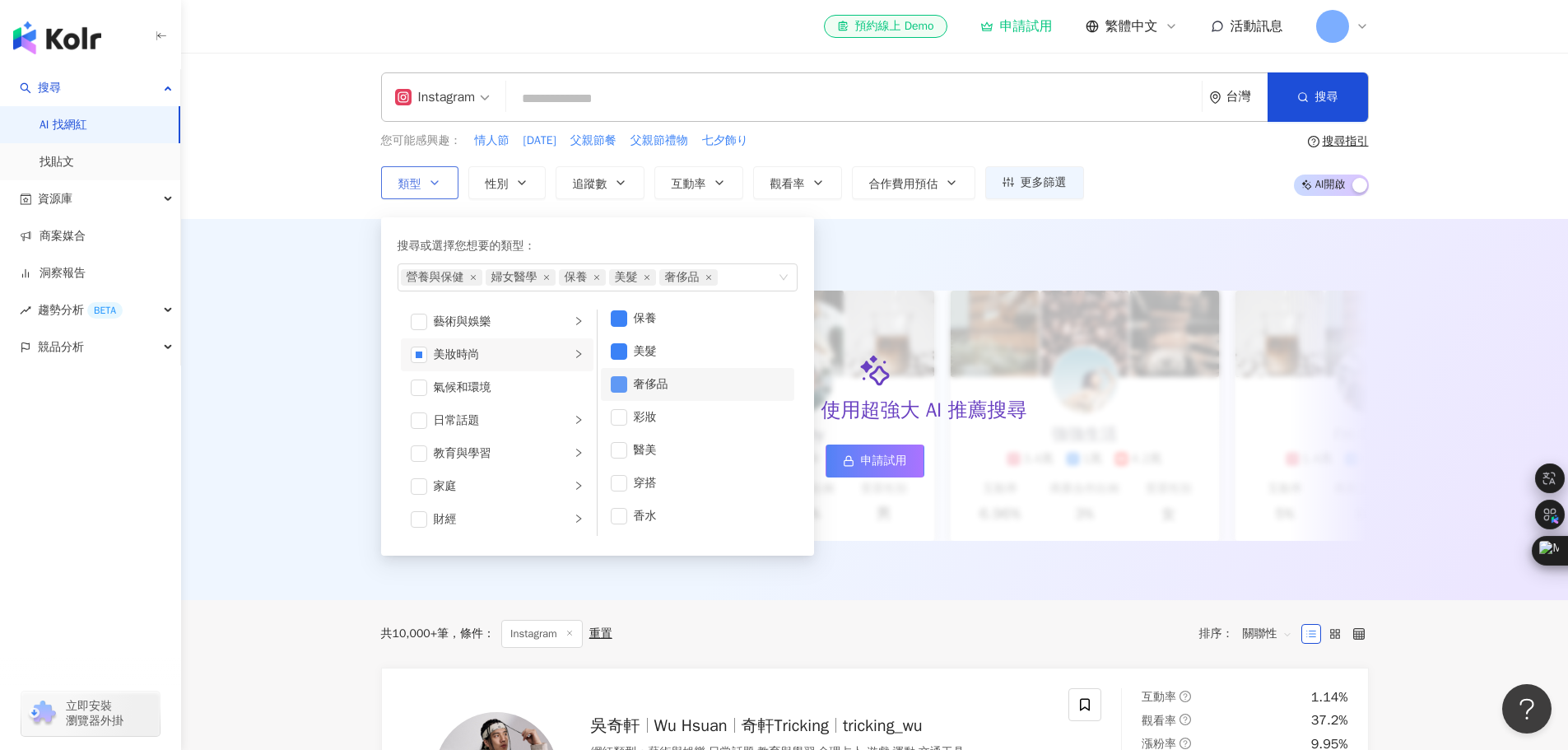 click at bounding box center (619, 384) 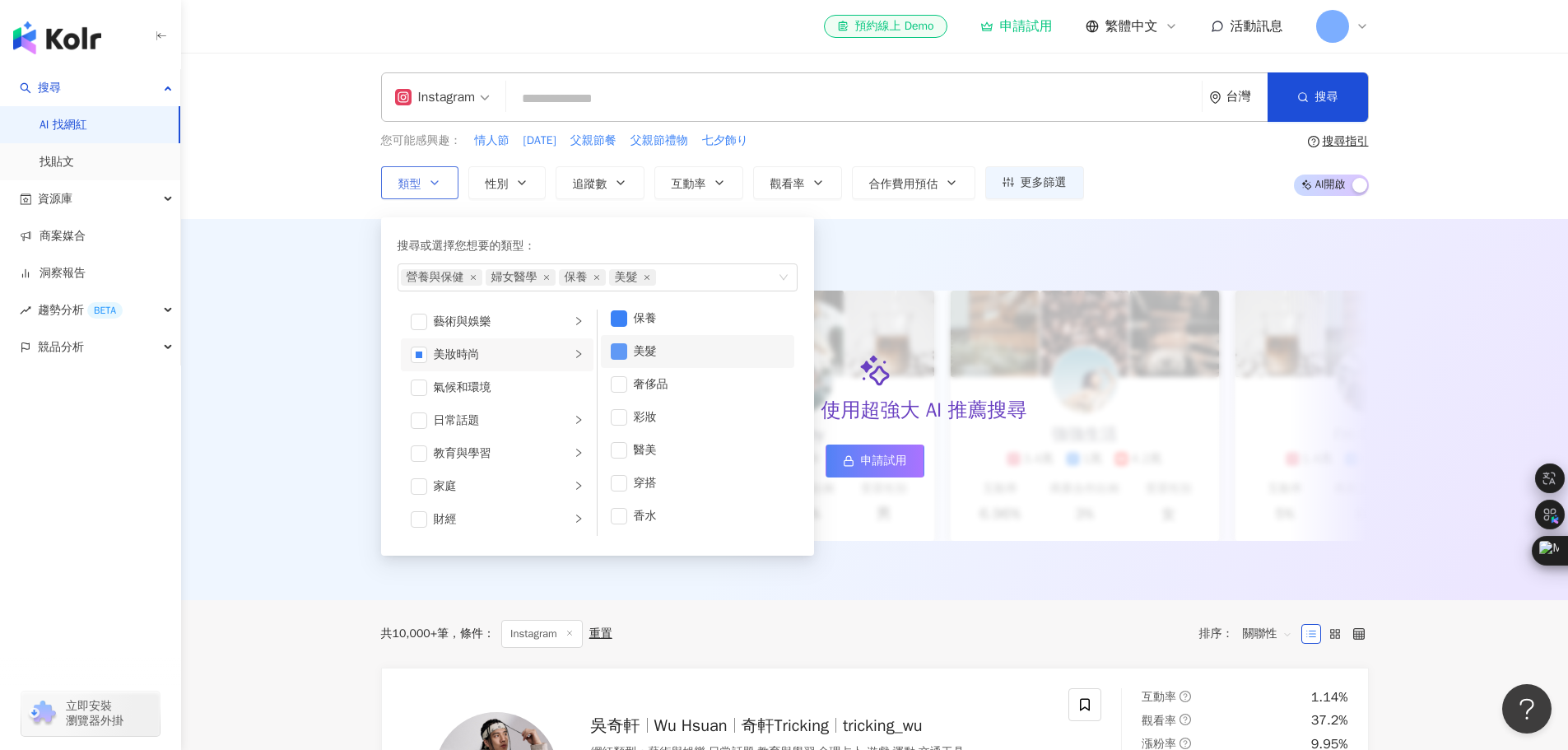 click at bounding box center [619, 352] 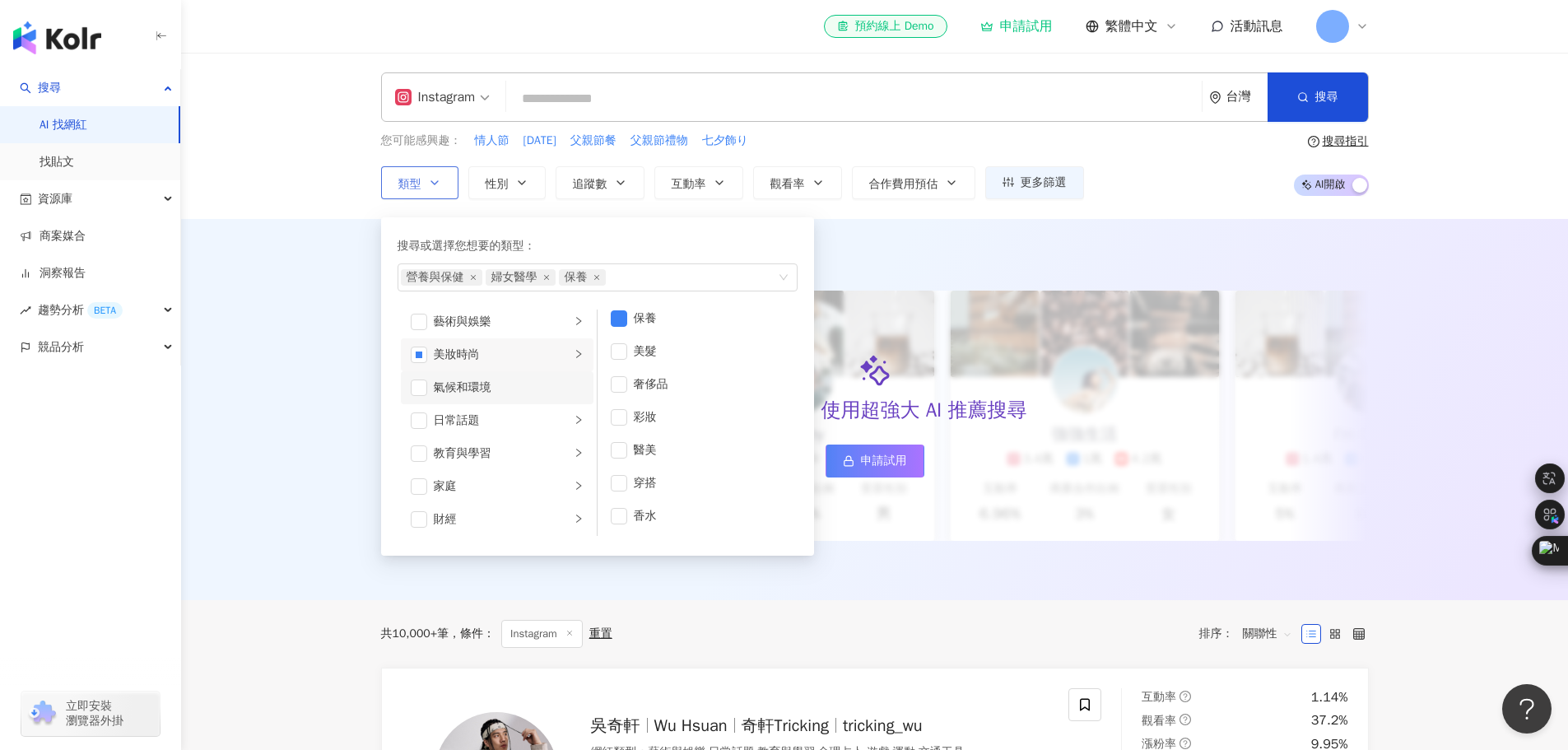 click on "氣候和環境" at bounding box center [509, 388] 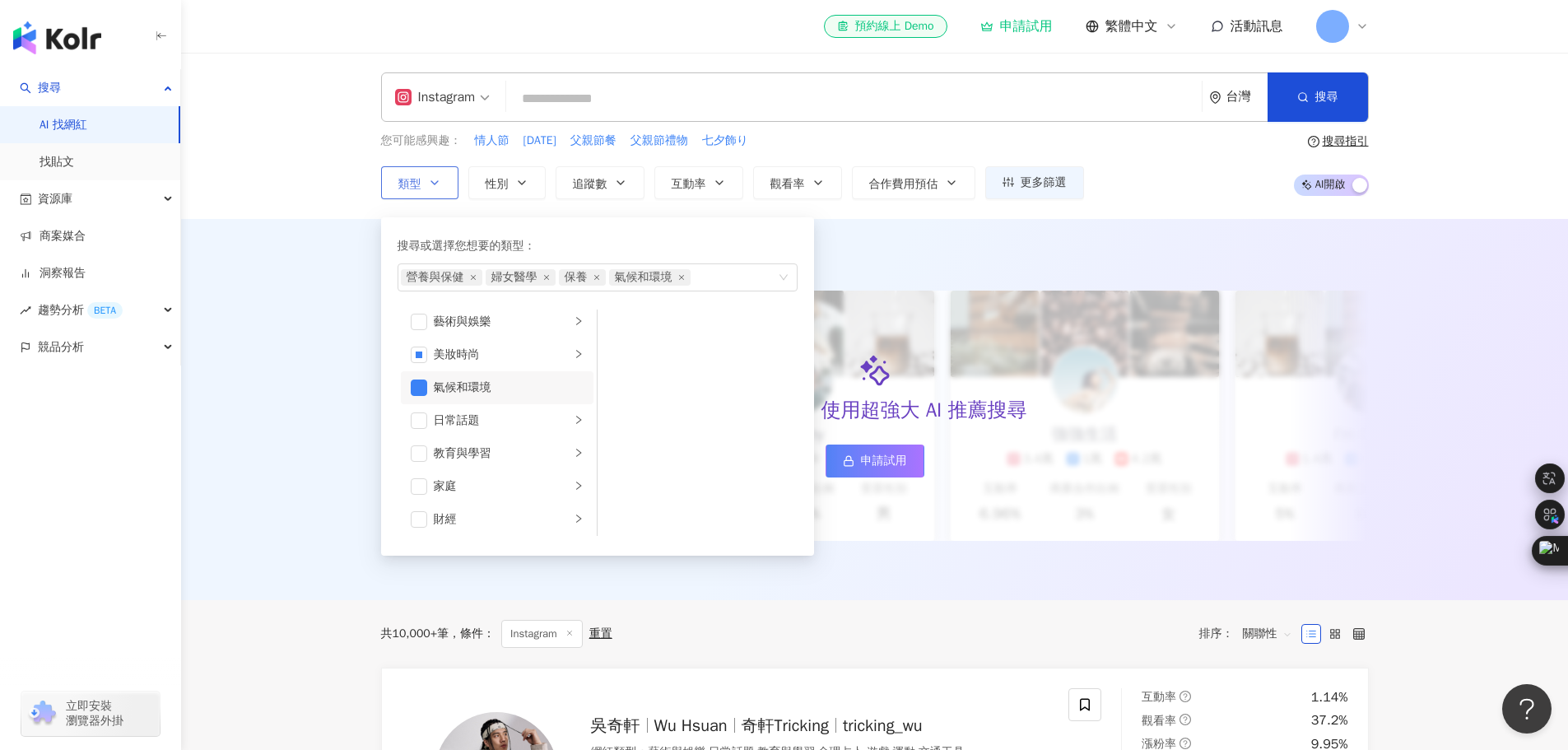 click on "氣候和環境" at bounding box center [509, 388] 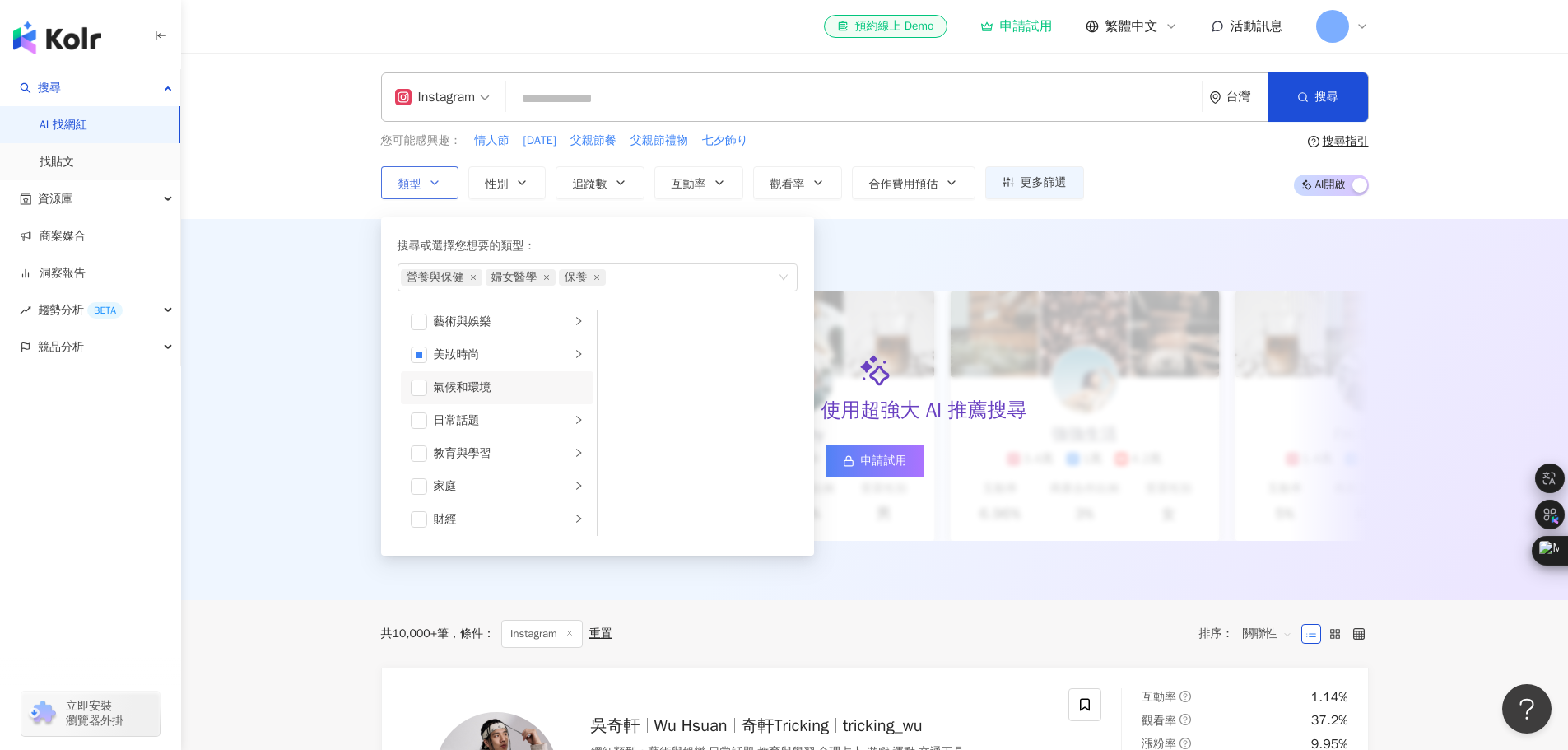 scroll, scrollTop: 0, scrollLeft: 0, axis: both 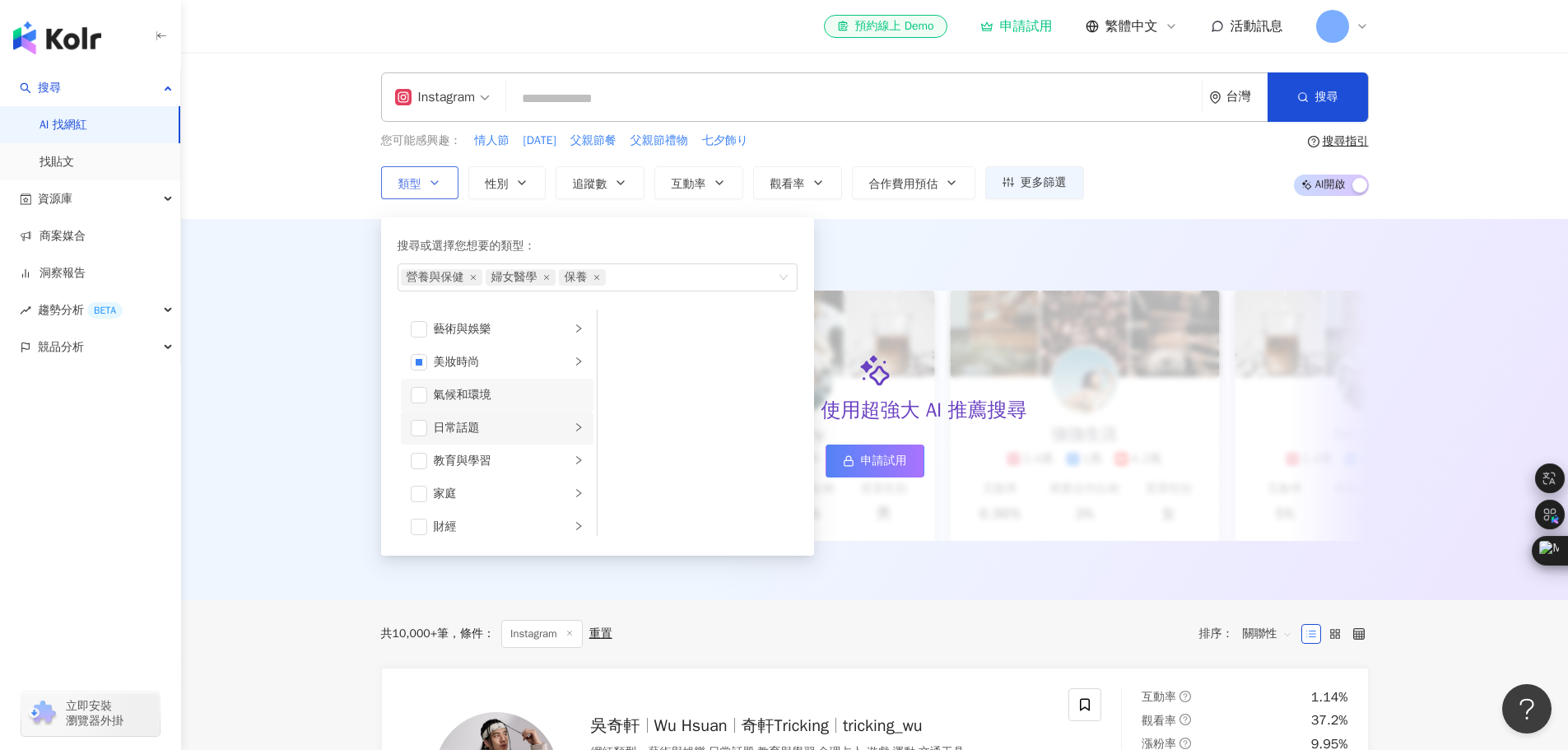 click on "日常話題" at bounding box center [502, 428] 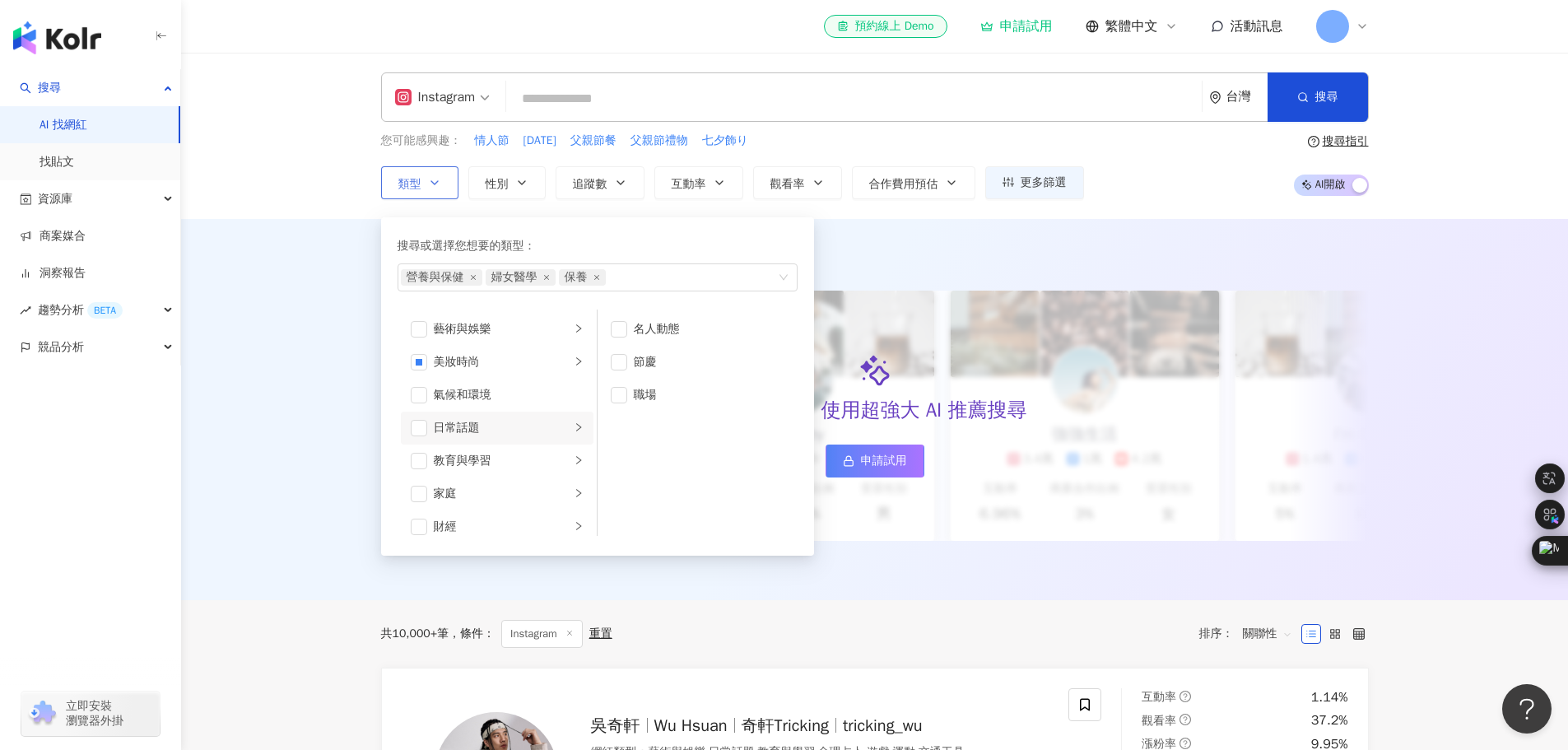 click on "日常話題" at bounding box center (497, 428) 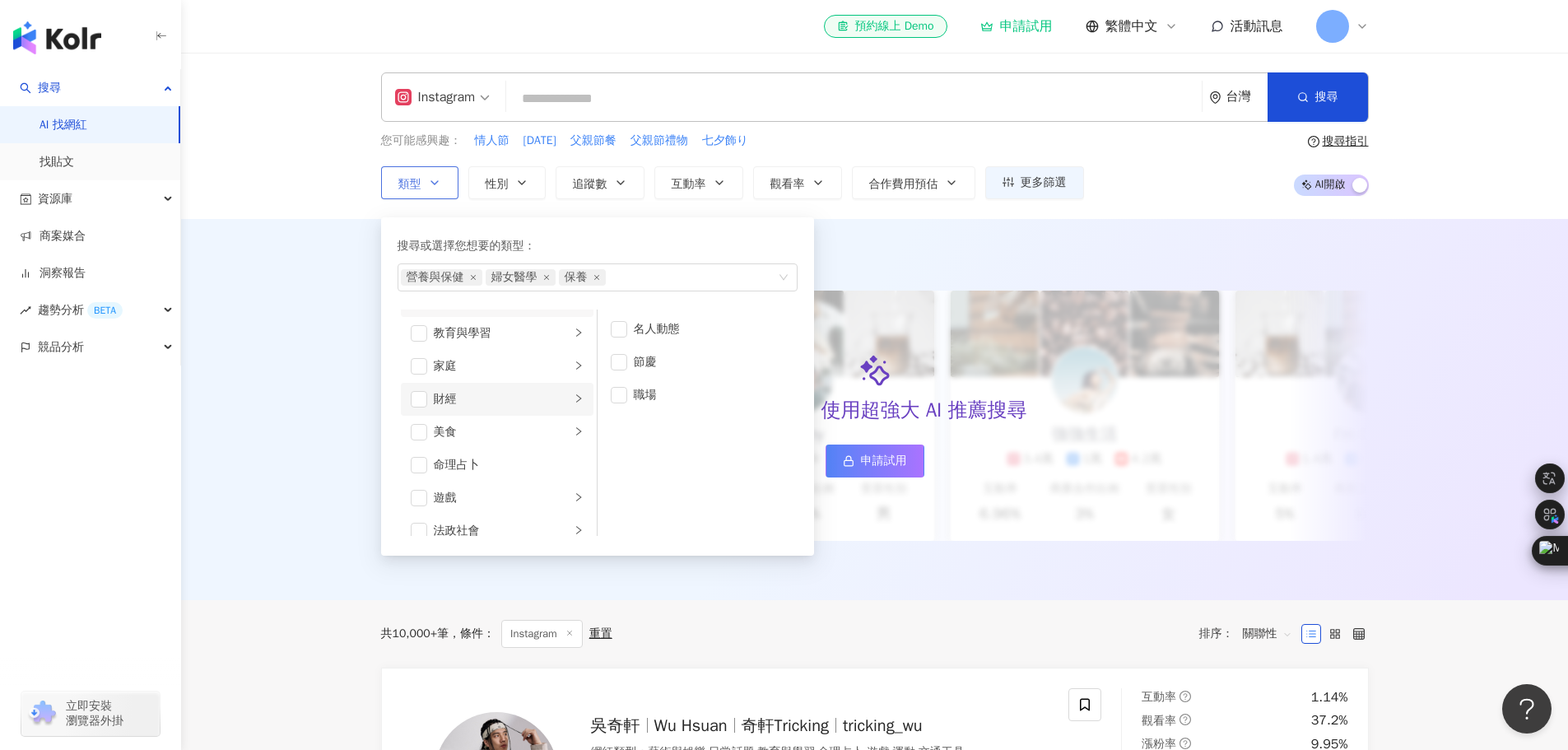 scroll, scrollTop: 165, scrollLeft: 0, axis: vertical 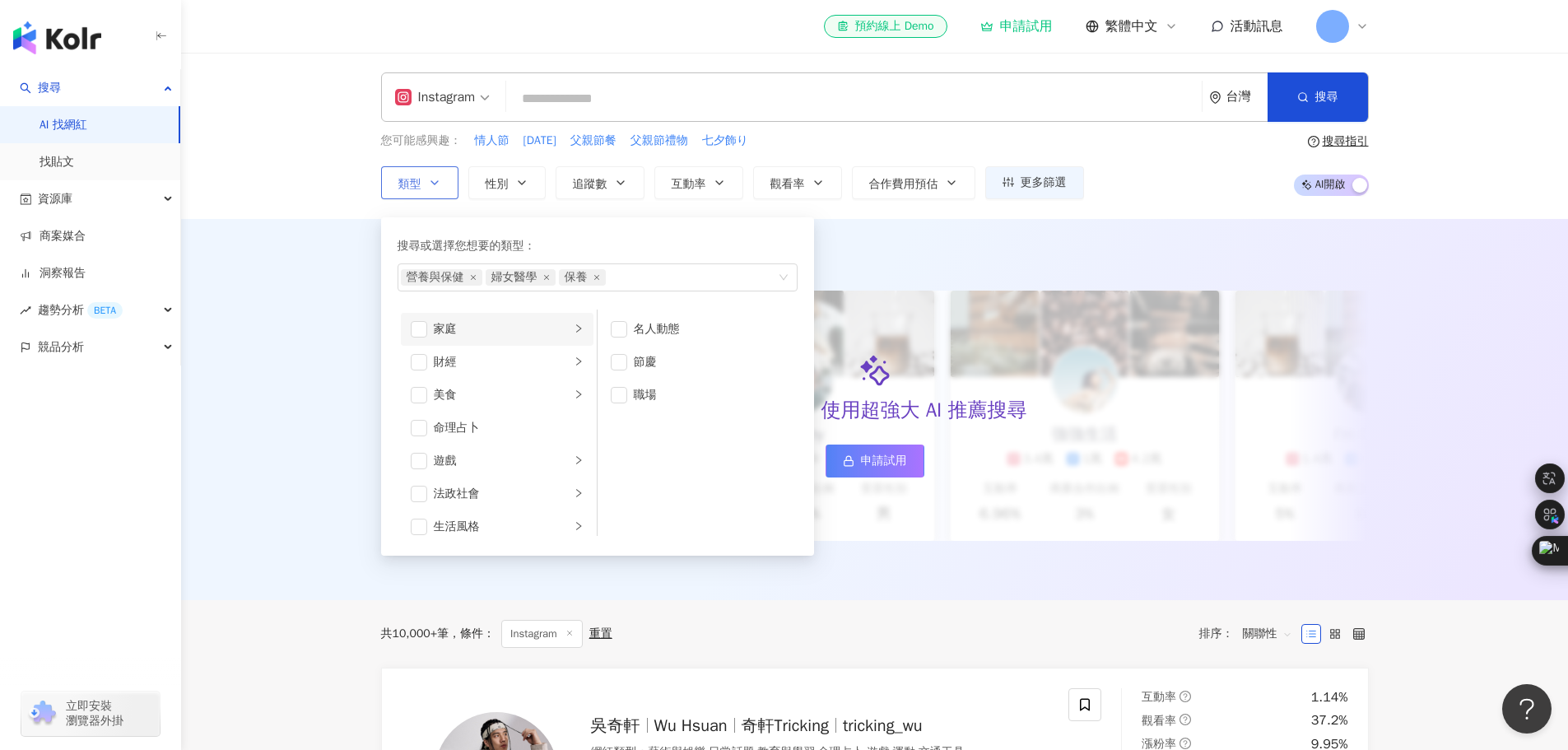 click on "家庭" at bounding box center (497, 329) 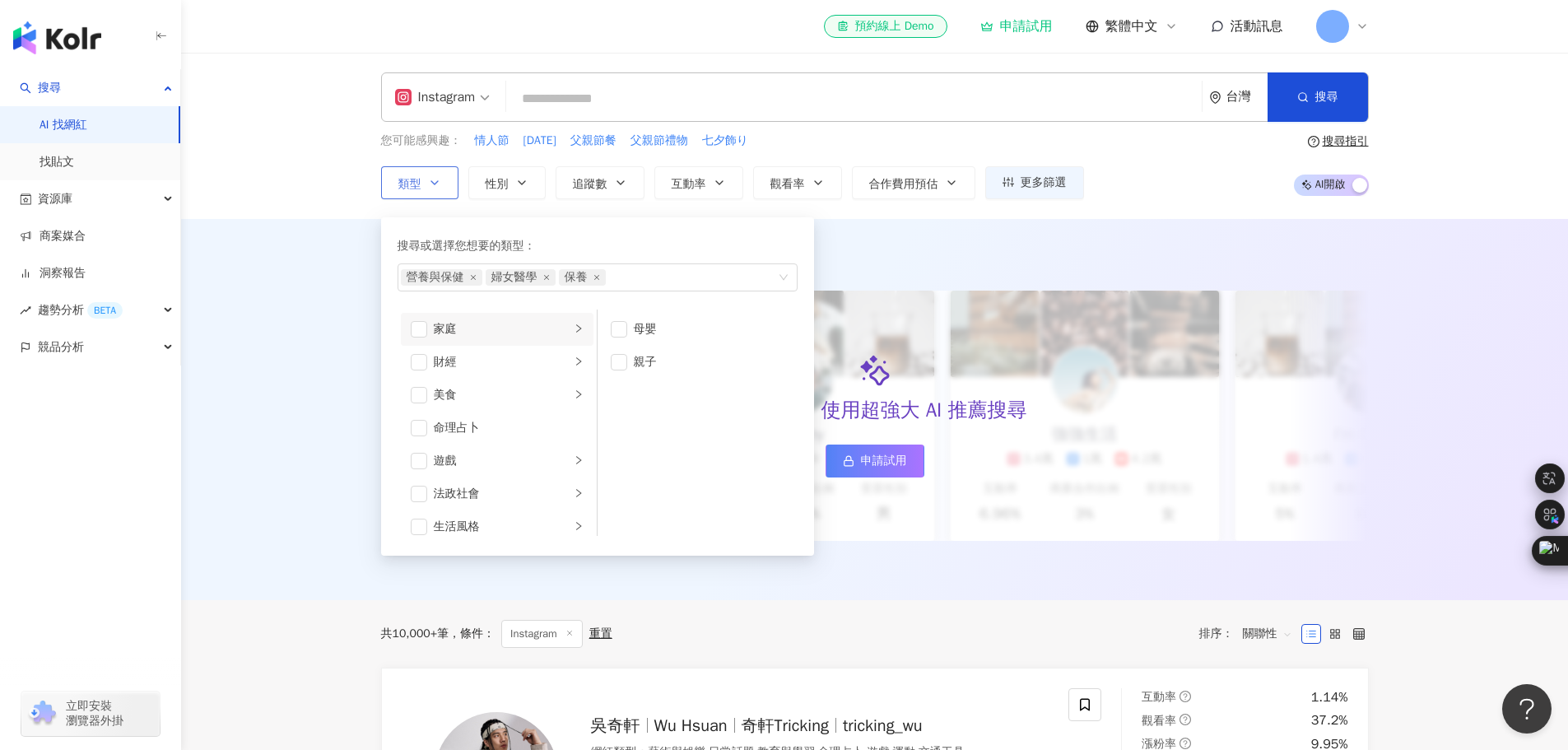 click on "家庭" at bounding box center [502, 329] 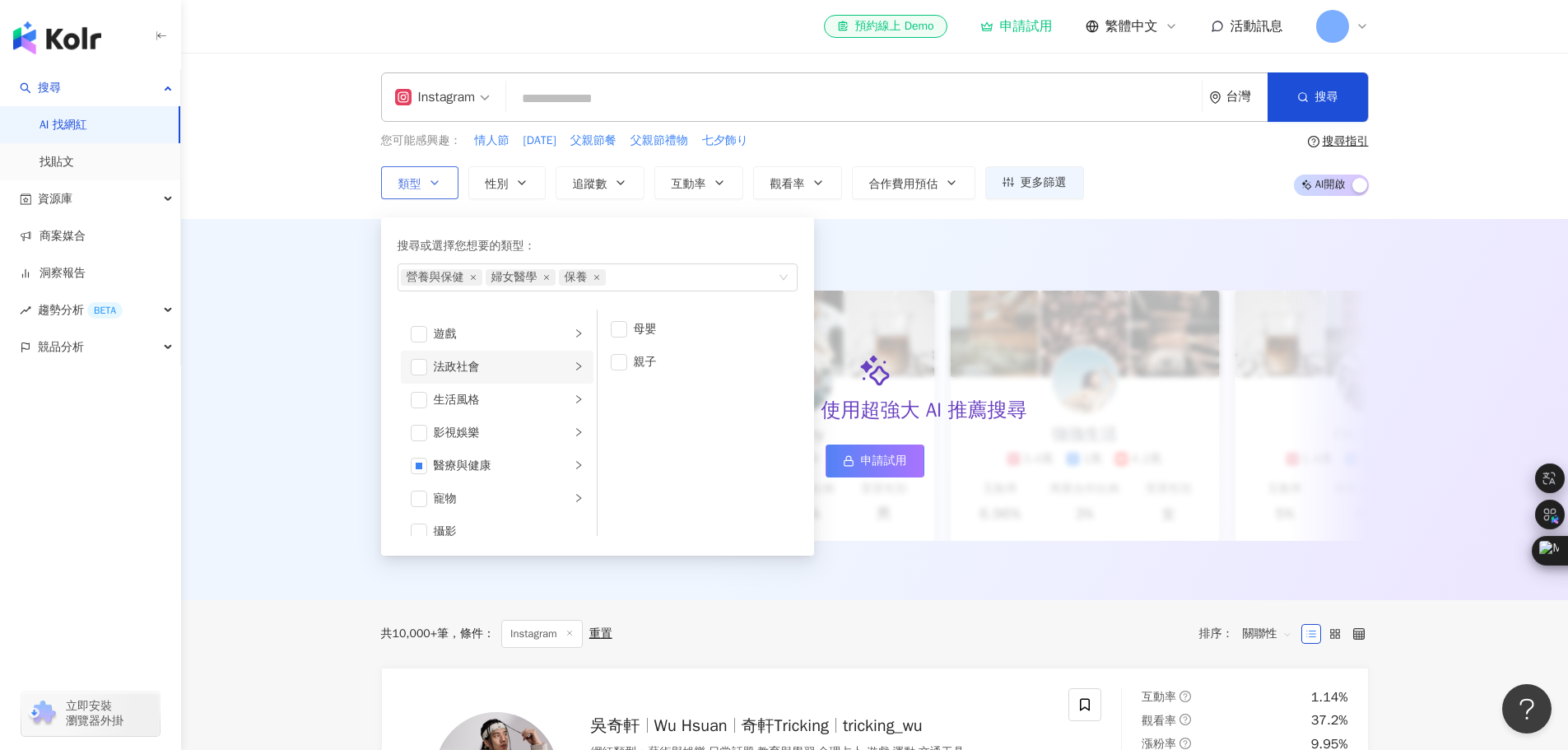 scroll, scrollTop: 329, scrollLeft: 0, axis: vertical 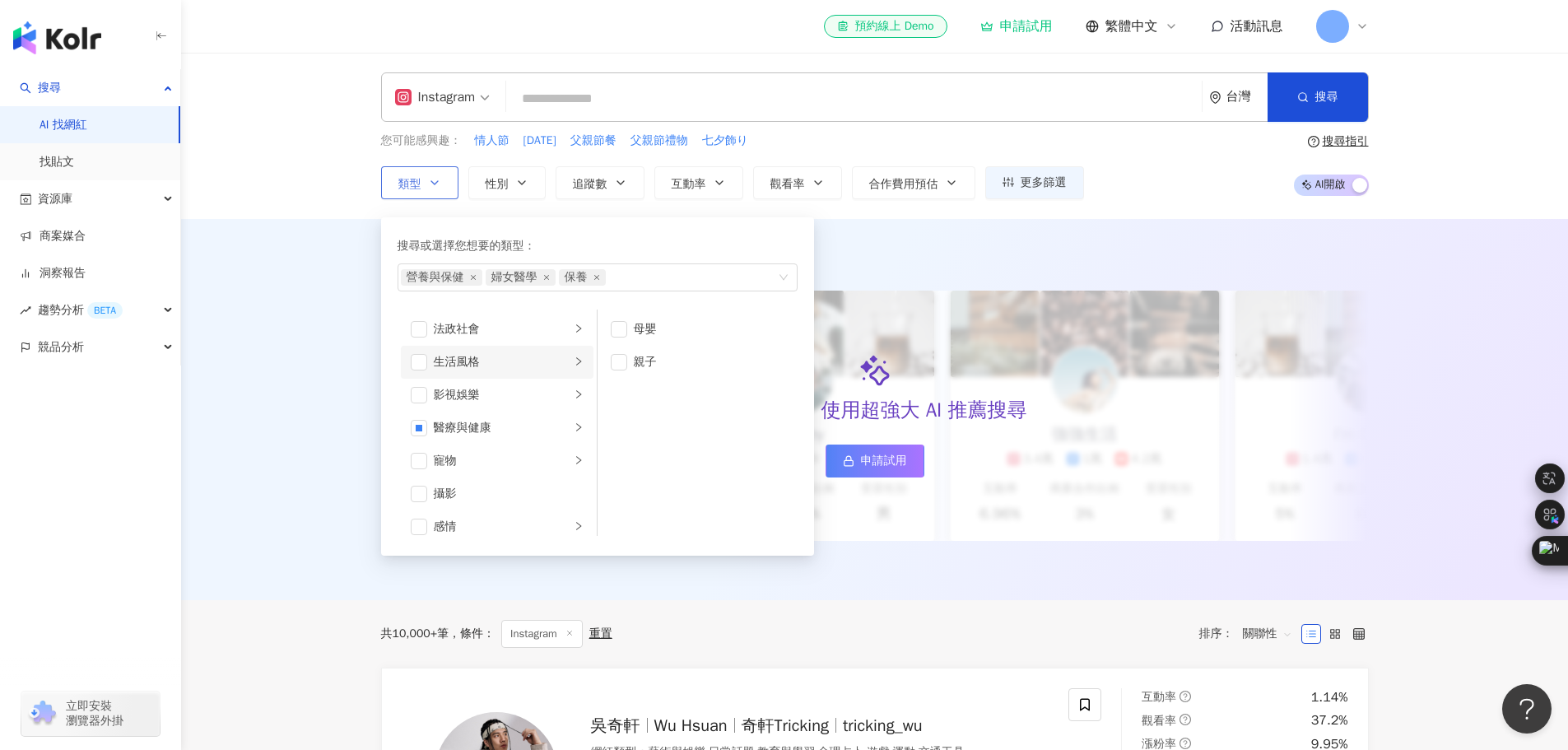 click on "生活風格" at bounding box center (502, 362) 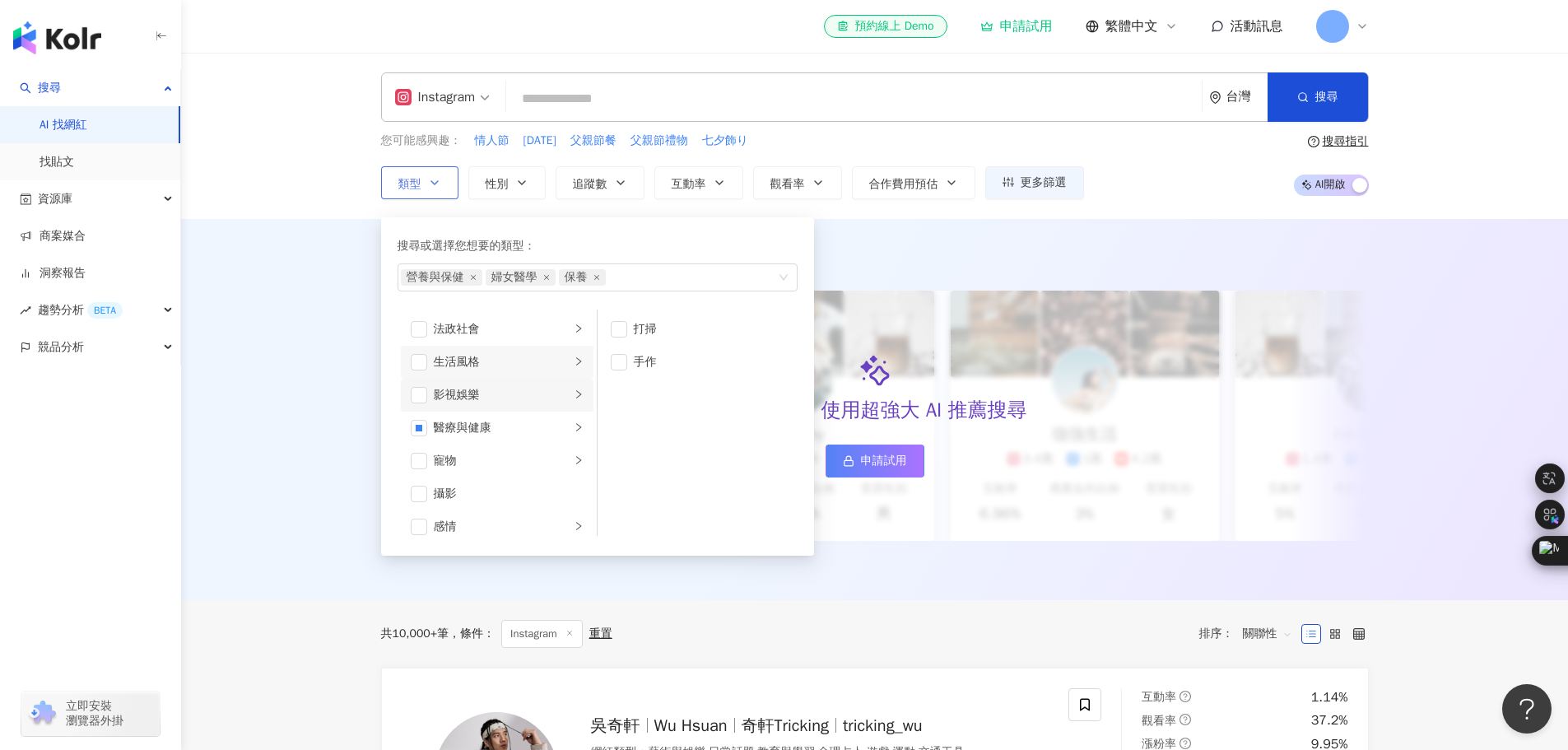 click on "影視娛樂" at bounding box center [502, 395] 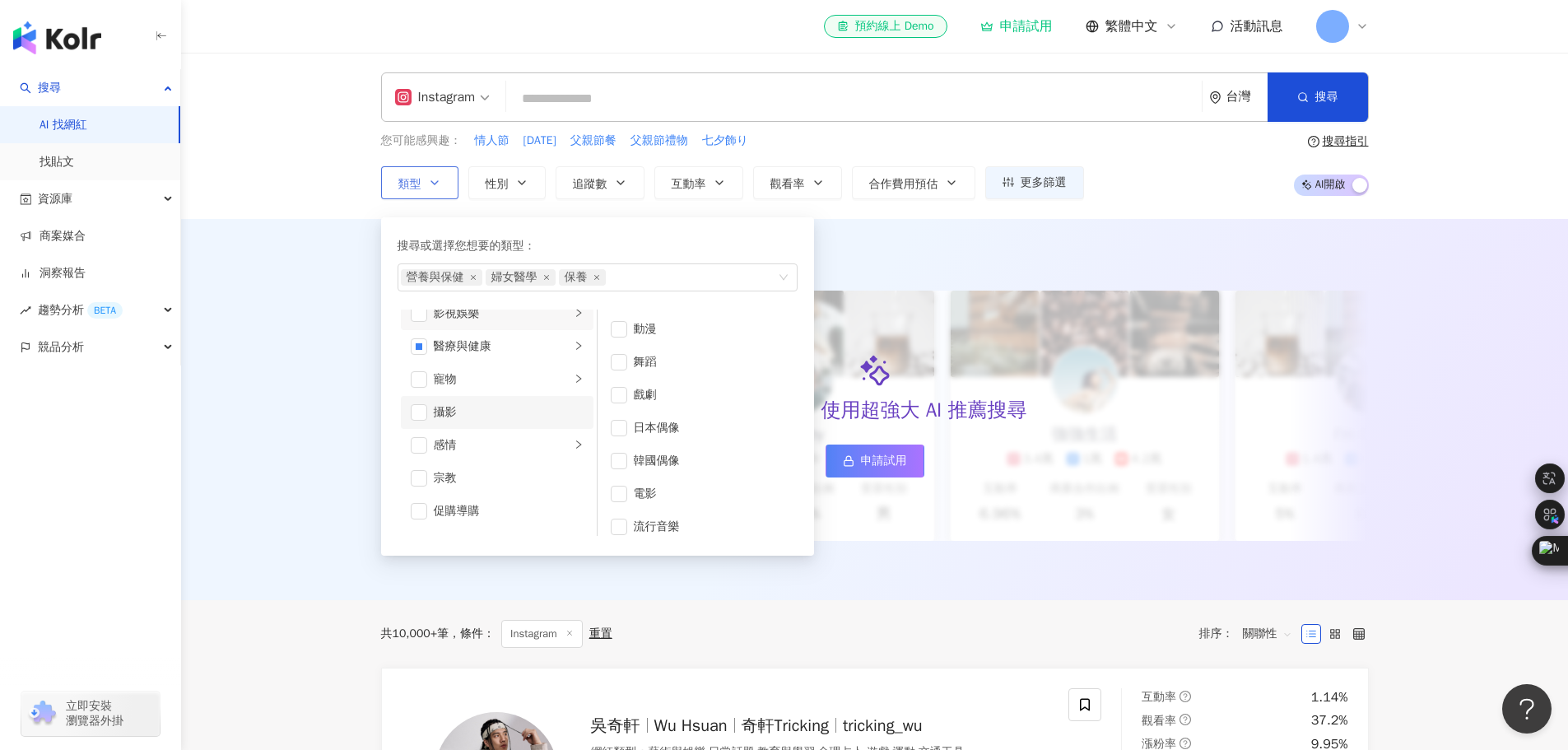 scroll, scrollTop: 412, scrollLeft: 0, axis: vertical 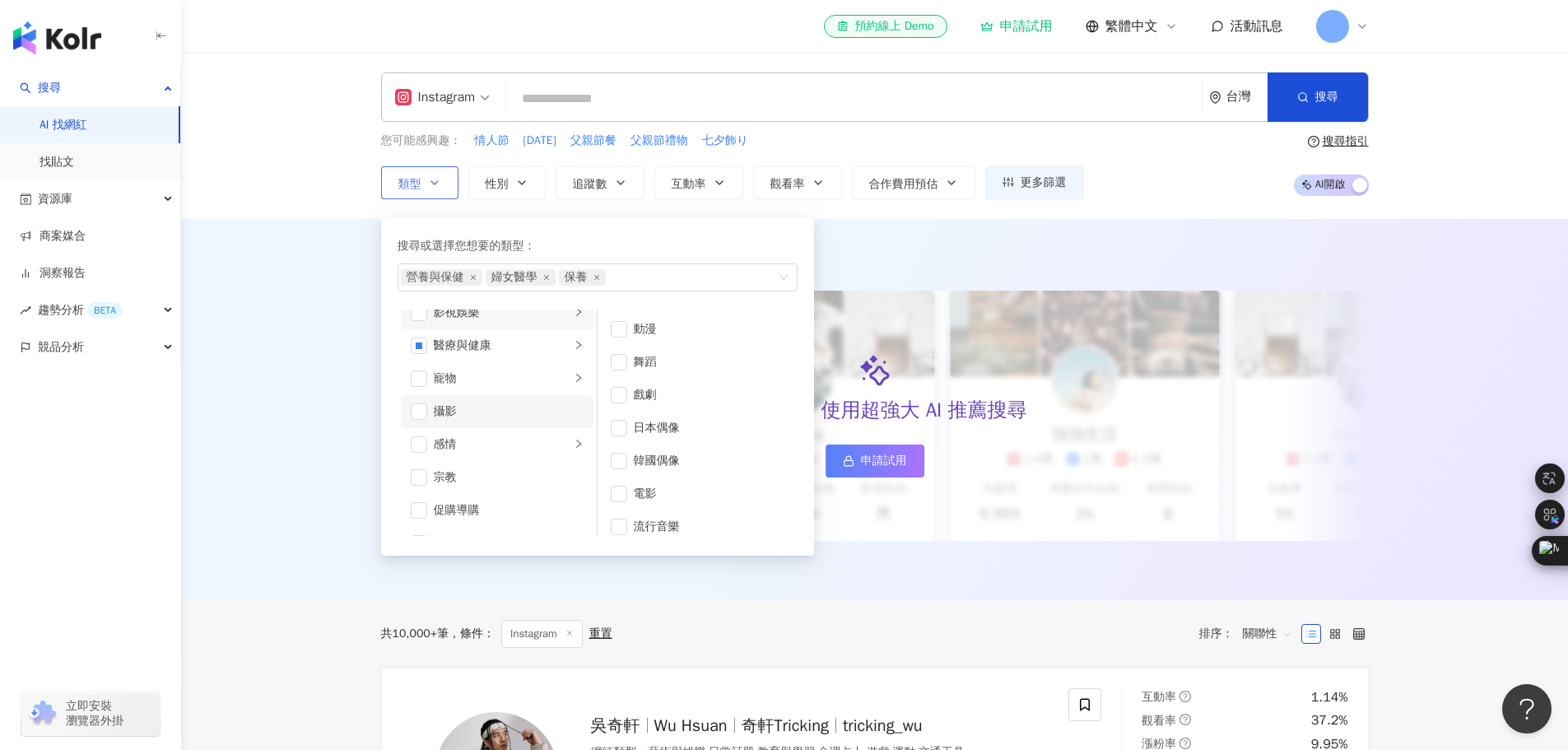 click on "攝影" at bounding box center (509, 412) 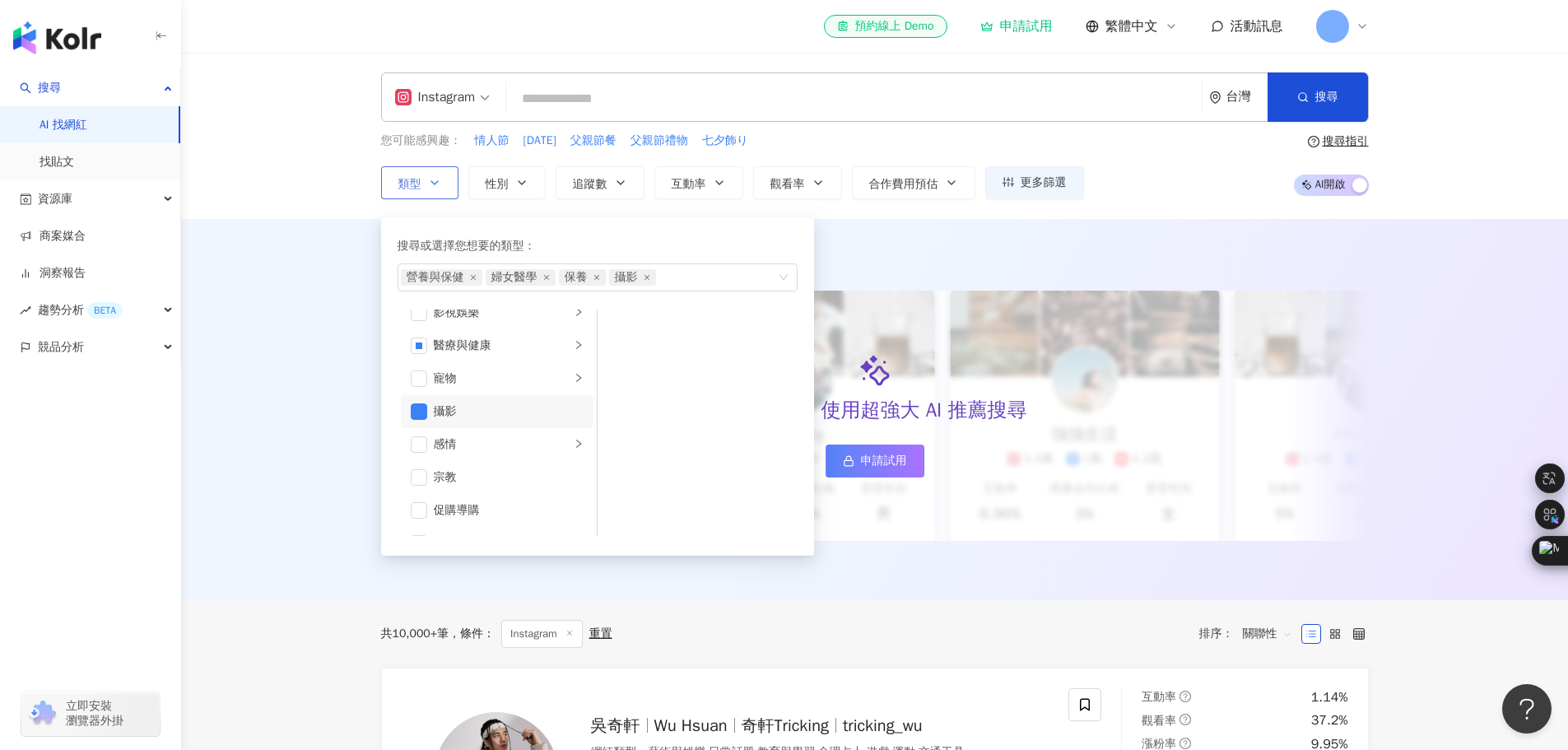 click on "攝影" at bounding box center (509, 412) 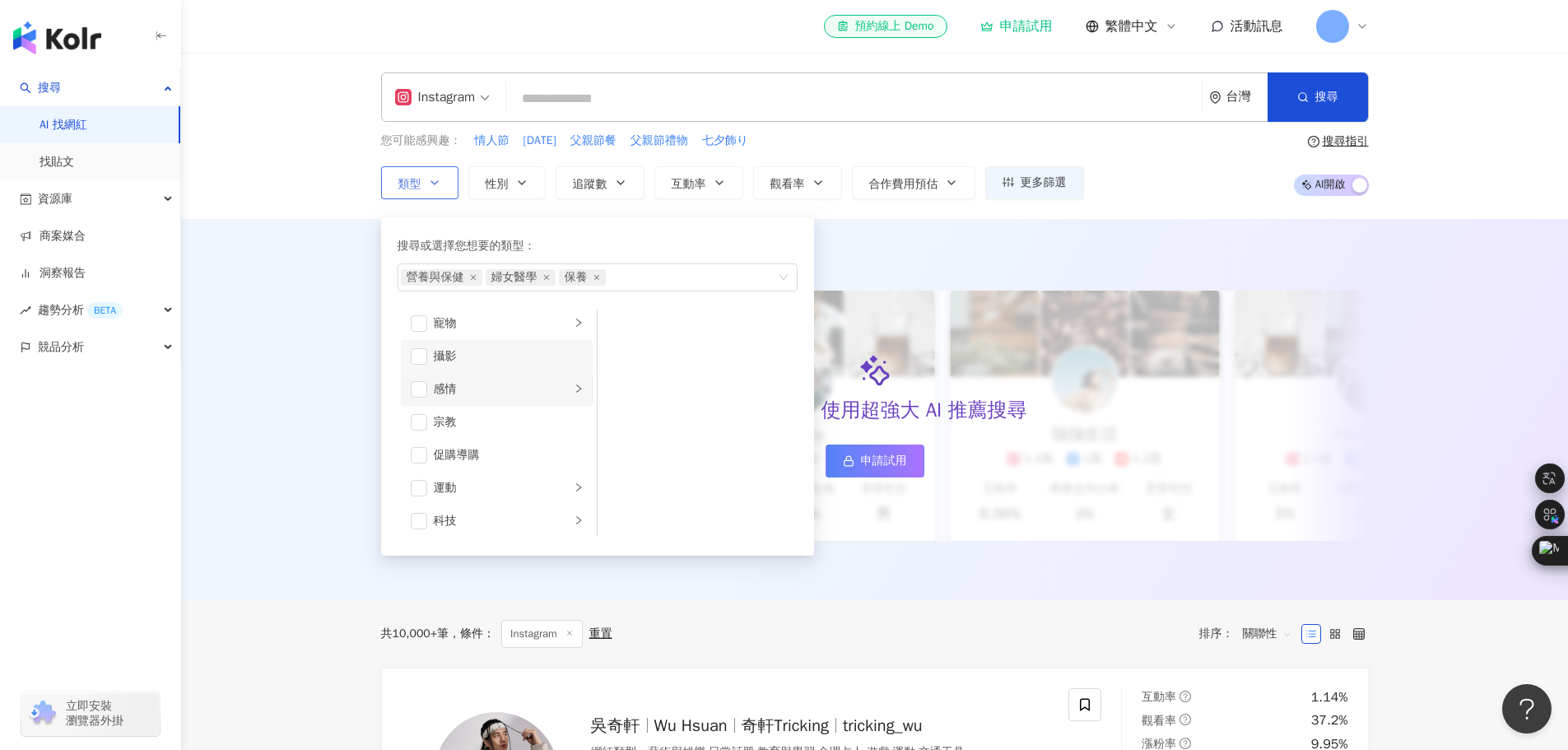 scroll, scrollTop: 494, scrollLeft: 0, axis: vertical 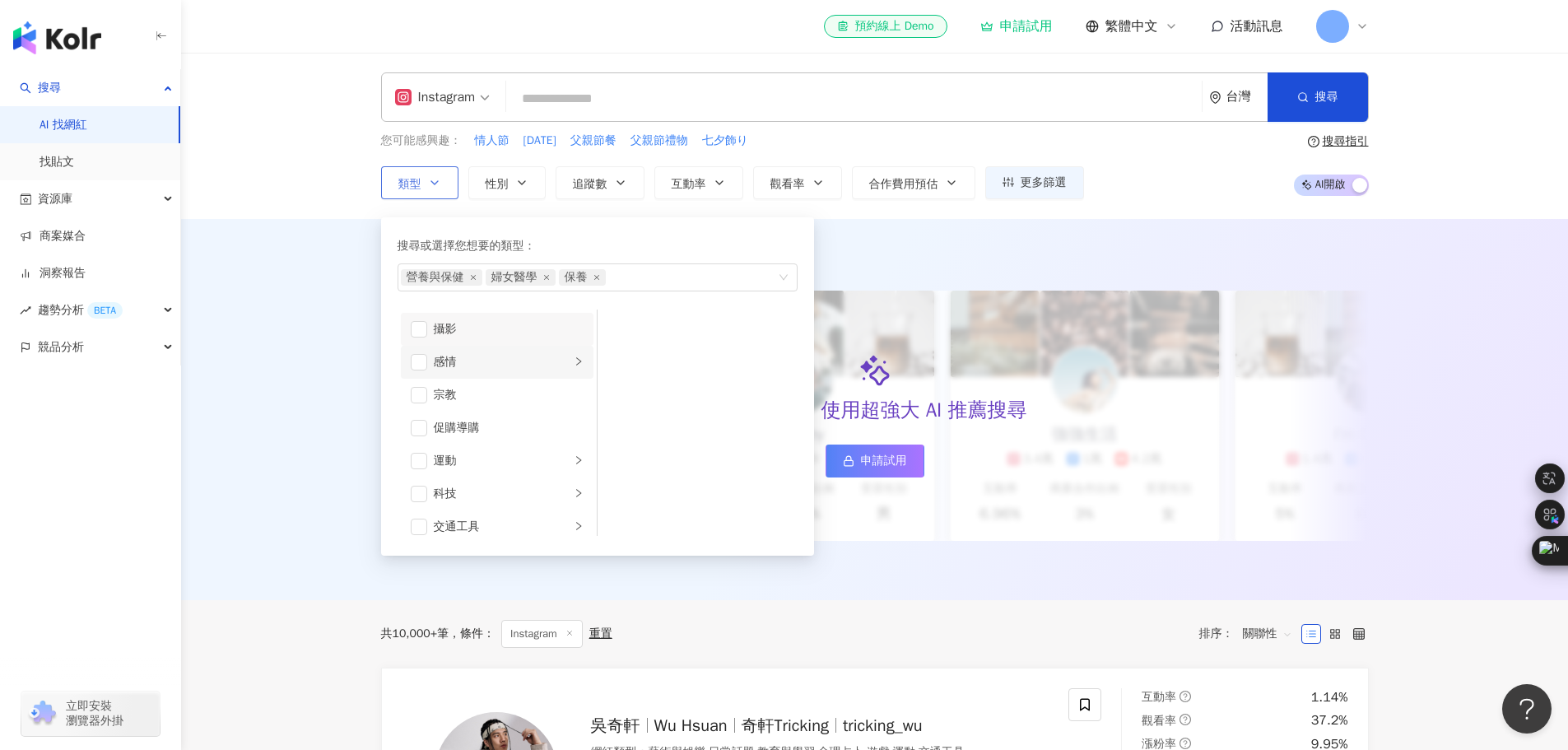 click on "感情" at bounding box center [502, 362] 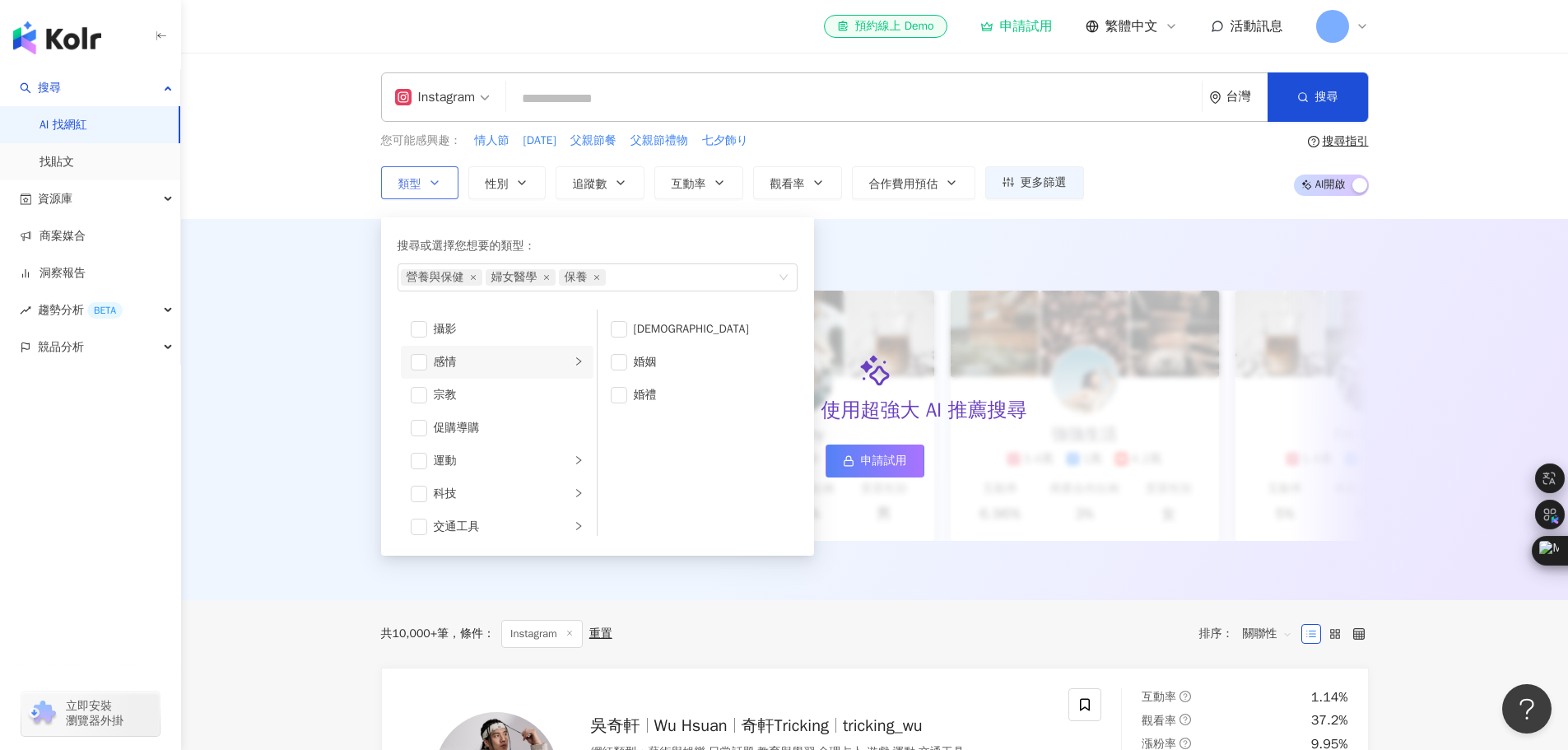 click on "感情" at bounding box center (502, 362) 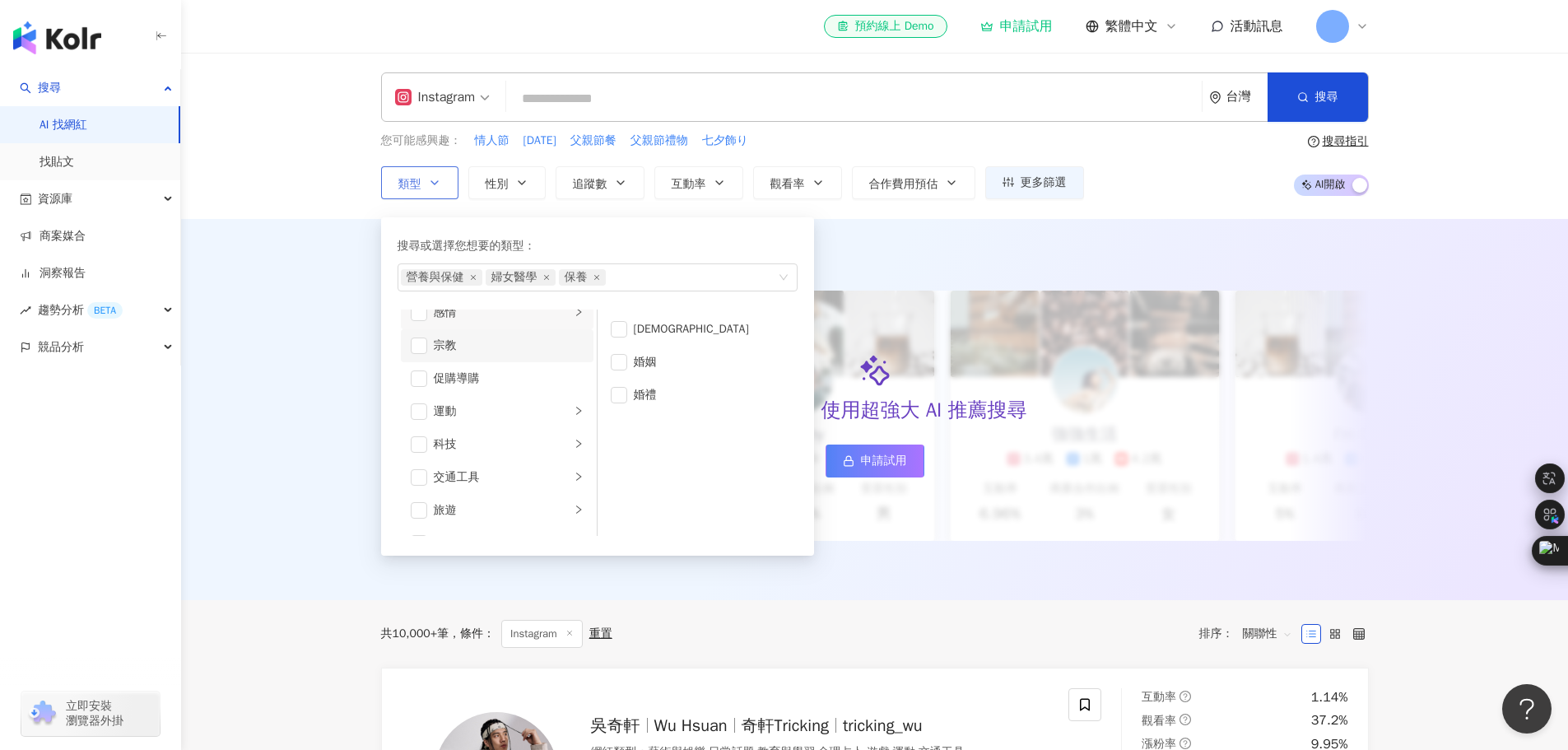 scroll, scrollTop: 571, scrollLeft: 0, axis: vertical 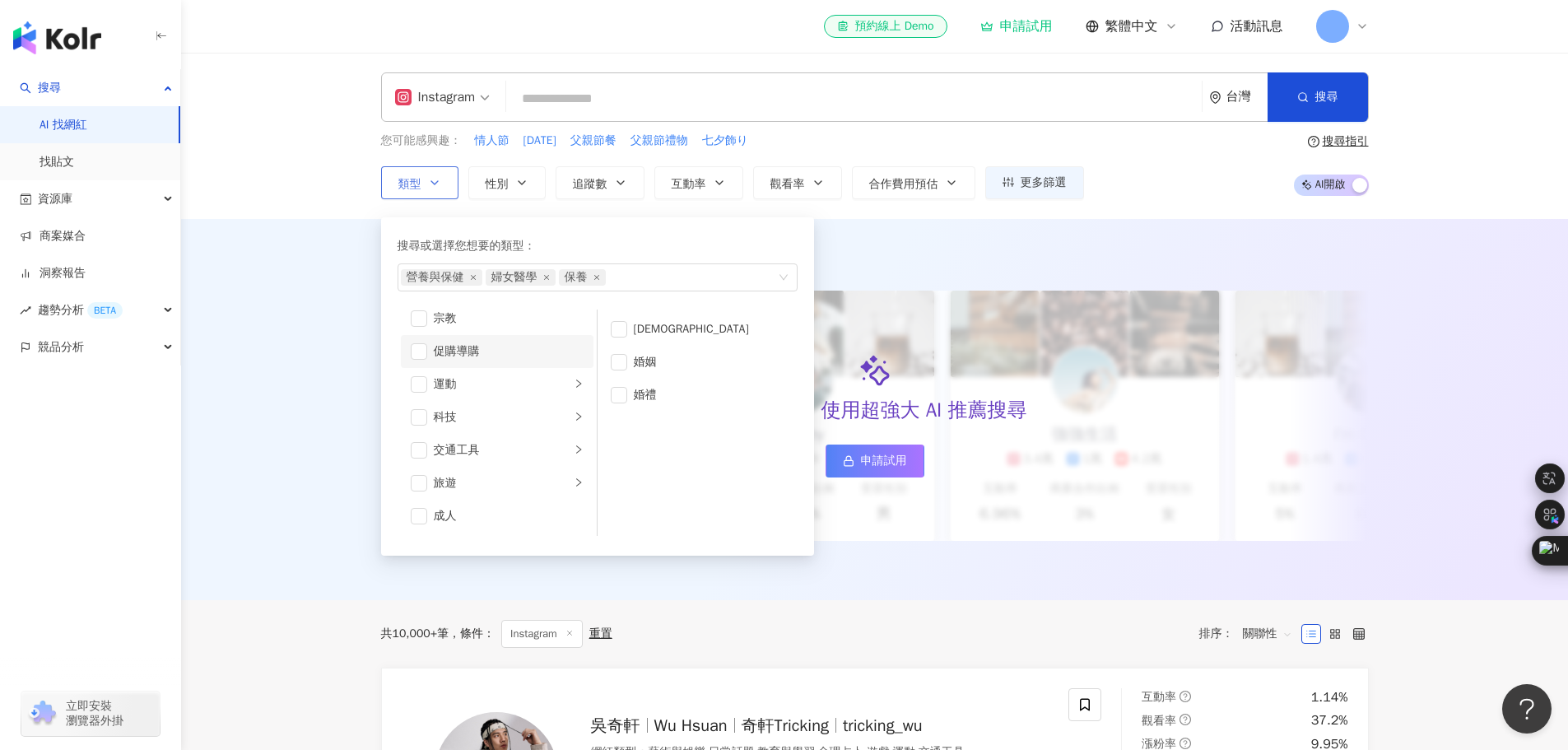 click on "促購導購" at bounding box center [509, 352] 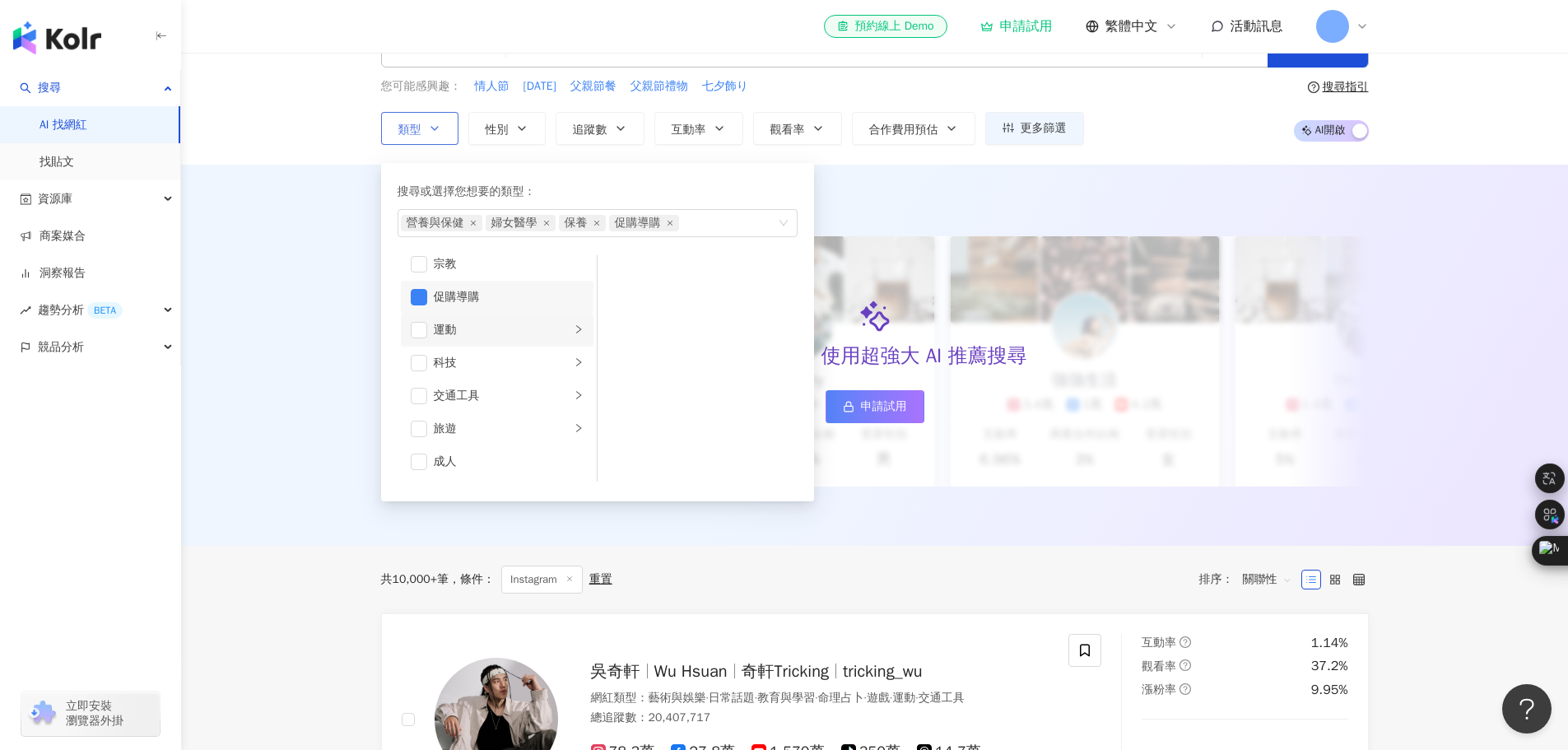 scroll, scrollTop: 82, scrollLeft: 0, axis: vertical 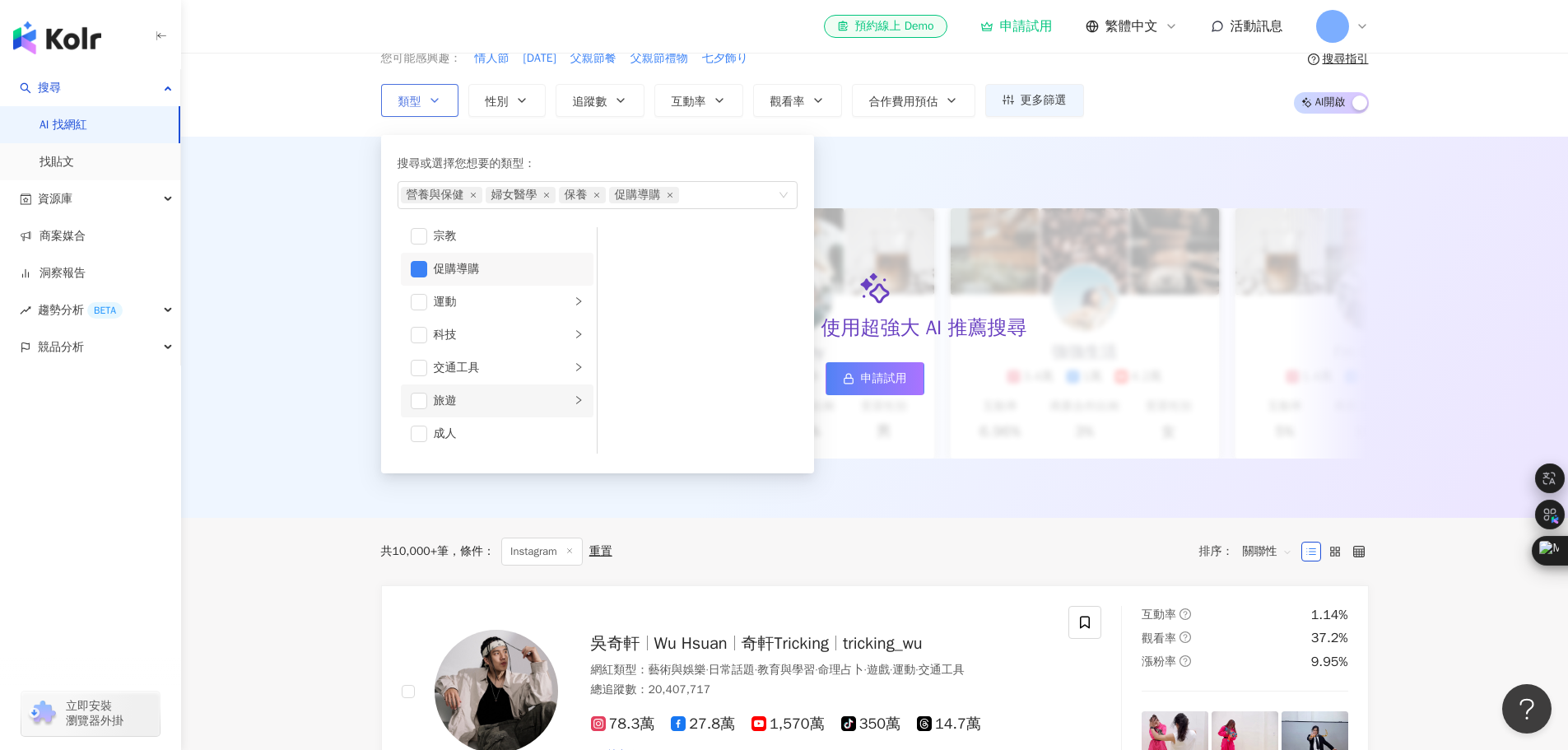 click 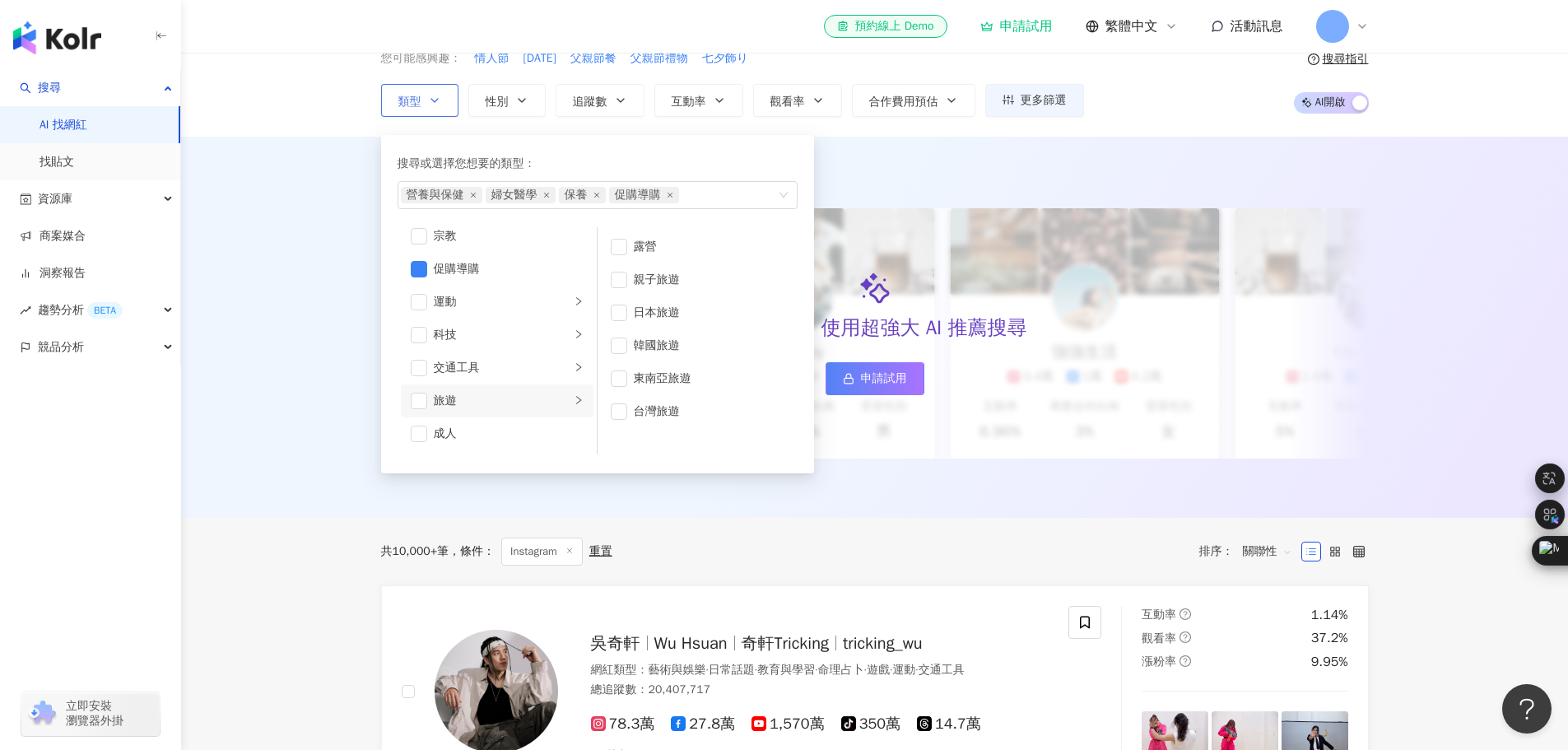 click 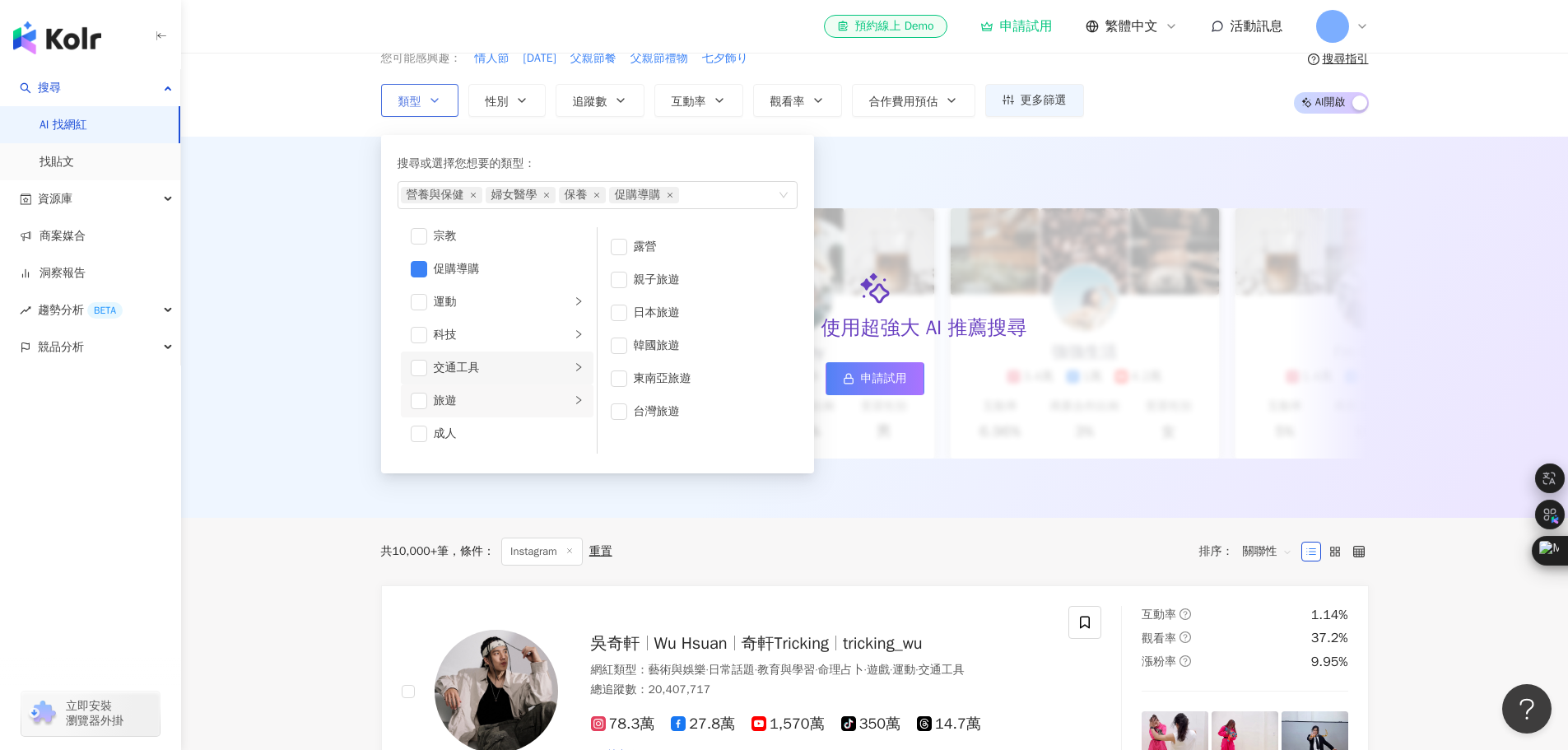 click 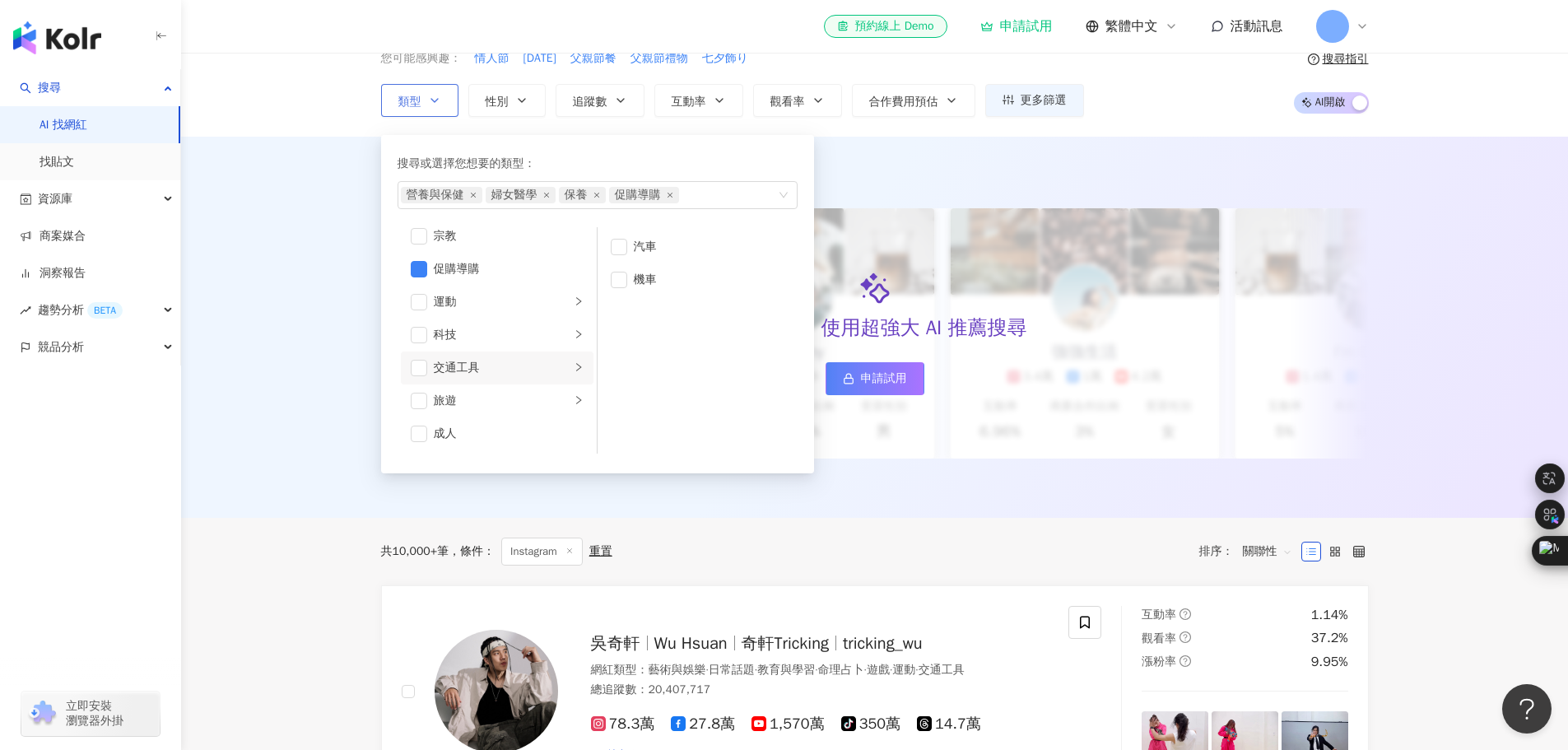 click 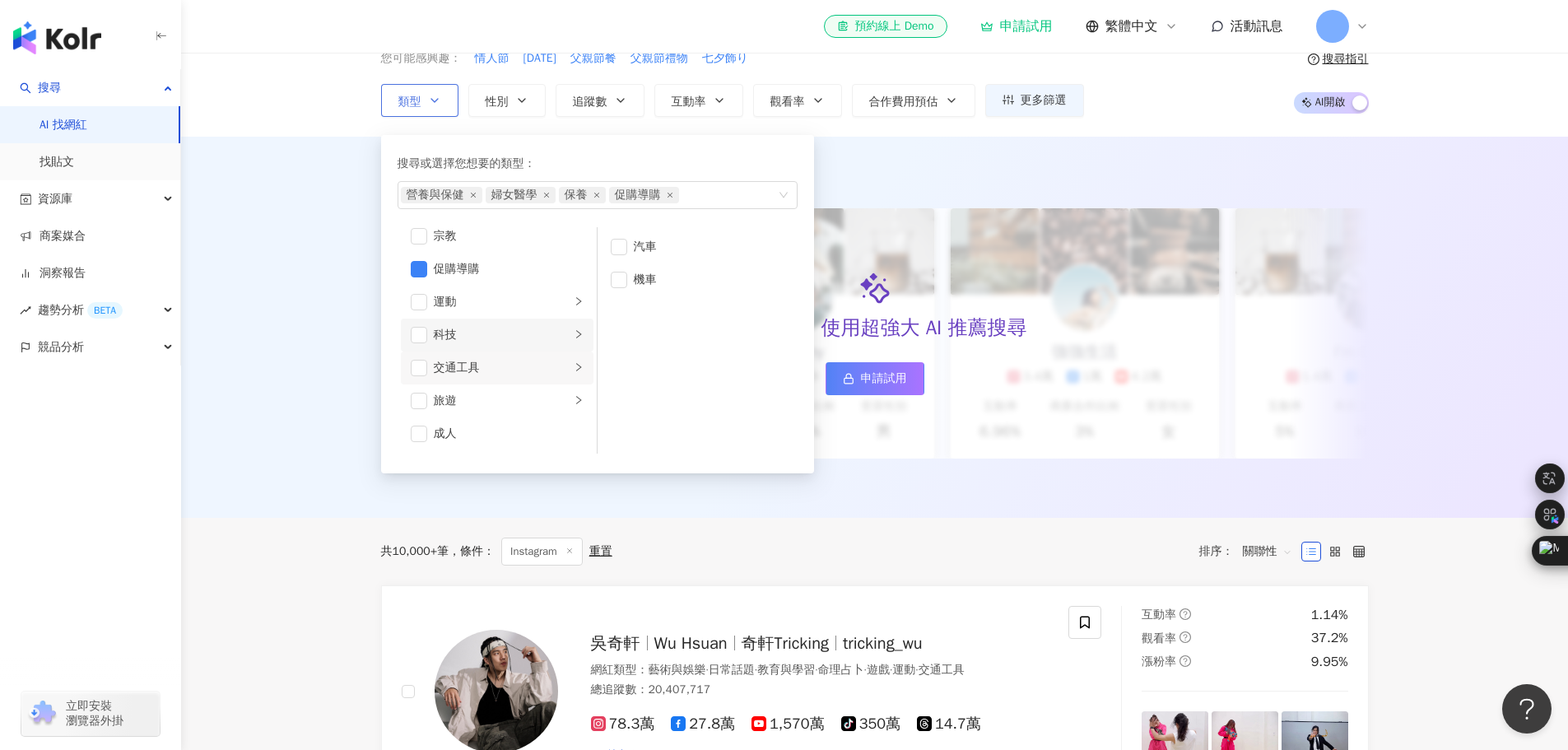 click at bounding box center [579, 334] 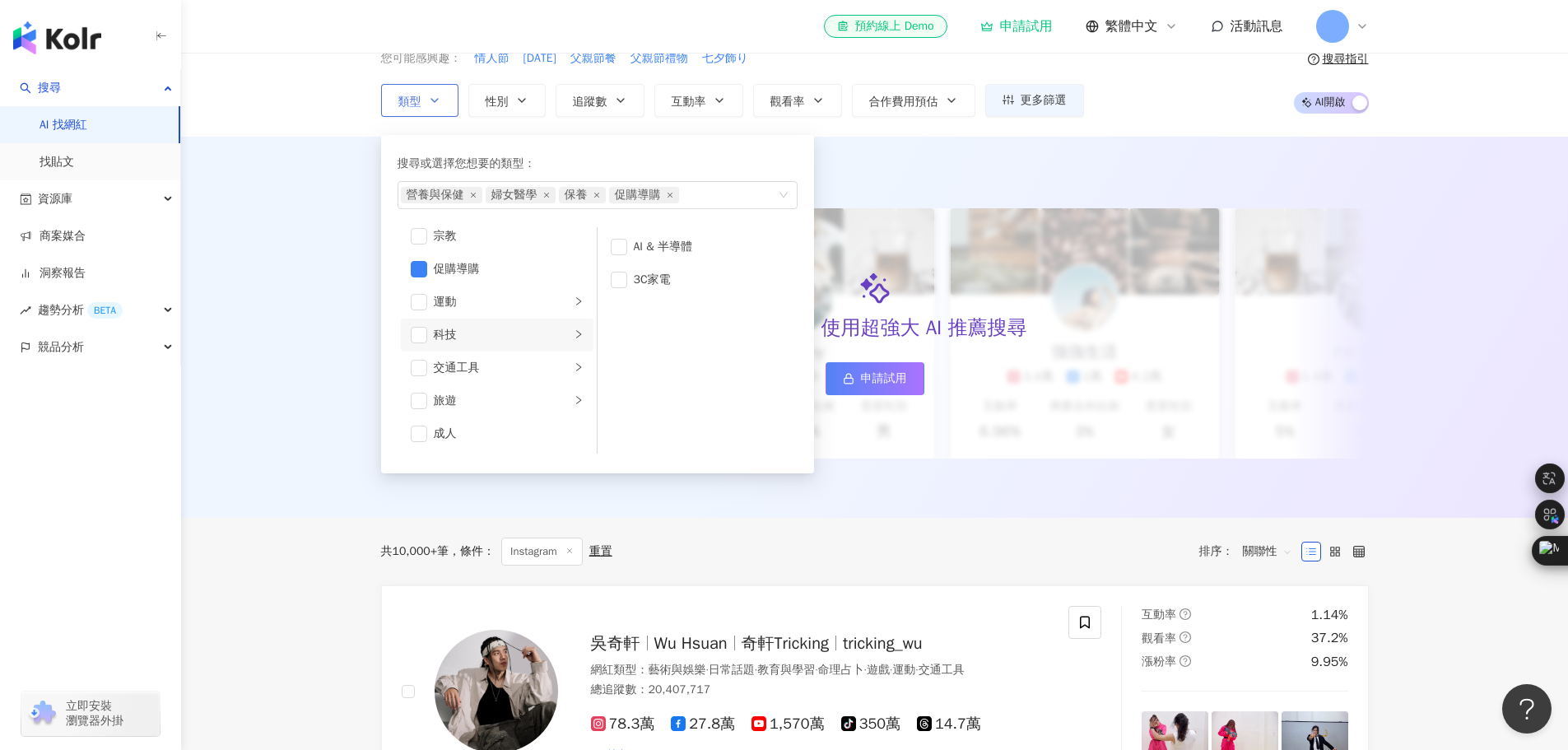 click at bounding box center [579, 334] 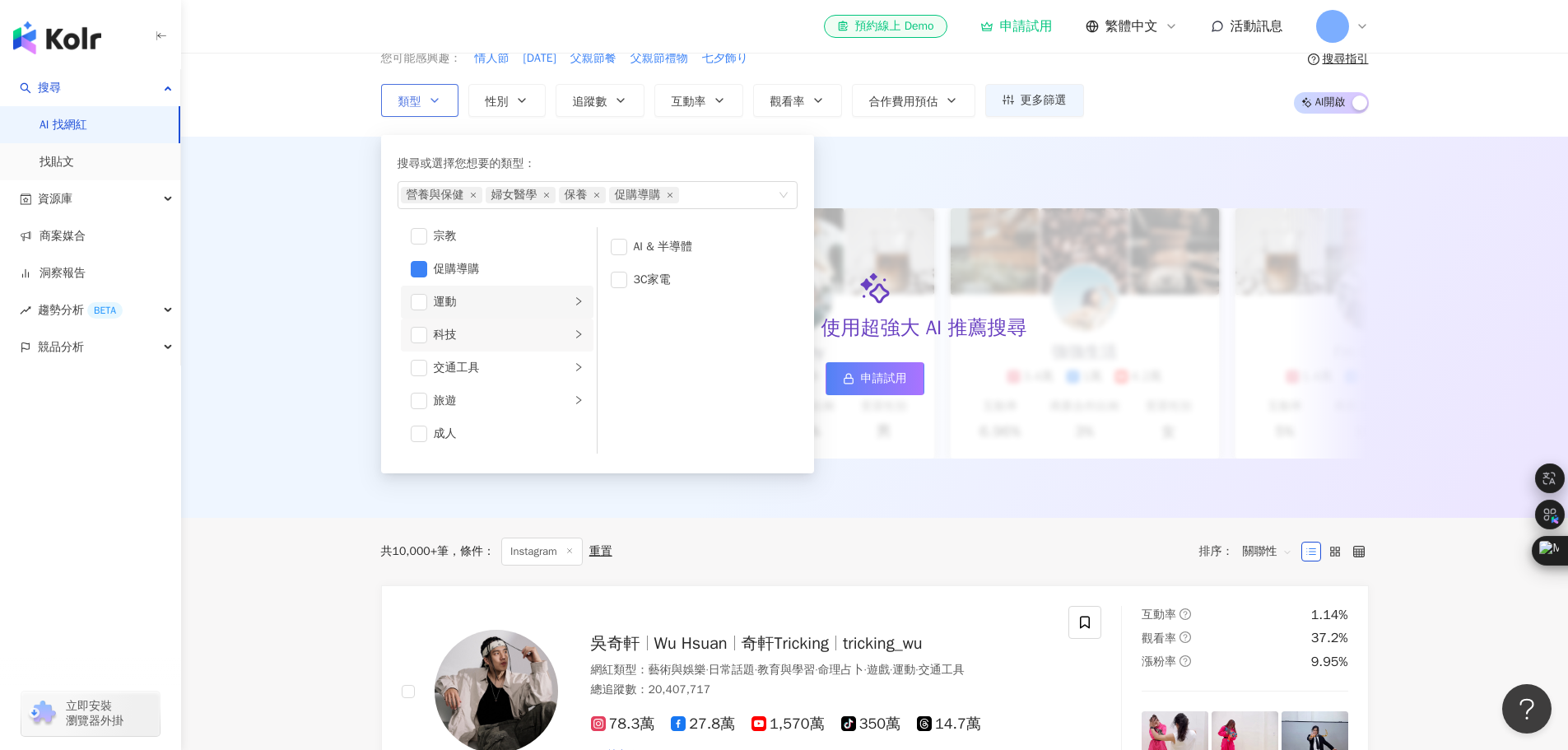click 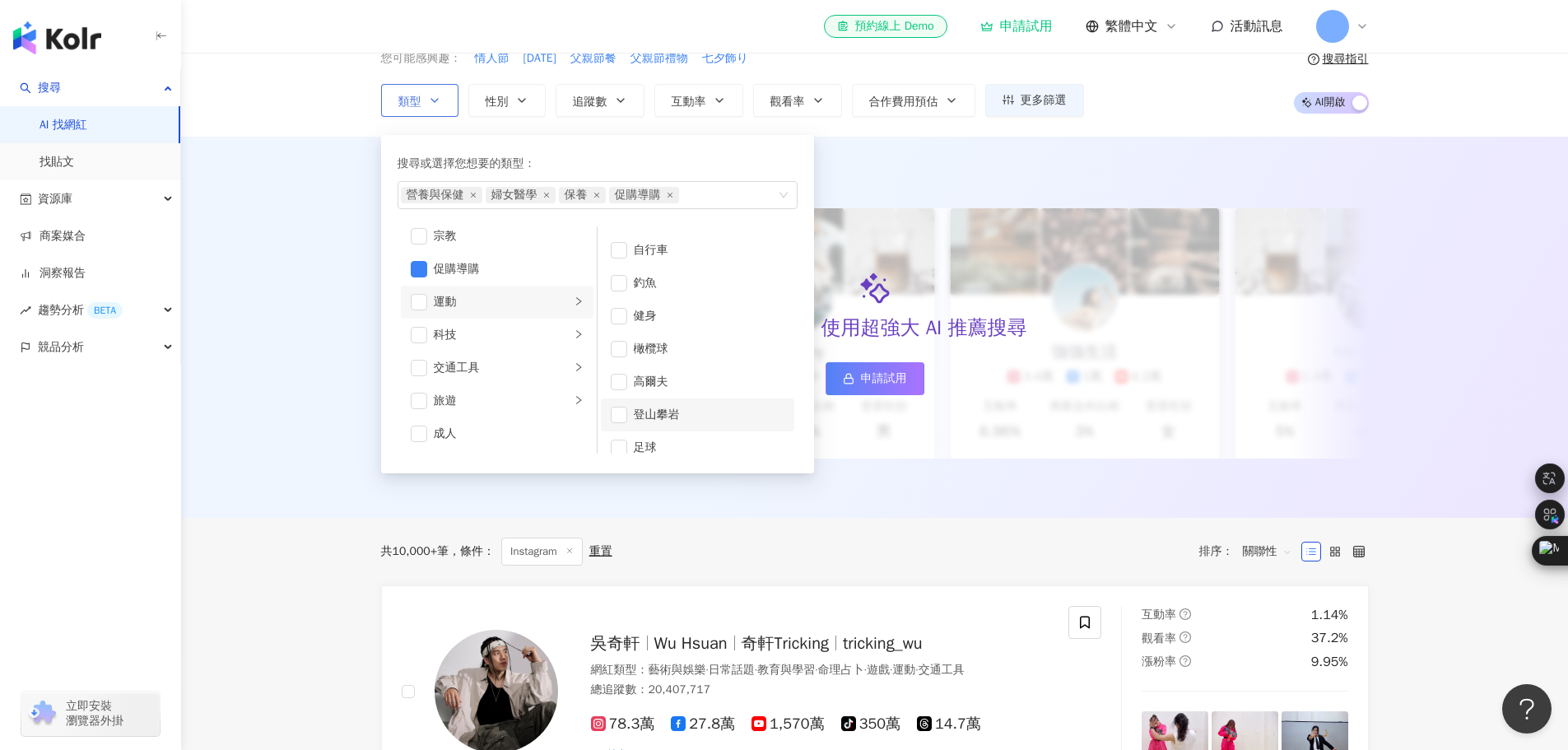 scroll, scrollTop: 208, scrollLeft: 0, axis: vertical 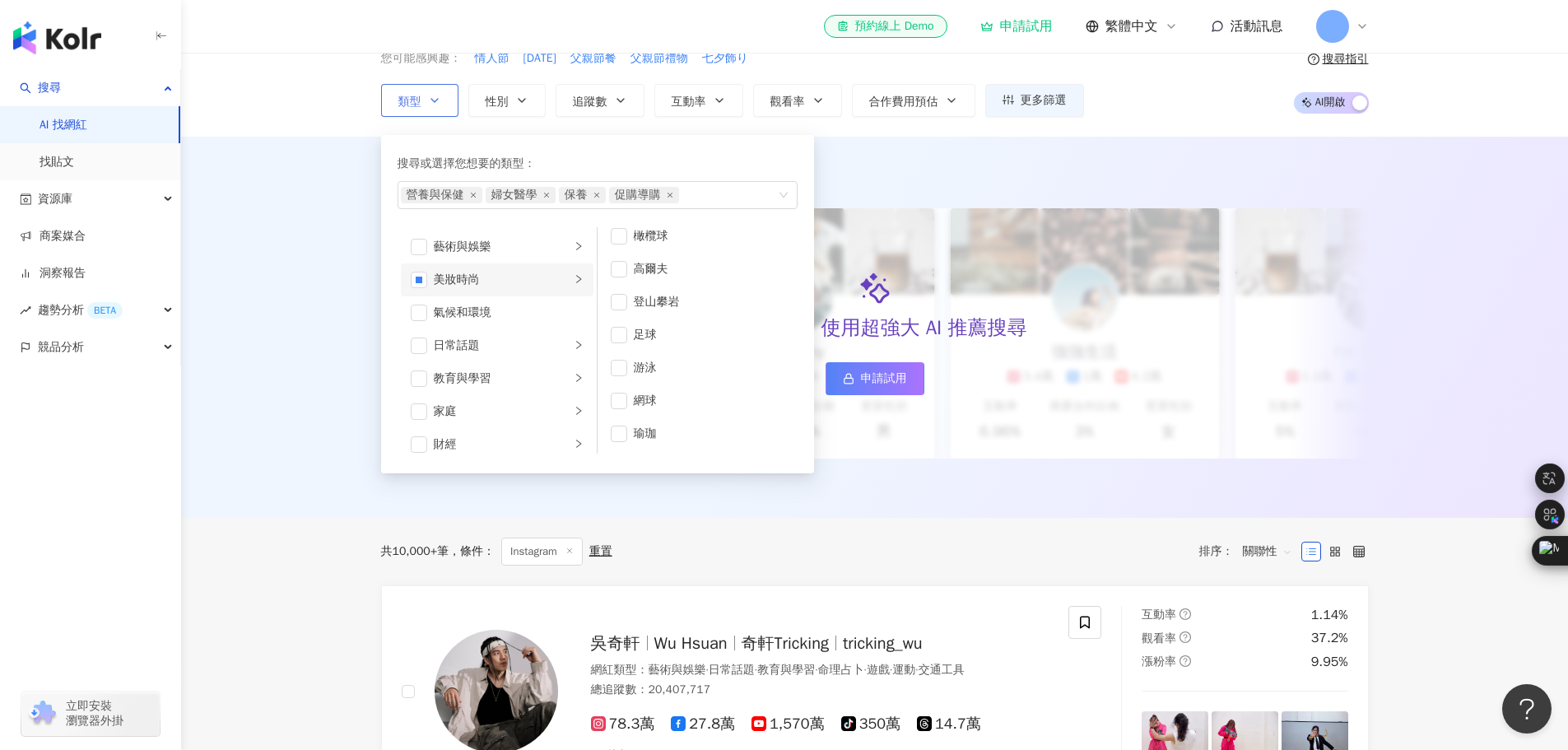 click on "美妝時尚" at bounding box center (502, 280) 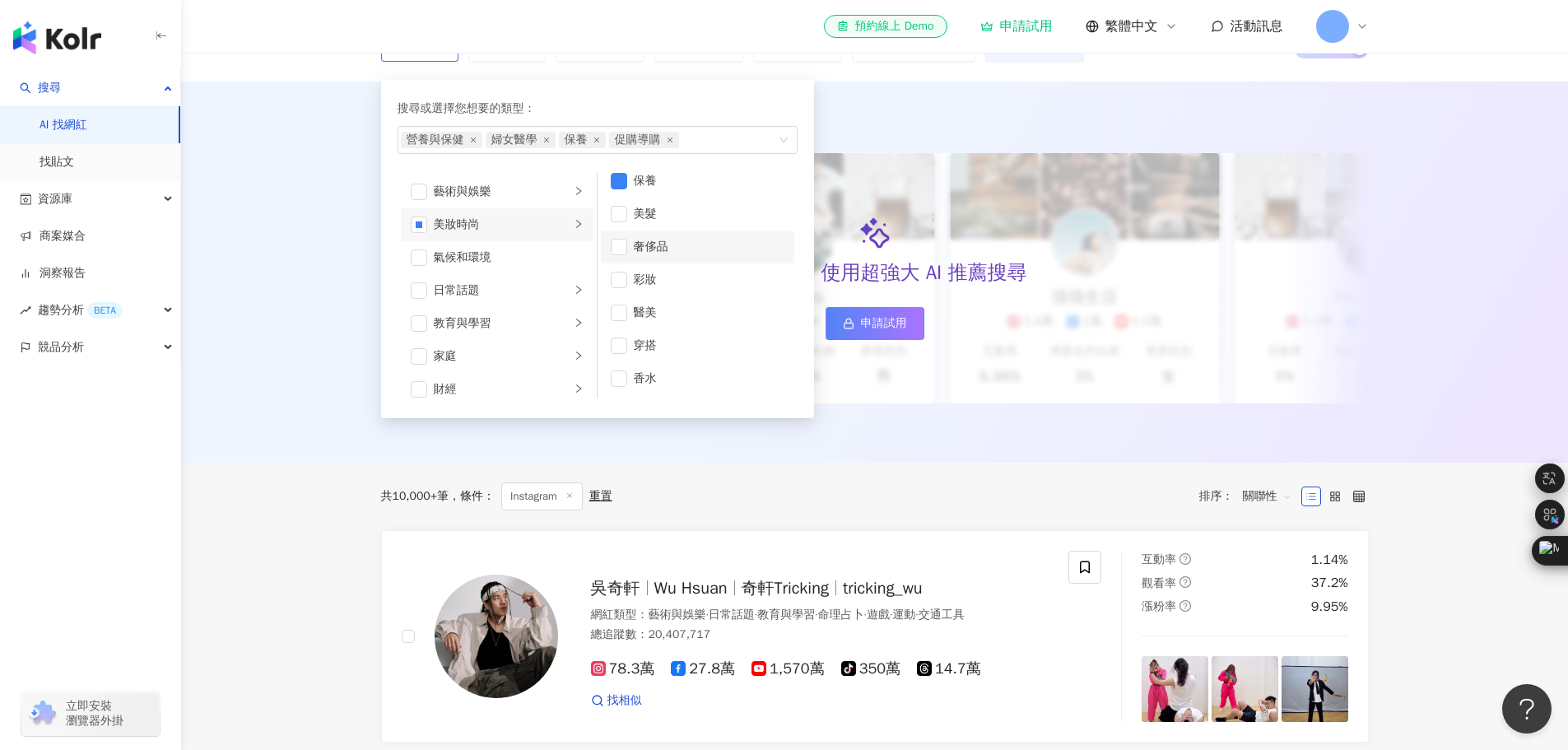 scroll, scrollTop: 165, scrollLeft: 0, axis: vertical 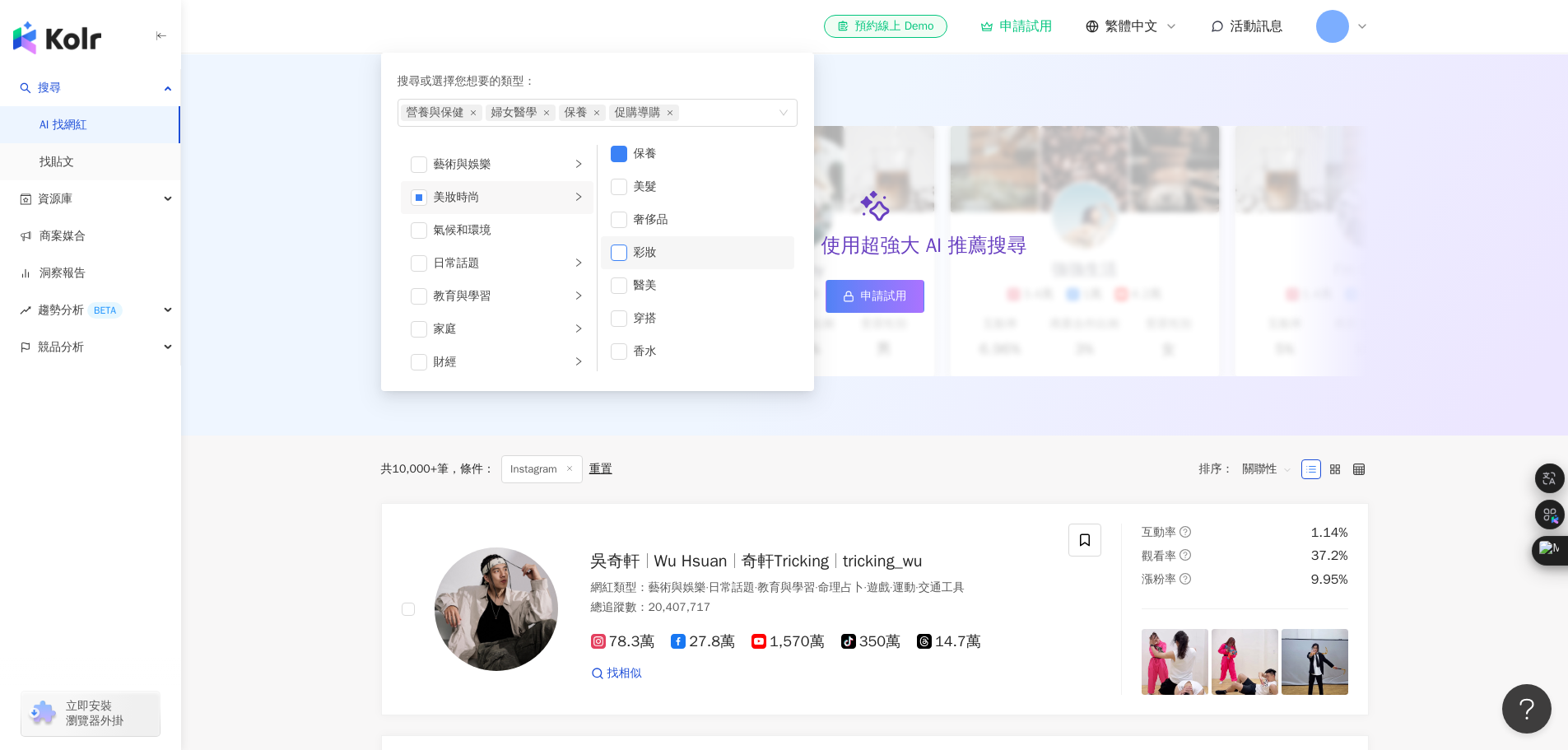 click at bounding box center (619, 253) 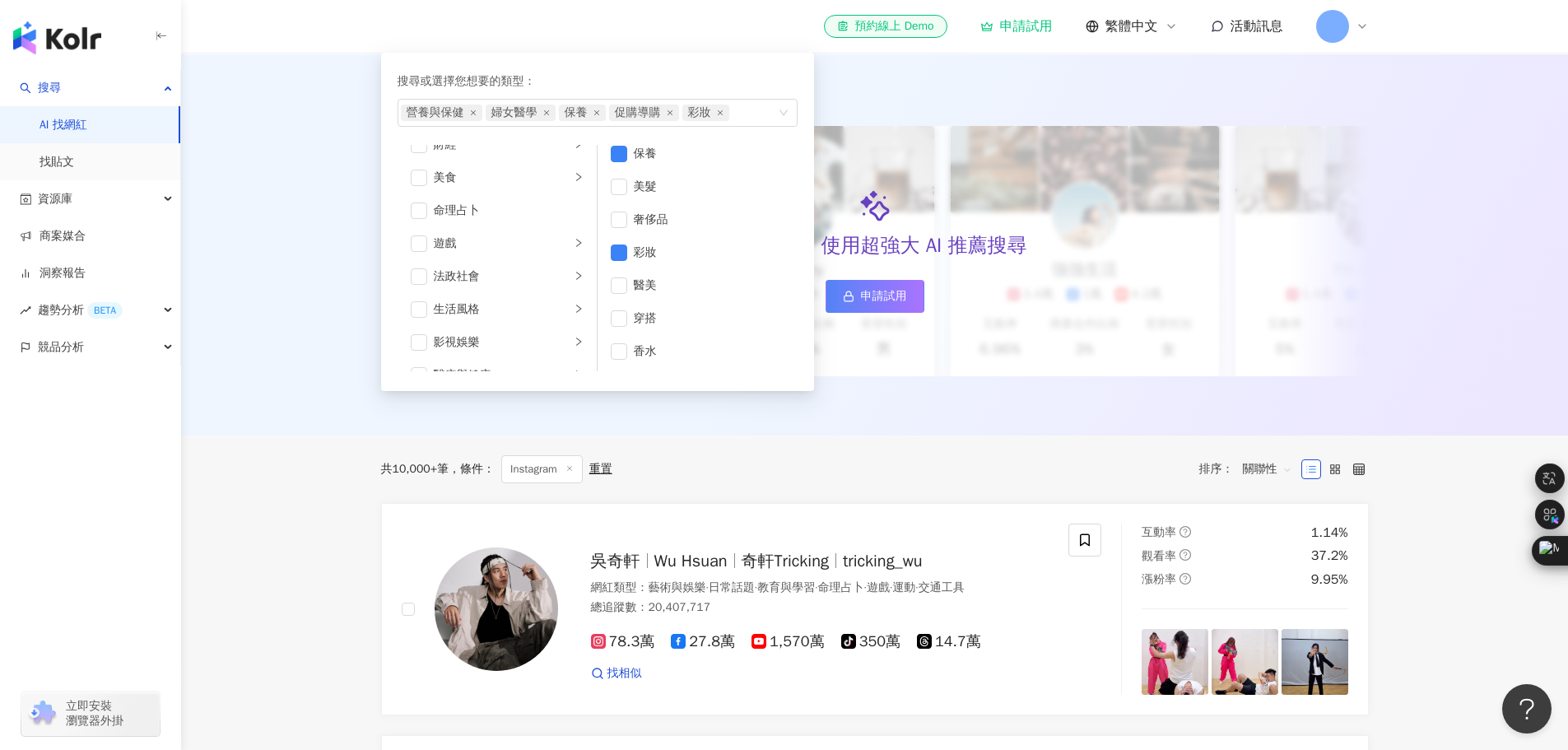 scroll, scrollTop: 247, scrollLeft: 0, axis: vertical 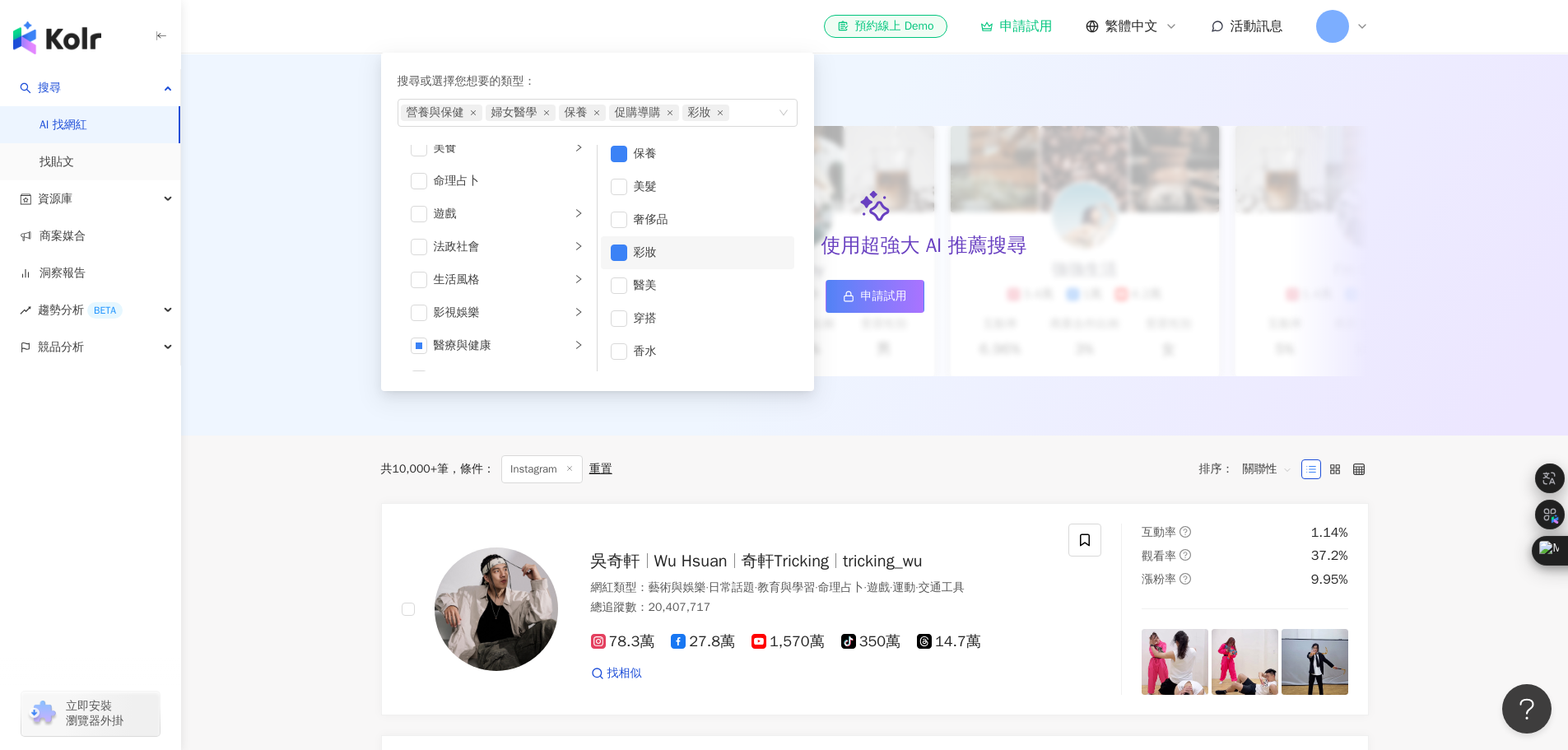 click on "彩妝" at bounding box center [697, 253] 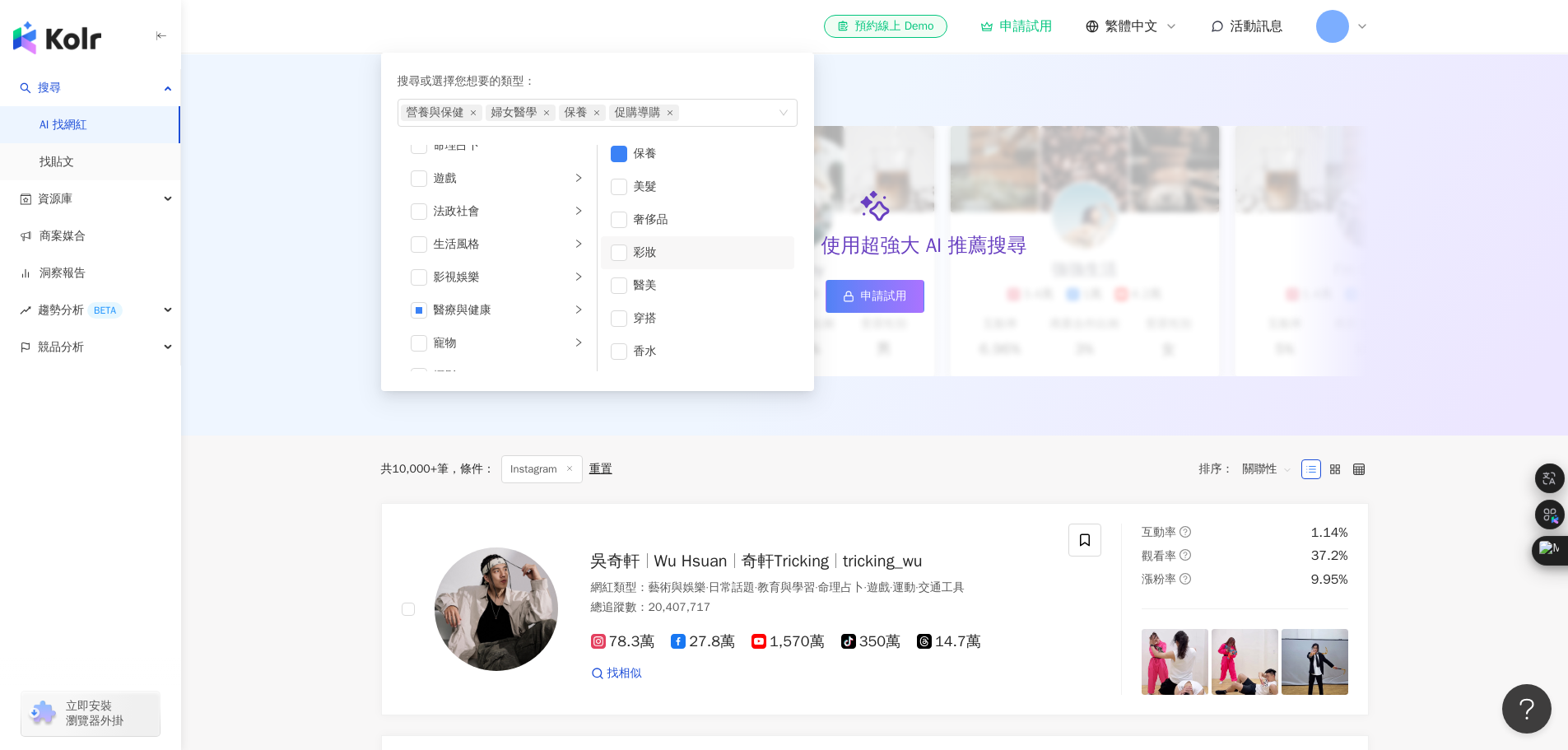 scroll, scrollTop: 283, scrollLeft: 0, axis: vertical 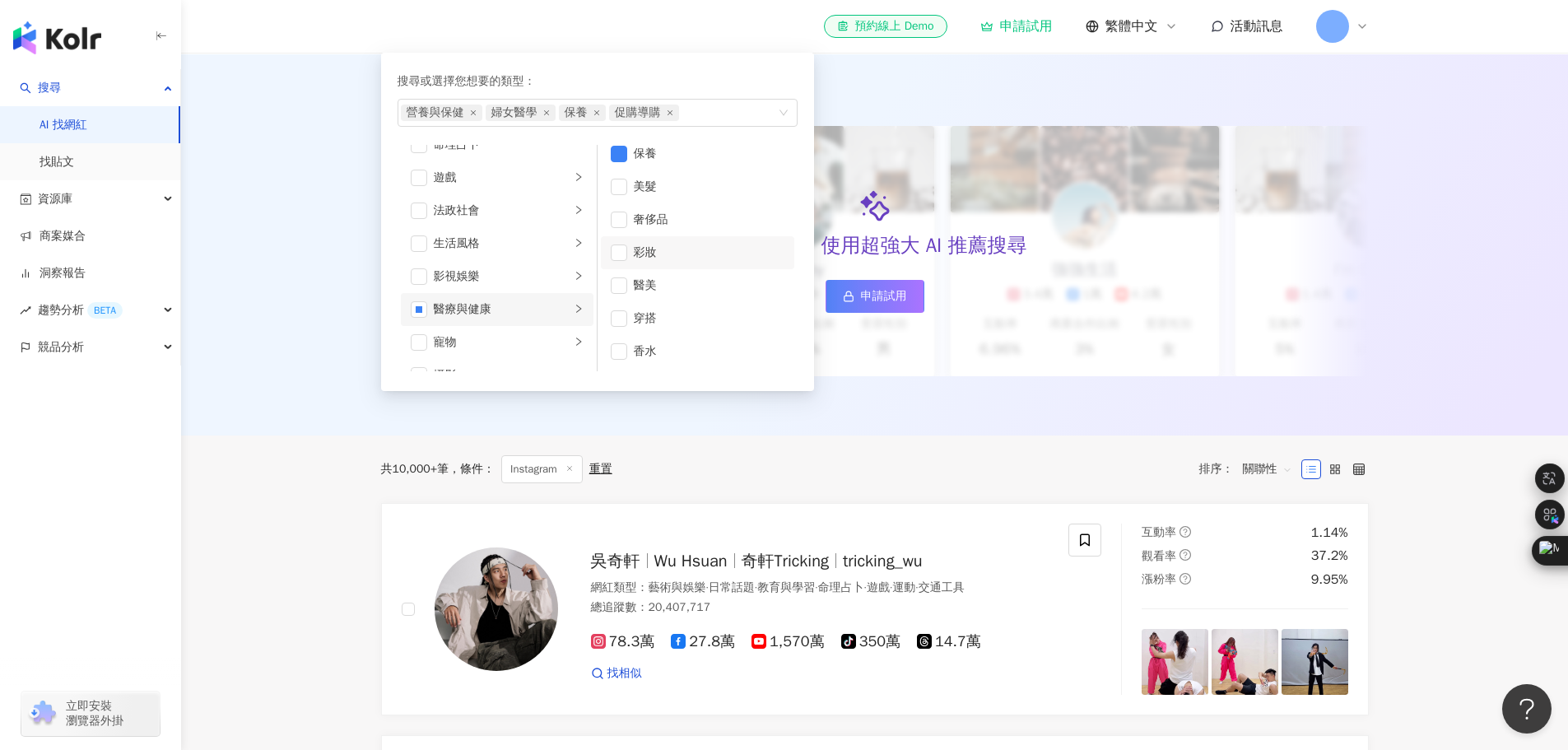 click on "醫療與健康" at bounding box center (502, 310) 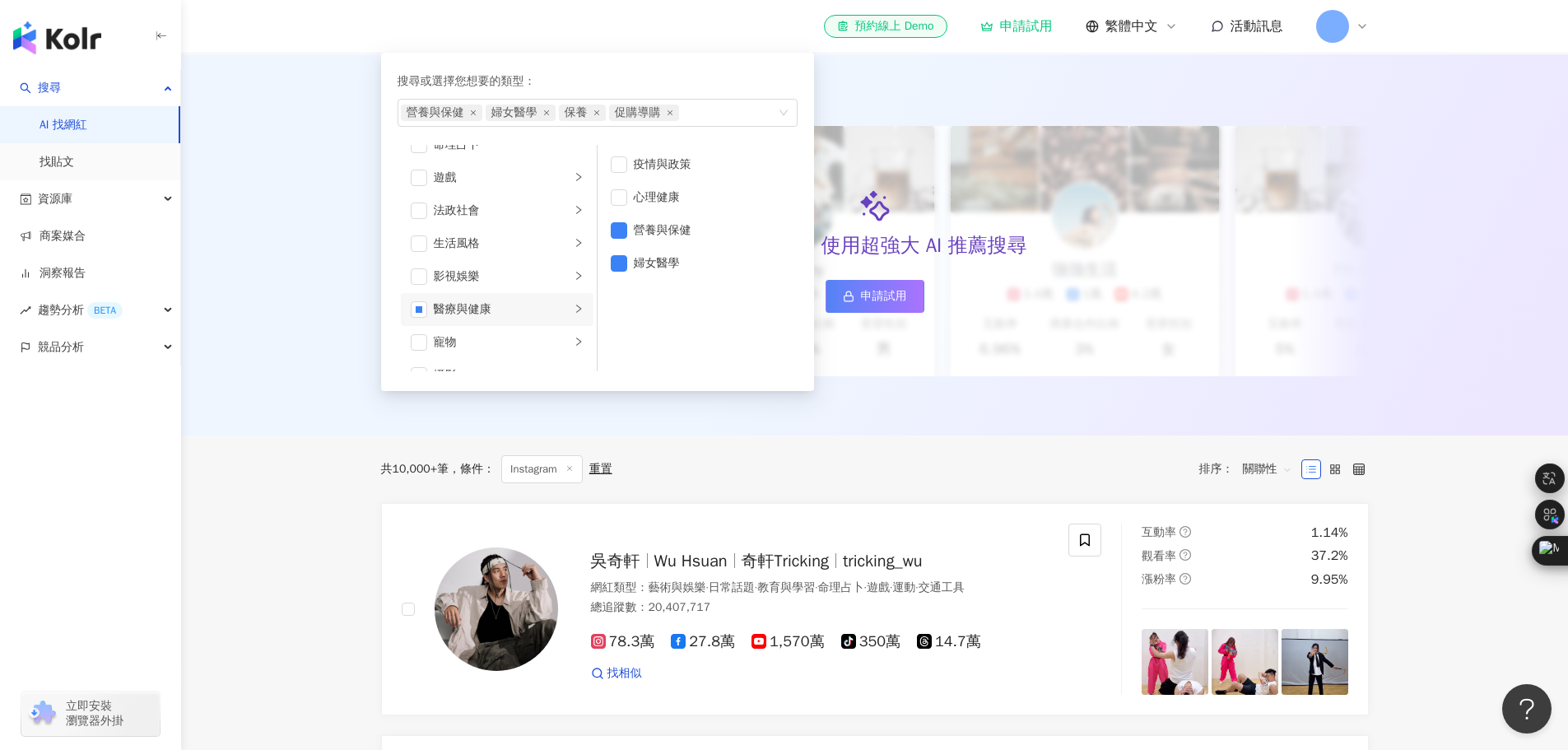 click on "搜尋或選擇您想要的類型： 營養與保健 婦女醫學 保養 促購導購   藝術與娛樂 美妝時尚 氣候和環境 日常話題 教育與學習 家庭 財經 美食 命理占卜 遊戲 法政社會 生活風格 影視娛樂 醫療與健康 寵物 攝影 感情 宗教 促購導購 運動 科技 交通工具 旅遊 成人 疫情與政策 心理健康 營養與保健 婦女醫學" at bounding box center [598, 221] 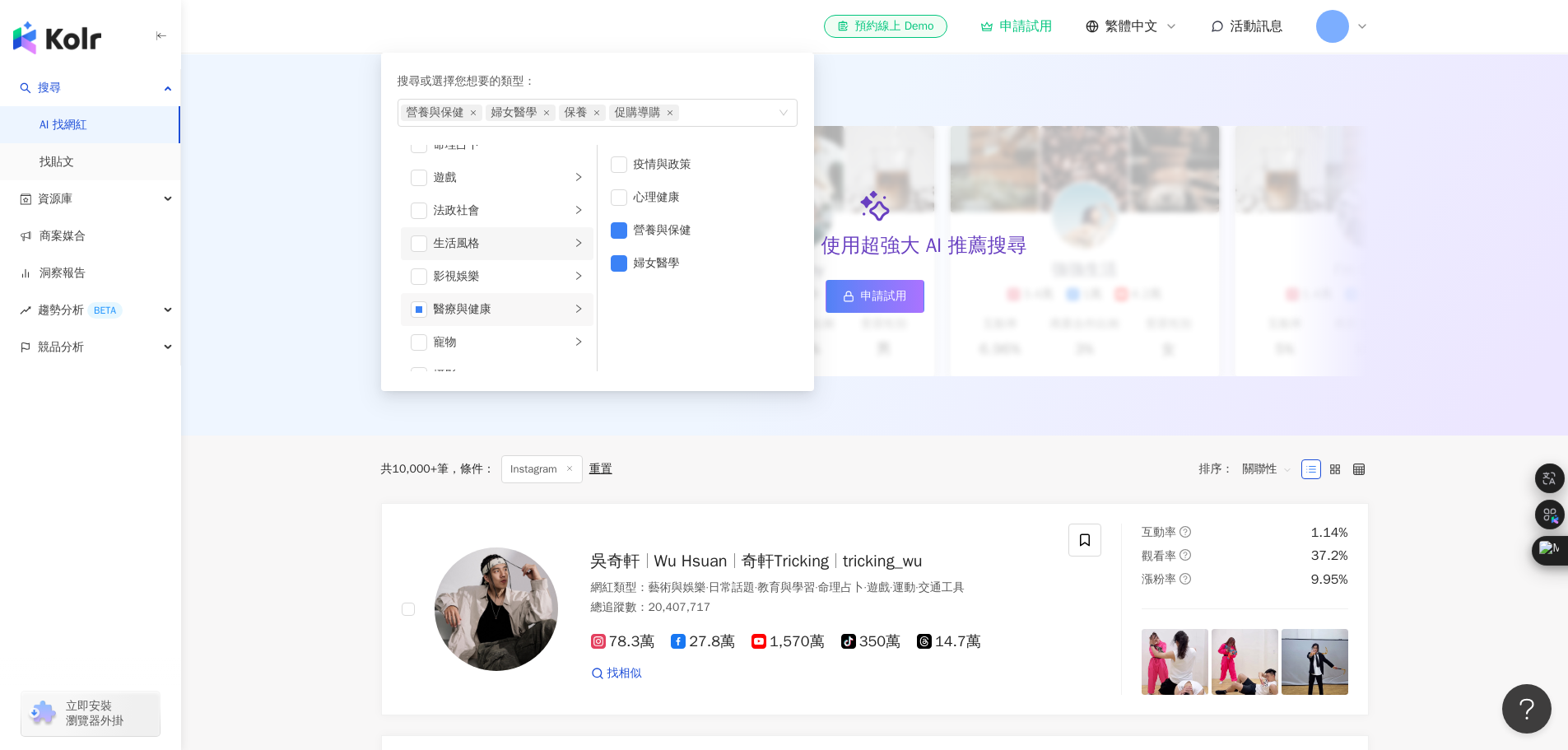 scroll, scrollTop: 201, scrollLeft: 0, axis: vertical 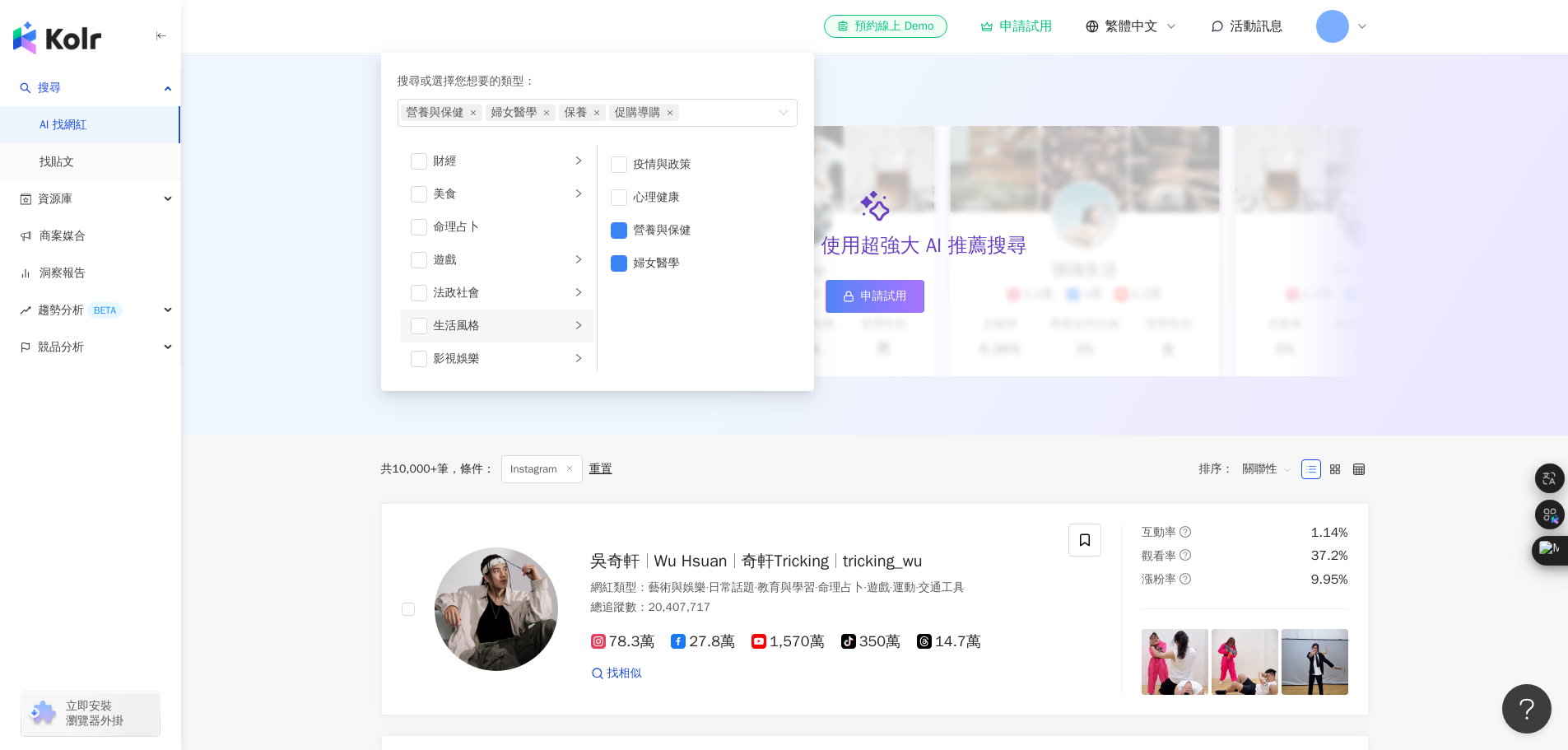 click on "生活風格" at bounding box center (502, 326) 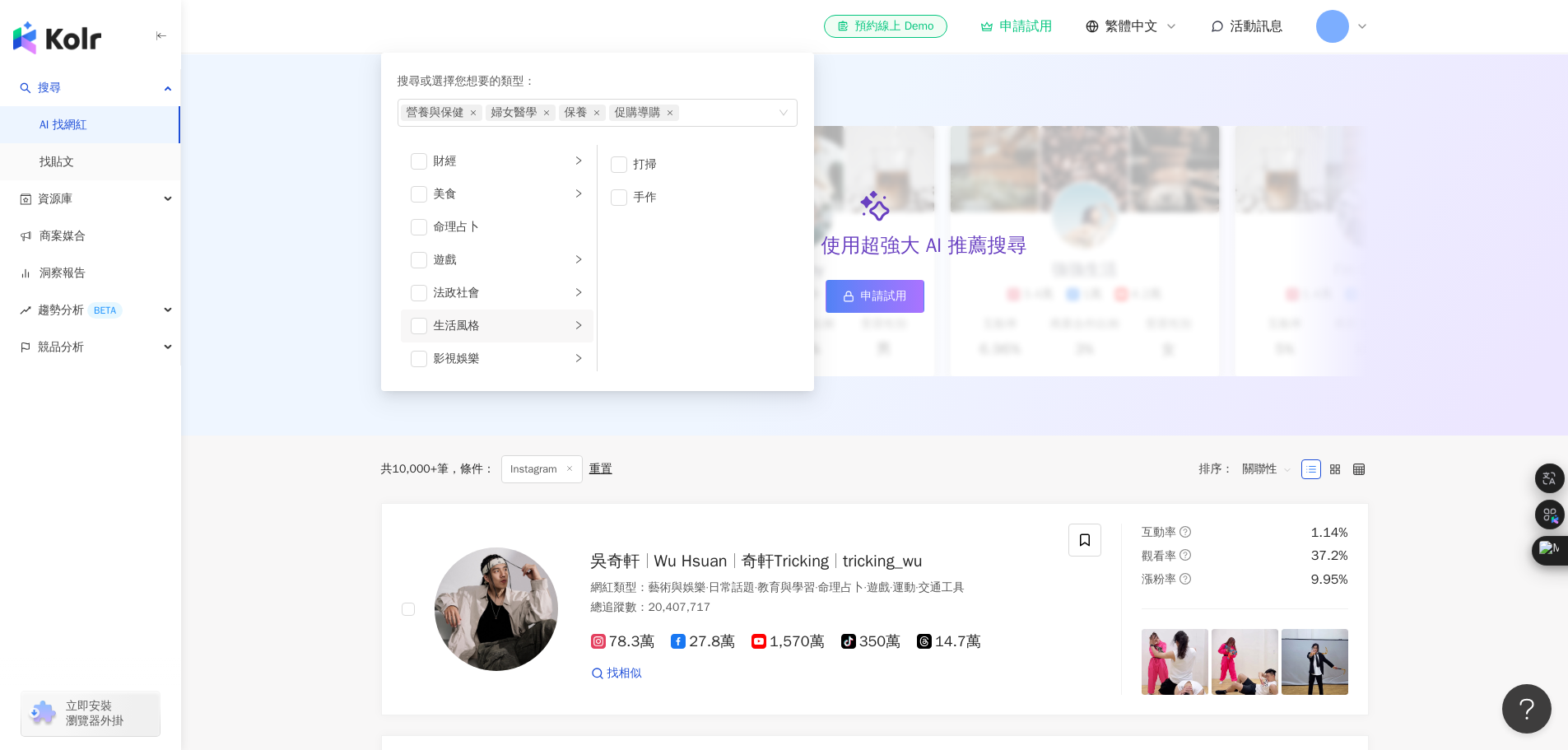 click on "生活風格" at bounding box center (497, 326) 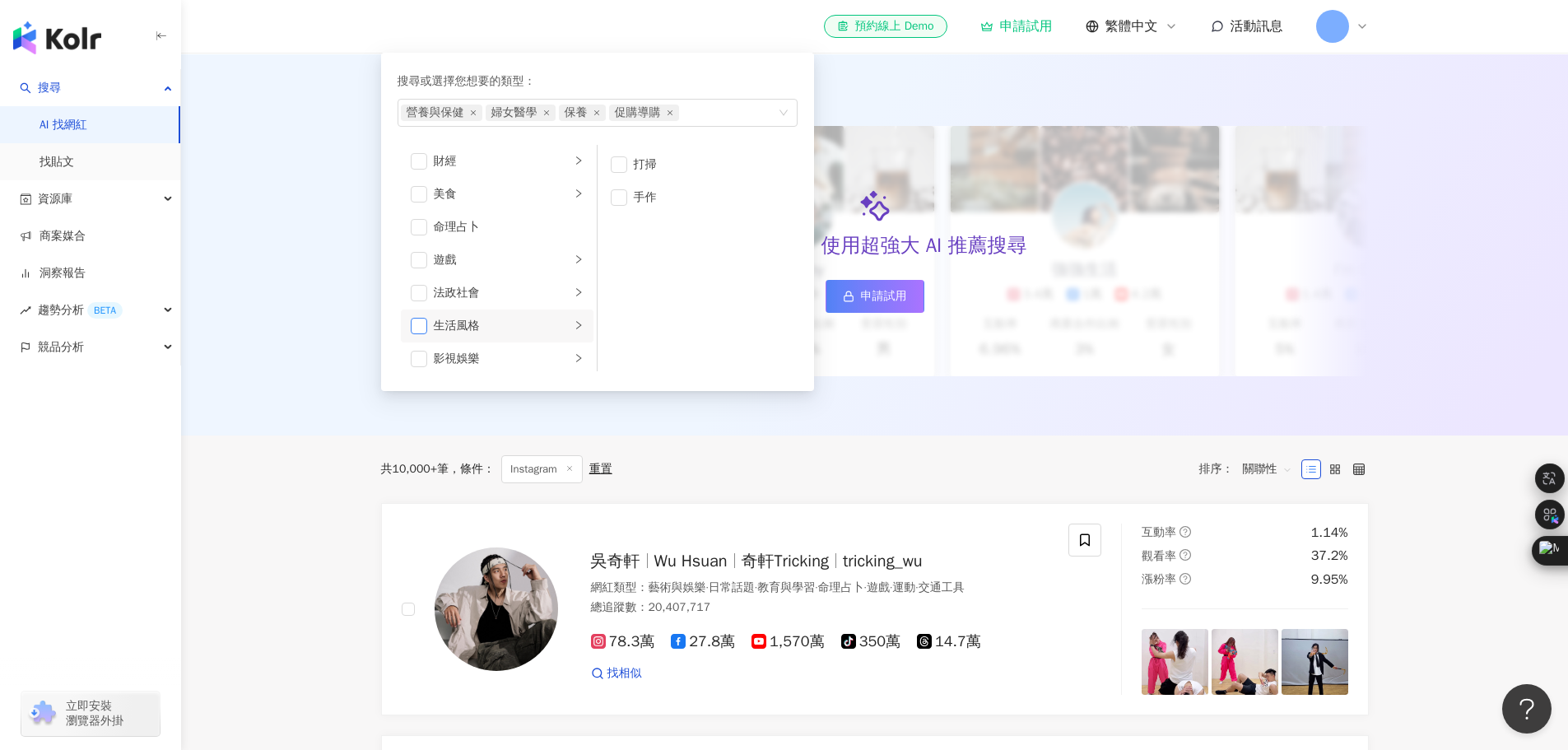 click at bounding box center (419, 326) 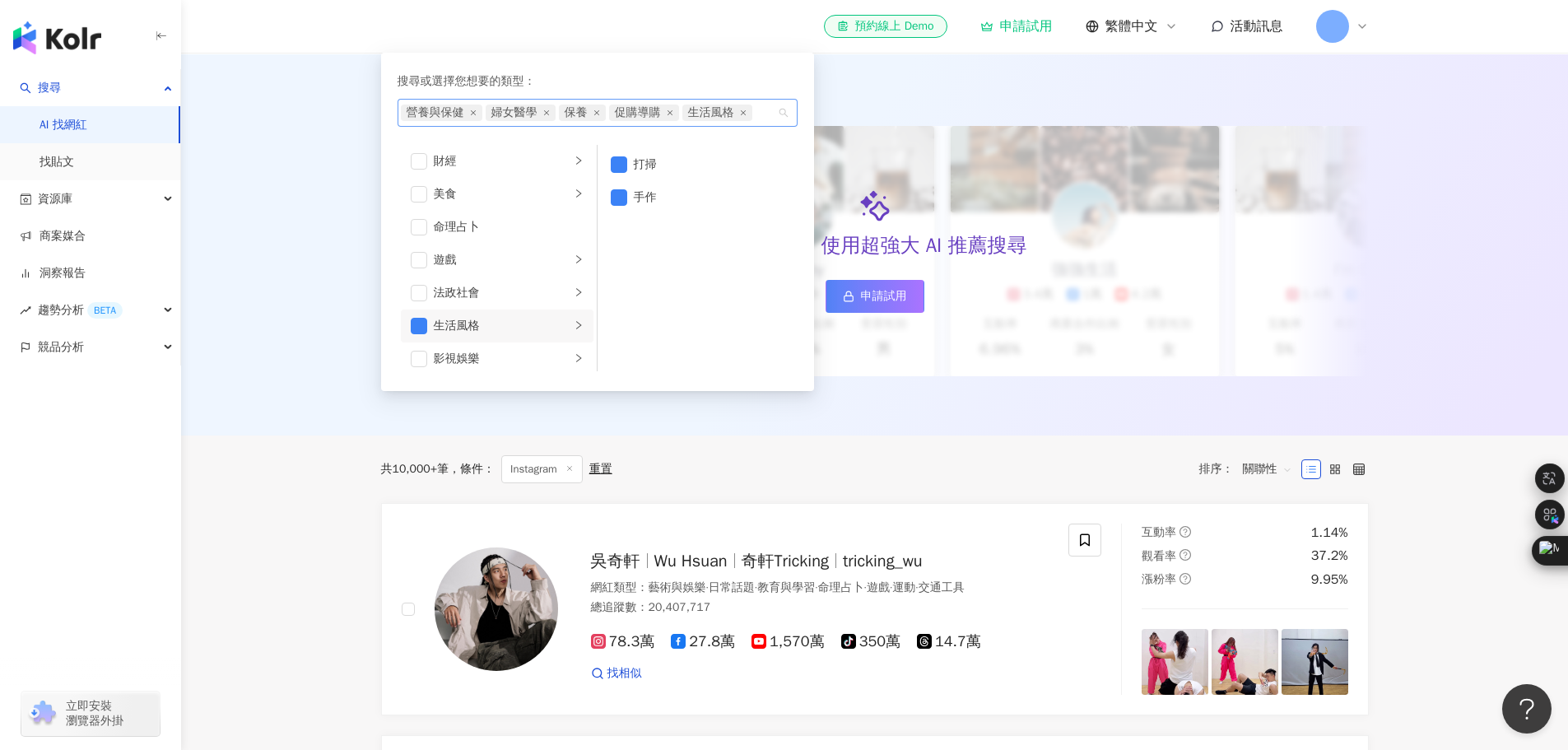 click on "營養與保健 婦女醫學 保養 促購導購 生活風格" at bounding box center (598, 113) 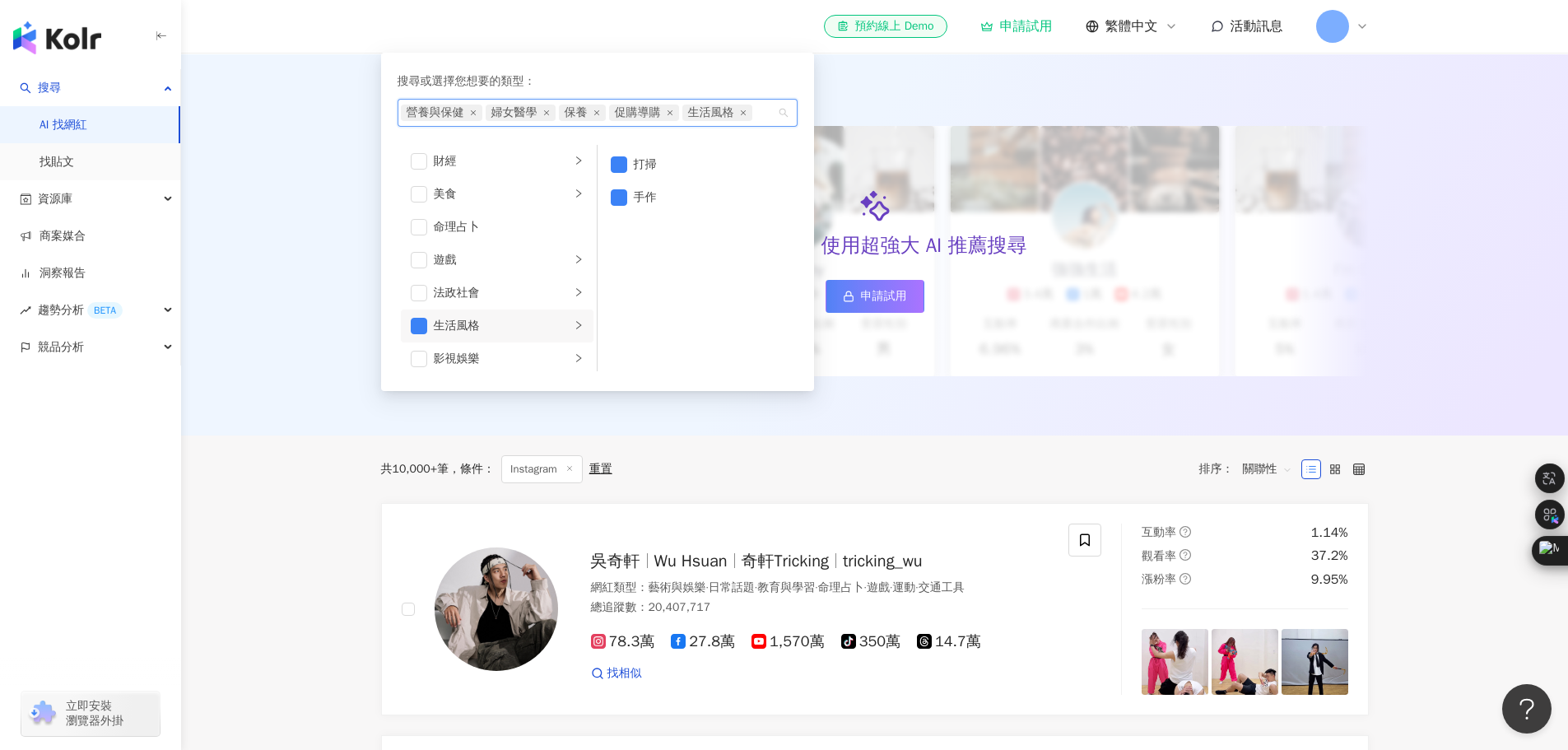 click on "營養與保健 婦女醫學 保養 促購導購 生活風格" at bounding box center (598, 113) 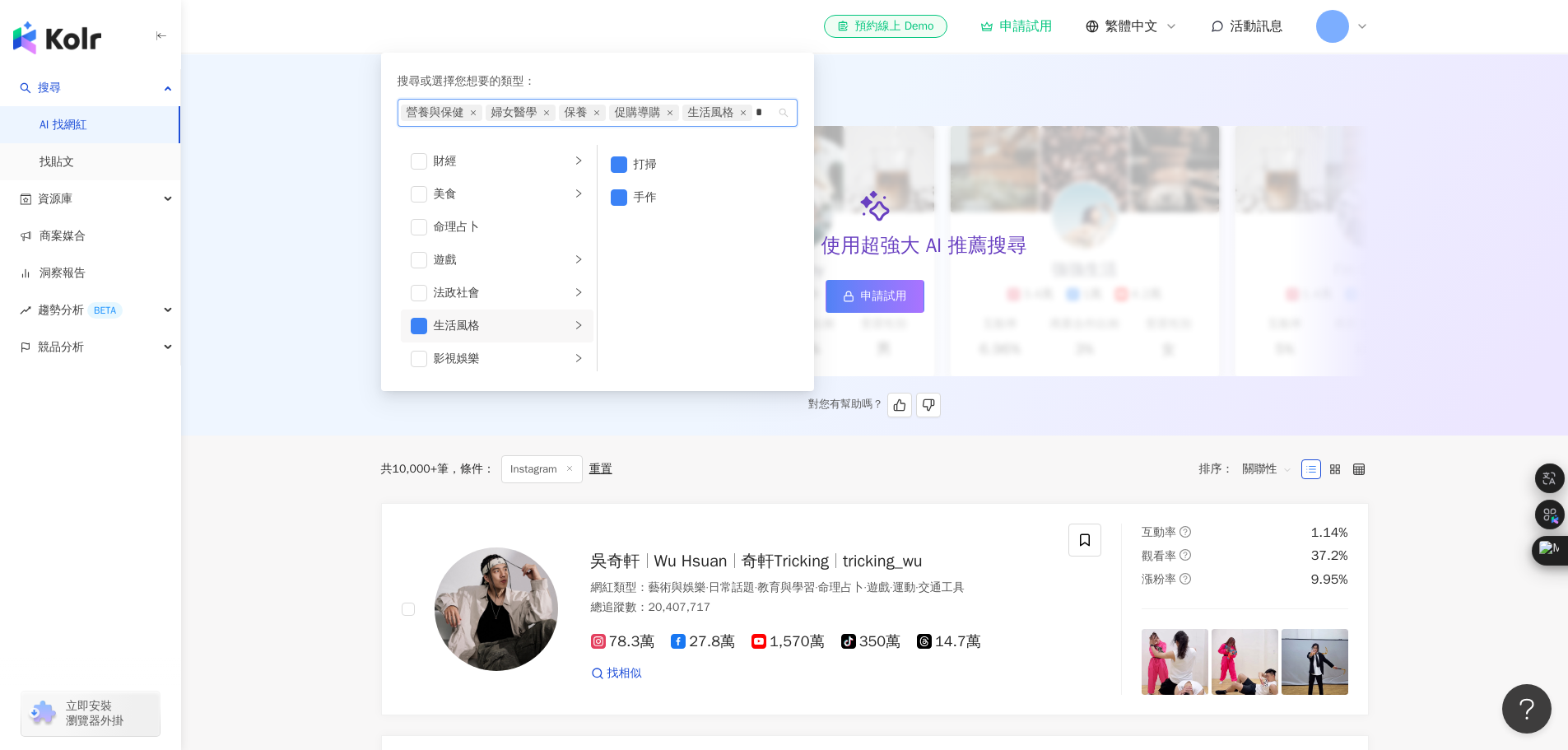 type on "*" 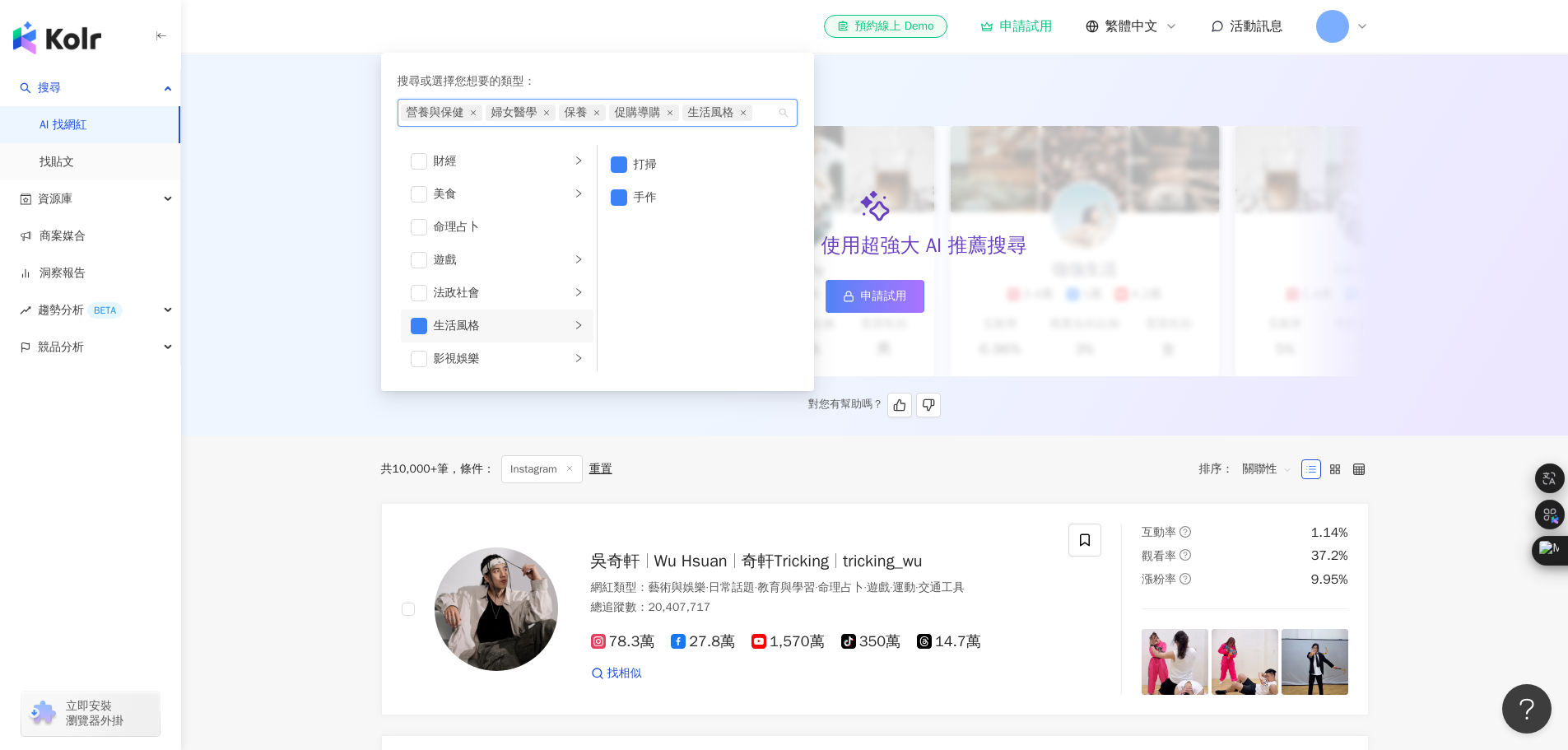 click on "AI 推薦 ： 精選優質網紅 升級方案，使用超強大 AI 推薦搜尋 申請試用 Cindy 1.4萬 1.1萬 3.2萬 互動率 5% 商業合作比例 10% 受眾性別 女 Johnny 2.4萬 999 4.2萬 互動率 6.96% 商業合作比例 0.12% 受眾性別 男 強強生活 3.4萬 1萬 4.2萬 互動率 6.96% 商業合作比例 3% 受眾性別 女 I’m Candy 1.4萬 1.1萬 3.2萬 互動率 5% 商業合作比例 10% 受眾性別 女 Mindy 2.4萬 999 4.2萬 互動率 6.96% 商業合作比例 0.12% 受眾性別 男 美食探險家 3.4萬 1萬 4.2萬 互動率 6.96% 商業合作比例 3% 受眾性別 女 雨天窩在窗邊 1.4萬 1.1萬 3.2萬 互動率 5% 商業合作比例 10% 受眾性別 女 甜點地圖 2.4萬 999 4.2萬 互動率 6.96% 商業合作比例 0.12% 受眾性別 男 味蕾旅行家 3.4萬 1萬 4.2萬 互動率 6.96% 商業合作比例 3% 受眾性別 女 甜甜ㄉ每一天 1.4萬 1.1萬 3.2萬 互動率 5% 商業合作比例 10% 受眾性別 女 品牌 A 2.4萬 999 4.2萬 互動率 6.96% 0.12% 男 1萬" at bounding box center (875, 248) 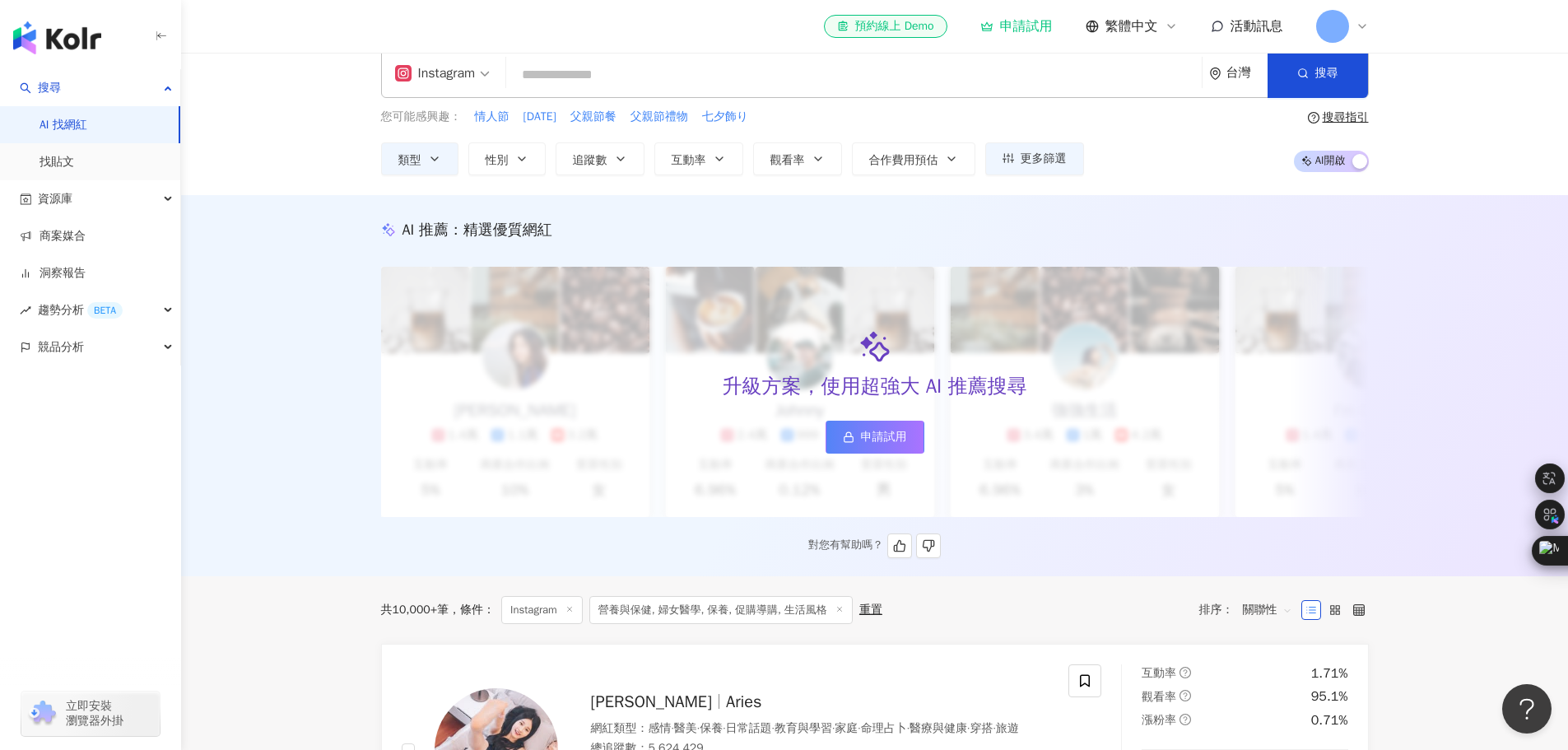 scroll, scrollTop: 0, scrollLeft: 0, axis: both 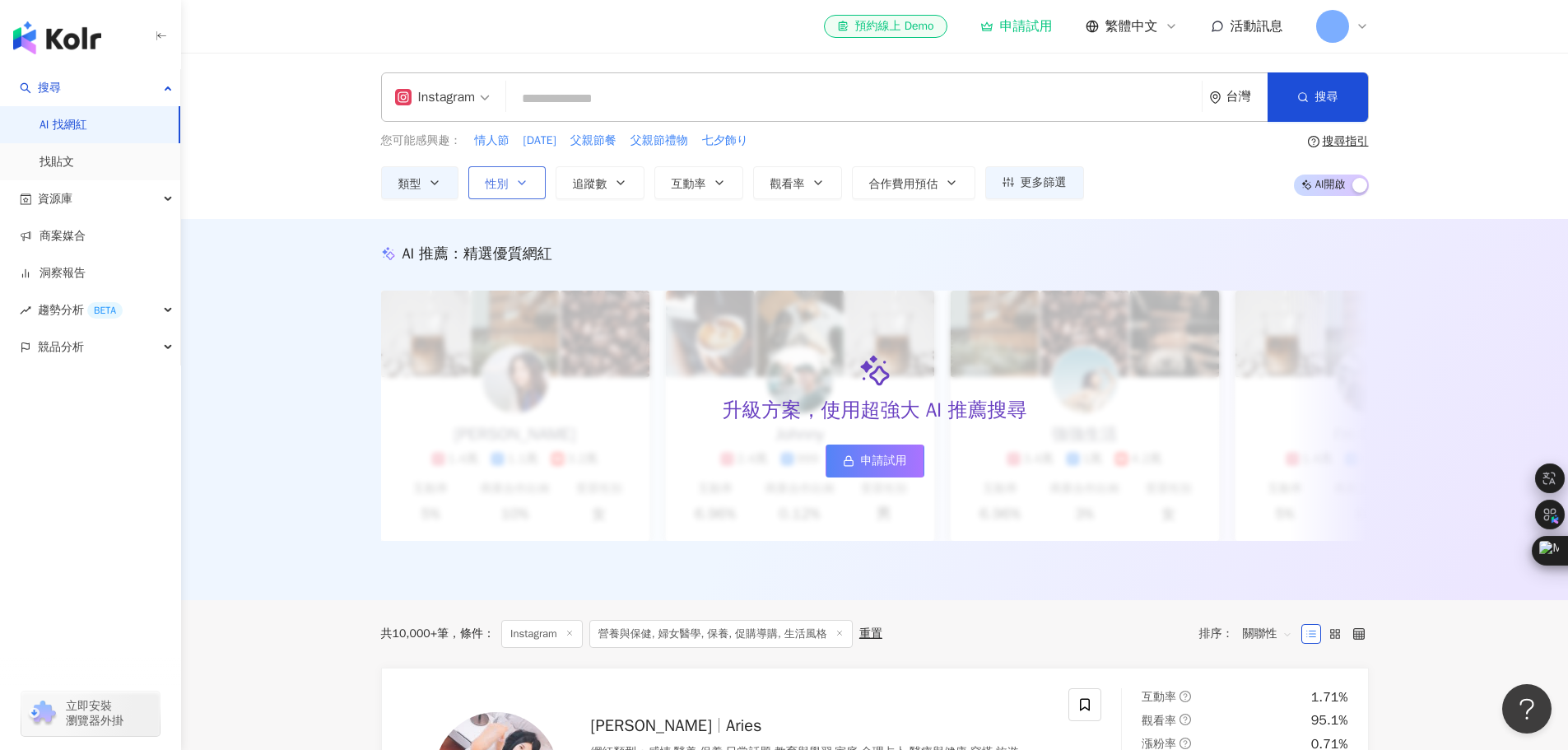 click on "性別" at bounding box center (507, 183) 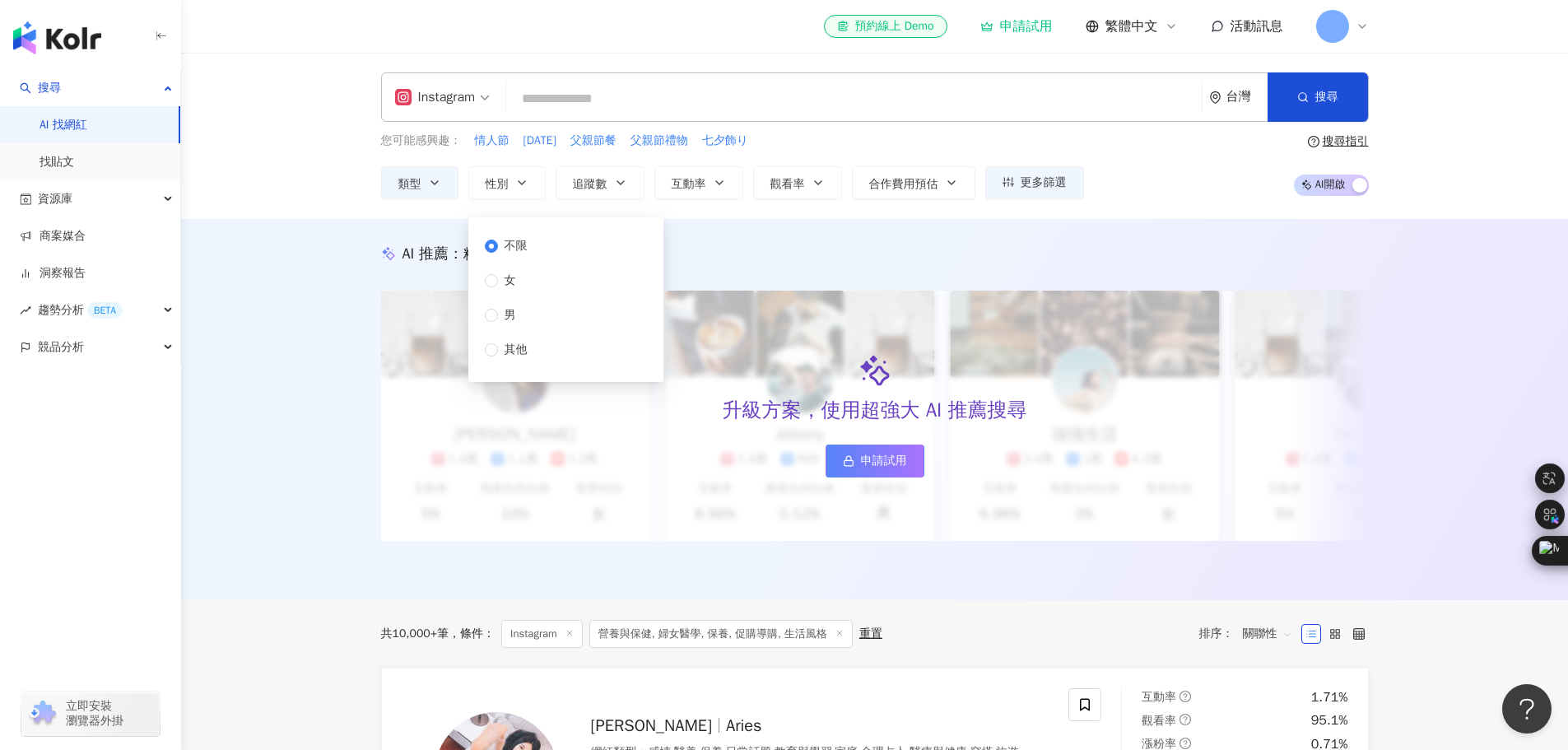 click on "不限 女 男 其他" at bounding box center (513, 298) 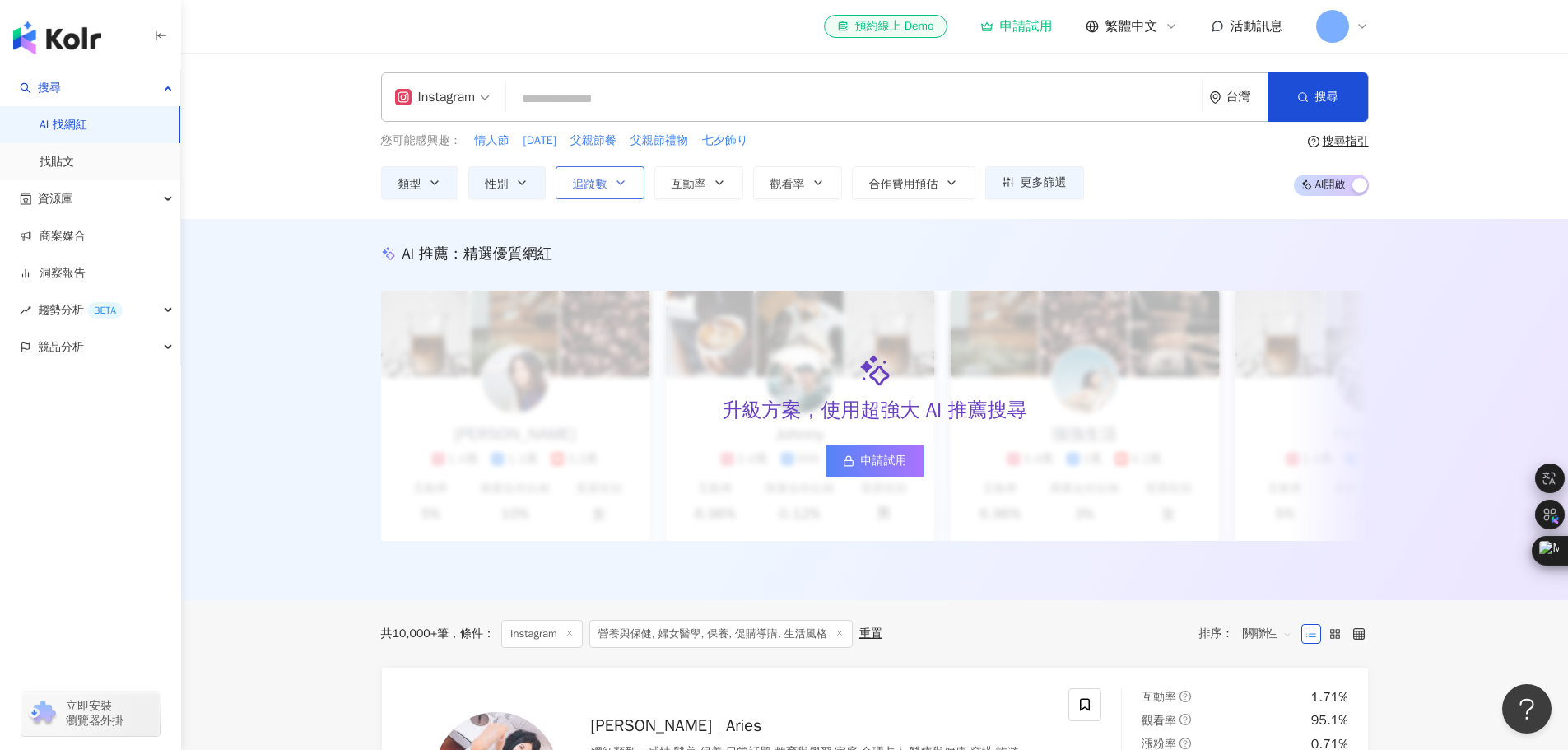 click on "追蹤數" at bounding box center [590, 184] 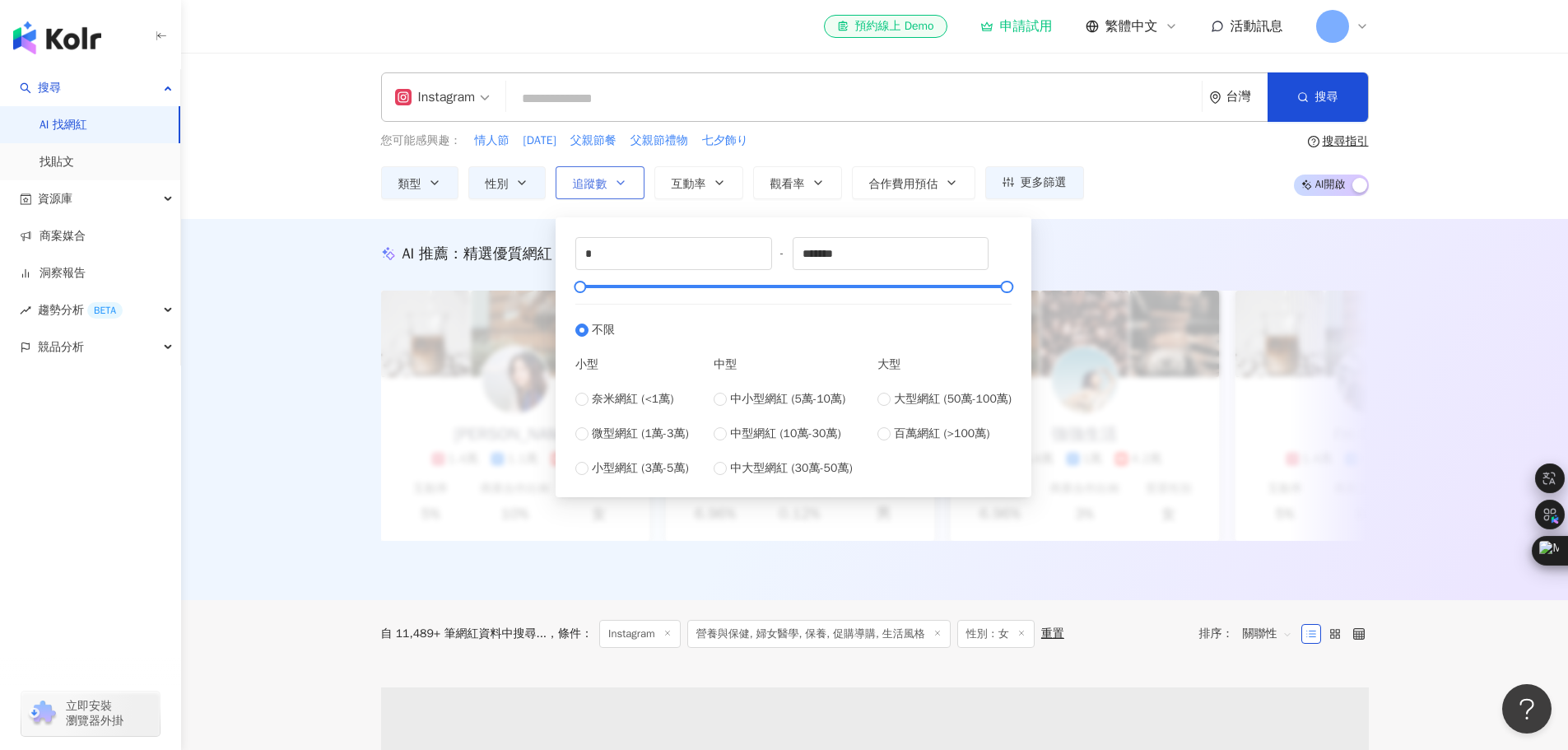 click on "追蹤數" at bounding box center [590, 184] 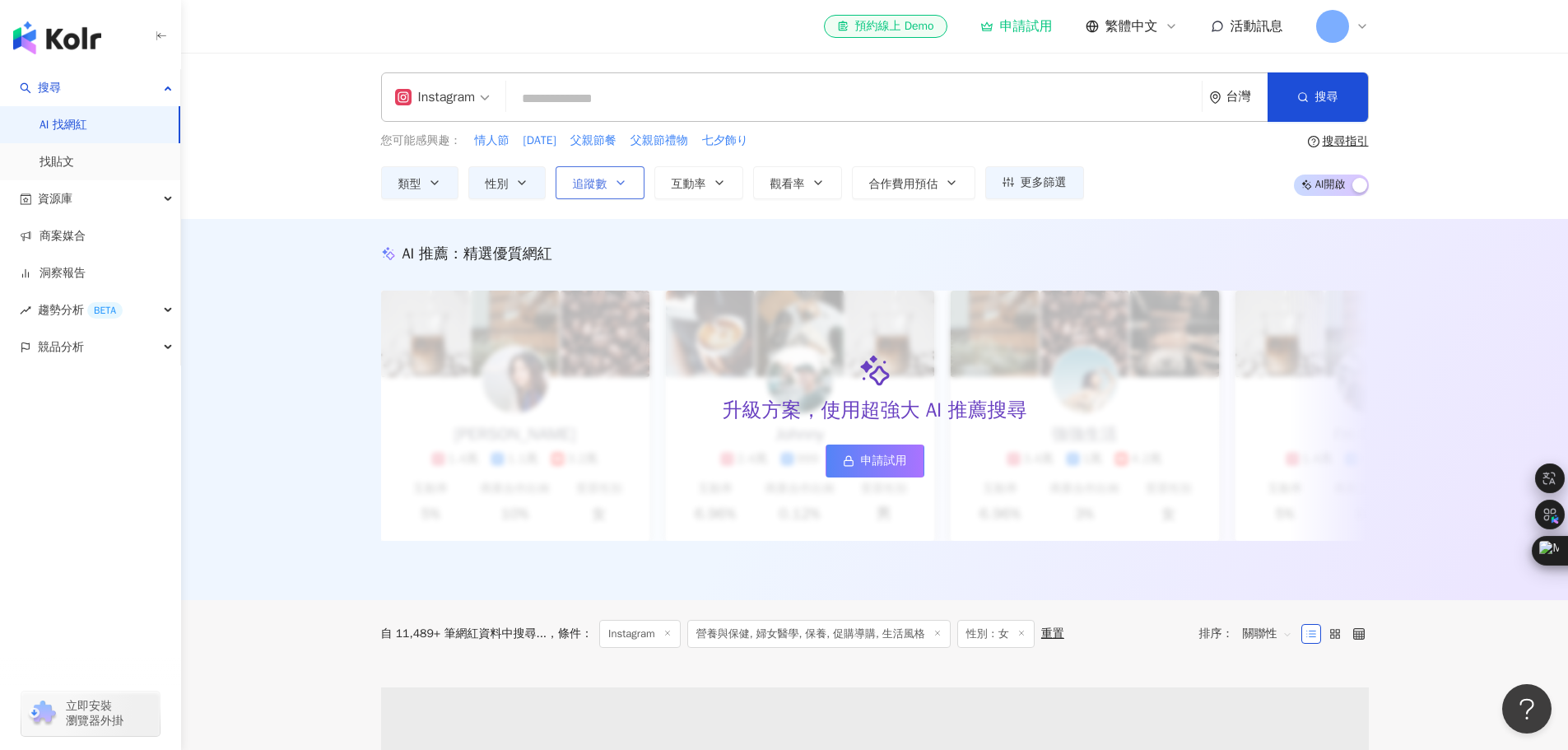 click on "追蹤數" at bounding box center (590, 184) 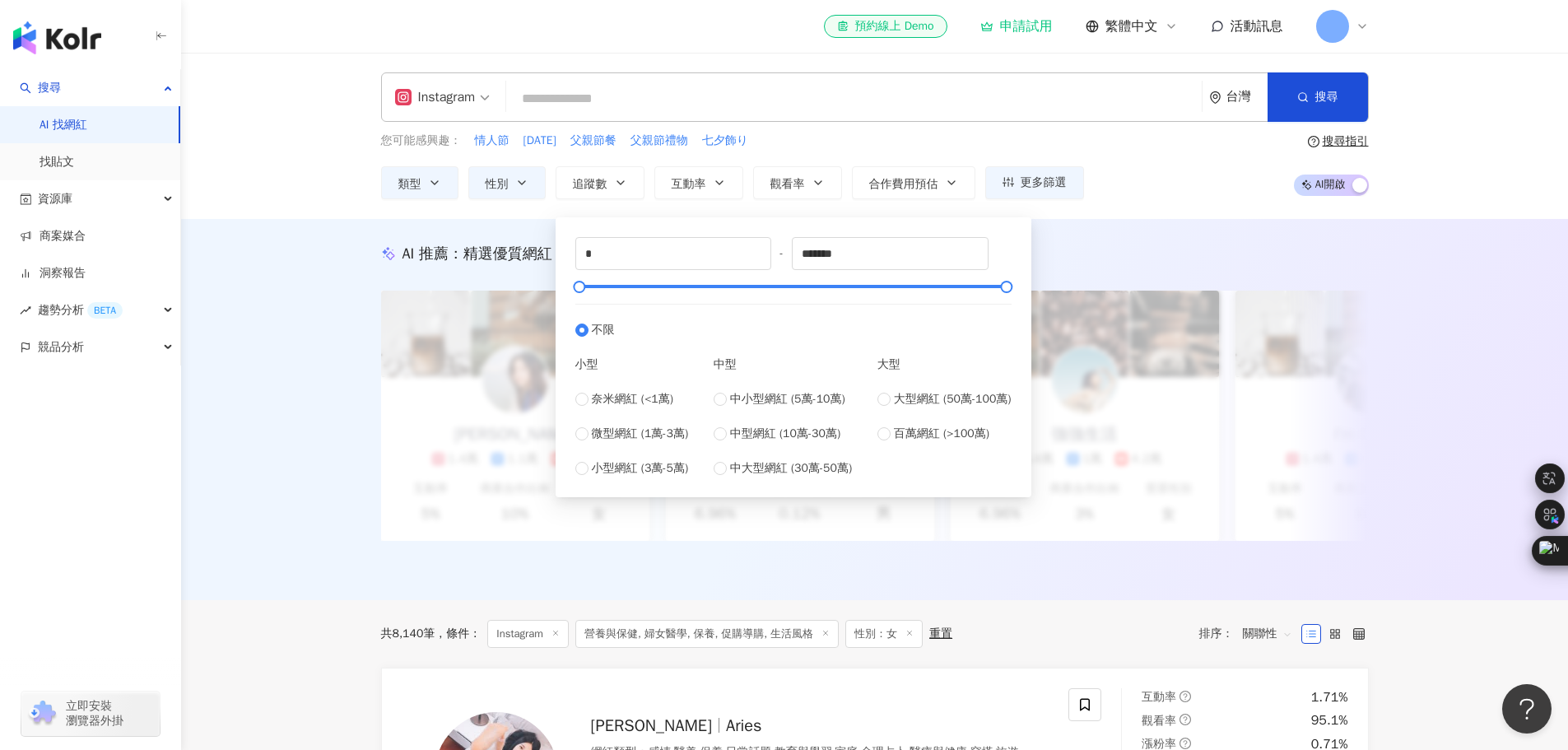 type on "****" 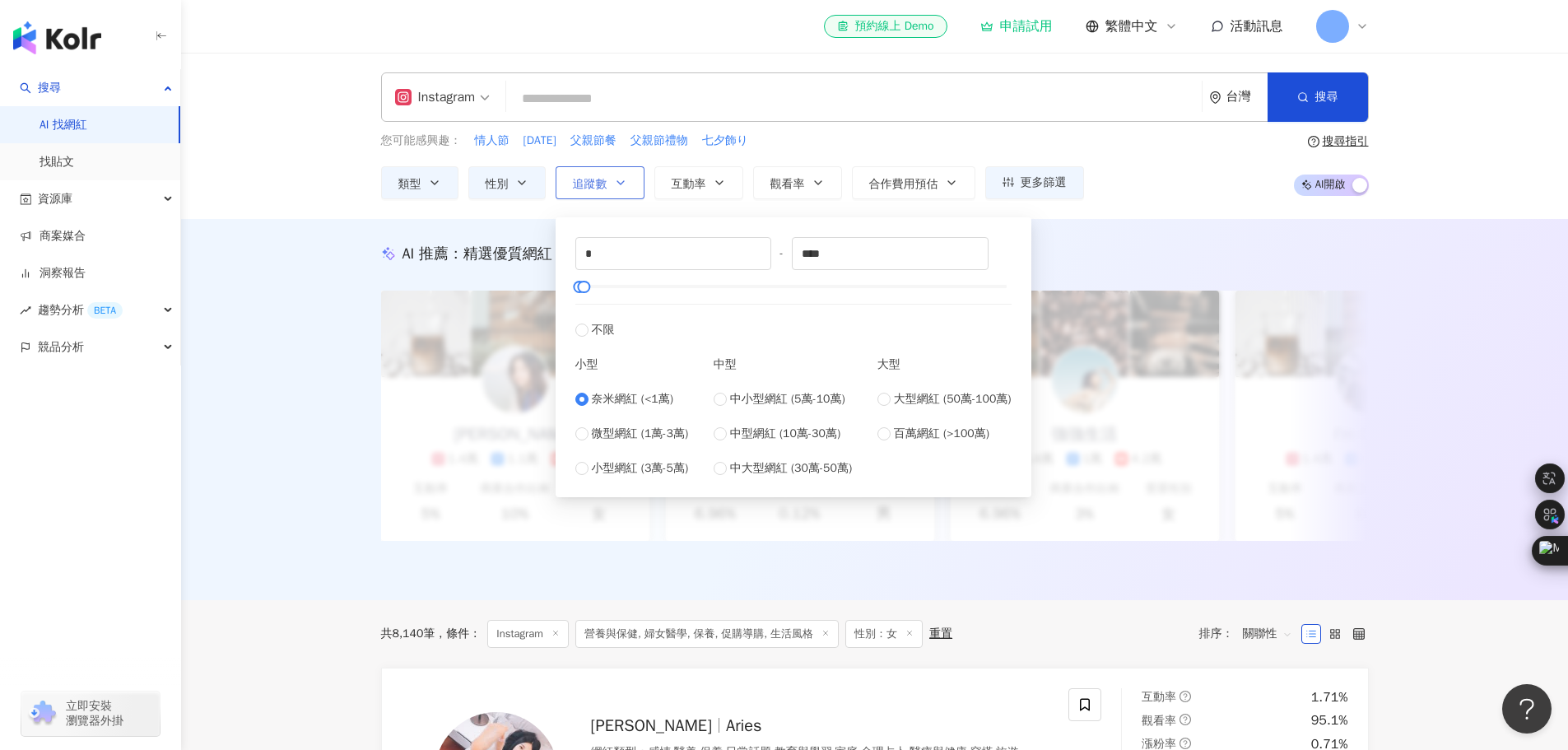 click 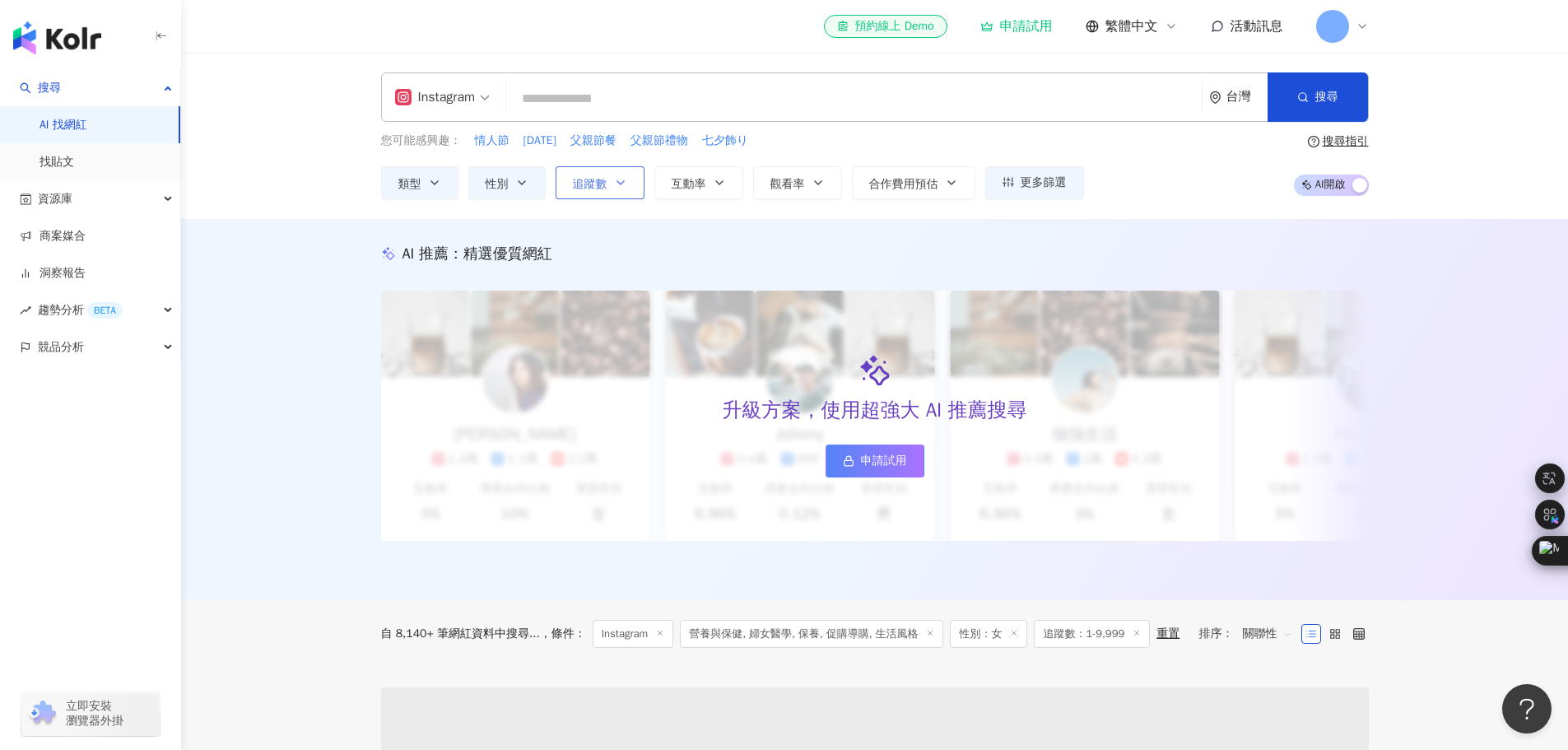 click 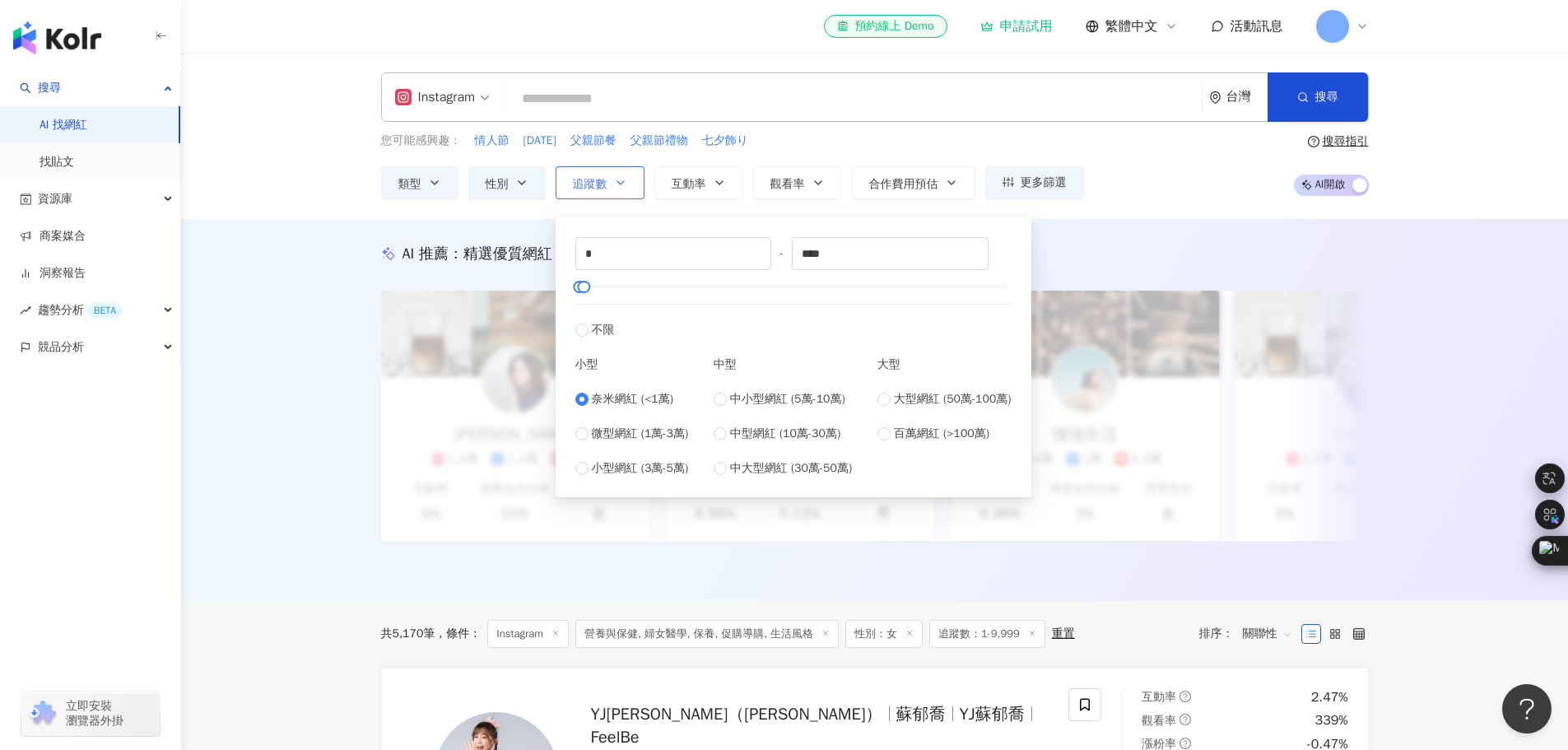 click 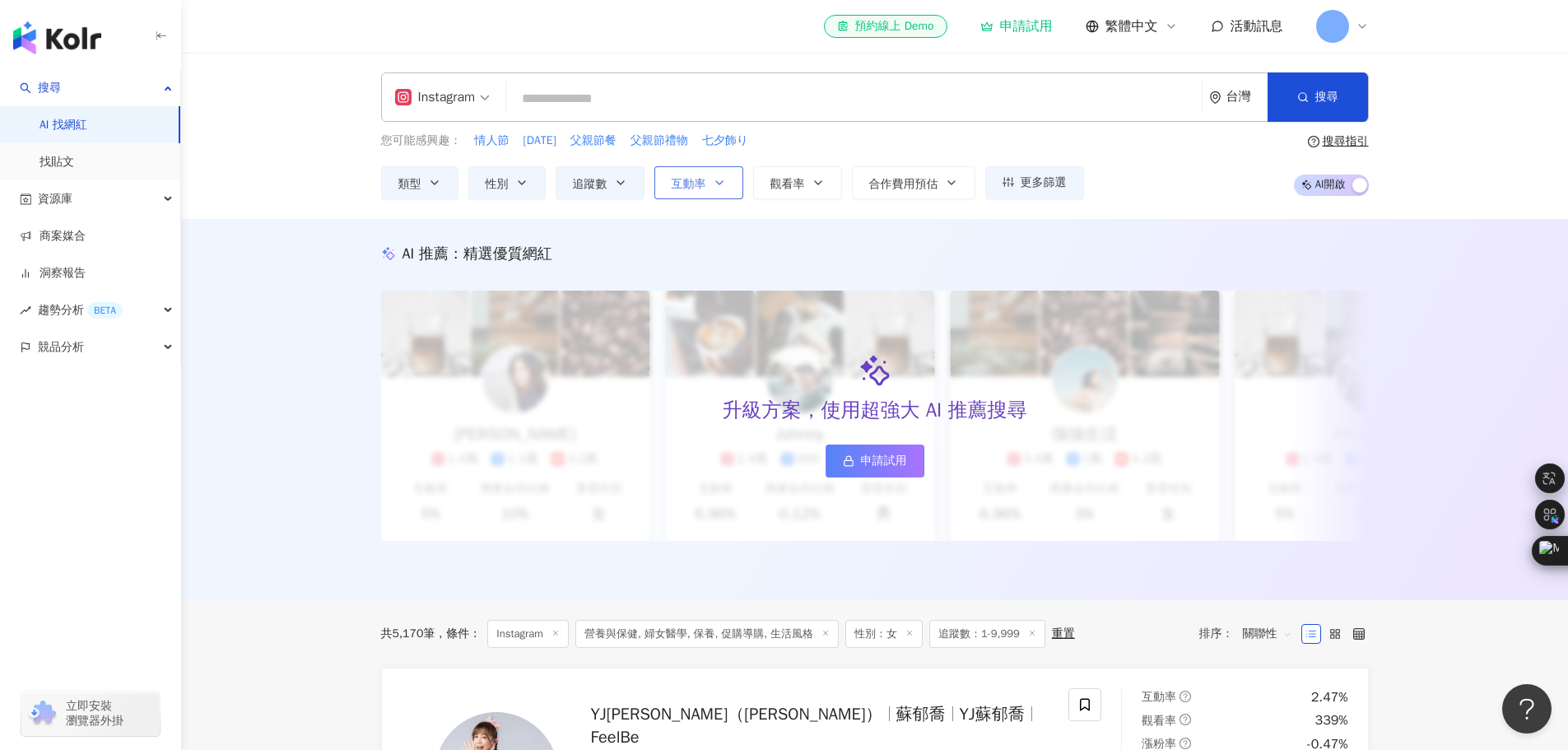 click on "互動率" at bounding box center [699, 183] 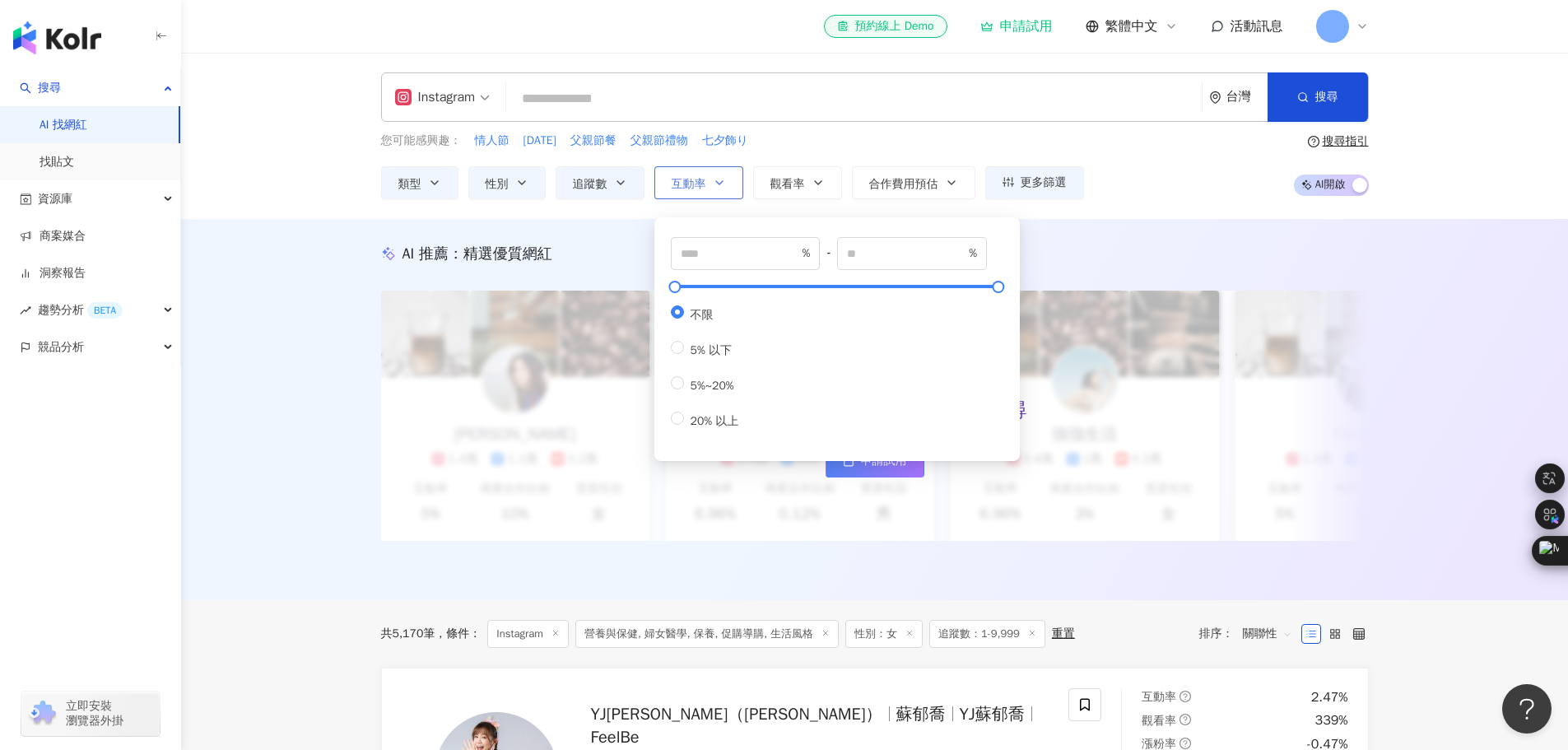 click on "互動率" at bounding box center (699, 183) 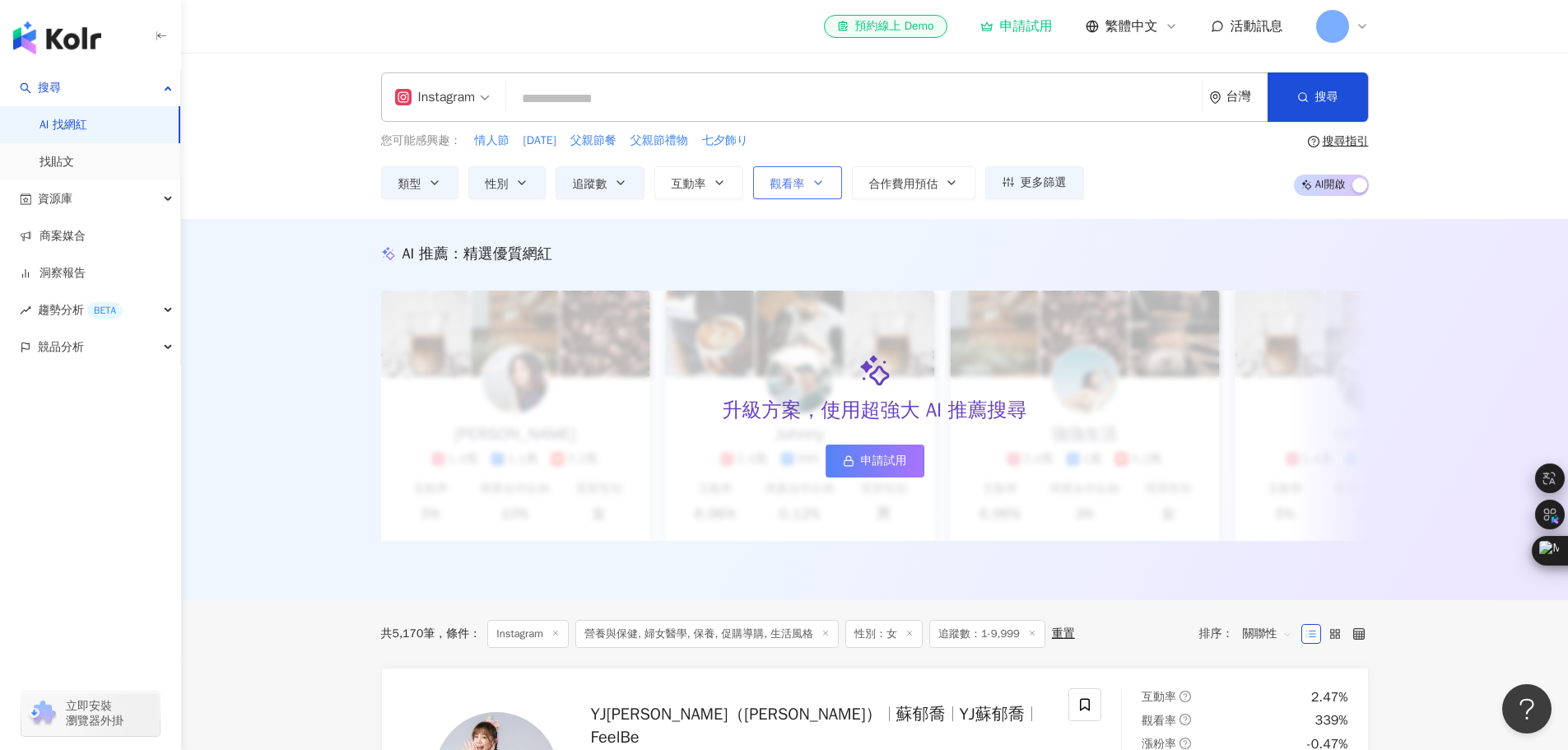 click on "觀看率" at bounding box center [798, 183] 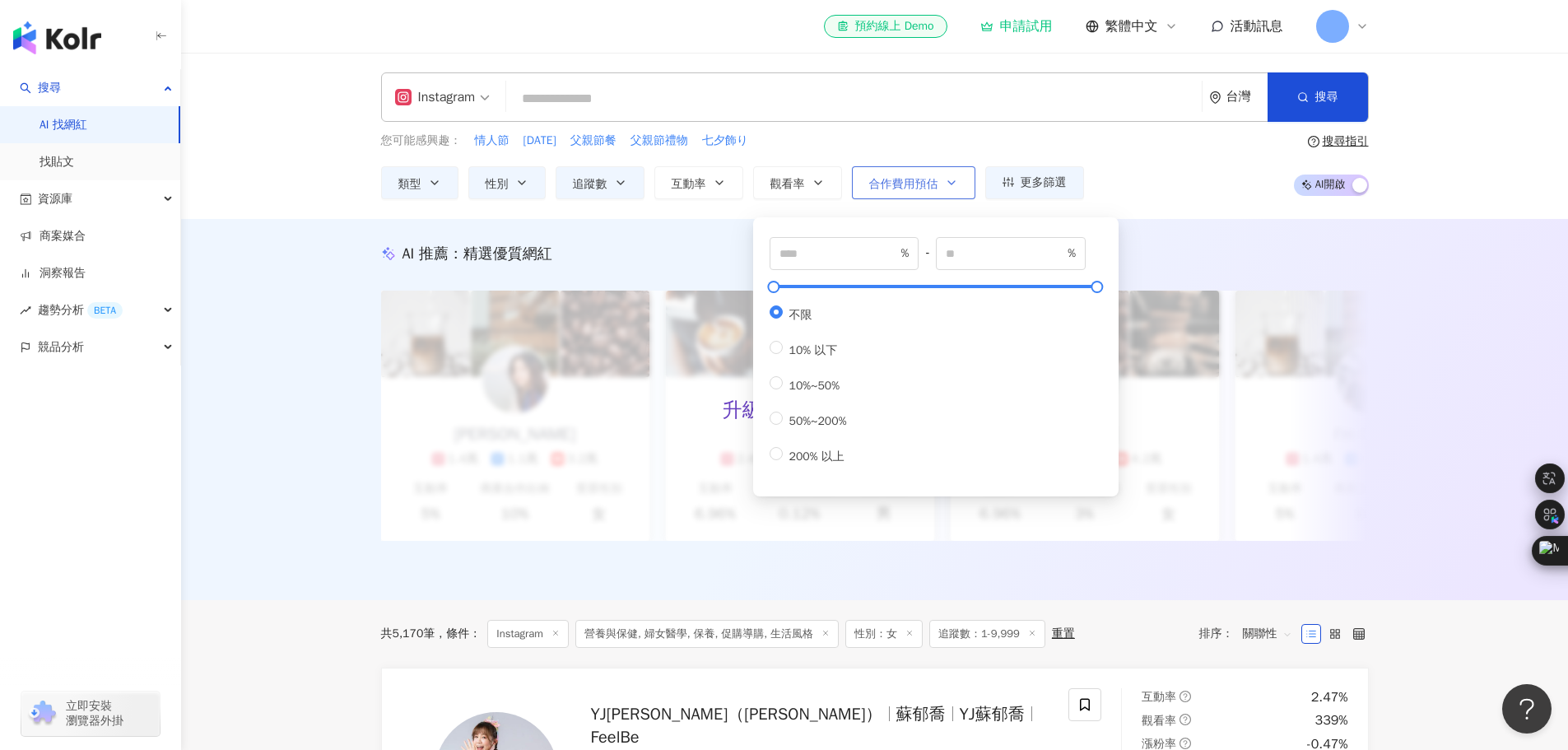 click on "合作費用預估" at bounding box center [904, 184] 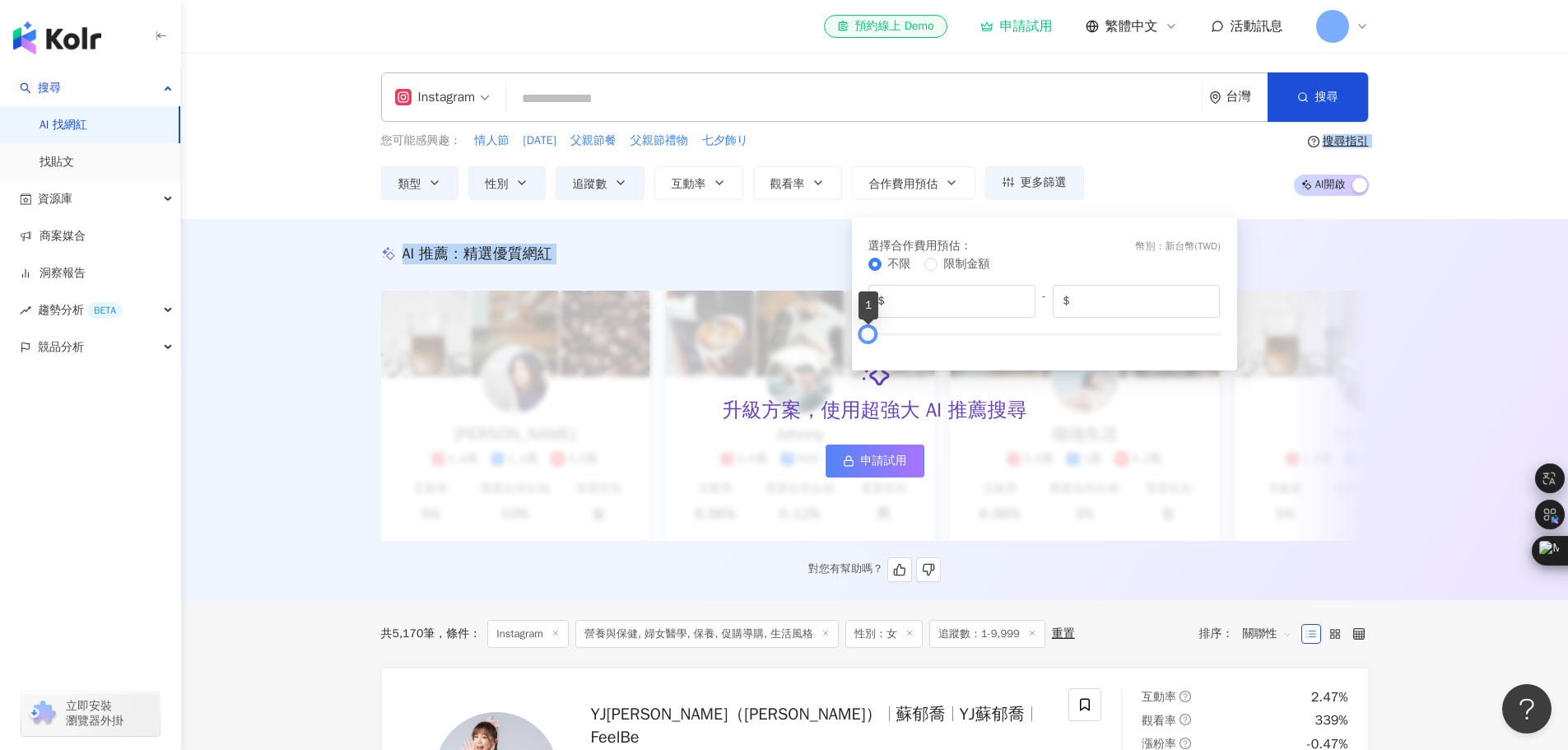 drag, startPoint x: 1218, startPoint y: 333, endPoint x: 836, endPoint y: 342, distance: 382.10601 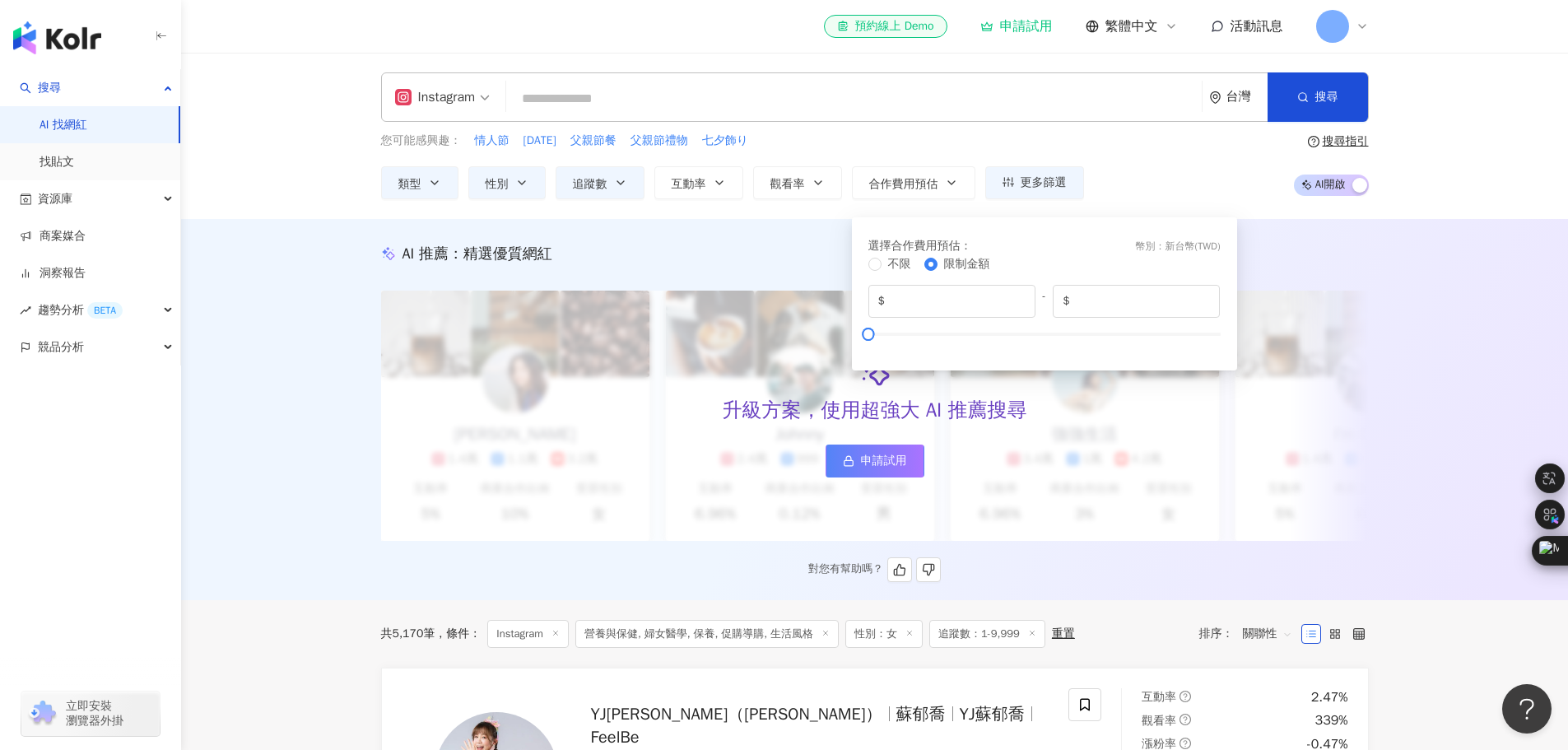 click on "升級方案，使用超強大 AI 推薦搜尋 申請試用" at bounding box center [875, 416] 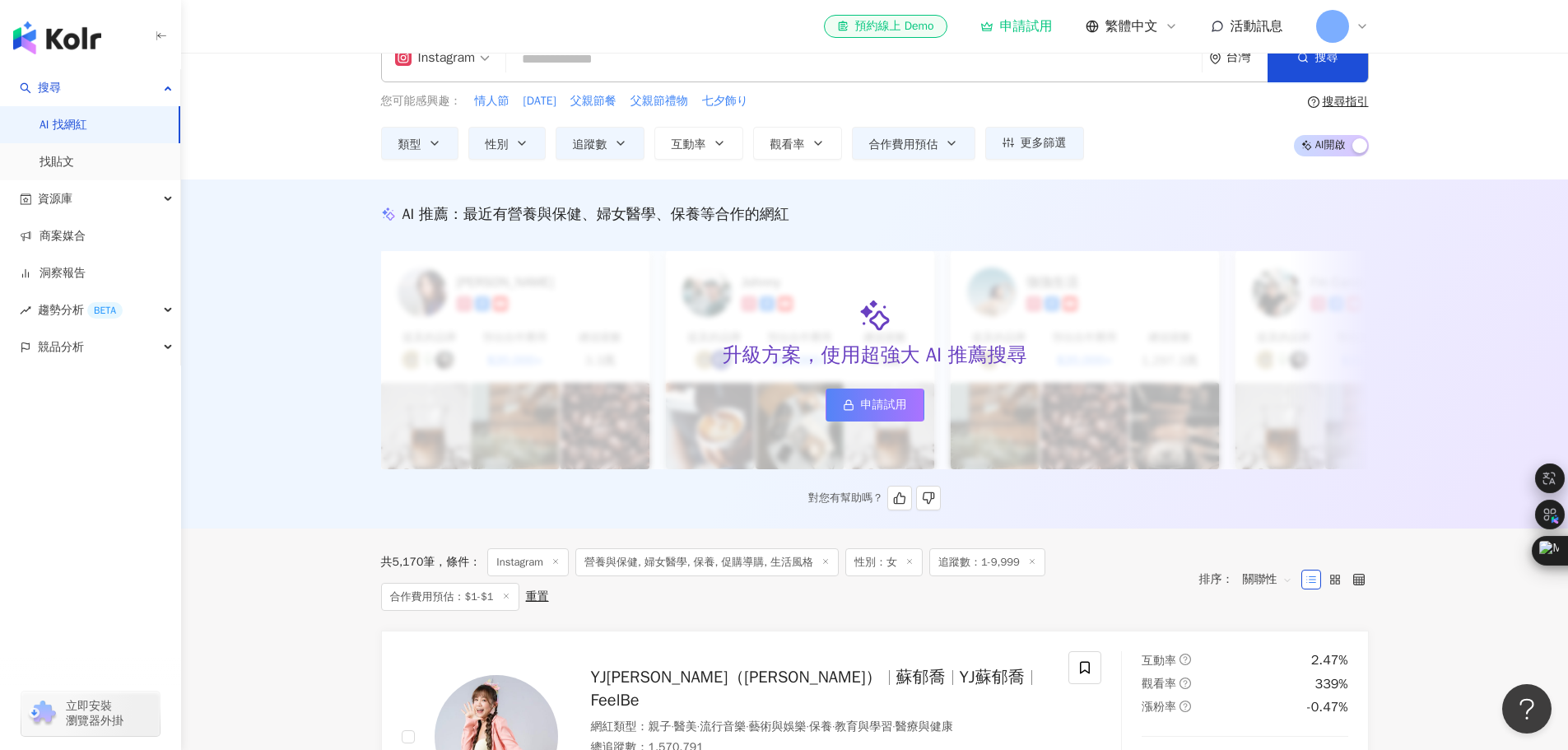 scroll, scrollTop: 0, scrollLeft: 0, axis: both 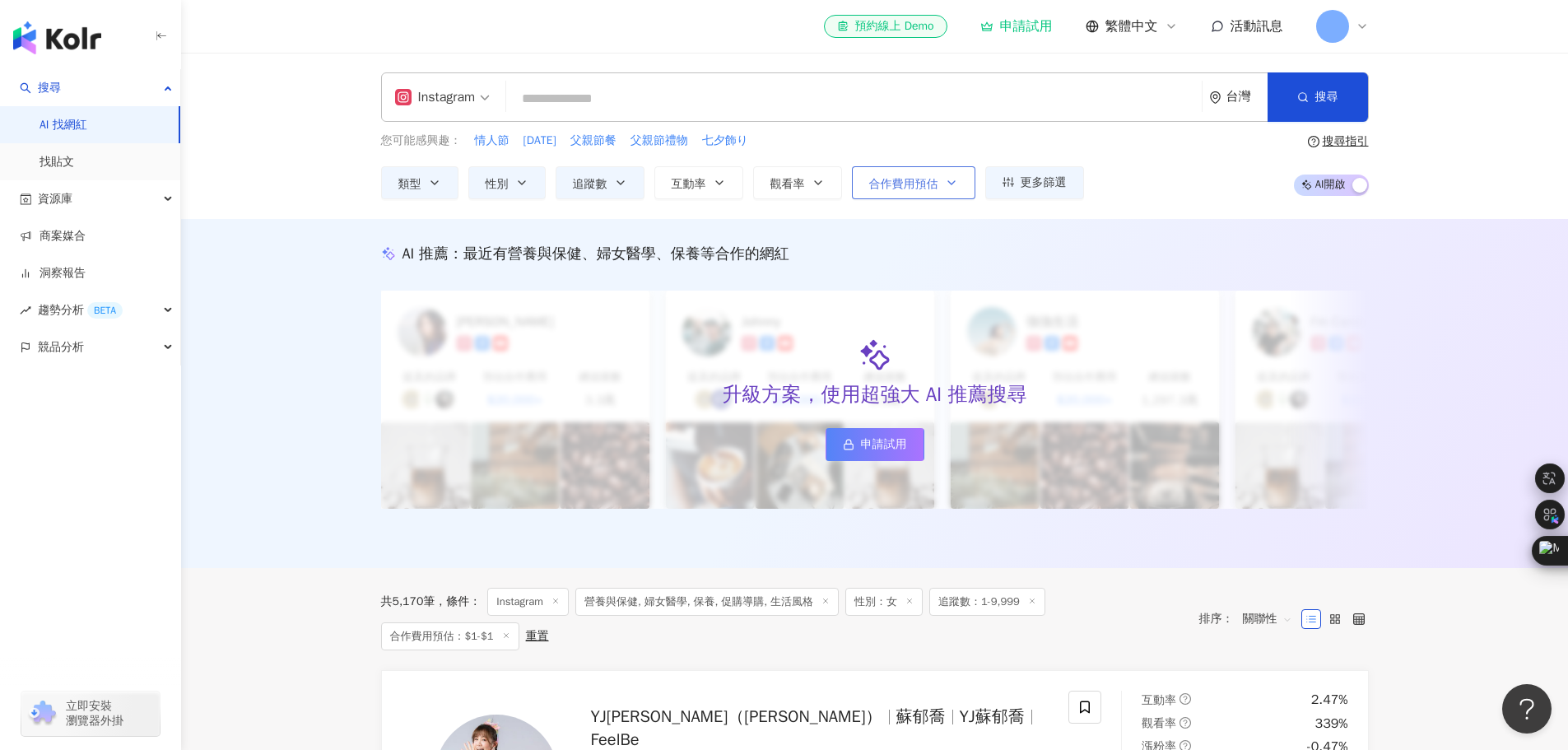click on "合作費用預估" at bounding box center (904, 184) 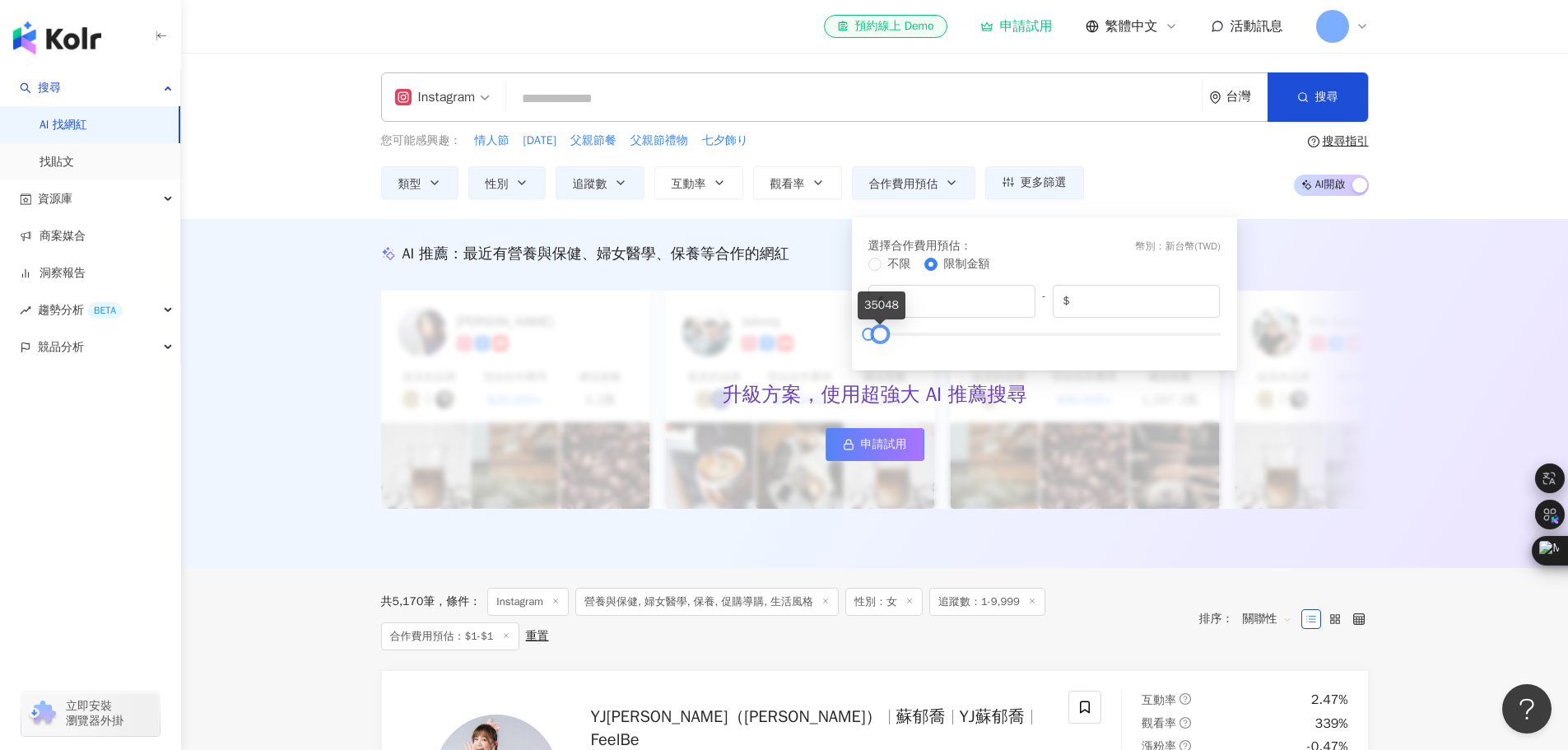 drag, startPoint x: 871, startPoint y: 333, endPoint x: 883, endPoint y: 333, distance: 12 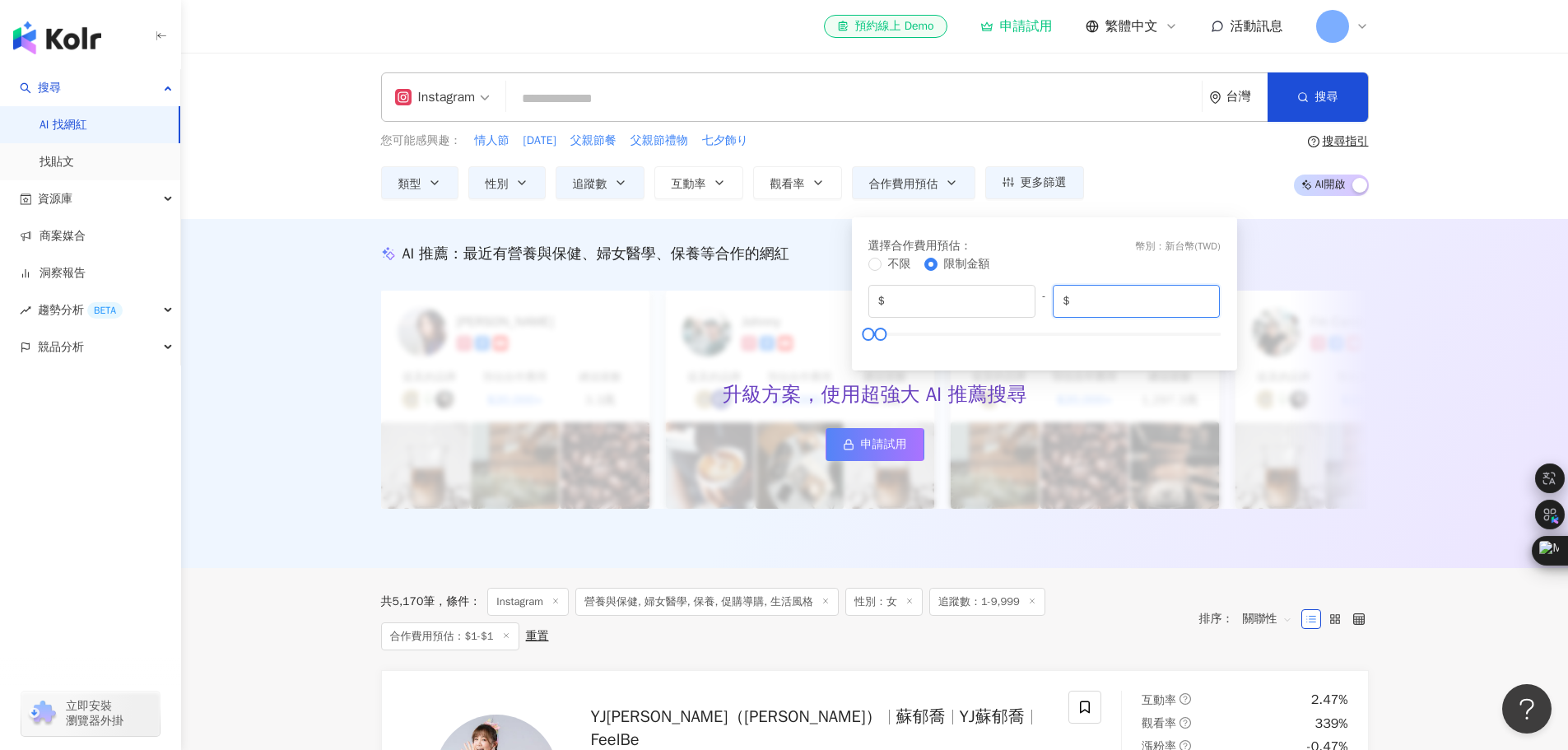 click on "*****" at bounding box center (1142, 301) 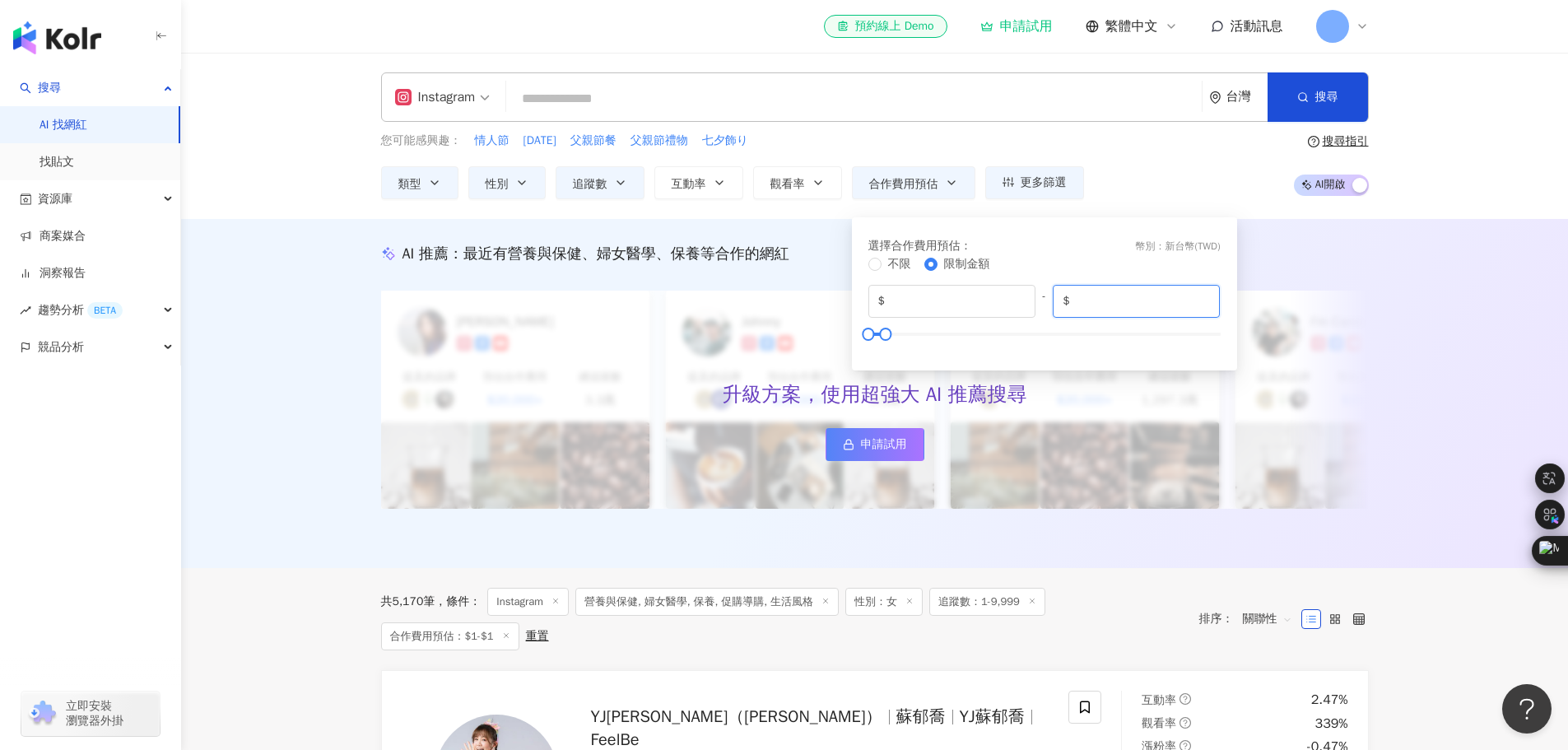 type on "*****" 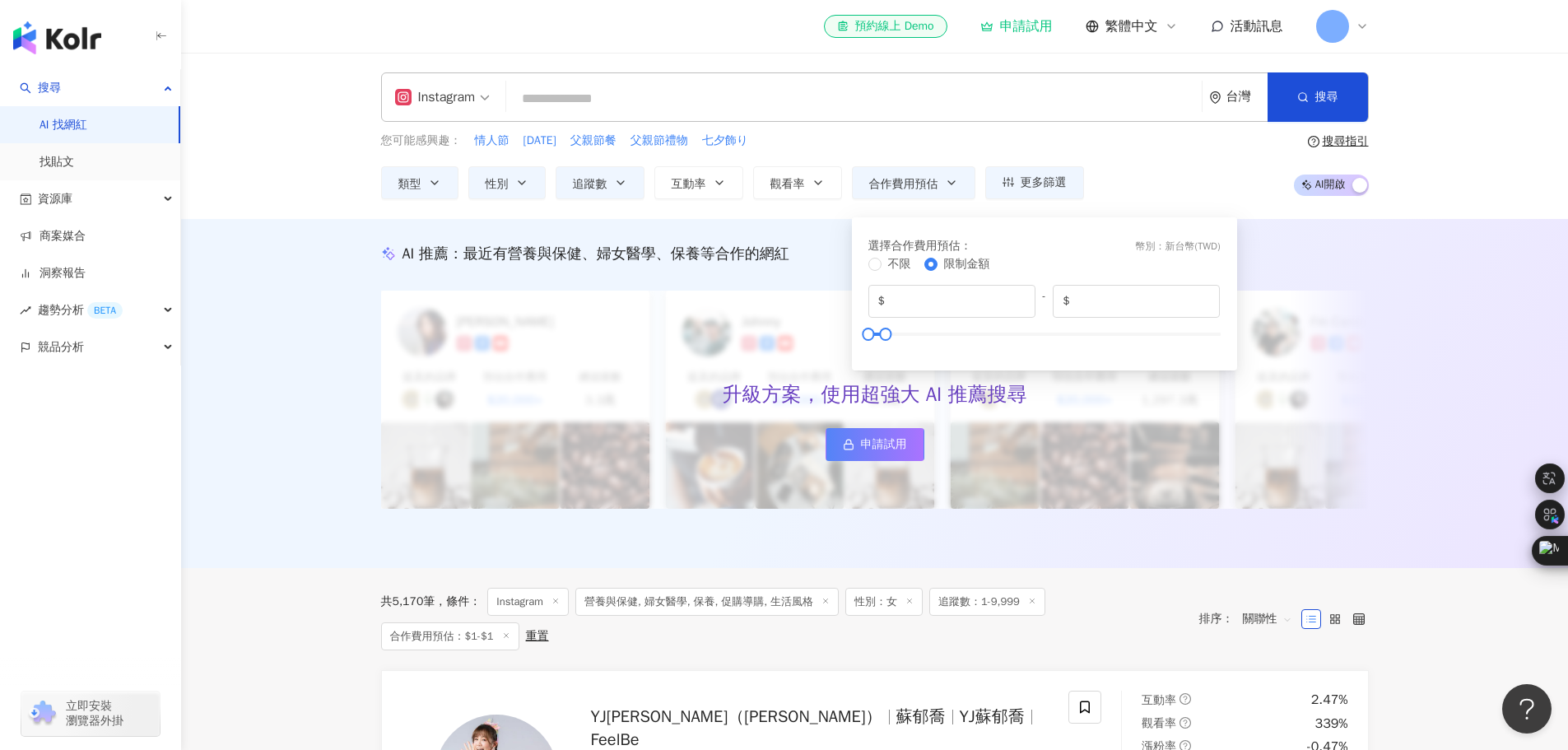 click on "選擇合作費用預估  ： 幣別 ： 新台幣 ( TWD )" at bounding box center (1045, 246) 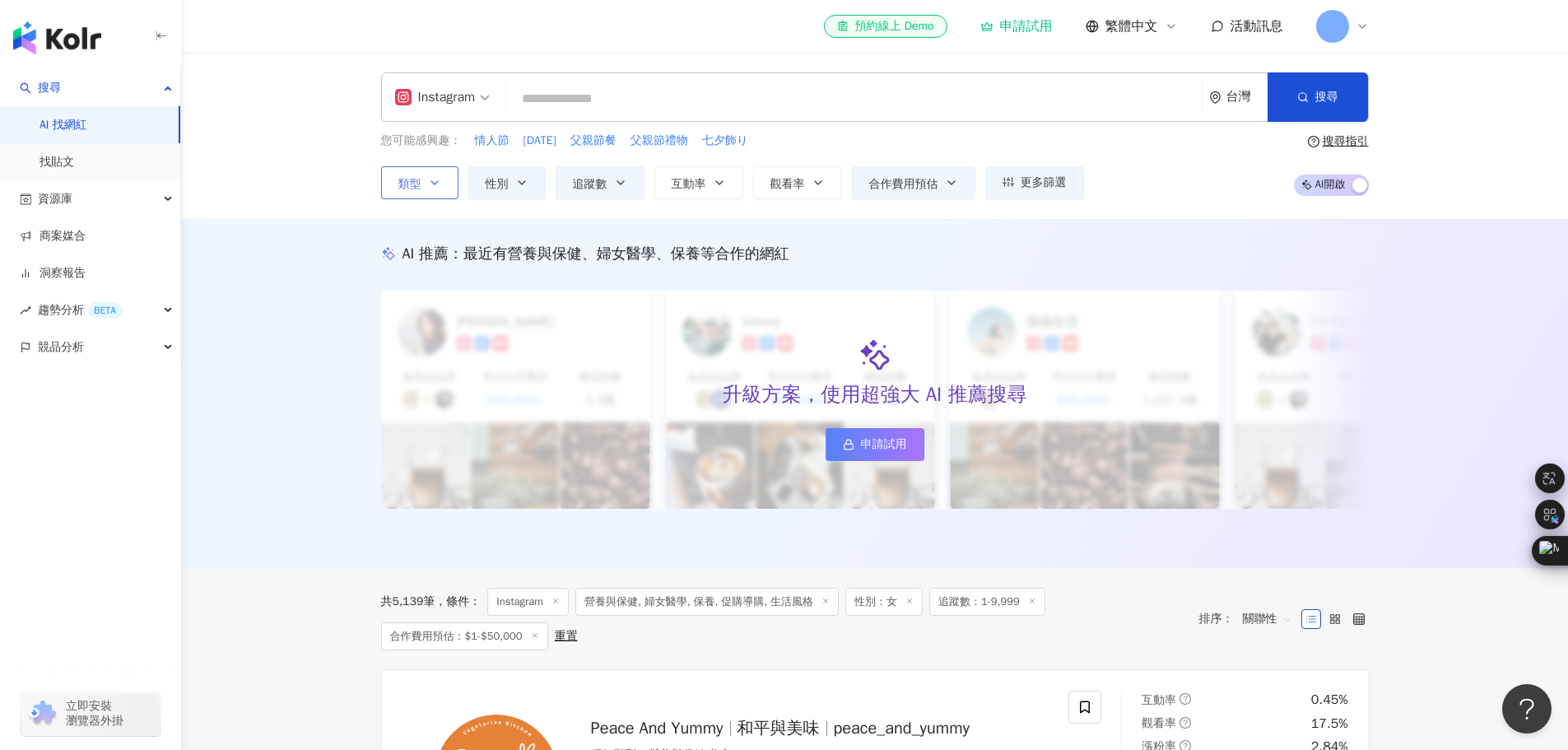 click 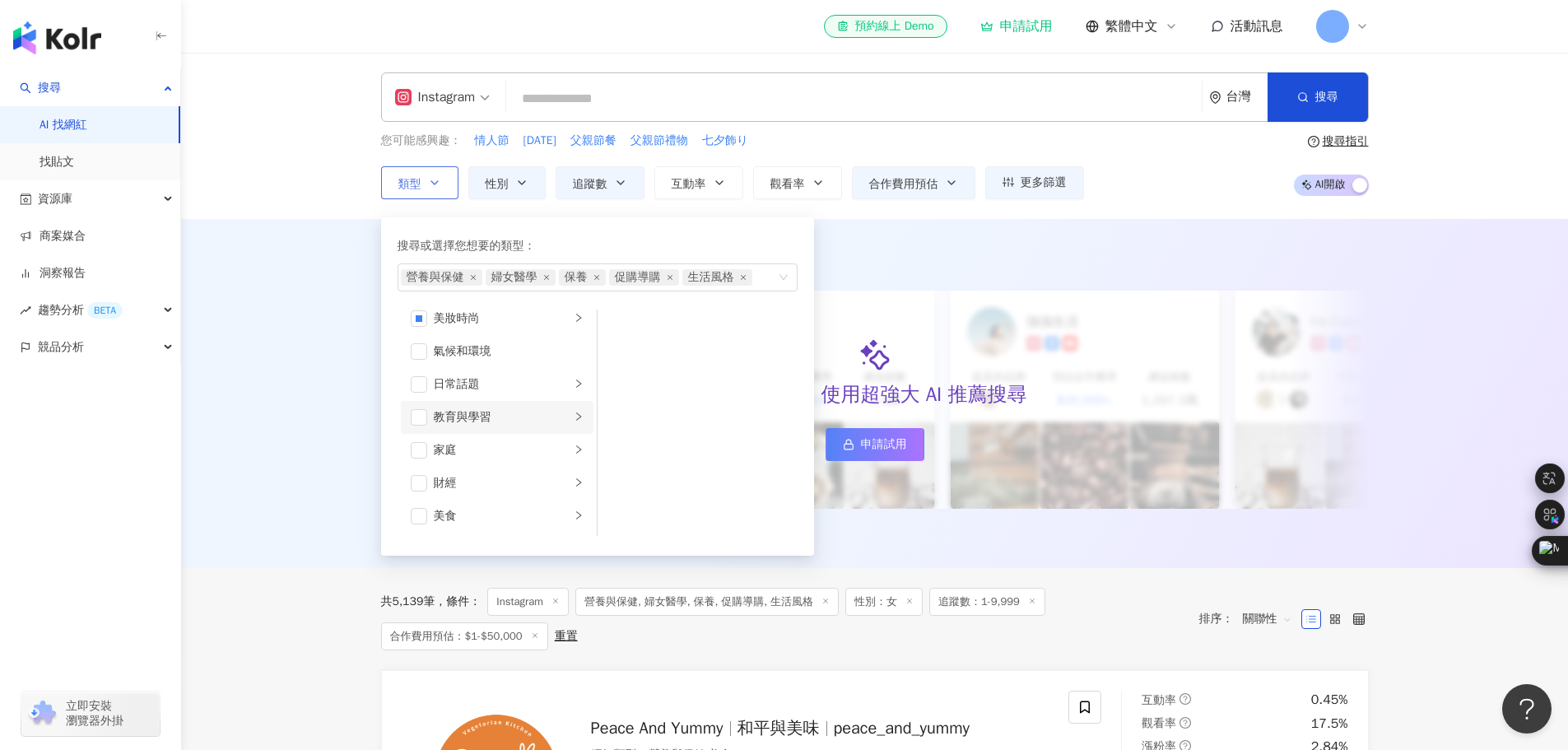 scroll, scrollTop: 82, scrollLeft: 0, axis: vertical 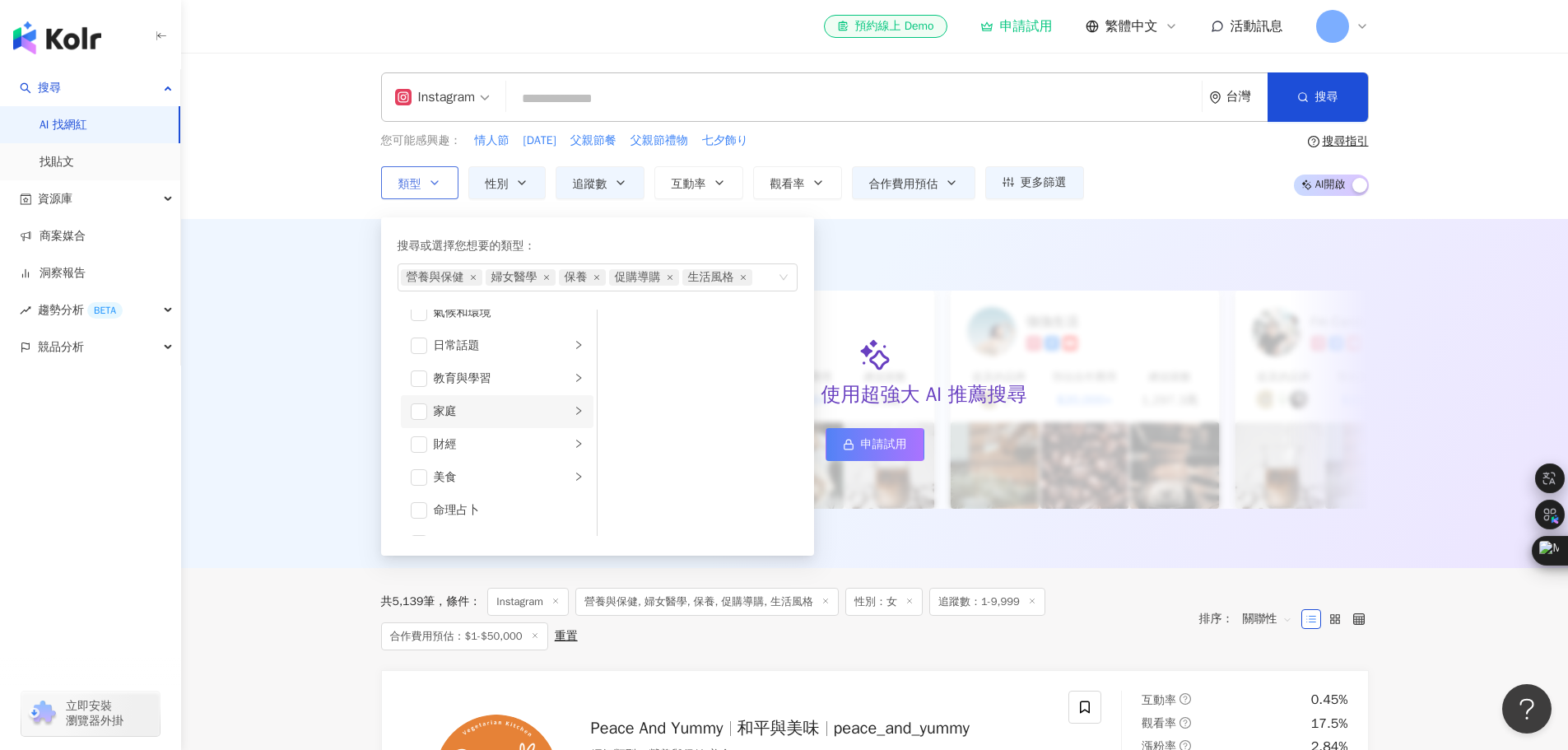 click on "家庭" at bounding box center (497, 412) 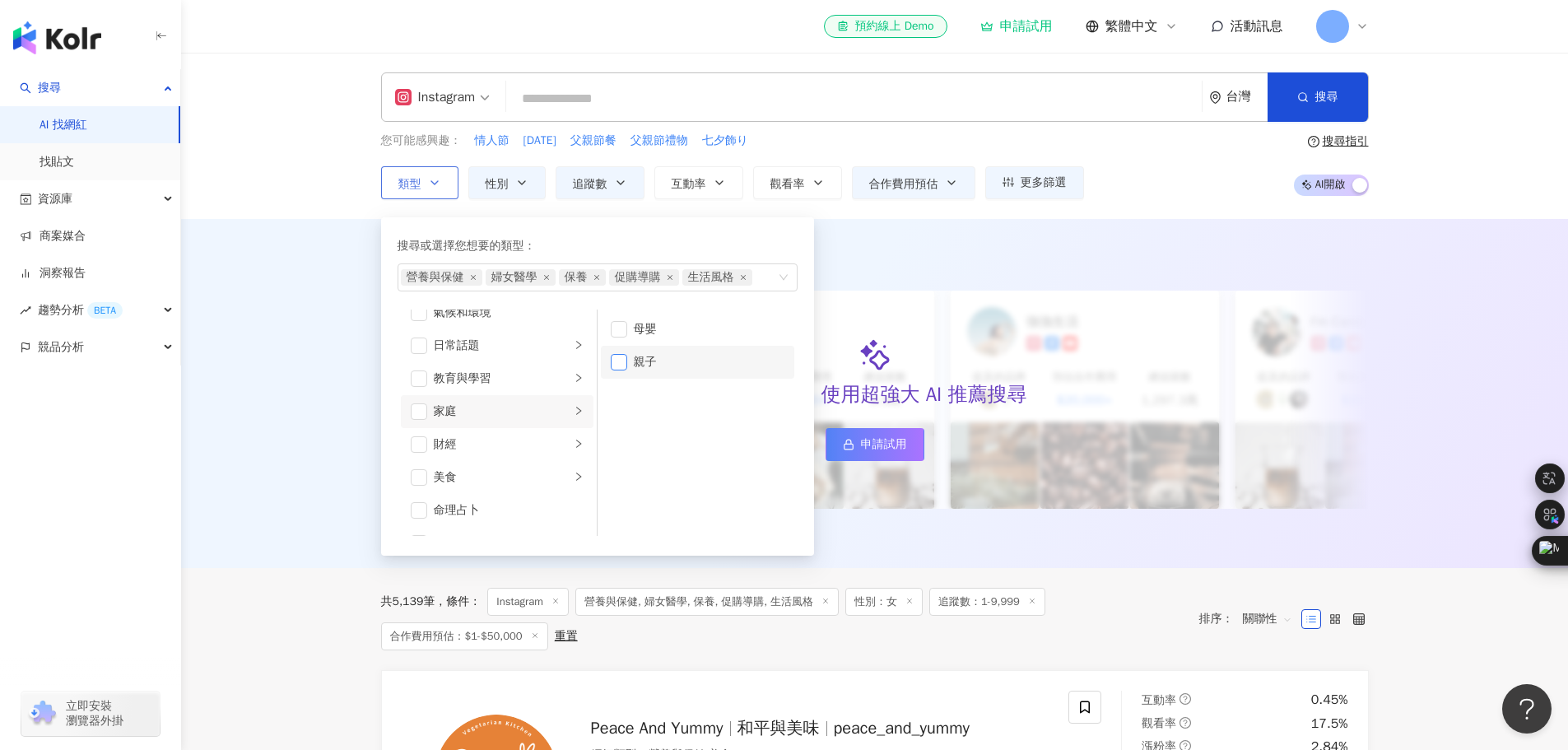 click at bounding box center [619, 362] 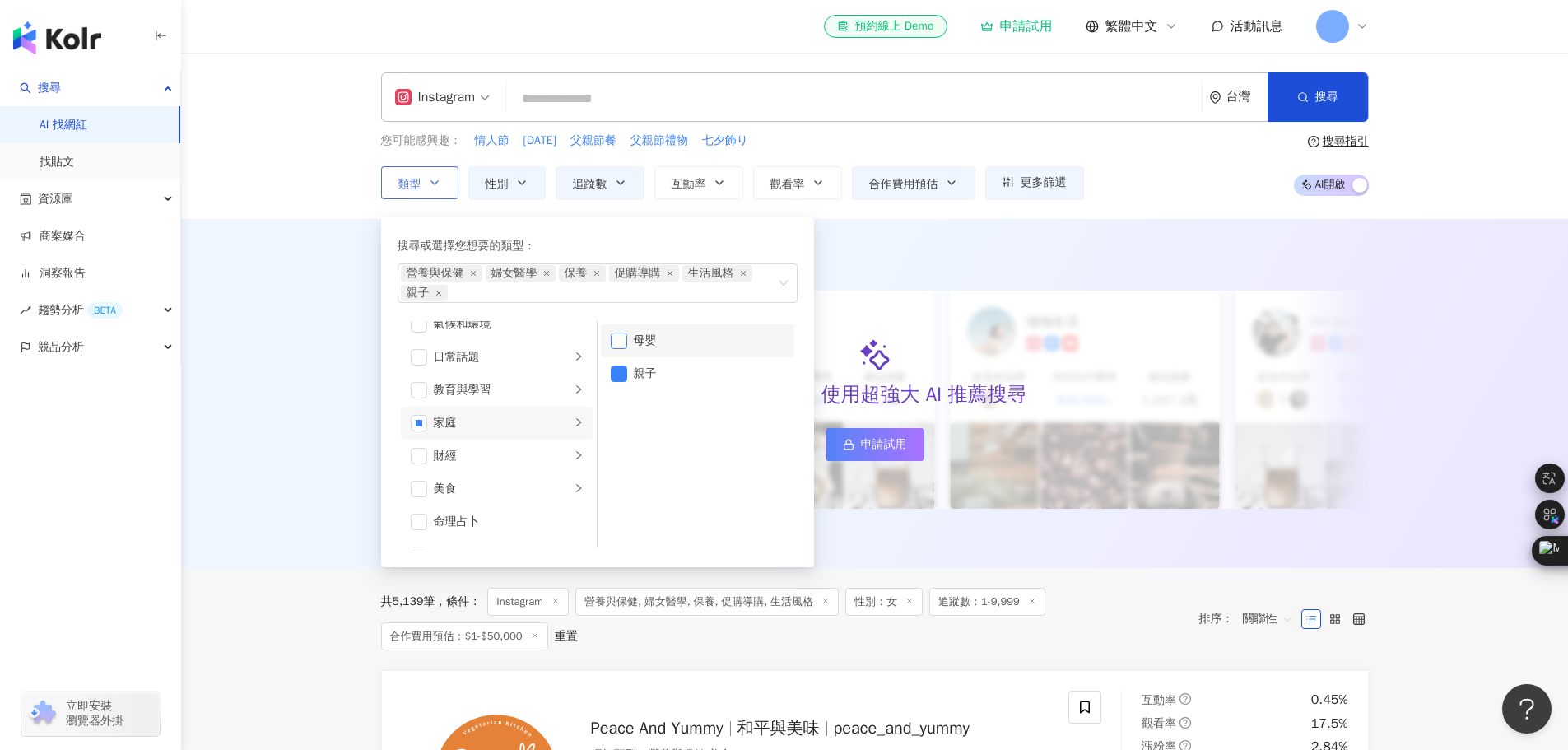 click at bounding box center (619, 341) 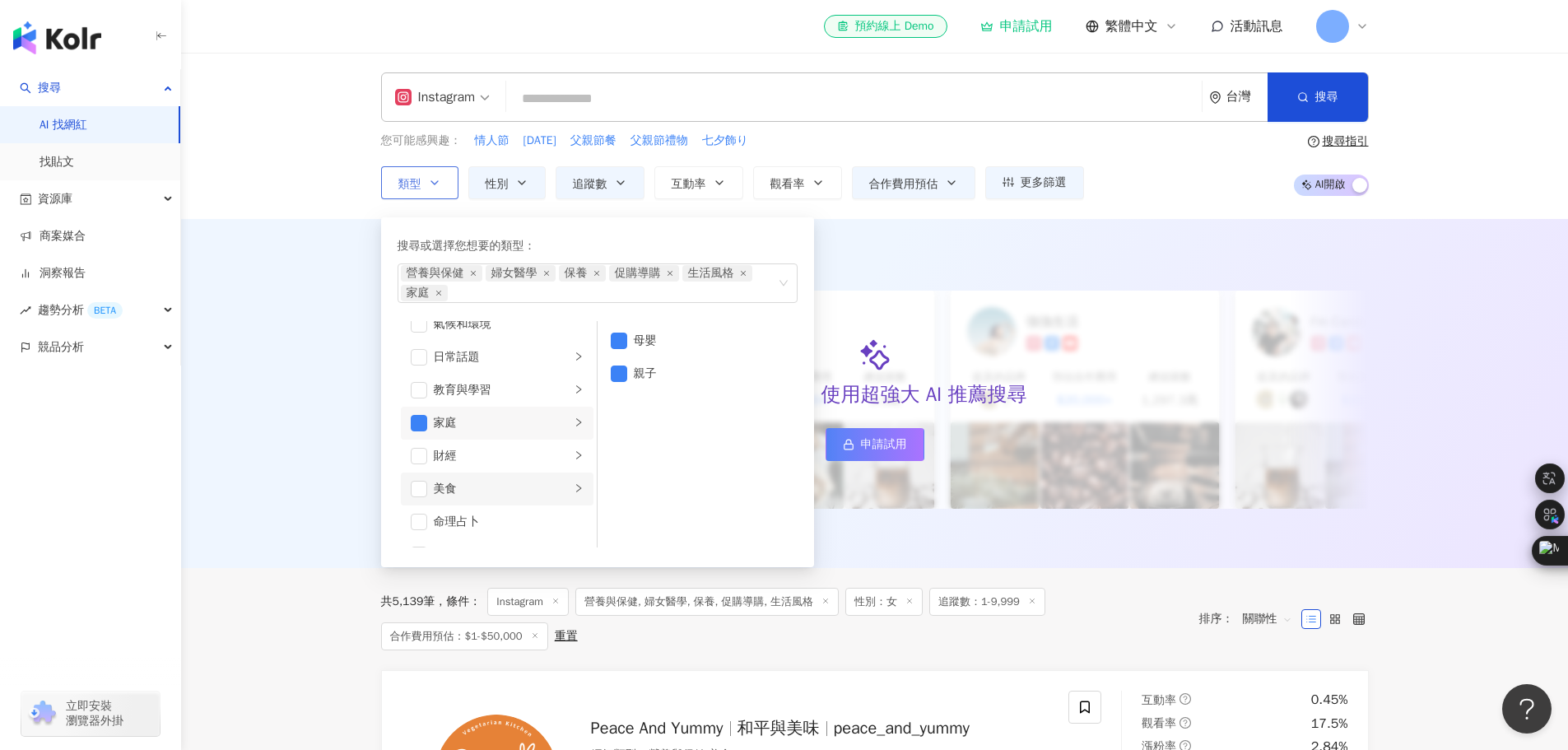 click on "美食" at bounding box center [502, 489] 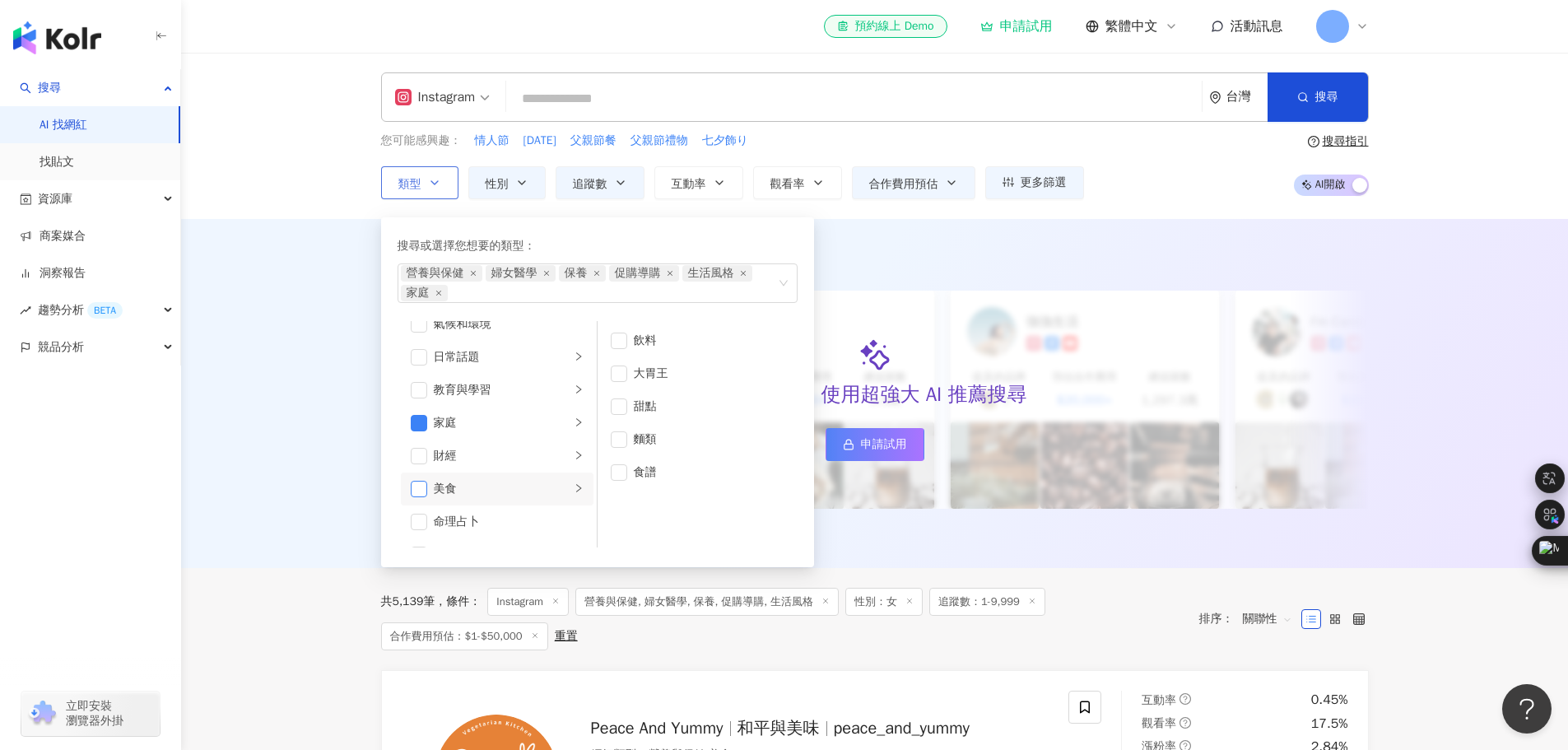 click at bounding box center [419, 489] 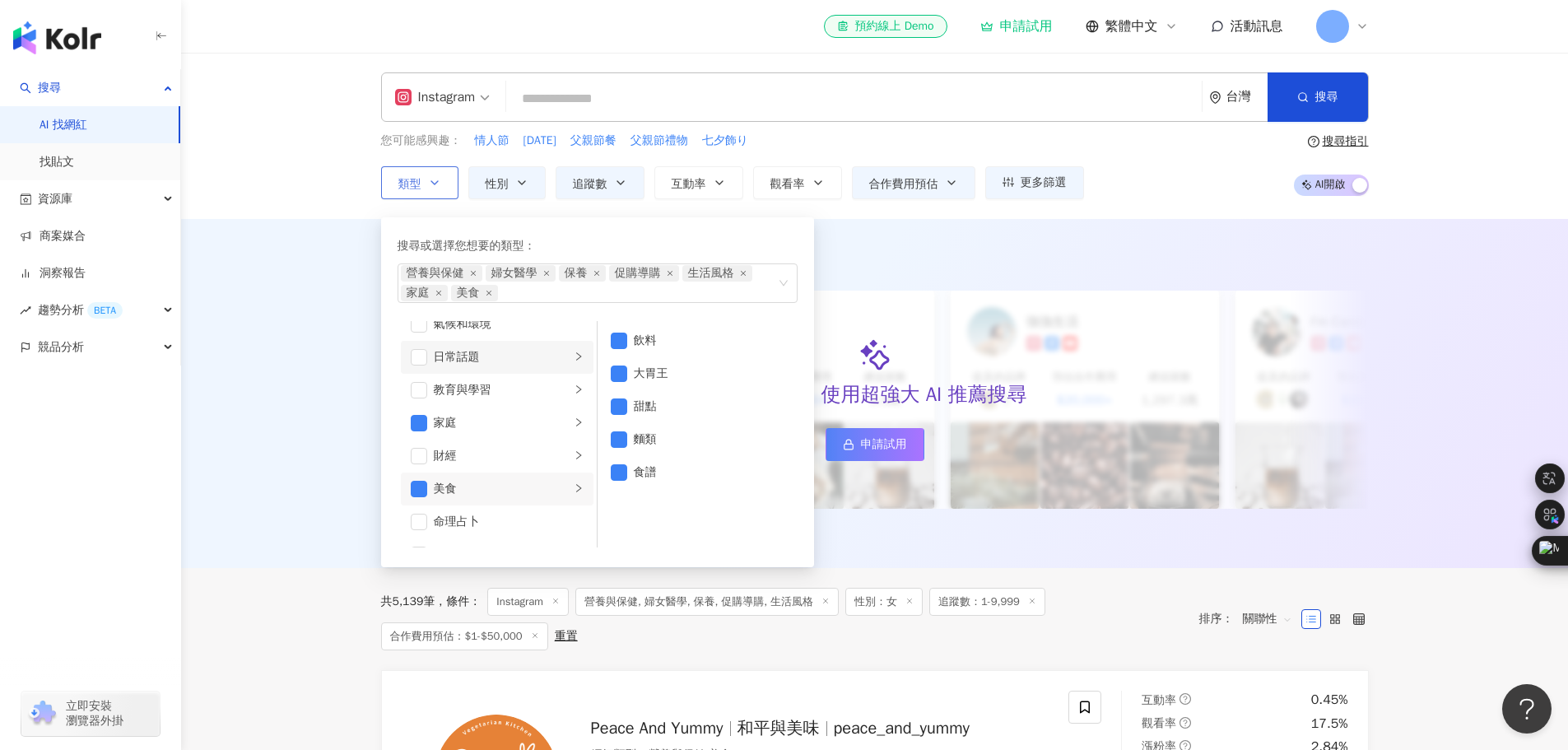 click on "日常話題" at bounding box center (497, 357) 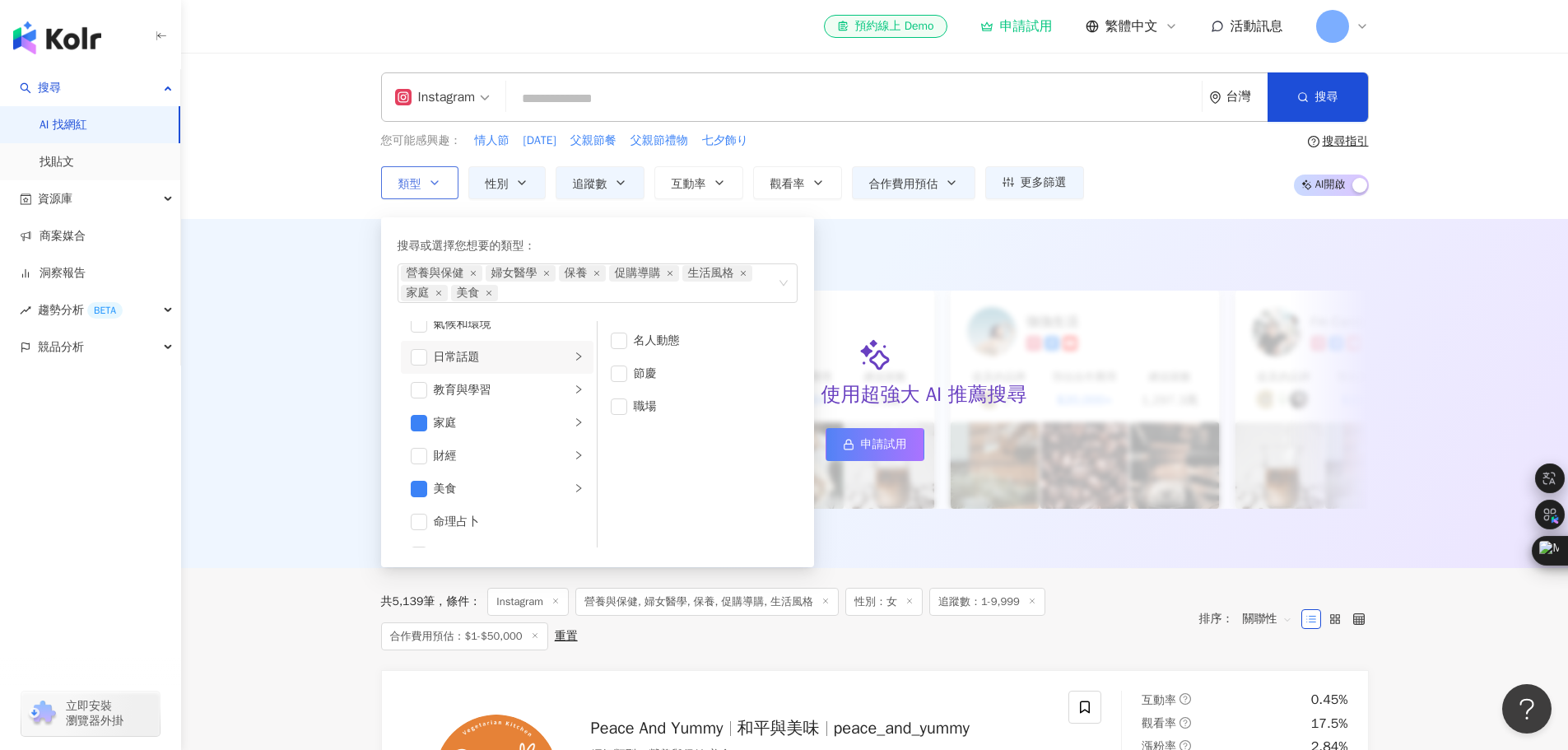 click on "日常話題" at bounding box center (502, 357) 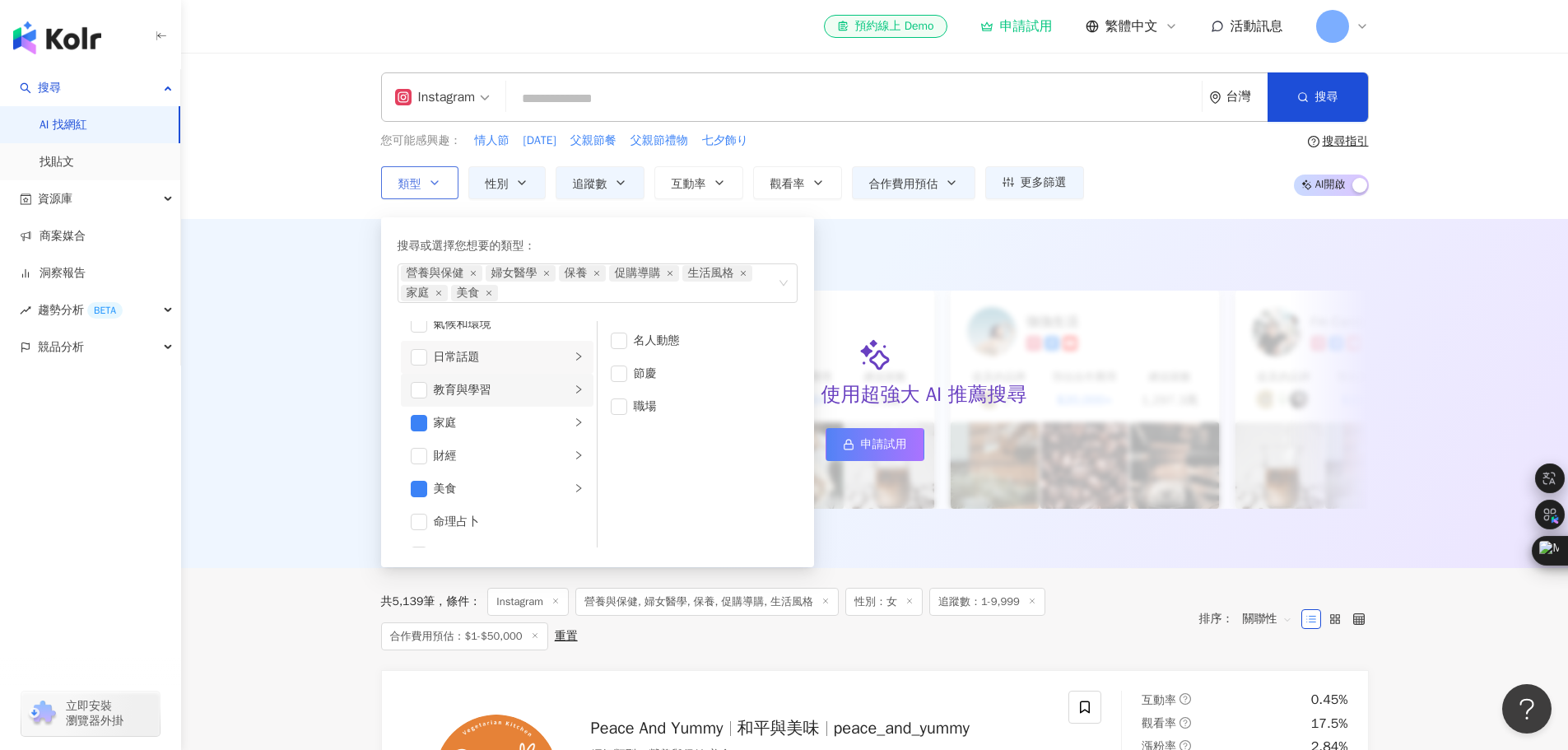 click on "教育與學習" at bounding box center [502, 390] 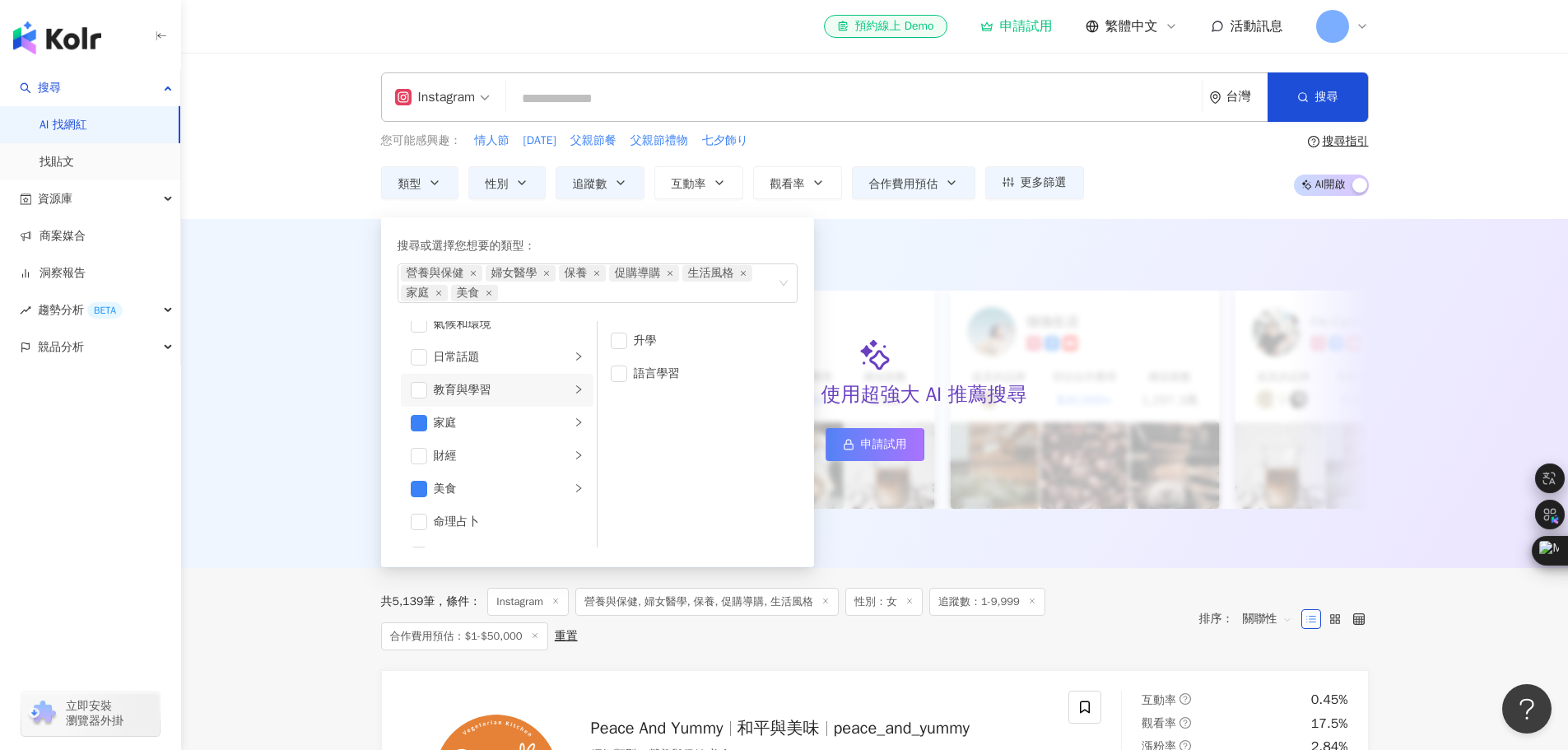 click on "AI 推薦 ： 最近有營養與保健、婦女醫學、保養等合作的網紅 升級方案，使用超強大 AI 推薦搜尋 申請試用 Cindy 提及的品牌 預估合作費用 $20,000+ 總追蹤數 3.3萬 Johnny 提及的品牌 預估合作費用 $20,000+ 總追蹤數 3.3萬 強強生活 提及的品牌 預估合作費用 $20,000+ 總追蹤數 1,297.3萬 I’m Candy 提及的品牌 預估合作費用 $20,000+ 總追蹤數 3.3萬 Mindy 提及的品牌 預估合作費用 $20,000+ 總追蹤數 3.3萬 美食探險家 提及的品牌 預估合作費用 $20,000+ 總追蹤數 1,297.3萬 雨天窩在窗邊 提及的品牌 預估合作費用 $20,000+ 總追蹤數 3.3萬 甜點地圖 提及的品牌 預估合作費用 $20,000+ 總追蹤數 3.3萬 味蕾旅行家 提及的品牌 預估合作費用 $20,000+ 總追蹤數 1,297.3萬 甜甜ㄉ每一天 提及的品牌 預估合作費用 $20,000+ 總追蹤數 3.3萬 品牌 A 提及的品牌 預估合作費用 $20,000+ 總追蹤數 3.3萬 品牌 B 提及的品牌" at bounding box center [874, 394] 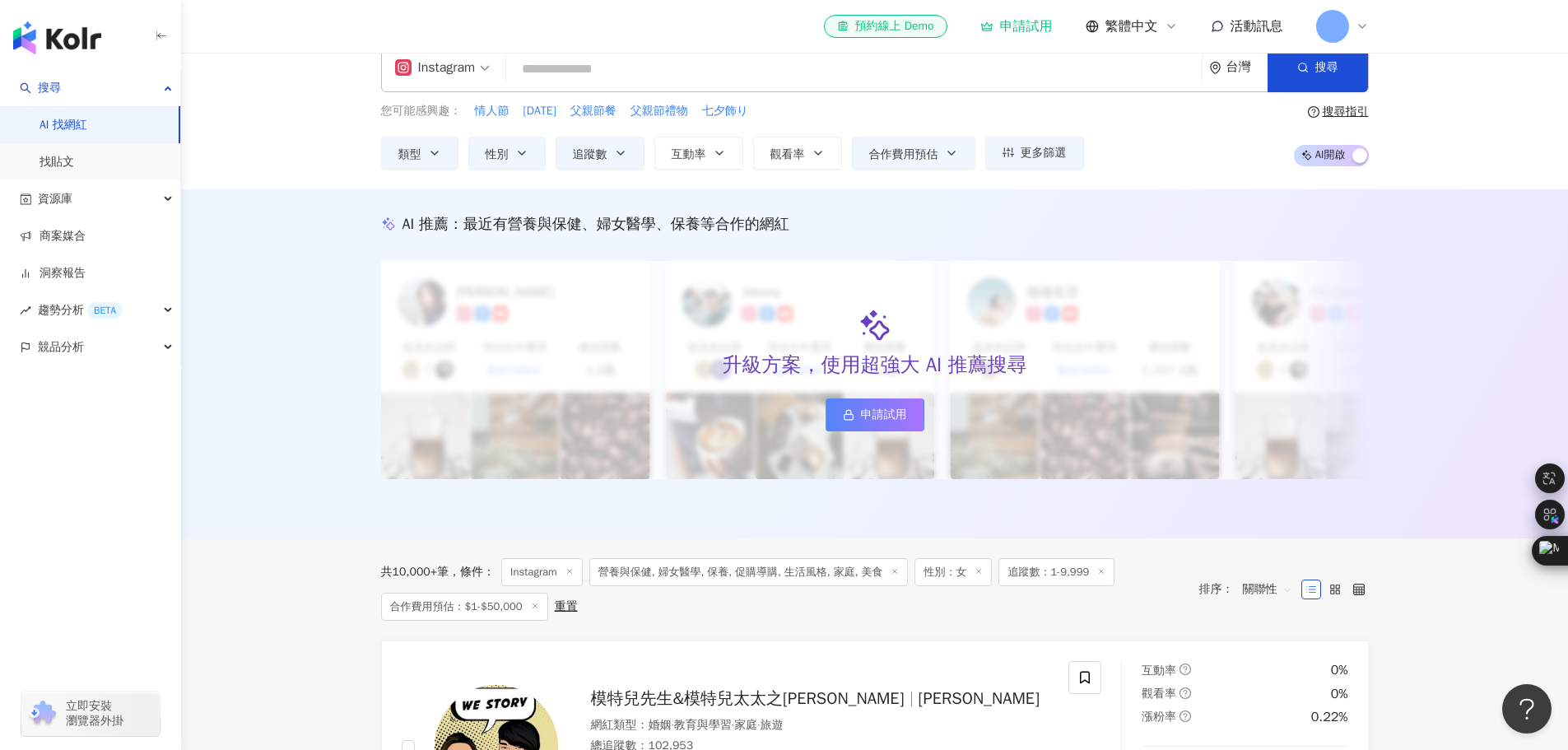 scroll, scrollTop: 0, scrollLeft: 0, axis: both 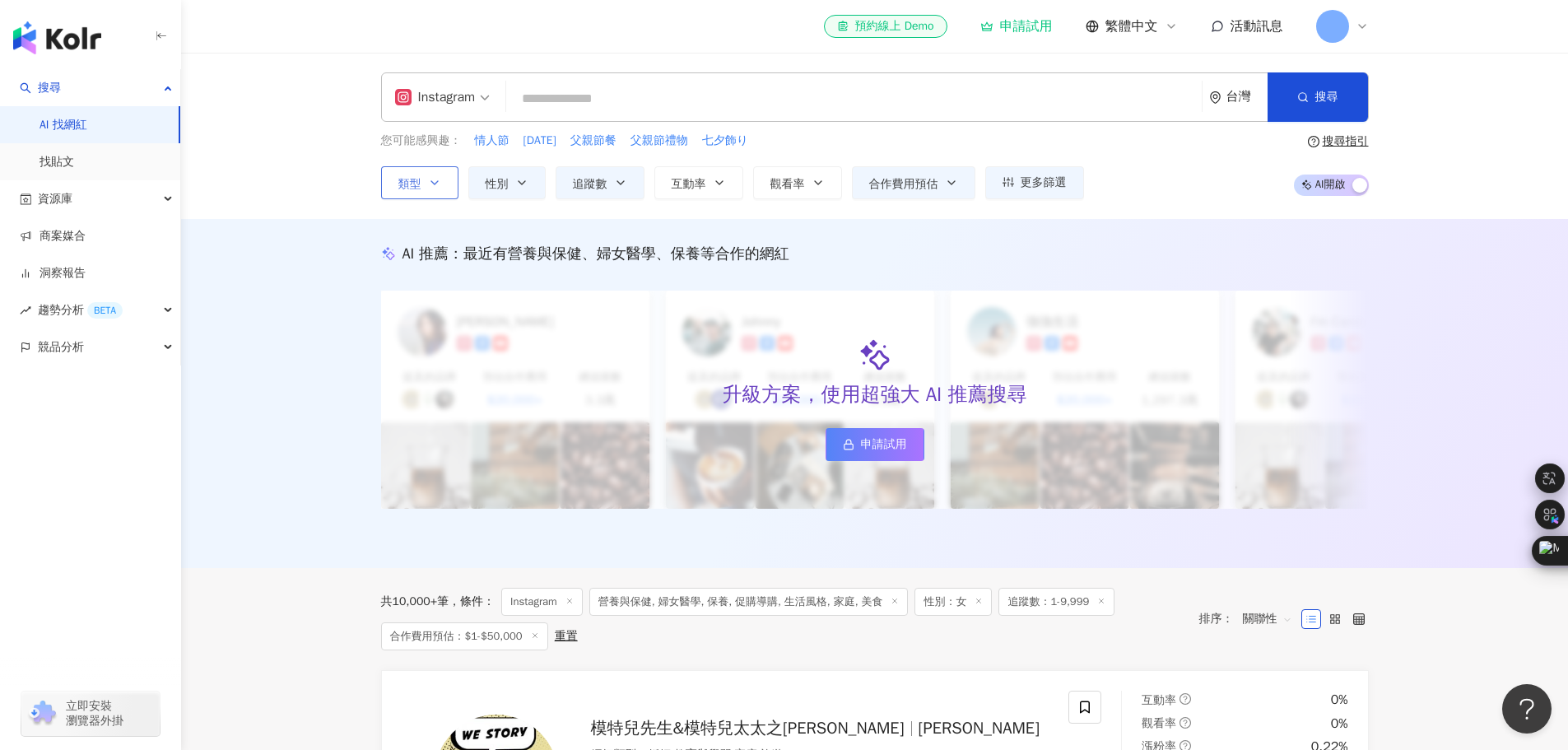 click 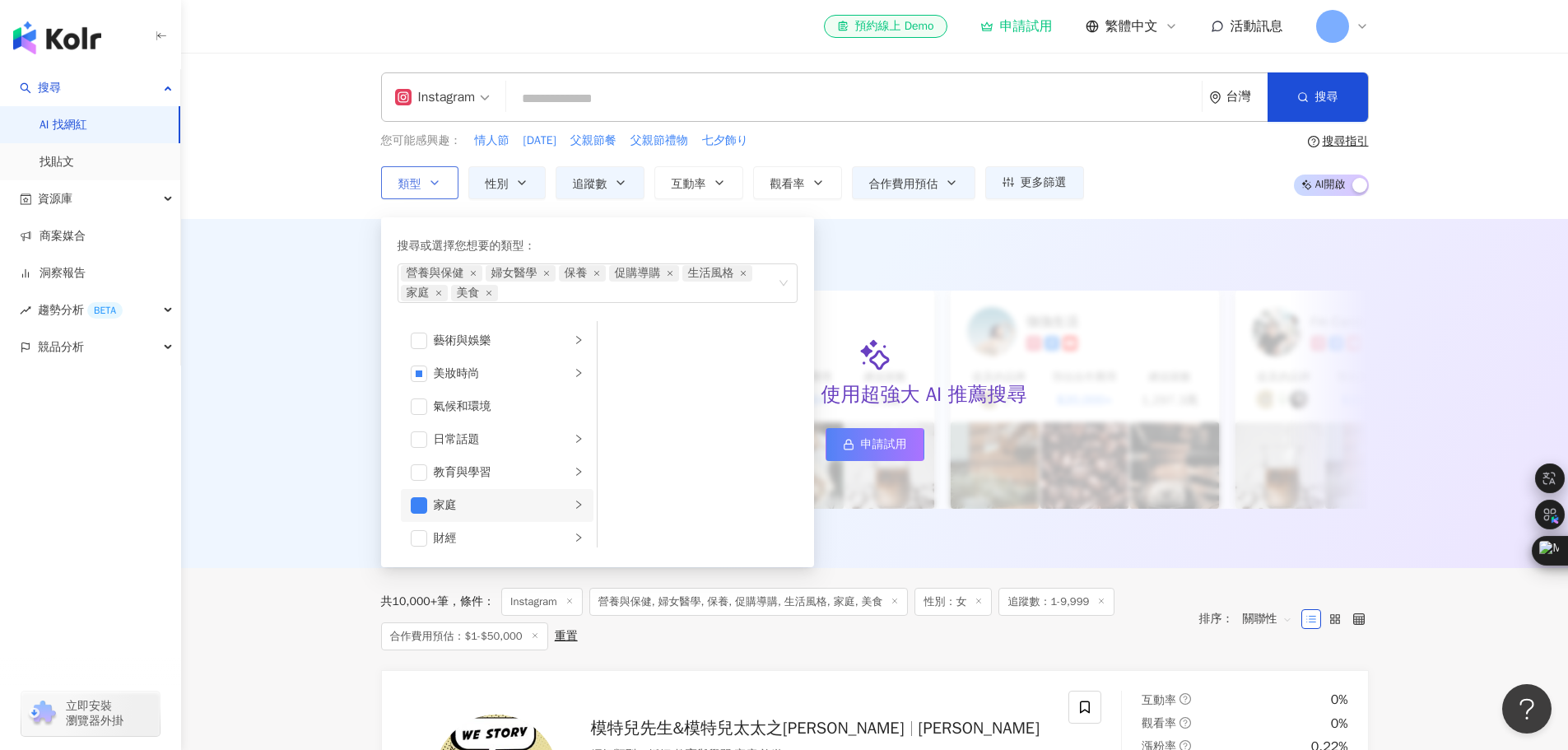 click on "家庭" at bounding box center [502, 505] 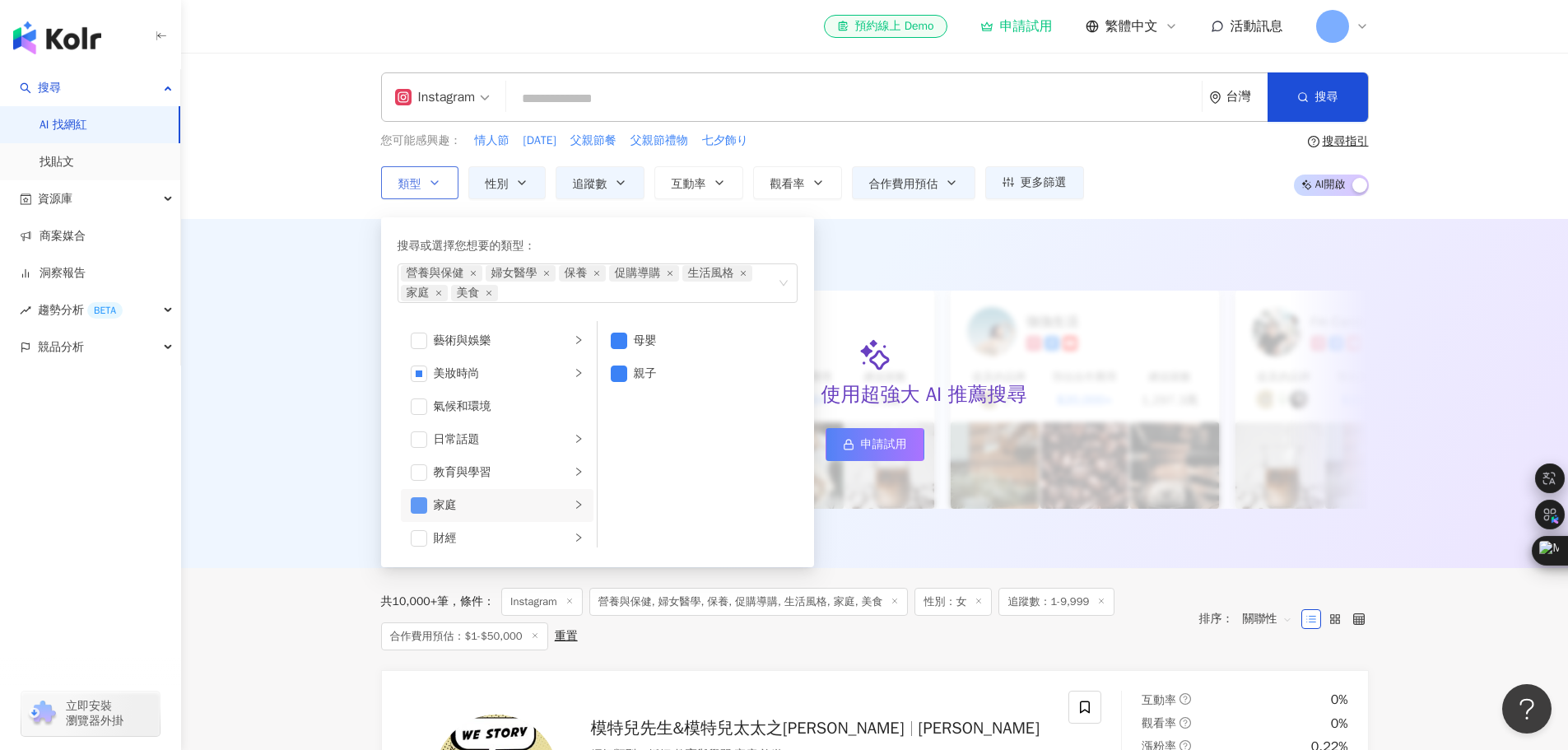 click at bounding box center [419, 505] 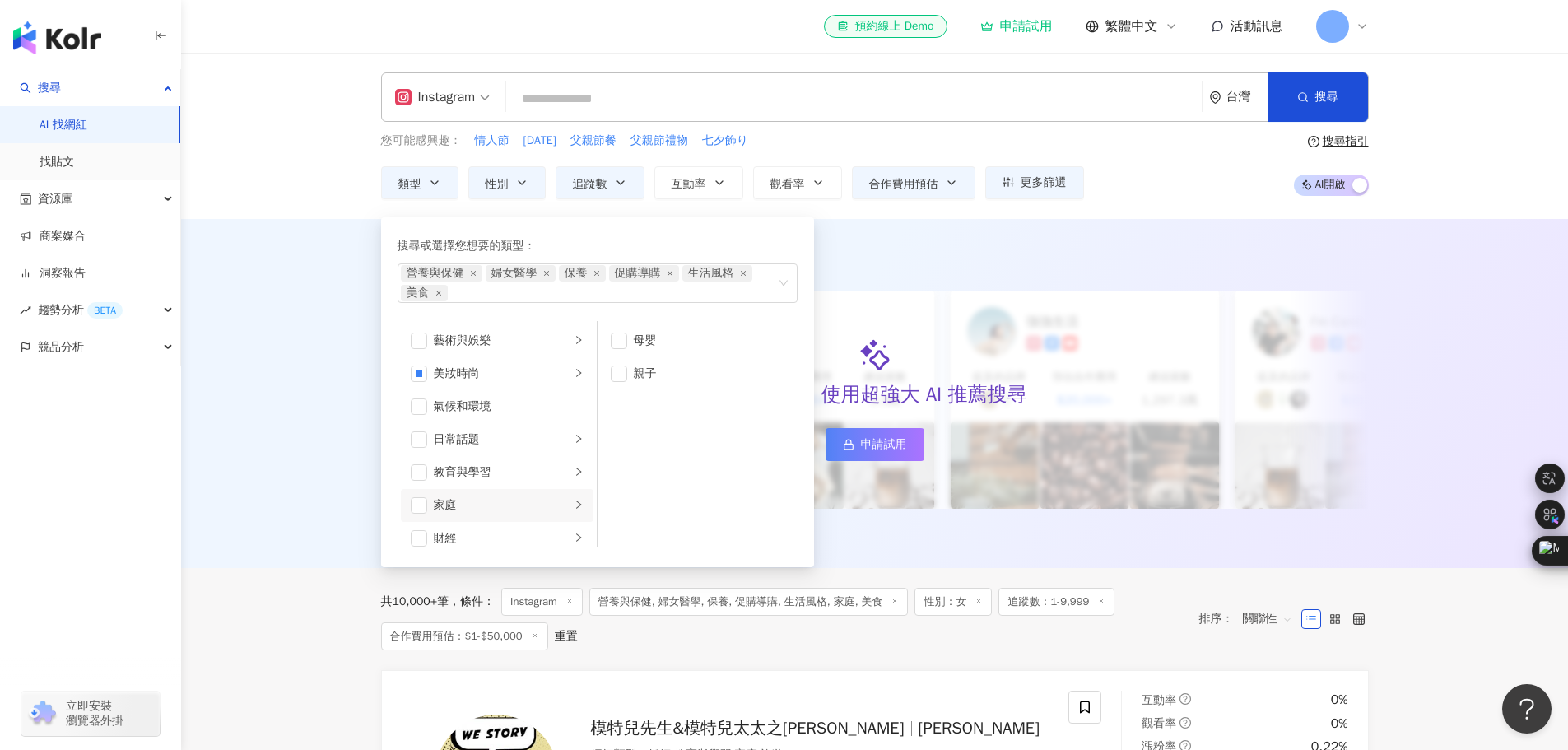 click on "AI 推薦 ： 最近有營養與保健、婦女醫學、保養等合作的網紅 升級方案，使用超強大 AI 推薦搜尋 申請試用 Cindy 提及的品牌 預估合作費用 $20,000+ 總追蹤數 3.3萬 Johnny 提及的品牌 預估合作費用 $20,000+ 總追蹤數 3.3萬 強強生活 提及的品牌 預估合作費用 $20,000+ 總追蹤數 1,297.3萬 I’m Candy 提及的品牌 預估合作費用 $20,000+ 總追蹤數 3.3萬 Mindy 提及的品牌 預估合作費用 $20,000+ 總追蹤數 3.3萬 美食探險家 提及的品牌 預估合作費用 $20,000+ 總追蹤數 1,297.3萬 雨天窩在窗邊 提及的品牌 預估合作費用 $20,000+ 總追蹤數 3.3萬 甜點地圖 提及的品牌 預估合作費用 $20,000+ 總追蹤數 3.3萬 味蕾旅行家 提及的品牌 預估合作費用 $20,000+ 總追蹤數 1,297.3萬 甜甜ㄉ每一天 提及的品牌 預估合作費用 $20,000+ 總追蹤數 3.3萬 品牌 A 提及的品牌 預估合作費用 $20,000+ 總追蹤數 3.3萬 品牌 B 提及的品牌" at bounding box center [874, 394] 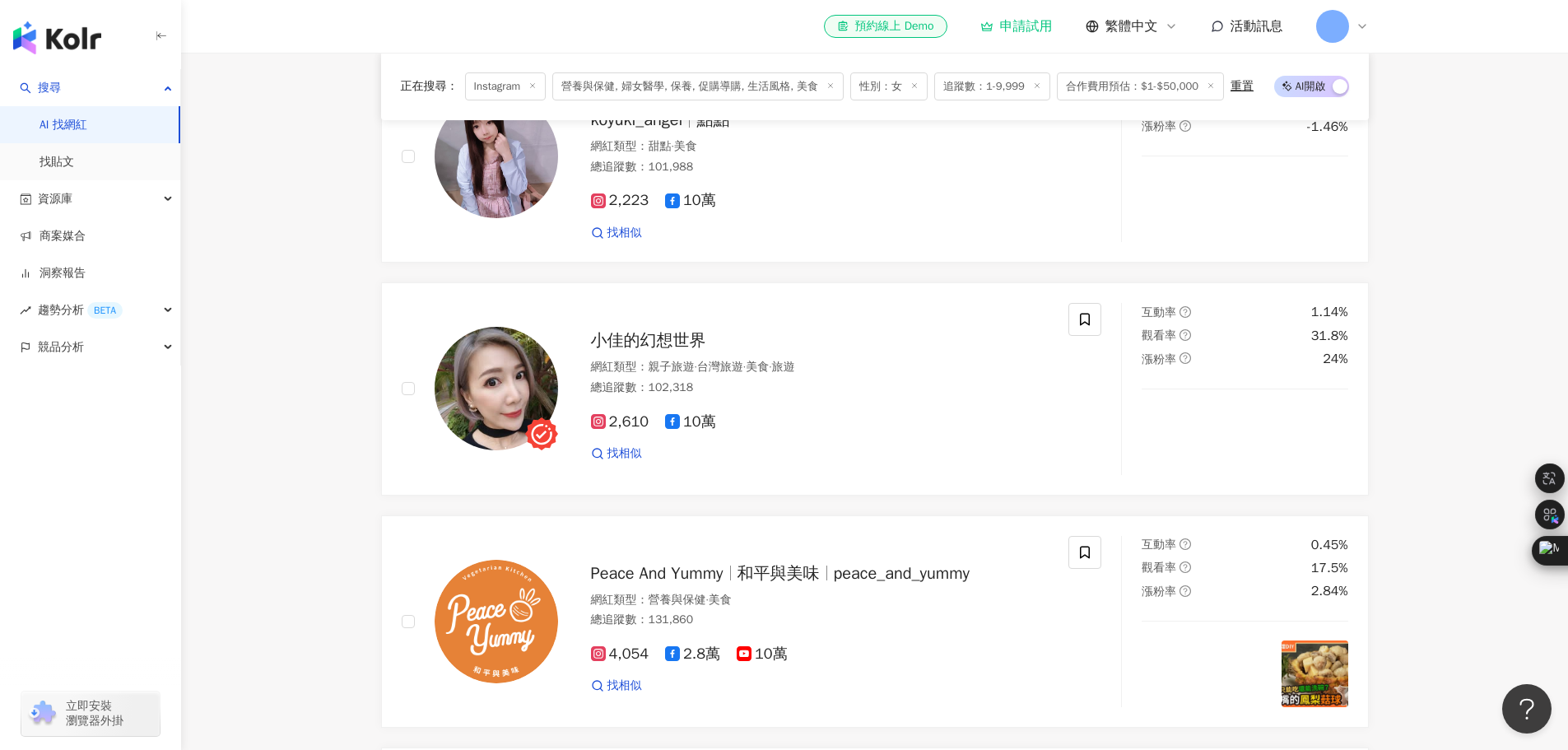 scroll, scrollTop: 741, scrollLeft: 0, axis: vertical 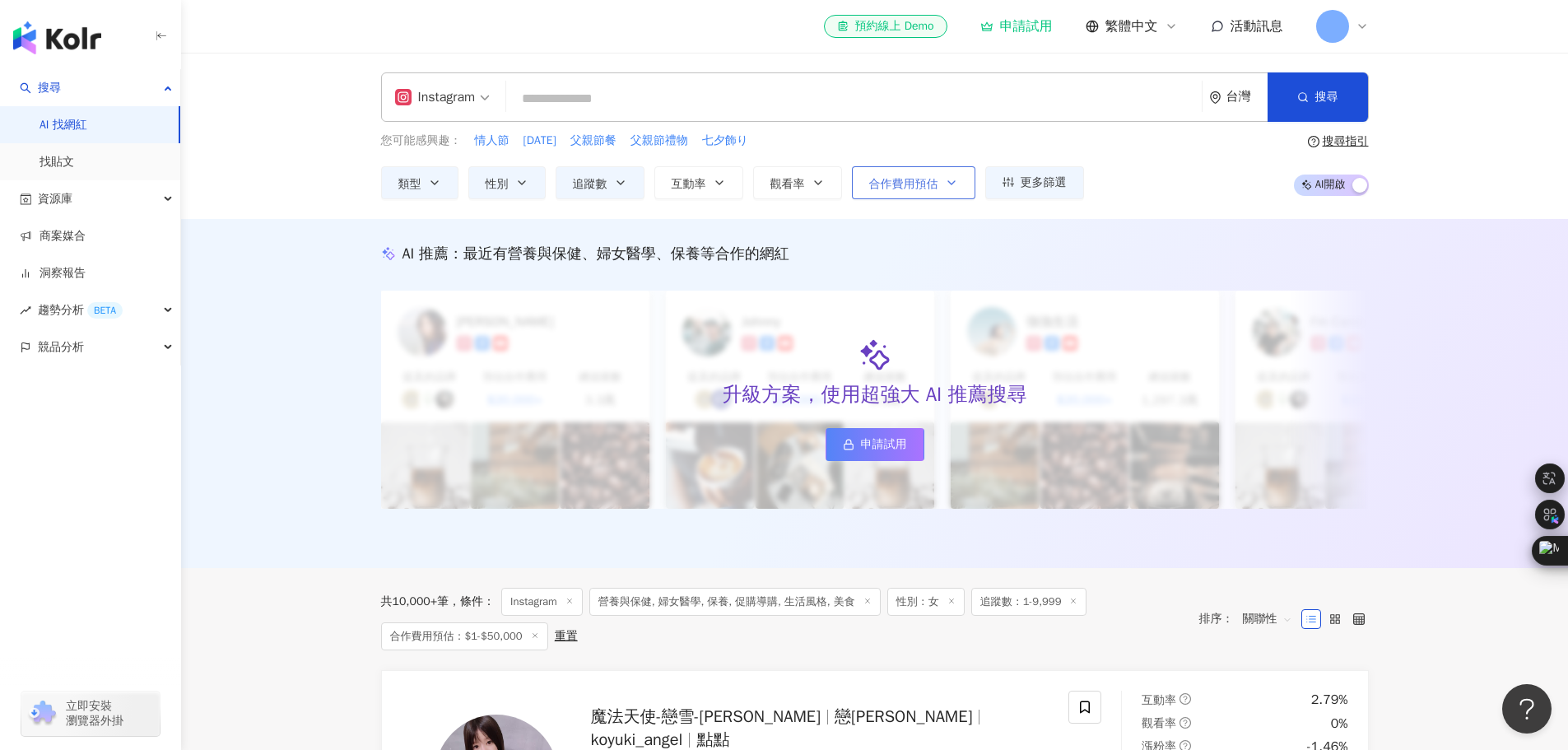 click on "合作費用預估" at bounding box center (904, 184) 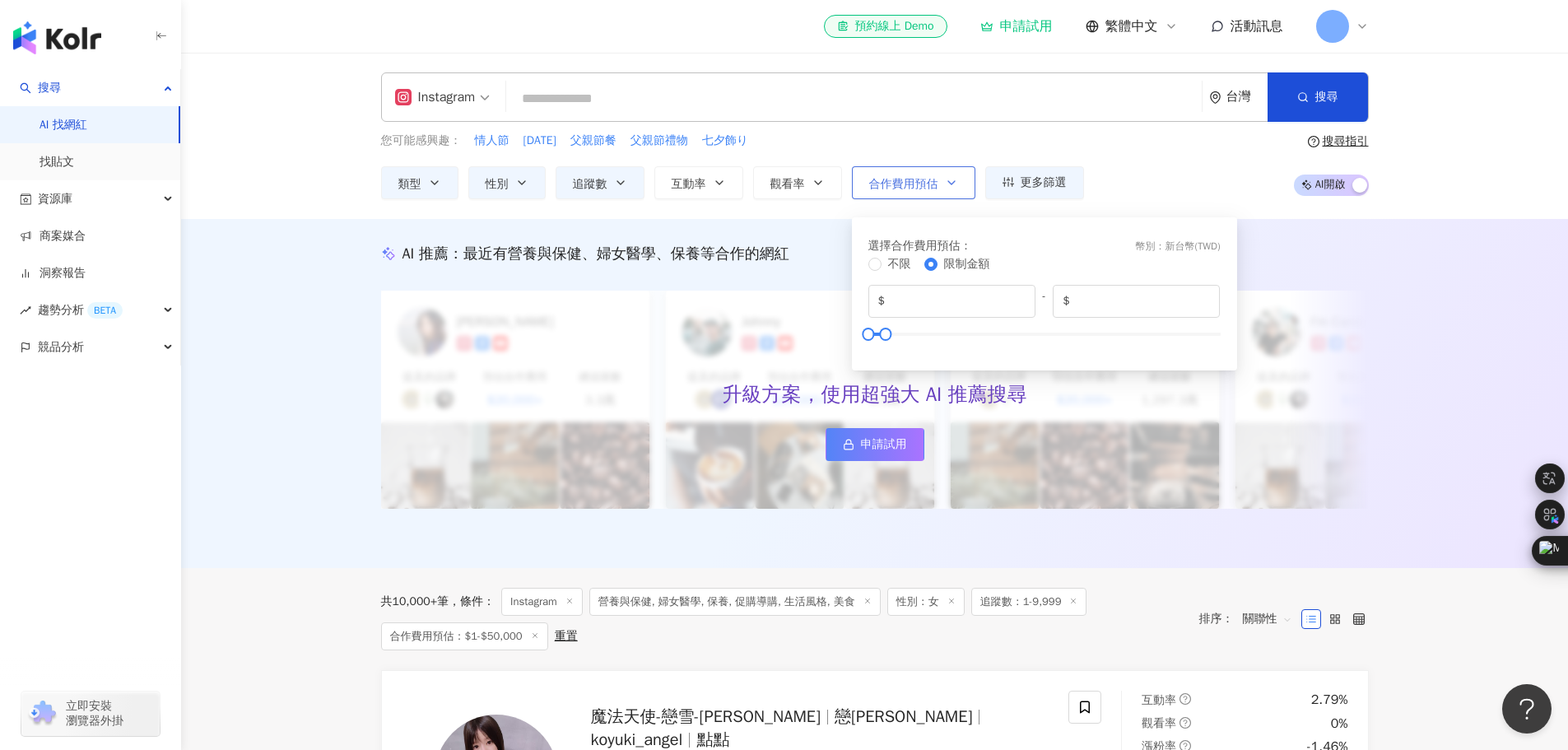 click on "合作費用預估" at bounding box center [904, 184] 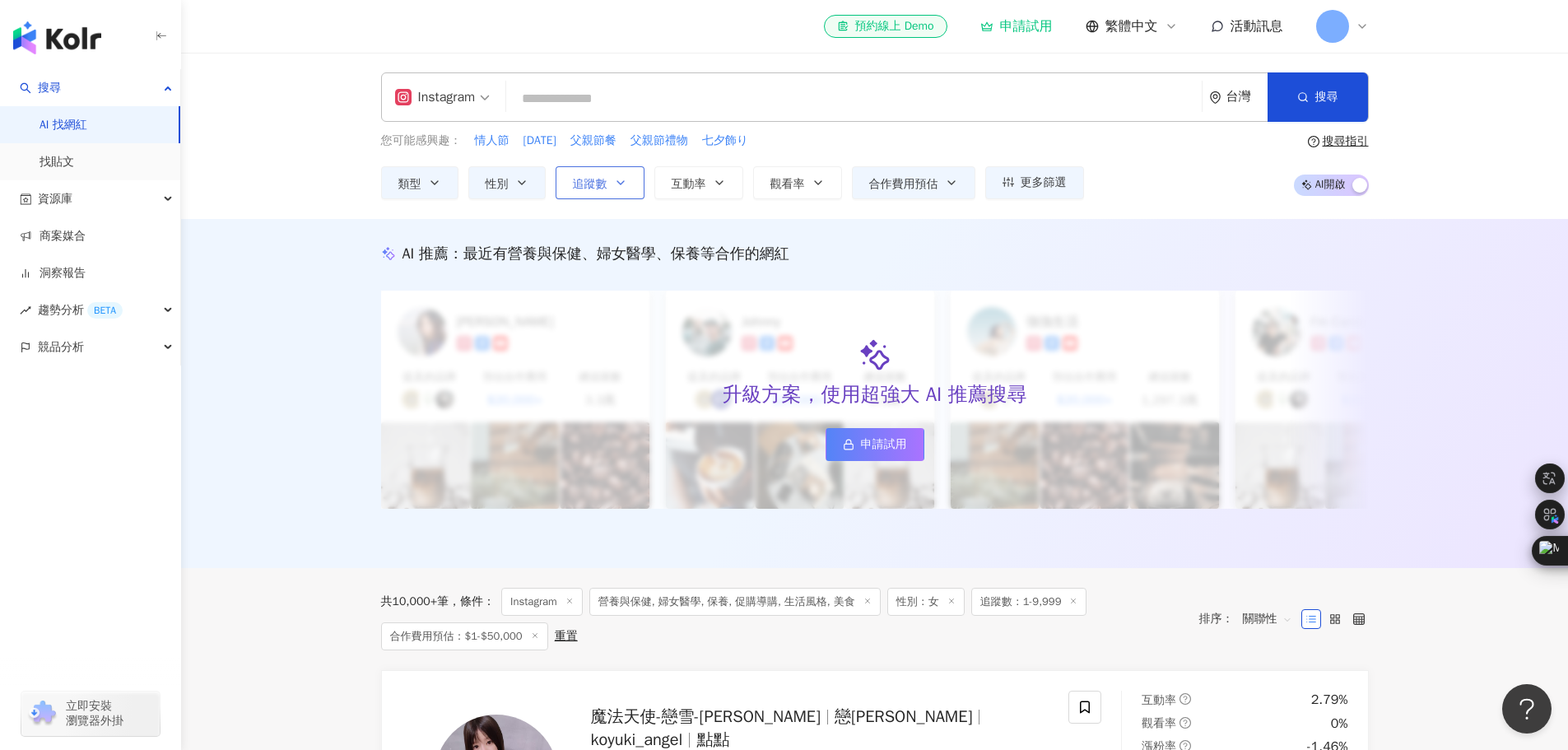 click 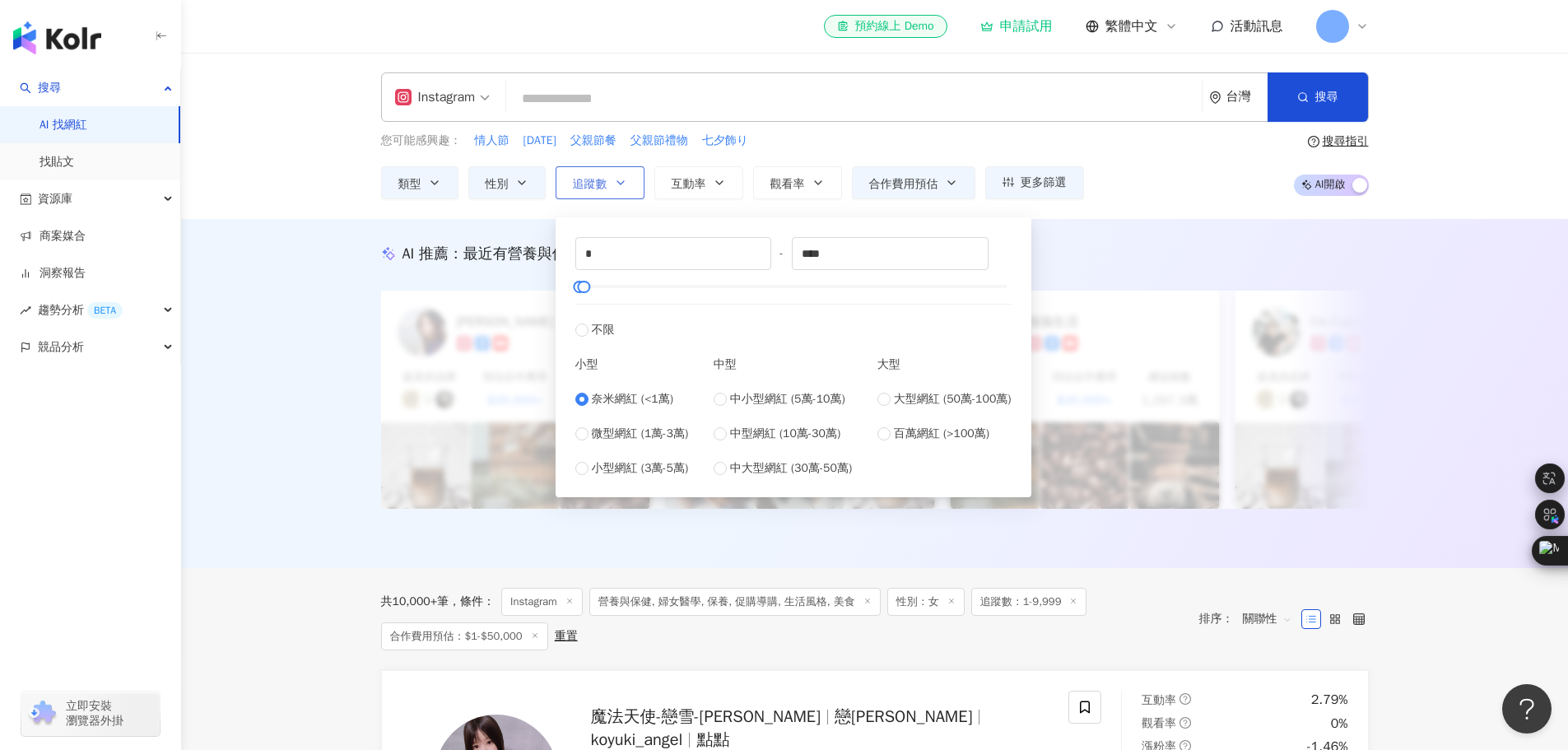 click 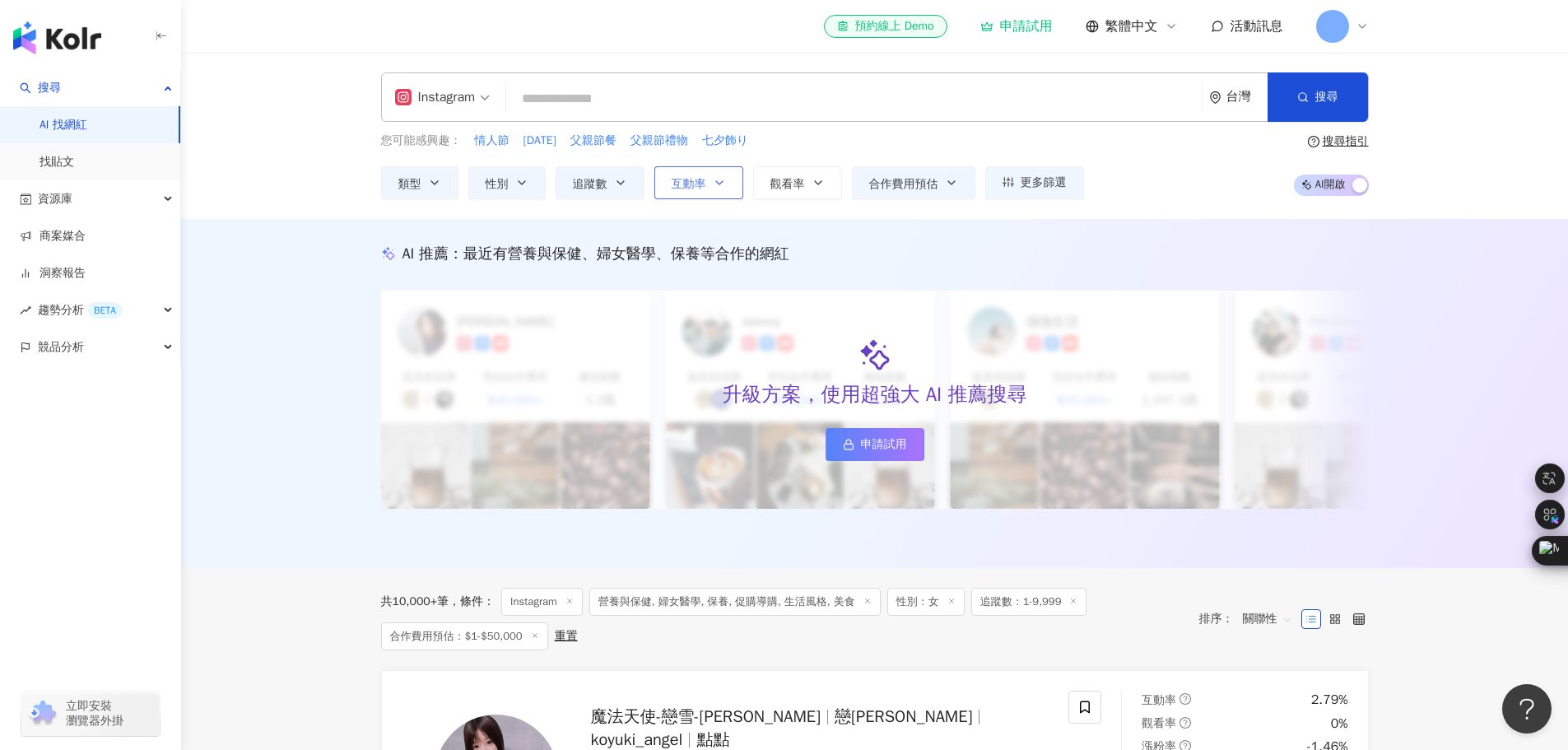 click on "互動率" at bounding box center [689, 184] 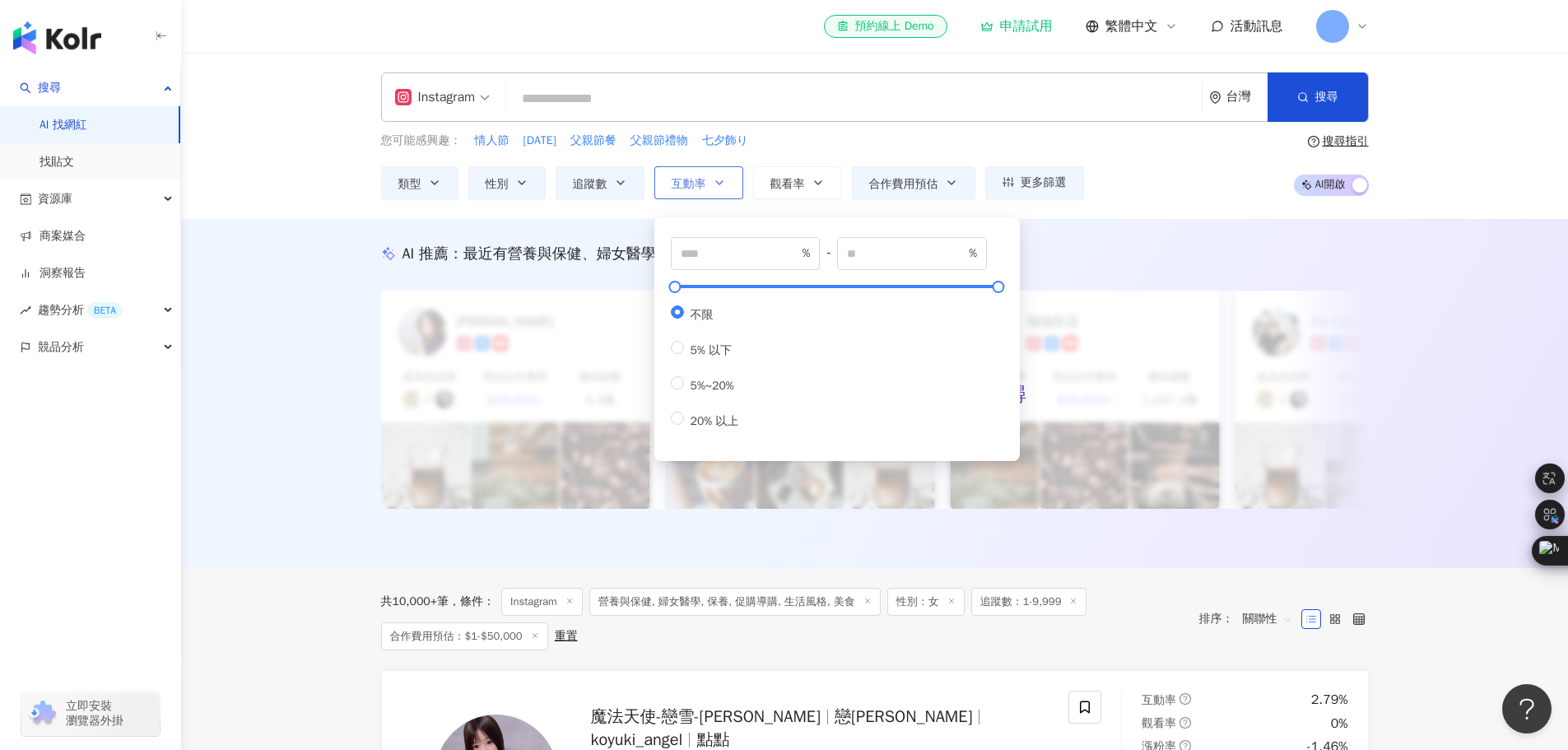 click on "互動率" at bounding box center (689, 184) 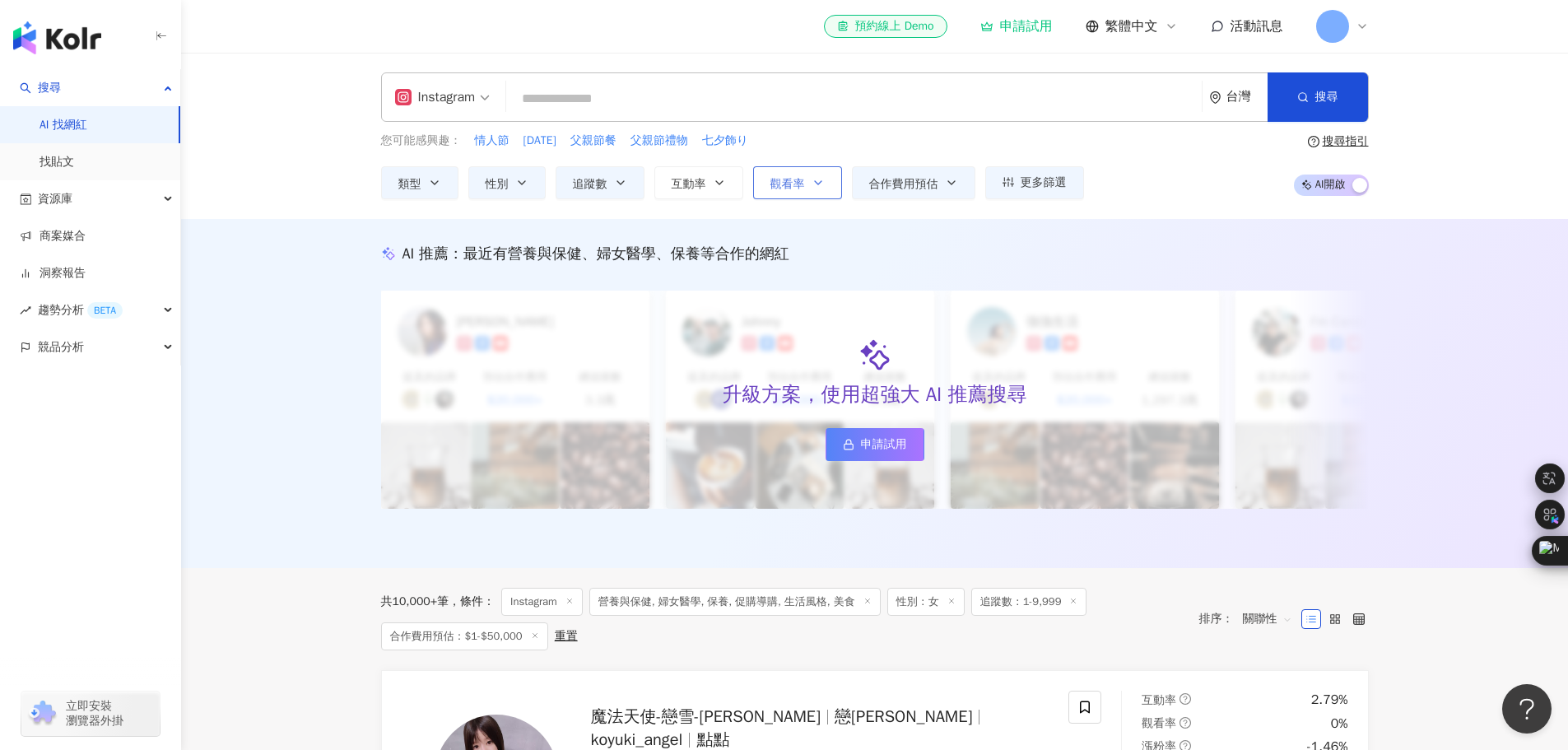 click on "觀看率" at bounding box center [788, 184] 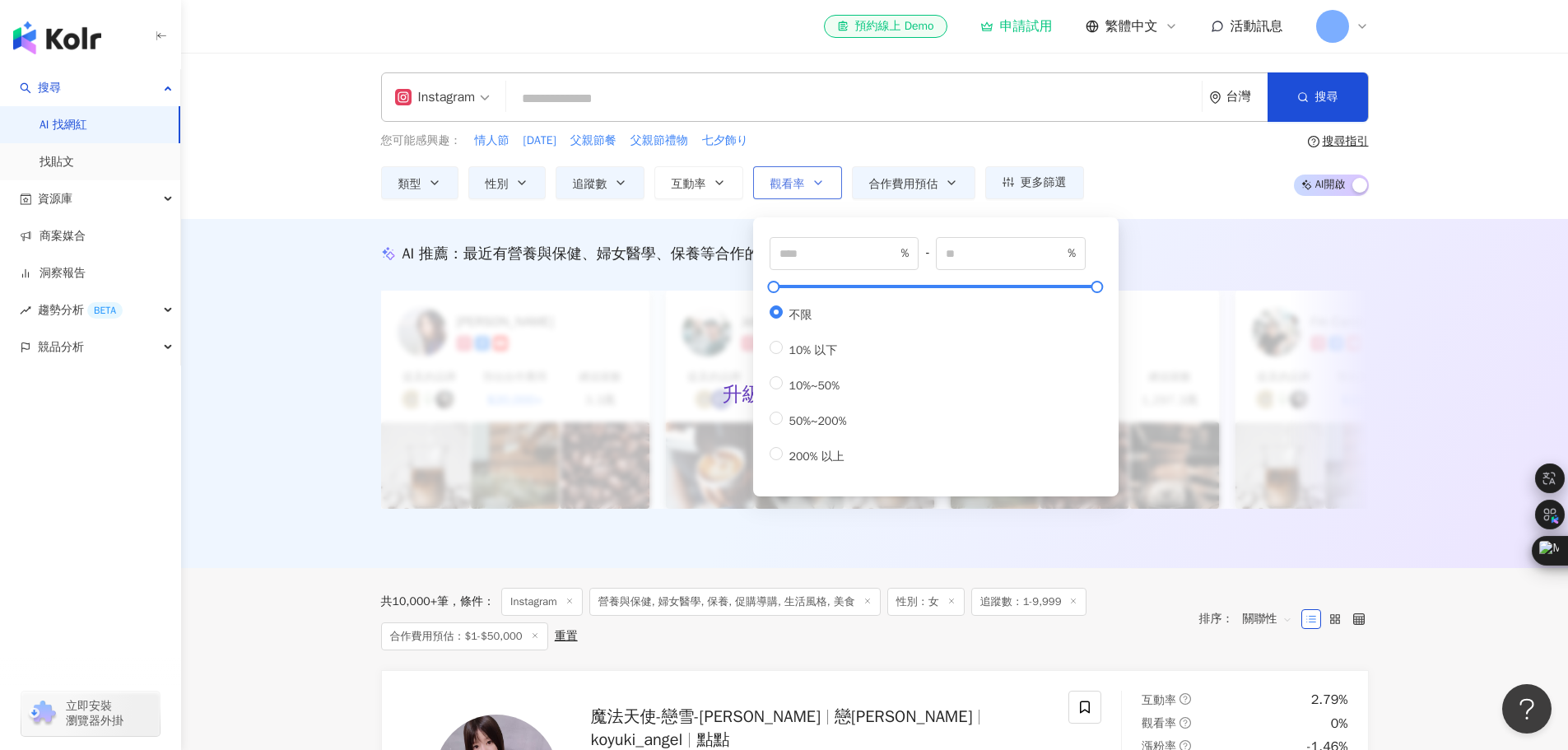 click on "觀看率" at bounding box center (788, 184) 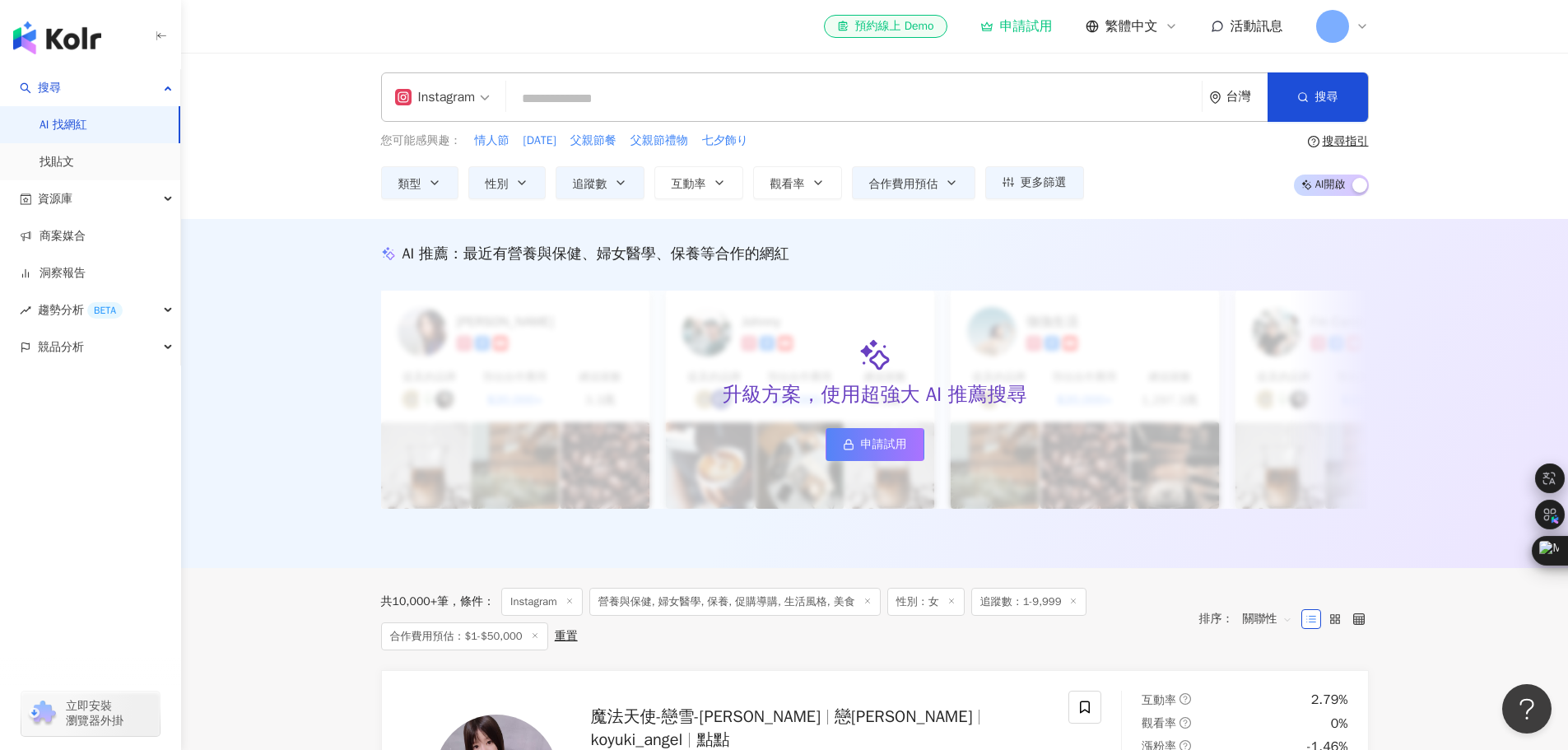 click on "類型 性別 追蹤數 互動率 觀看率 合作費用預估  更多篩選 不限 女 男 其他 *  -  **** 不限 小型 奈米網紅 (<1萬) 微型網紅 (1萬-3萬) 小型網紅 (3萬-5萬) 中型 中小型網紅 (5萬-10萬) 中型網紅 (10萬-30萬) 中大型網紅 (30萬-50萬) 大型 大型網紅 (50萬-100萬) 百萬網紅 (>100萬) %  -  % 不限 5% 以下 5%~20% 20% 以上 %  -  % 不限 10% 以下 10%~50% 50%~200% 200% 以上 選擇合作費用預估  ： 幣別 ： 新台幣 ( TWD ) 不限 限制金額 $ *  -  $ *****" at bounding box center [733, 183] 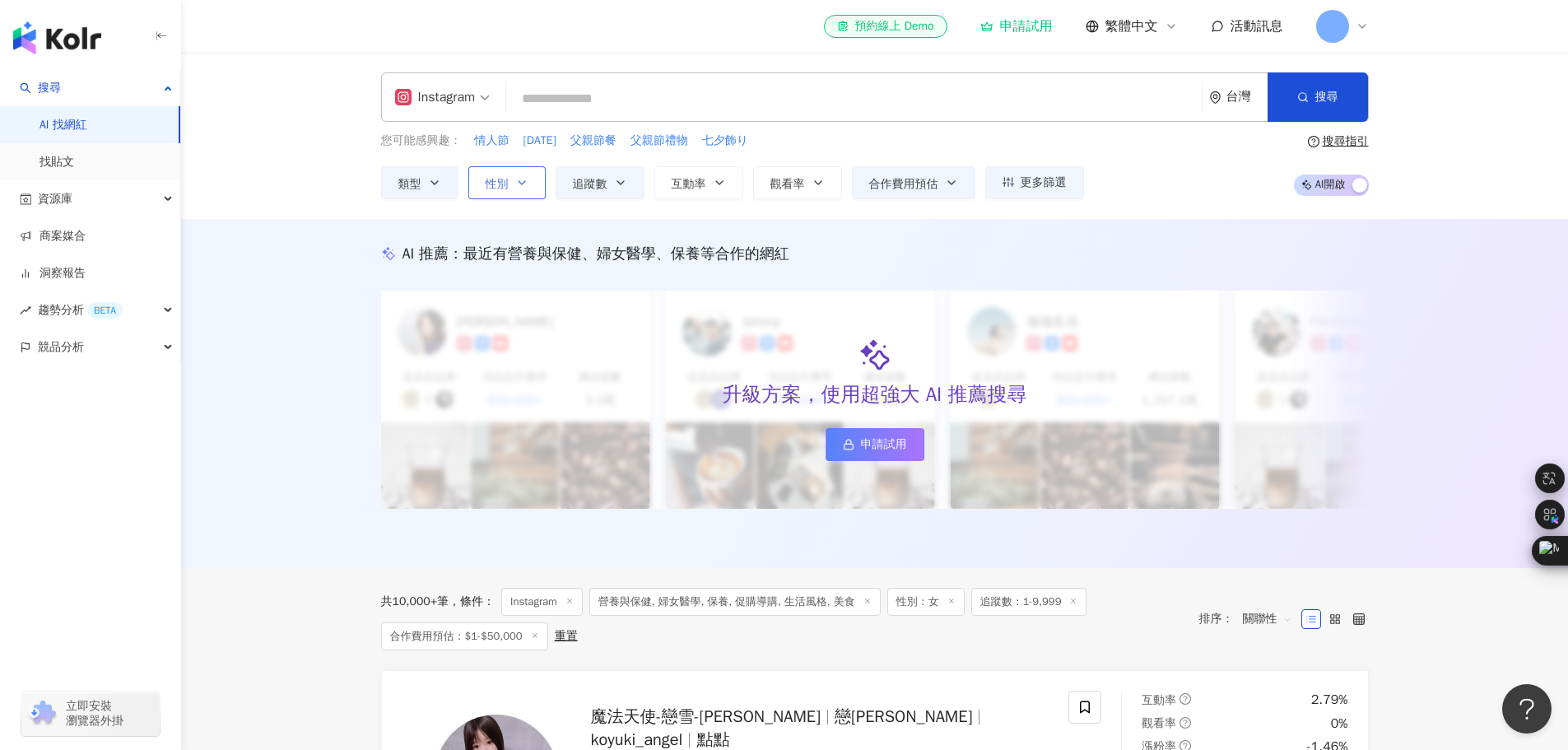 click on "性別" at bounding box center [497, 184] 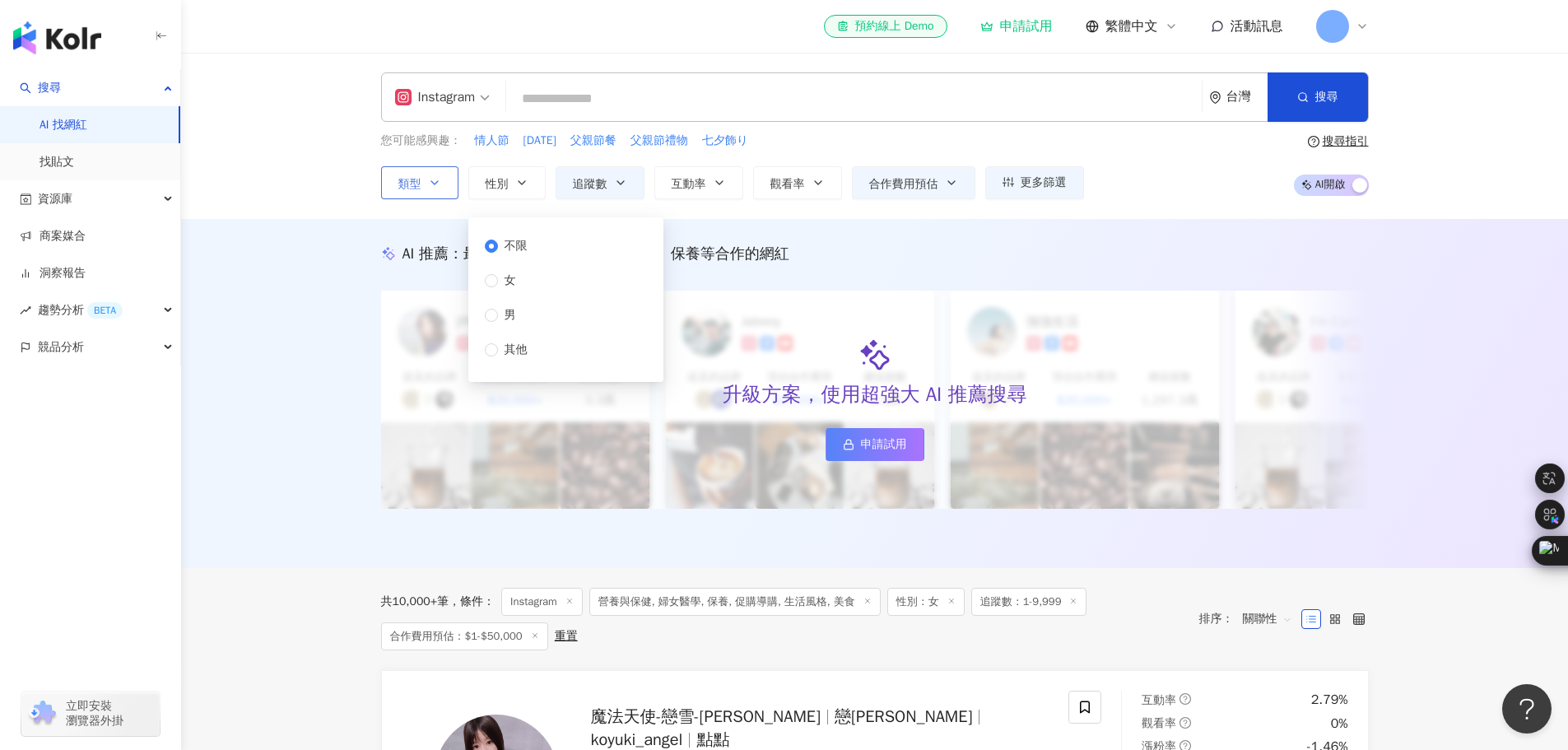 click on "類型" at bounding box center (420, 183) 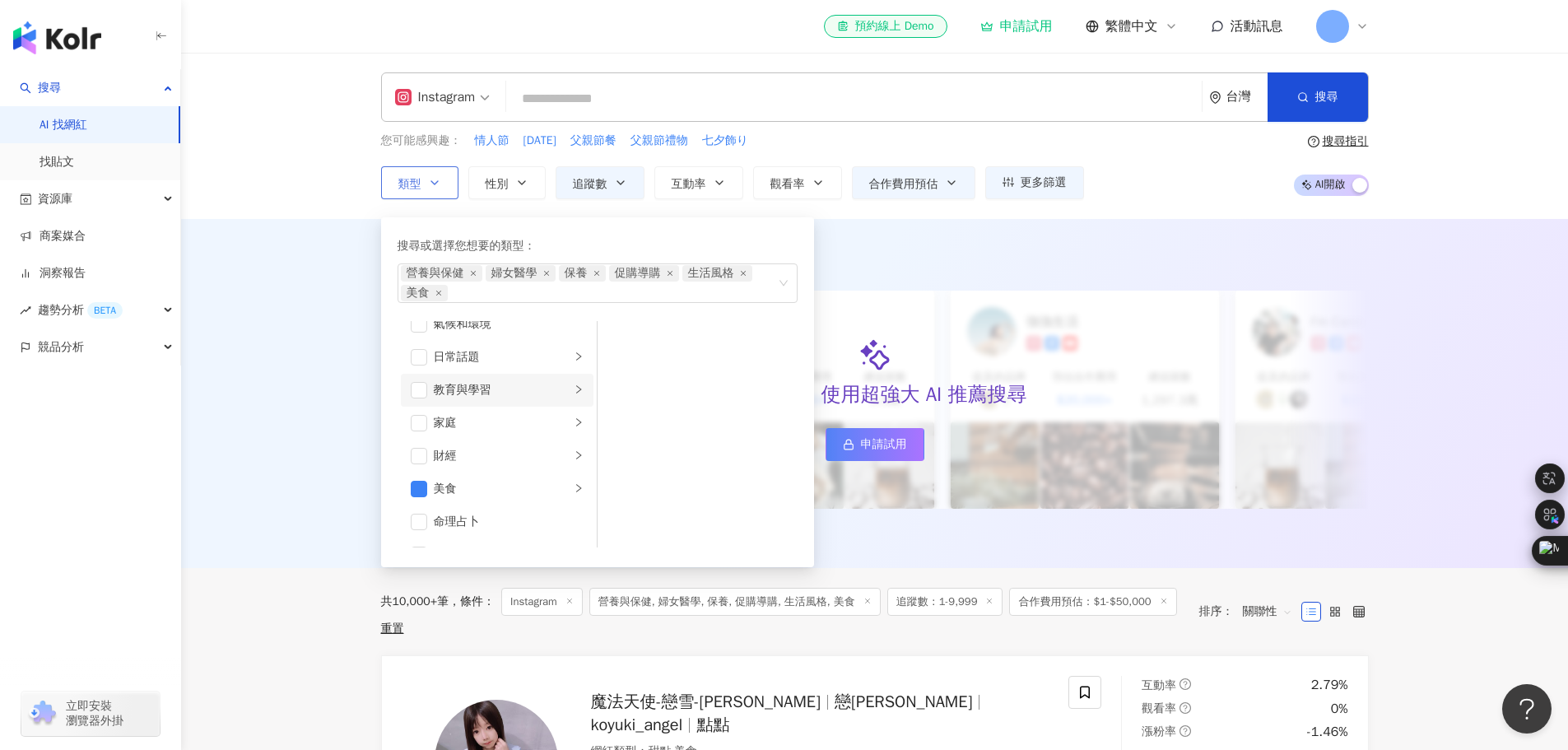 scroll, scrollTop: 0, scrollLeft: 0, axis: both 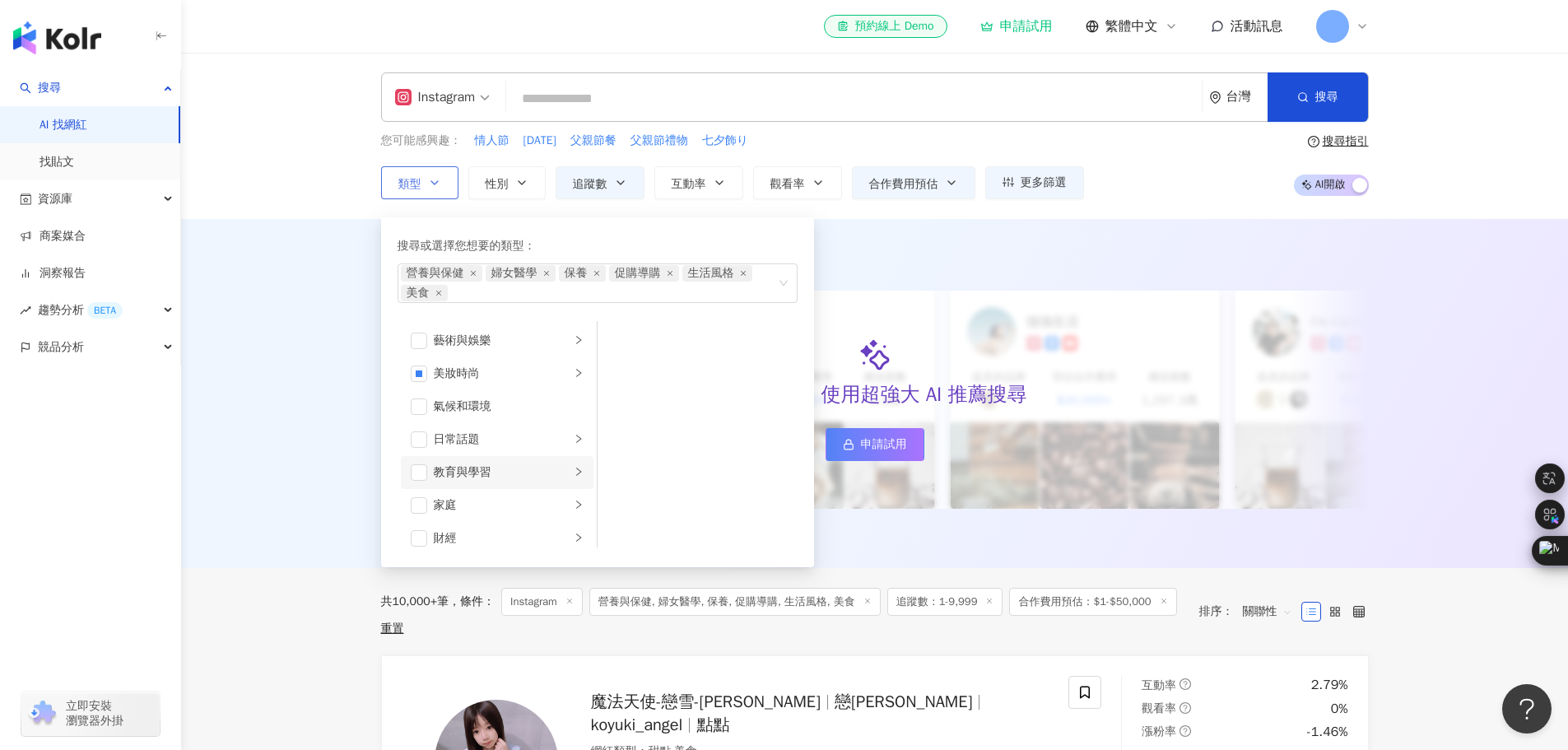 click on "教育與學習" at bounding box center [502, 473] 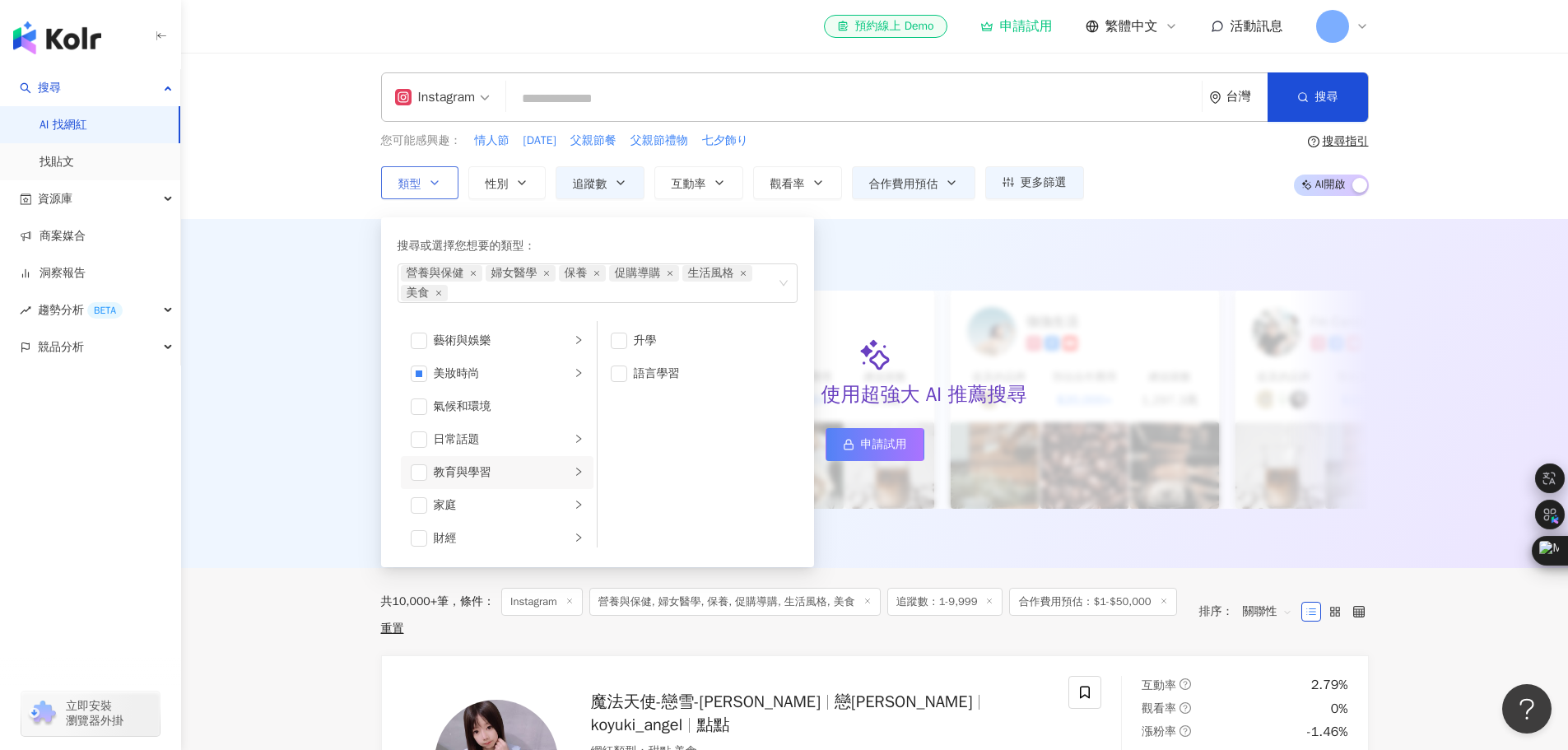click on "教育與學習" at bounding box center (502, 473) 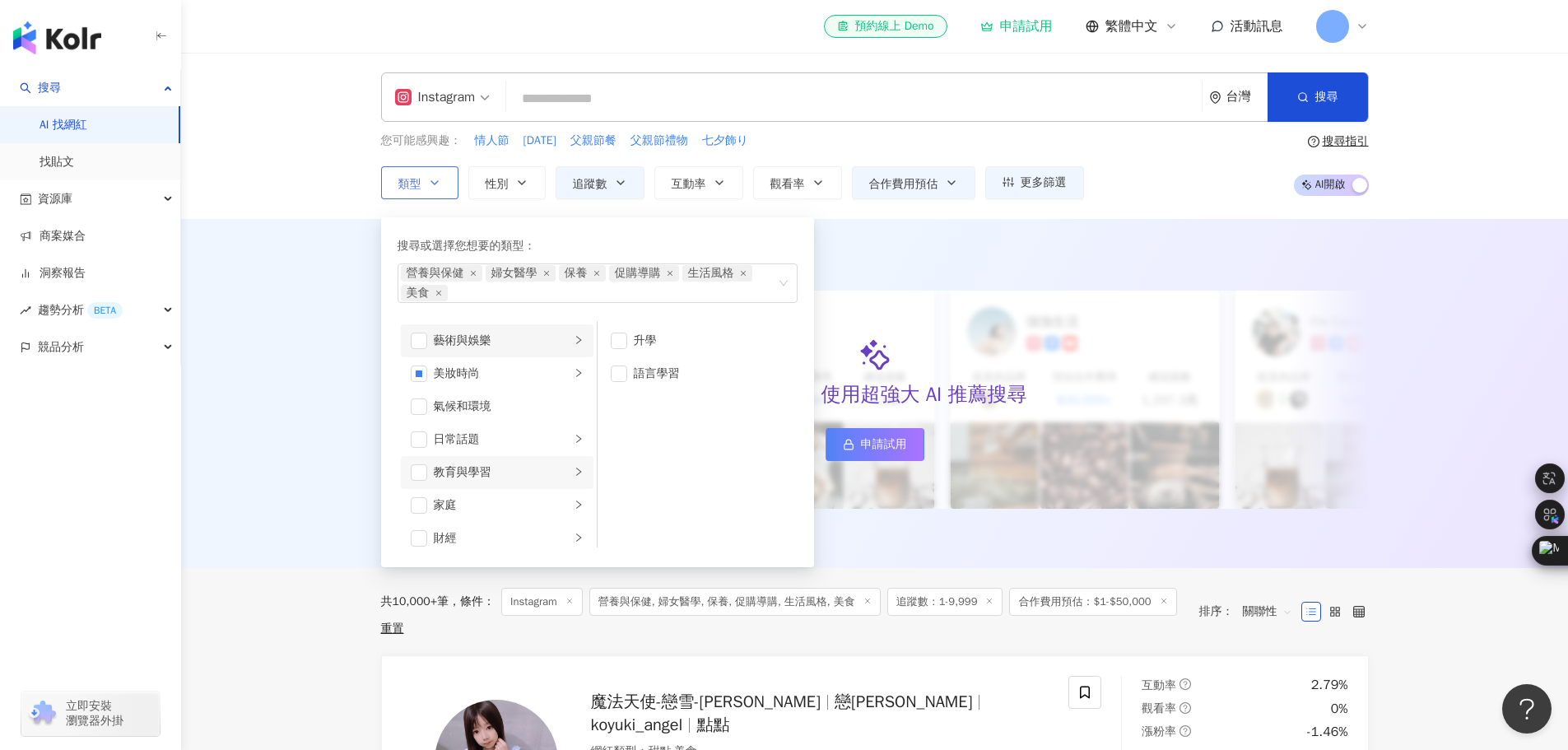 click on "藝術與娛樂" at bounding box center [502, 341] 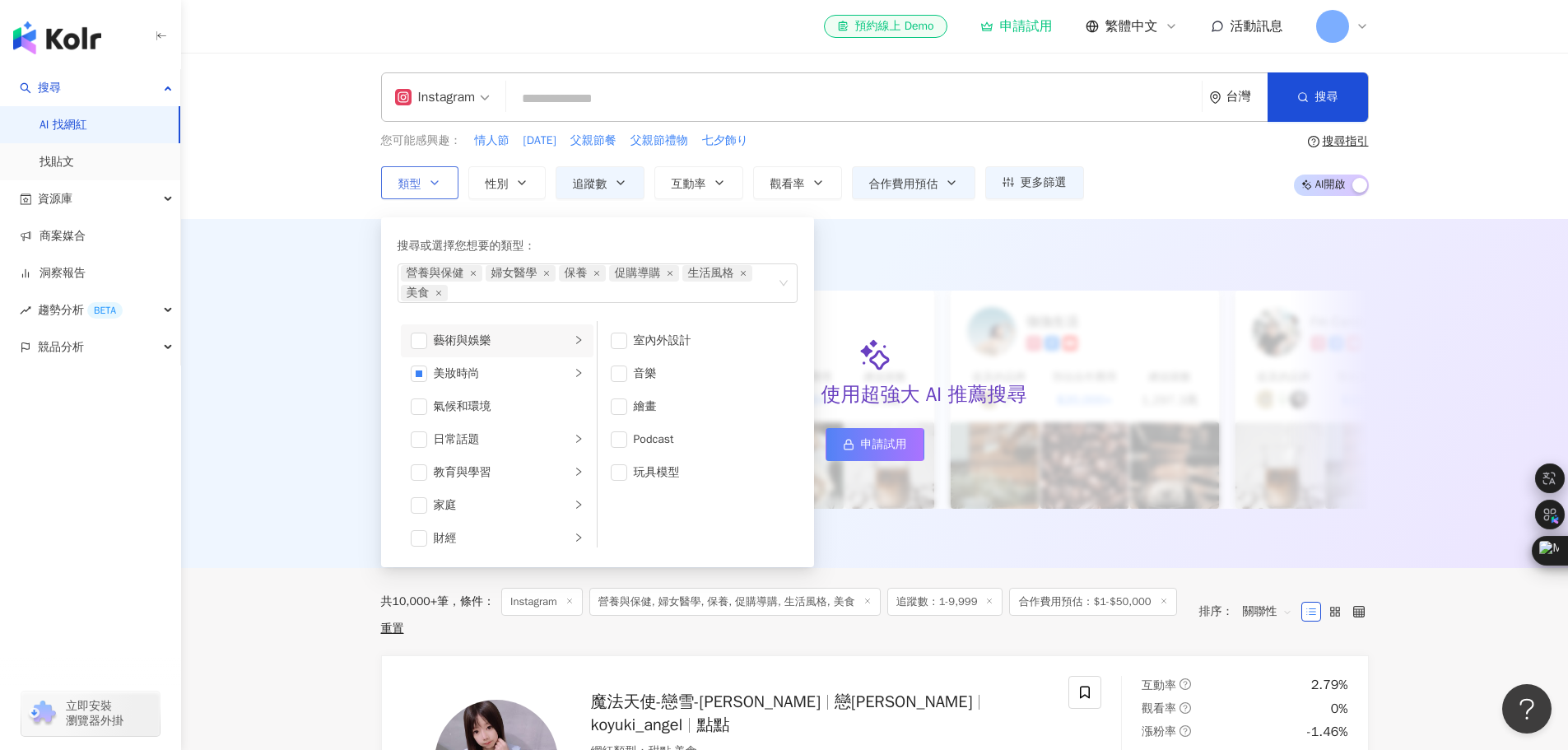 click on "藝術與娛樂" at bounding box center (502, 341) 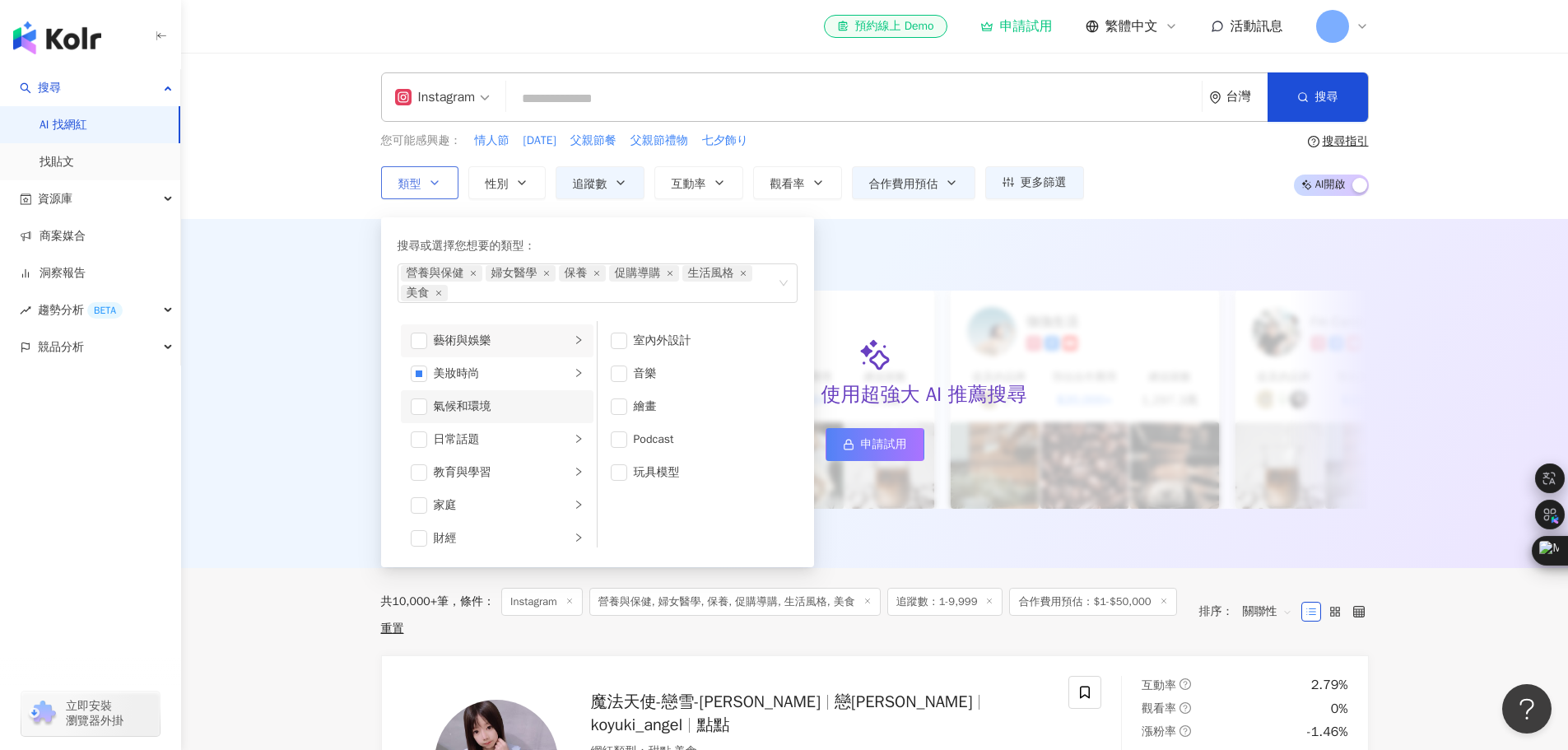 click on "氣候和環境" at bounding box center (509, 407) 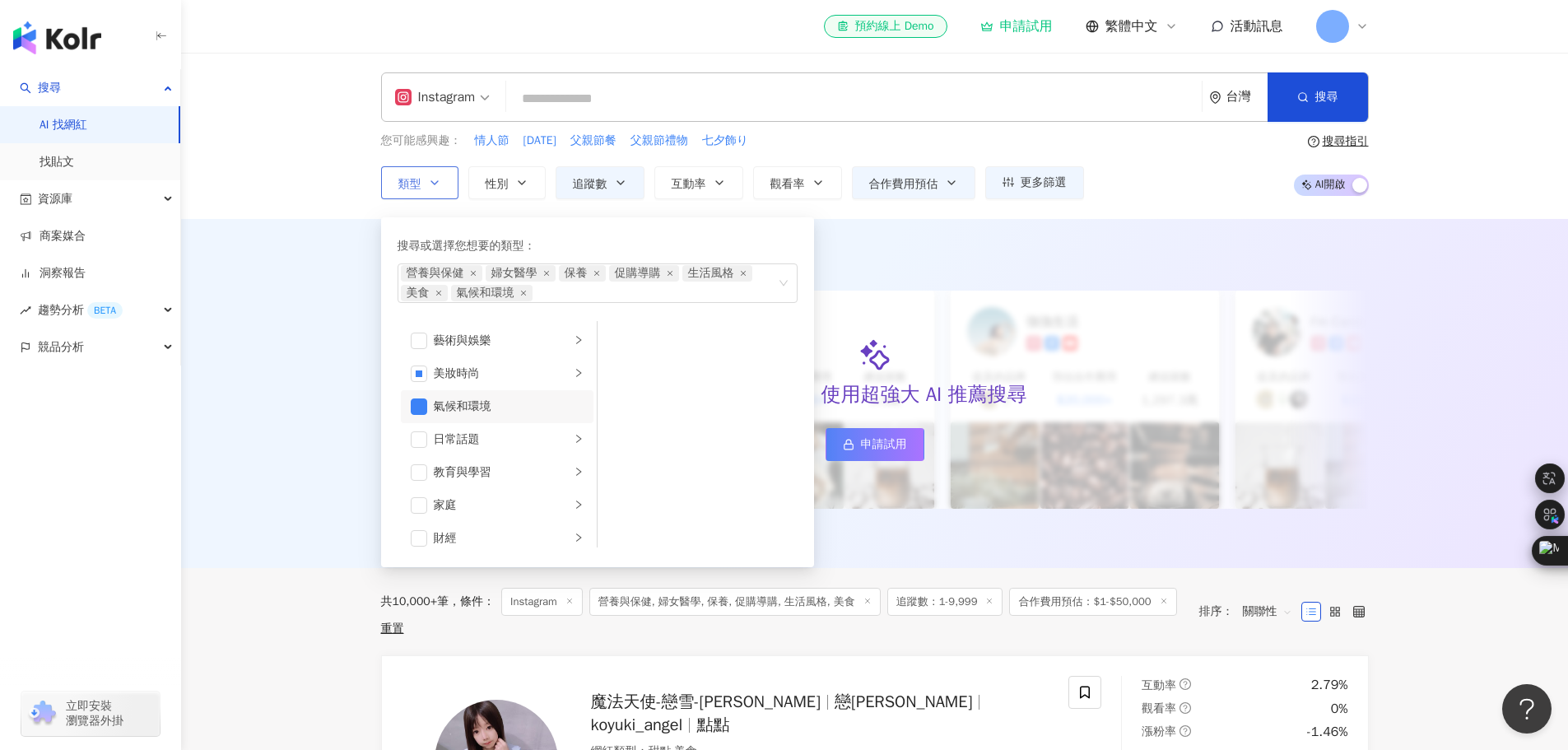 click on "氣候和環境" at bounding box center (509, 407) 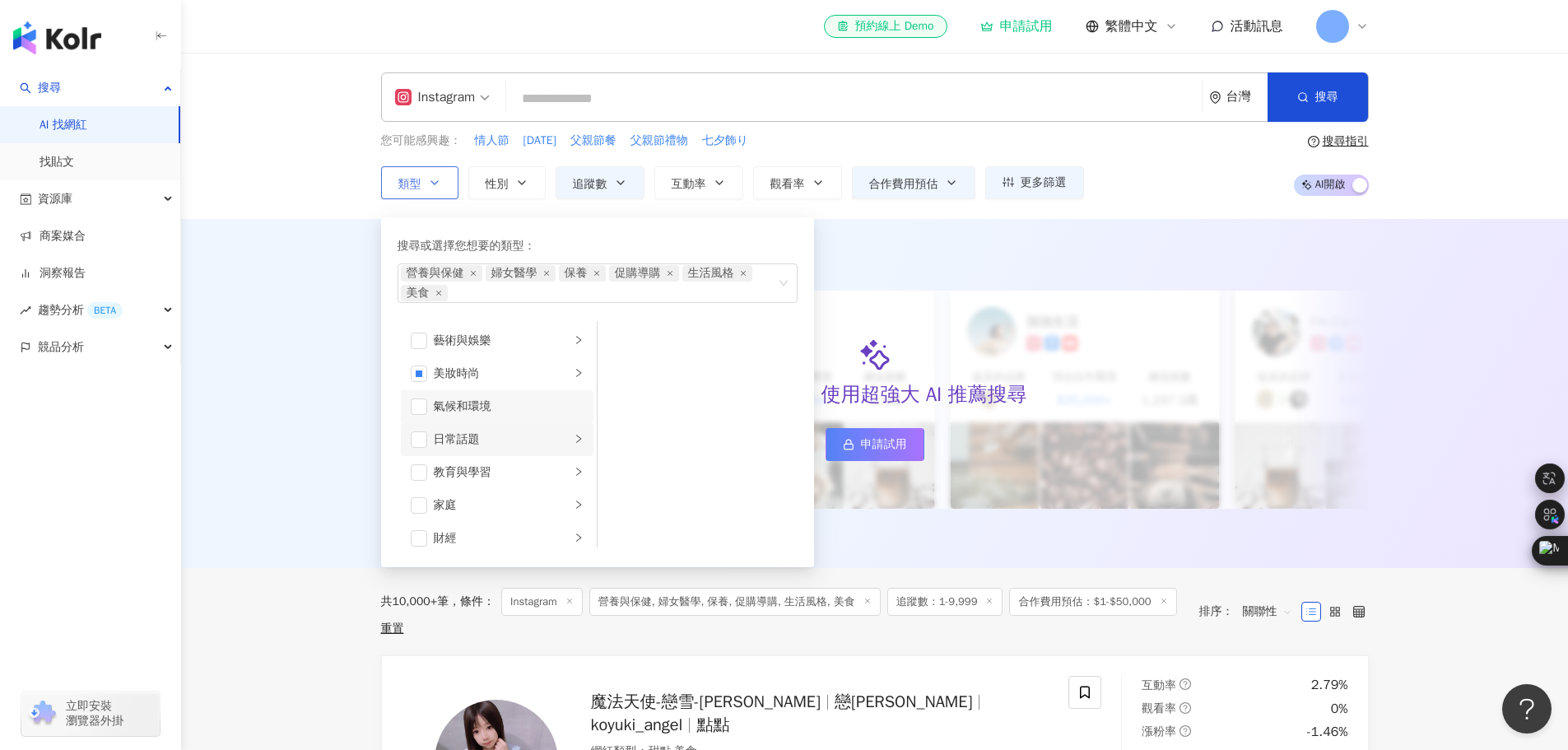 click on "日常話題" at bounding box center (502, 440) 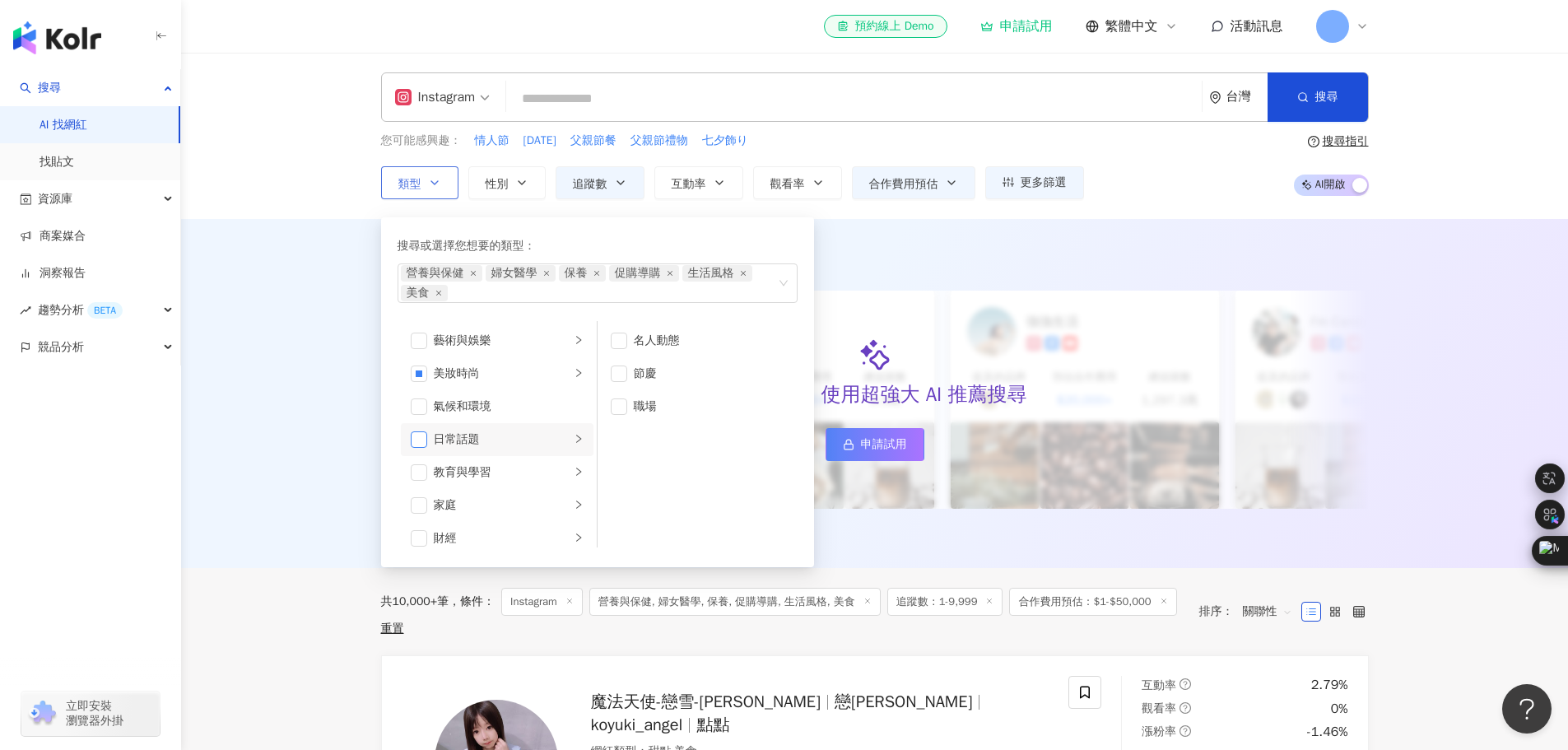 click at bounding box center [419, 440] 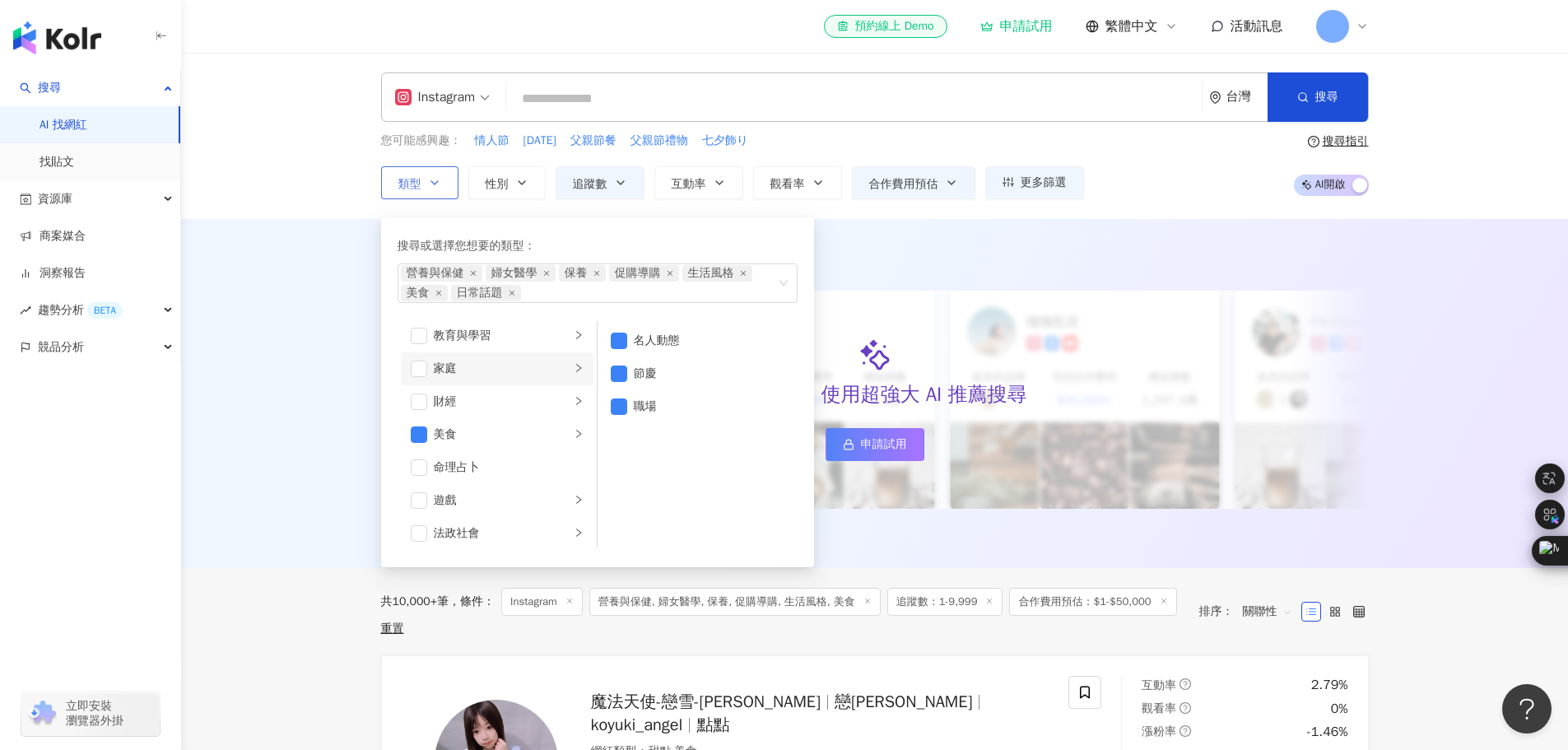 scroll, scrollTop: 165, scrollLeft: 0, axis: vertical 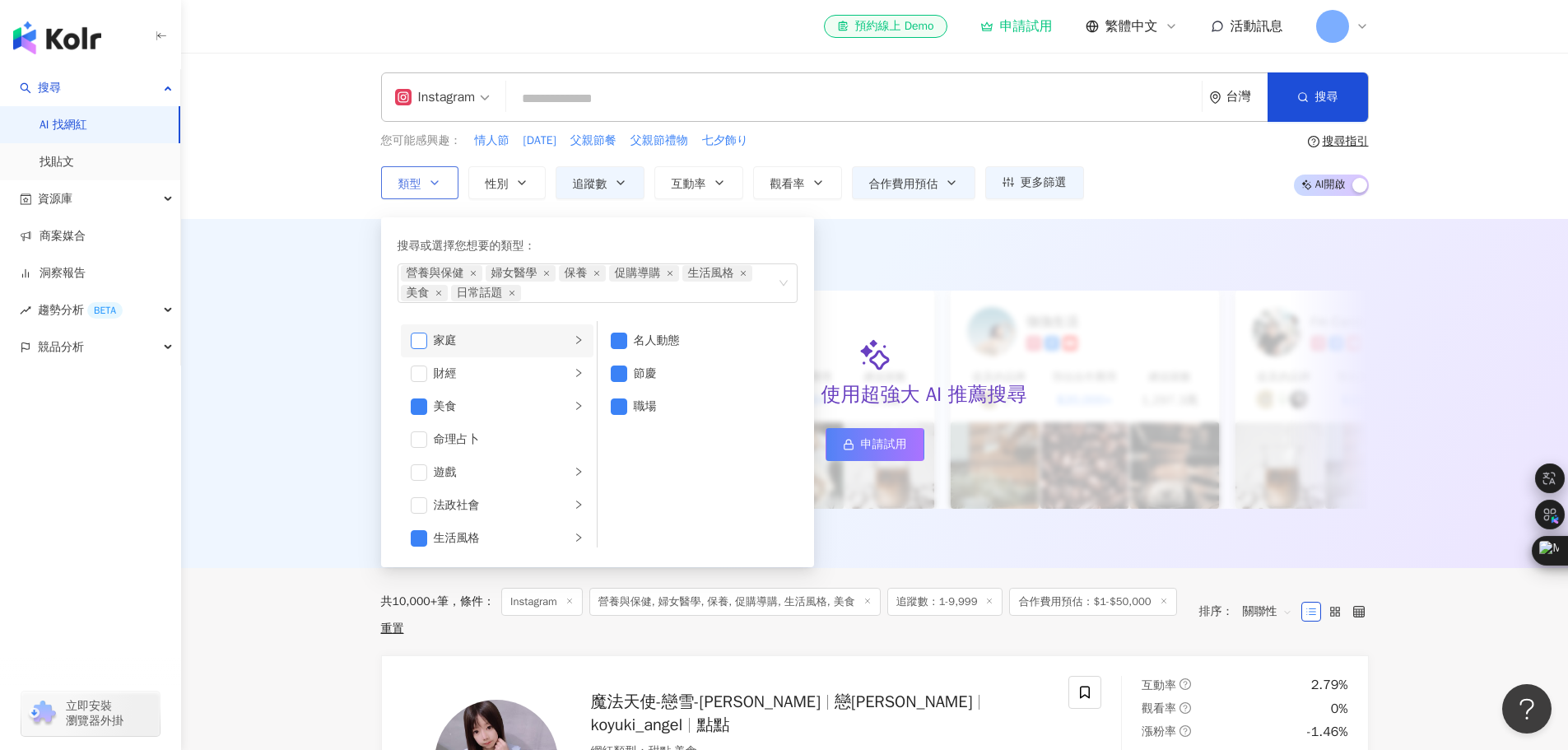 click at bounding box center (419, 341) 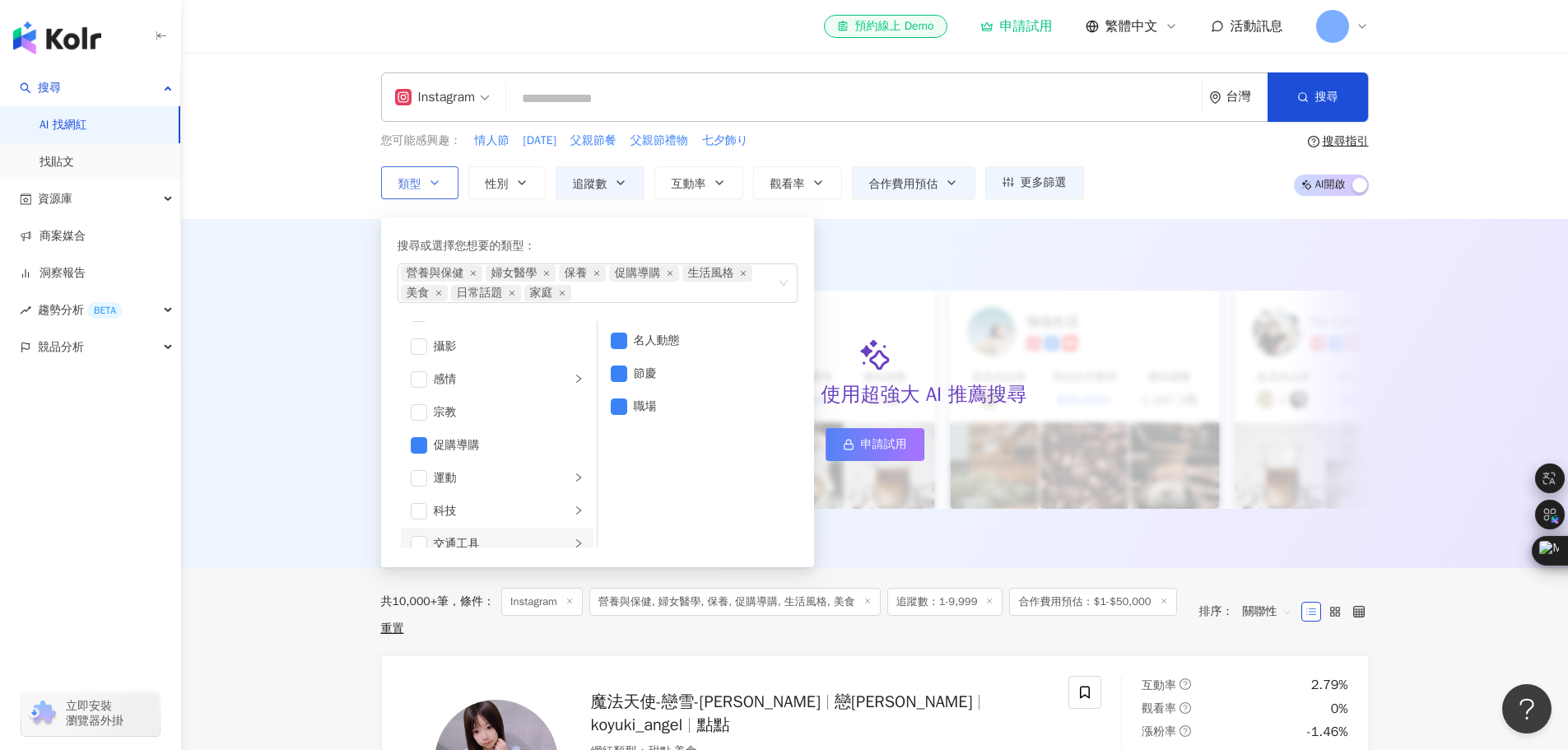 scroll, scrollTop: 571, scrollLeft: 0, axis: vertical 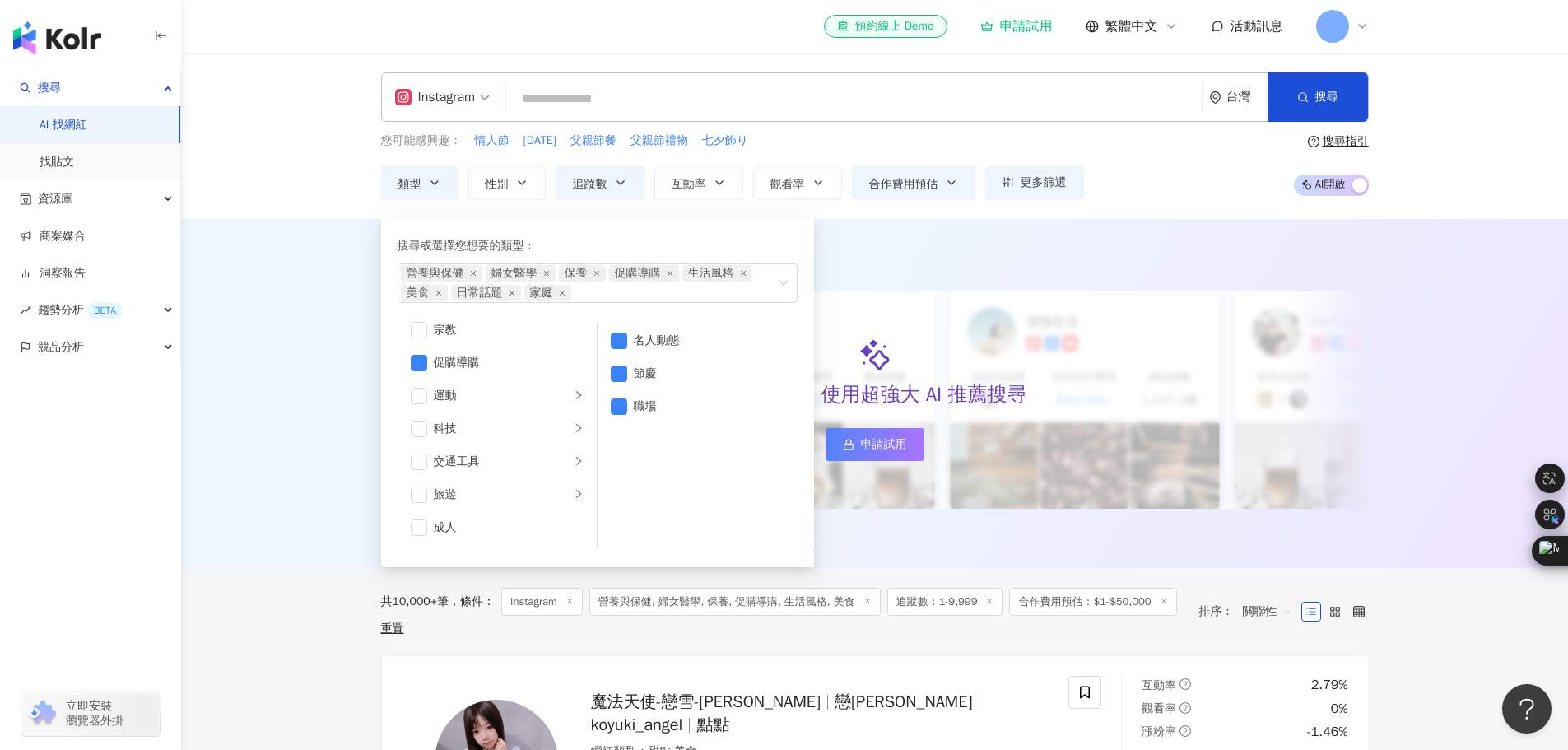 click on "Instagram 台灣 搜尋 您可能感興趣： 情人節  母親節  父親節餐  父親節禮物  七夕飾り  類型 搜尋或選擇您想要的類型： 營養與保健 婦女醫學 保養 促購導購 生活風格 美食 日常話題 家庭   藝術與娛樂 美妝時尚 氣候和環境 日常話題 教育與學習 家庭 財經 美食 命理占卜 遊戲 法政社會 生活風格 影視娛樂 醫療與健康 寵物 攝影 感情 宗教 促購導購 運動 科技 交通工具 旅遊 成人 名人動態 節慶 職場 性別 追蹤數 互動率 觀看率 合作費用預估  更多篩選 不限 女 男 其他 *  -  **** 不限 小型 奈米網紅 (<1萬) 微型網紅 (1萬-3萬) 小型網紅 (3萬-5萬) 中型 中小型網紅 (5萬-10萬) 中型網紅 (10萬-30萬) 中大型網紅 (30萬-50萬) 大型 大型網紅 (50萬-100萬) 百萬網紅 (>100萬) %  -  % 不限 5% 以下 5%~20% 20% 以上 %  -  % 不限 10% 以下 10%~50% 50%~200% 200% 以上 選擇合作費用預估  ： 幣別 ： 新台幣 ( TWD )" at bounding box center [874, 1243] 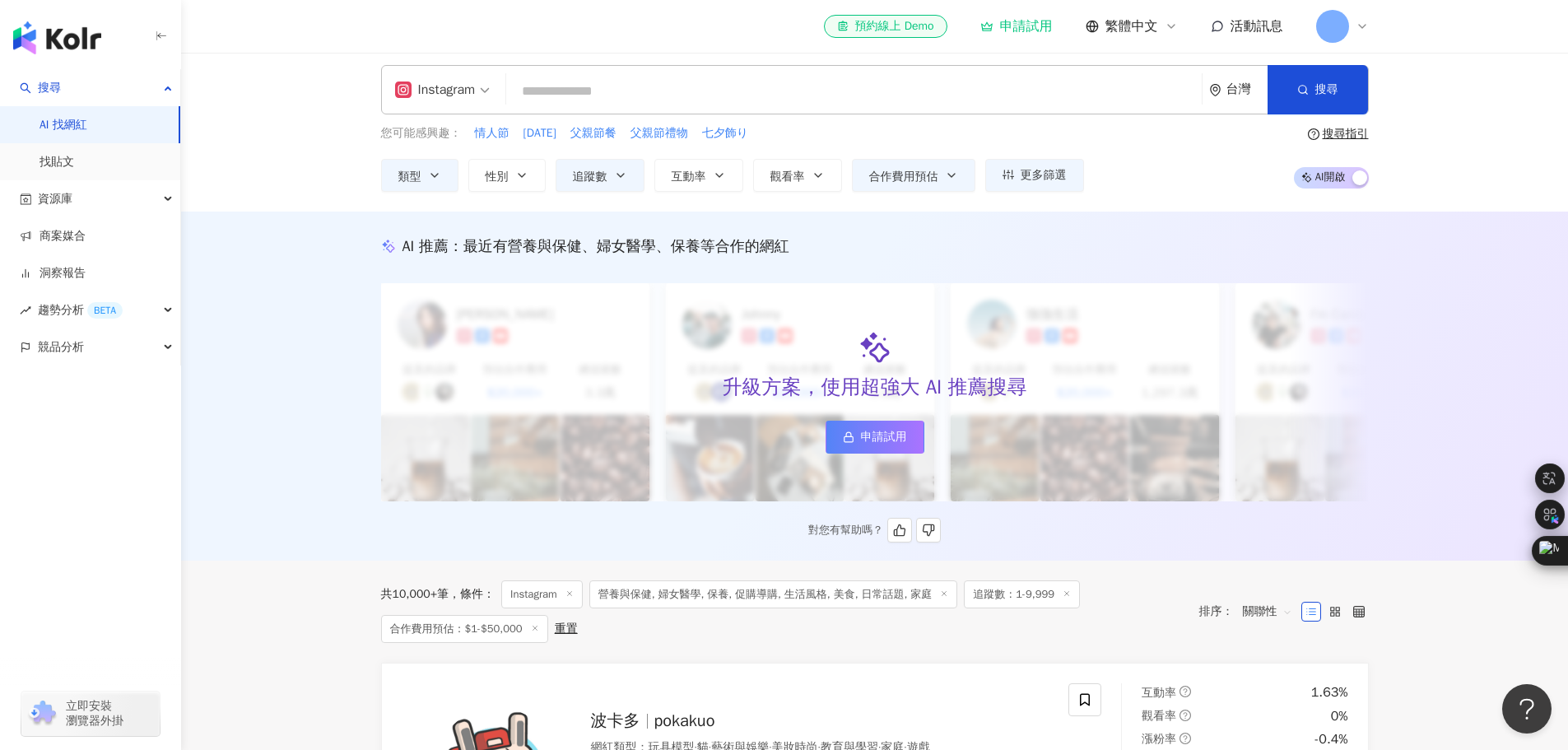scroll, scrollTop: 0, scrollLeft: 0, axis: both 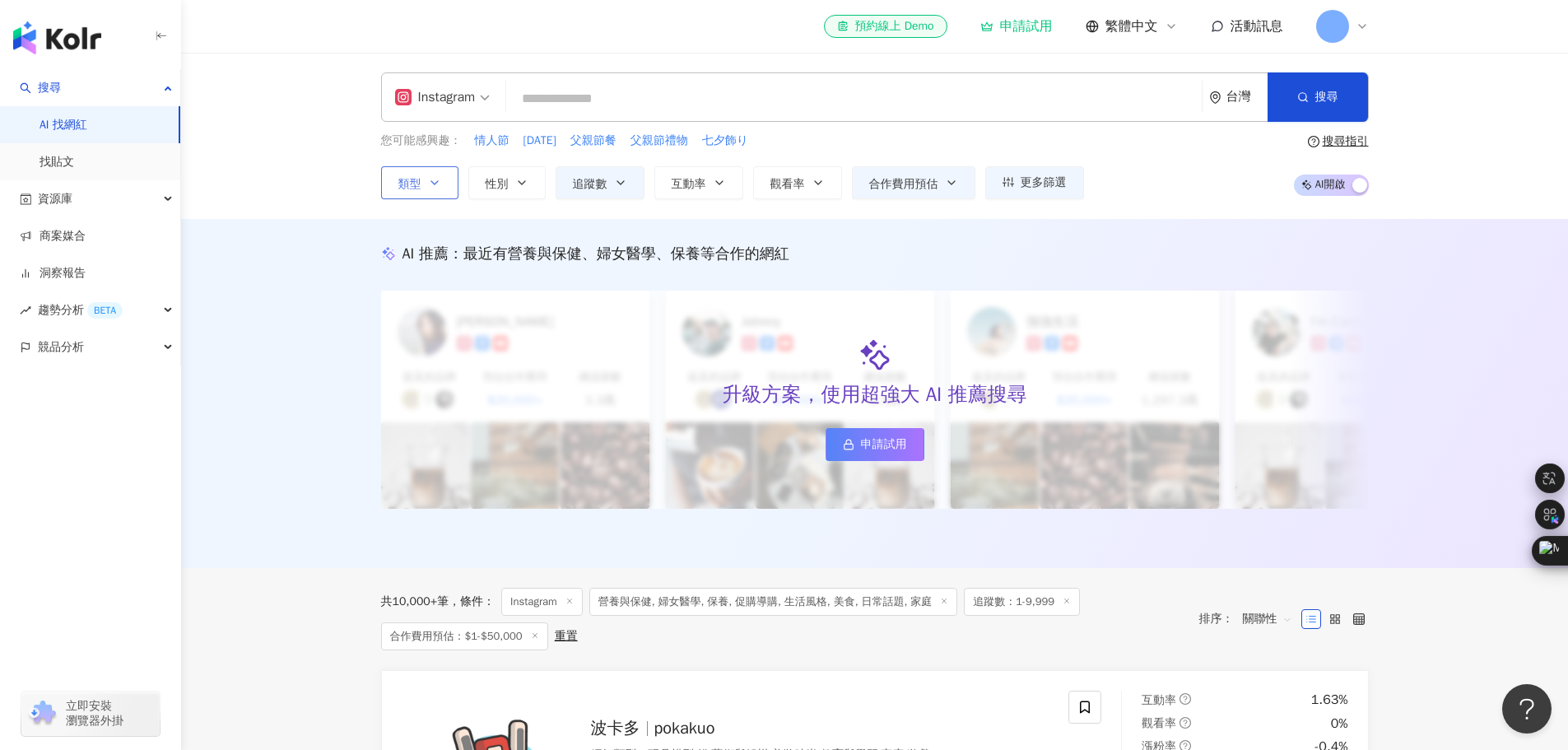 click on "類型" at bounding box center (410, 184) 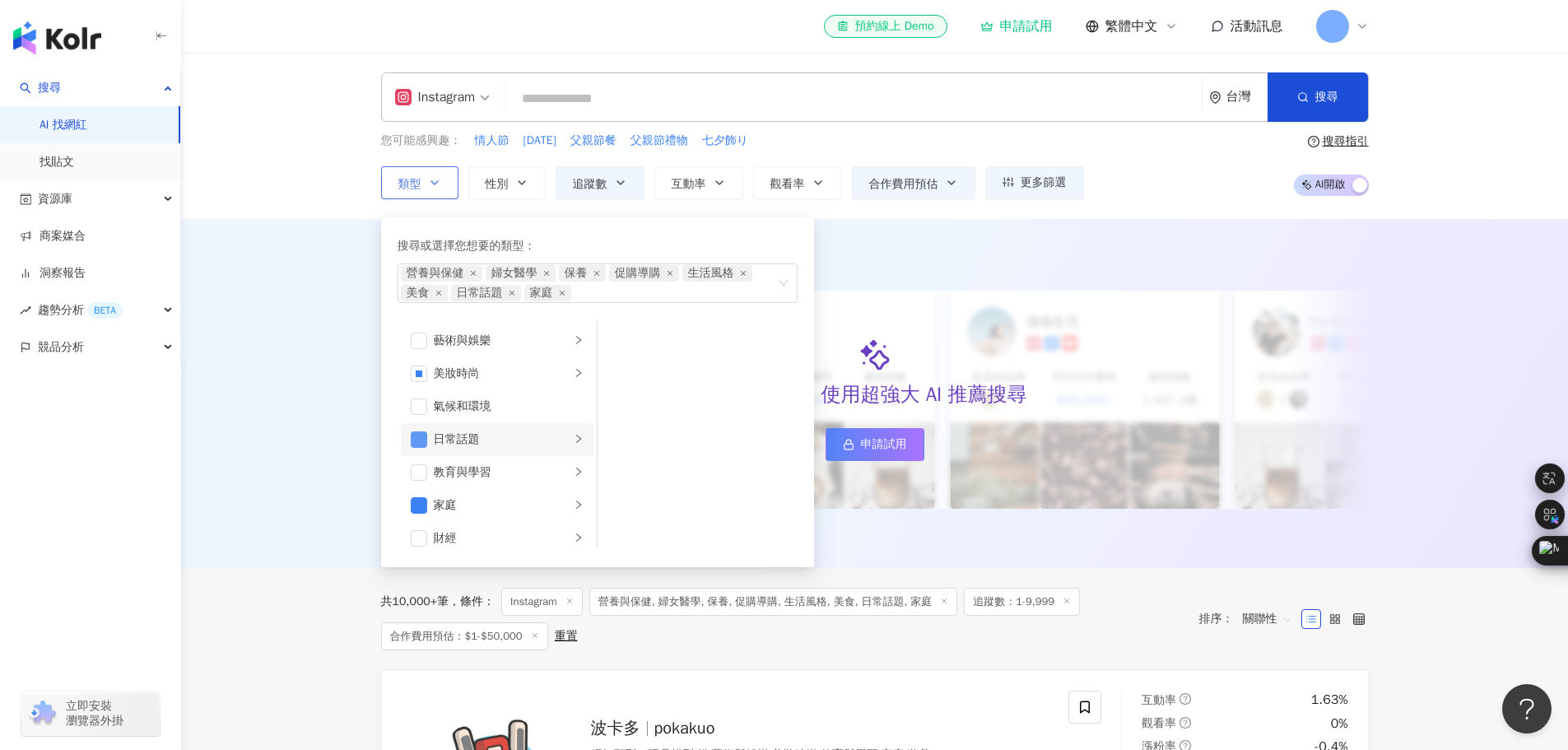click at bounding box center (419, 440) 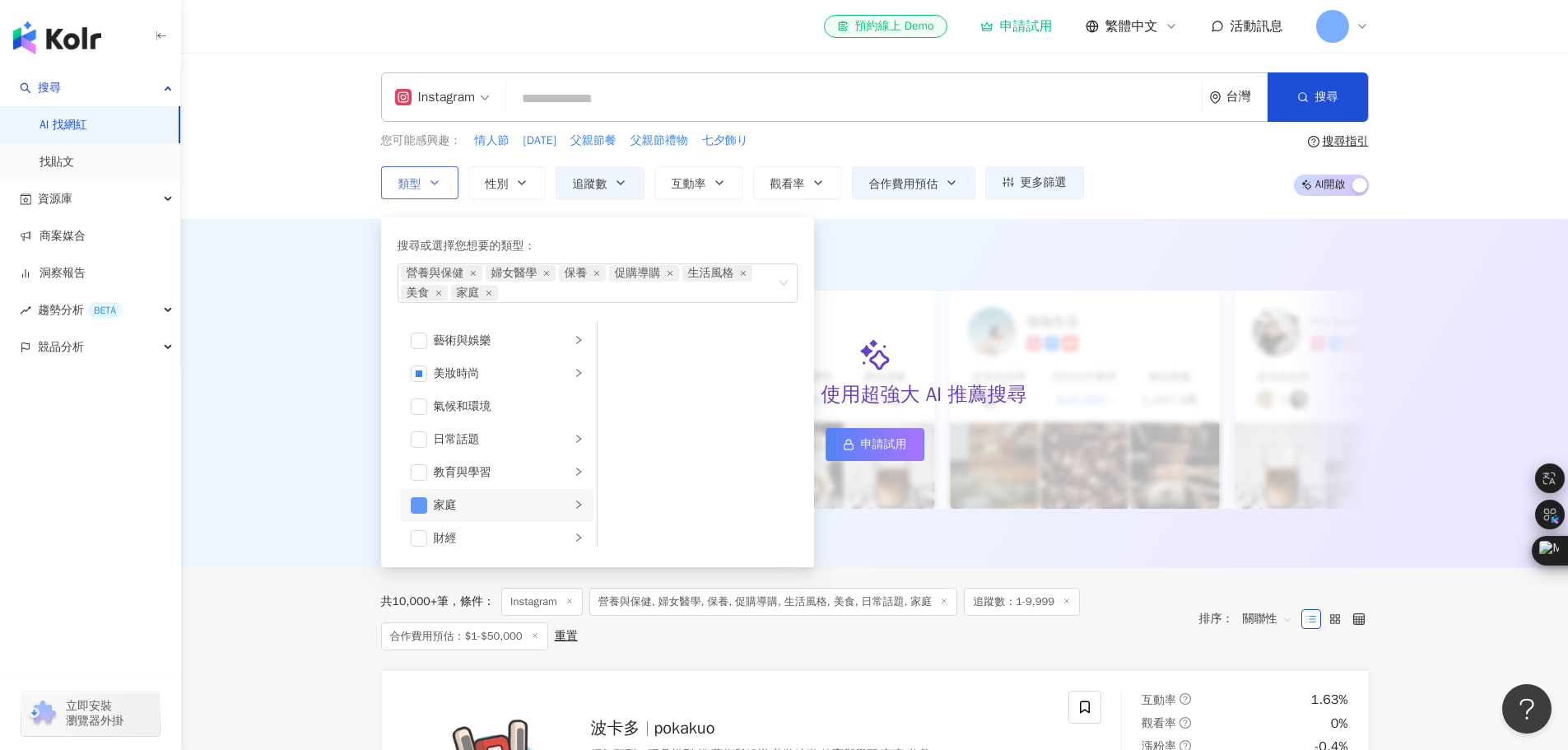 click at bounding box center (419, 505) 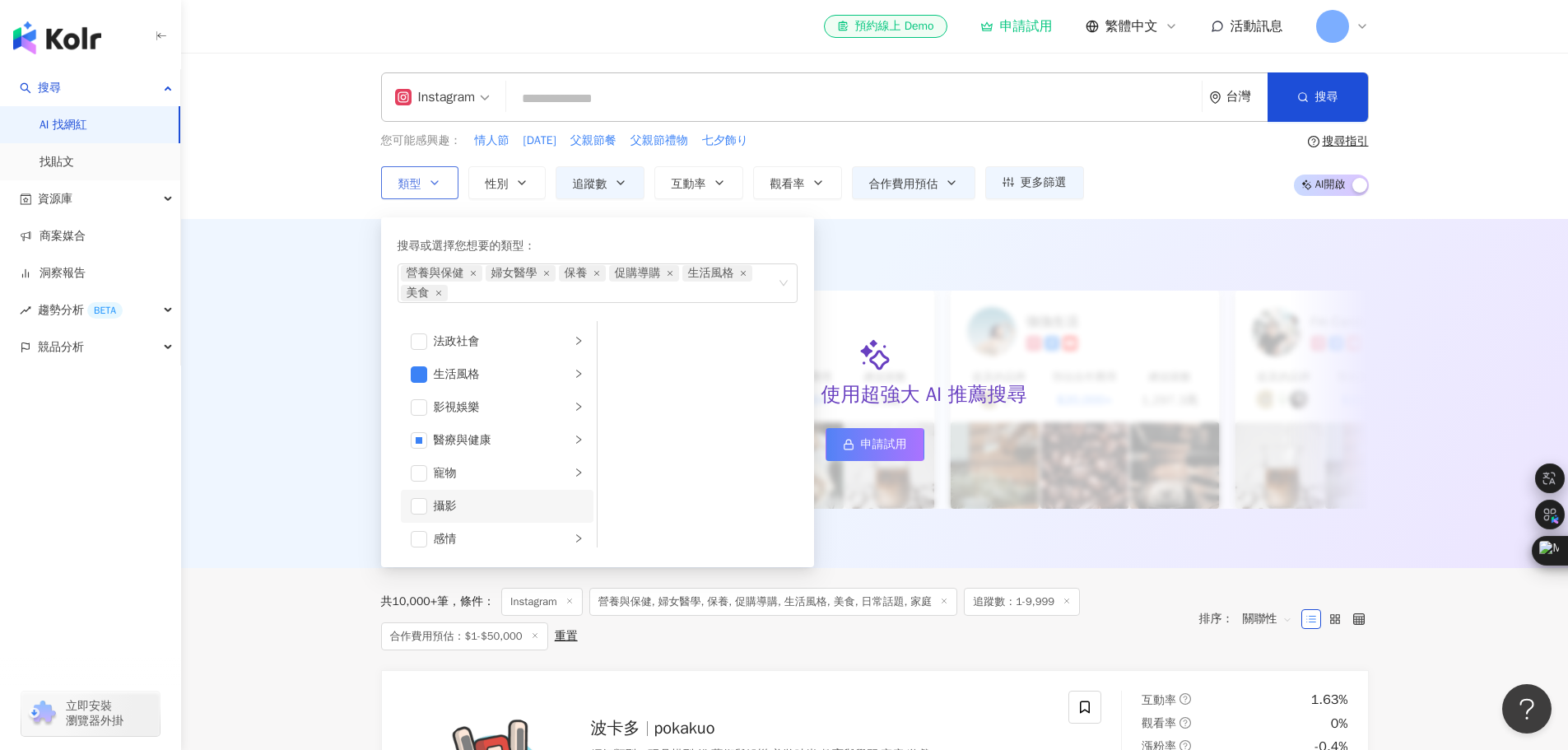 scroll, scrollTop: 329, scrollLeft: 0, axis: vertical 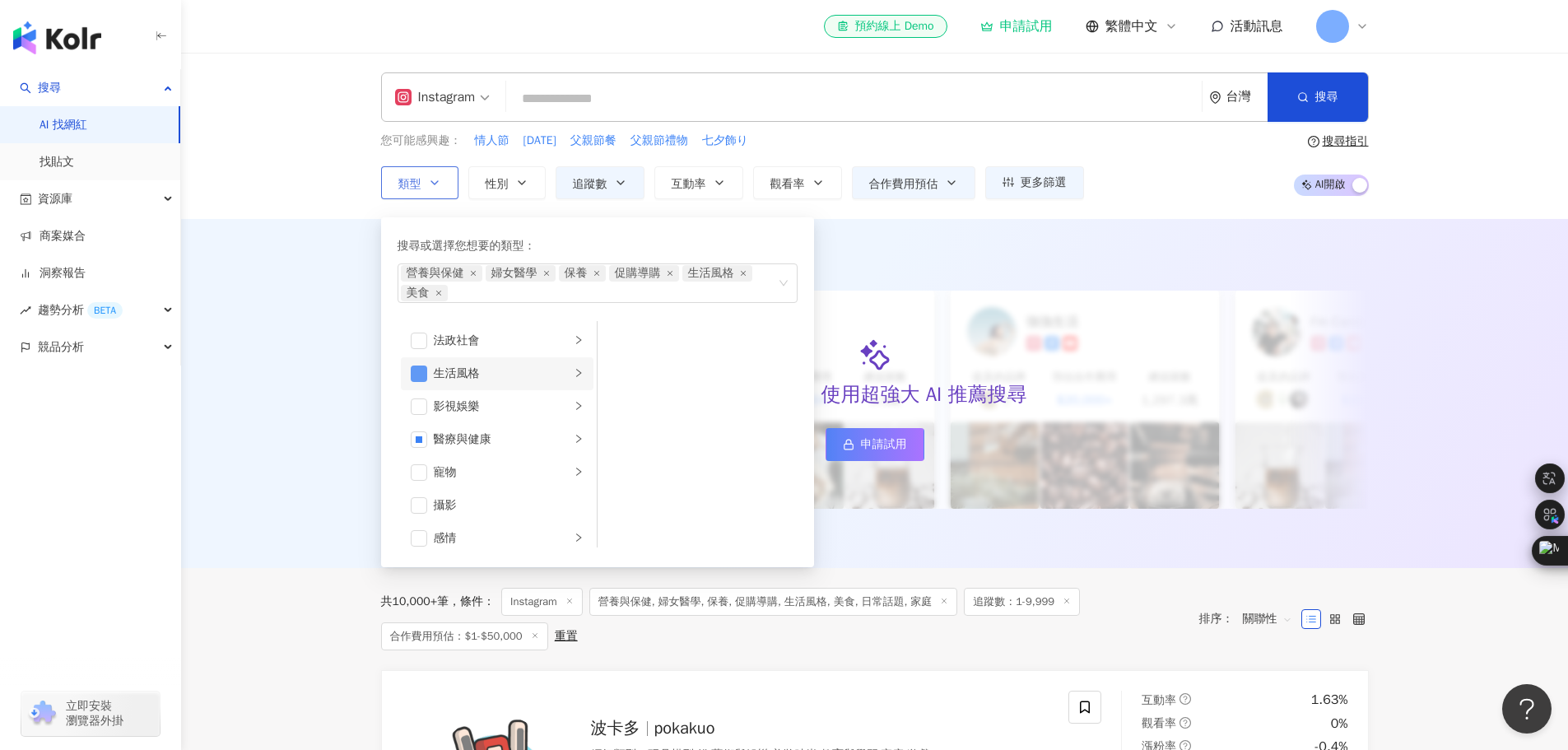 click at bounding box center (419, 374) 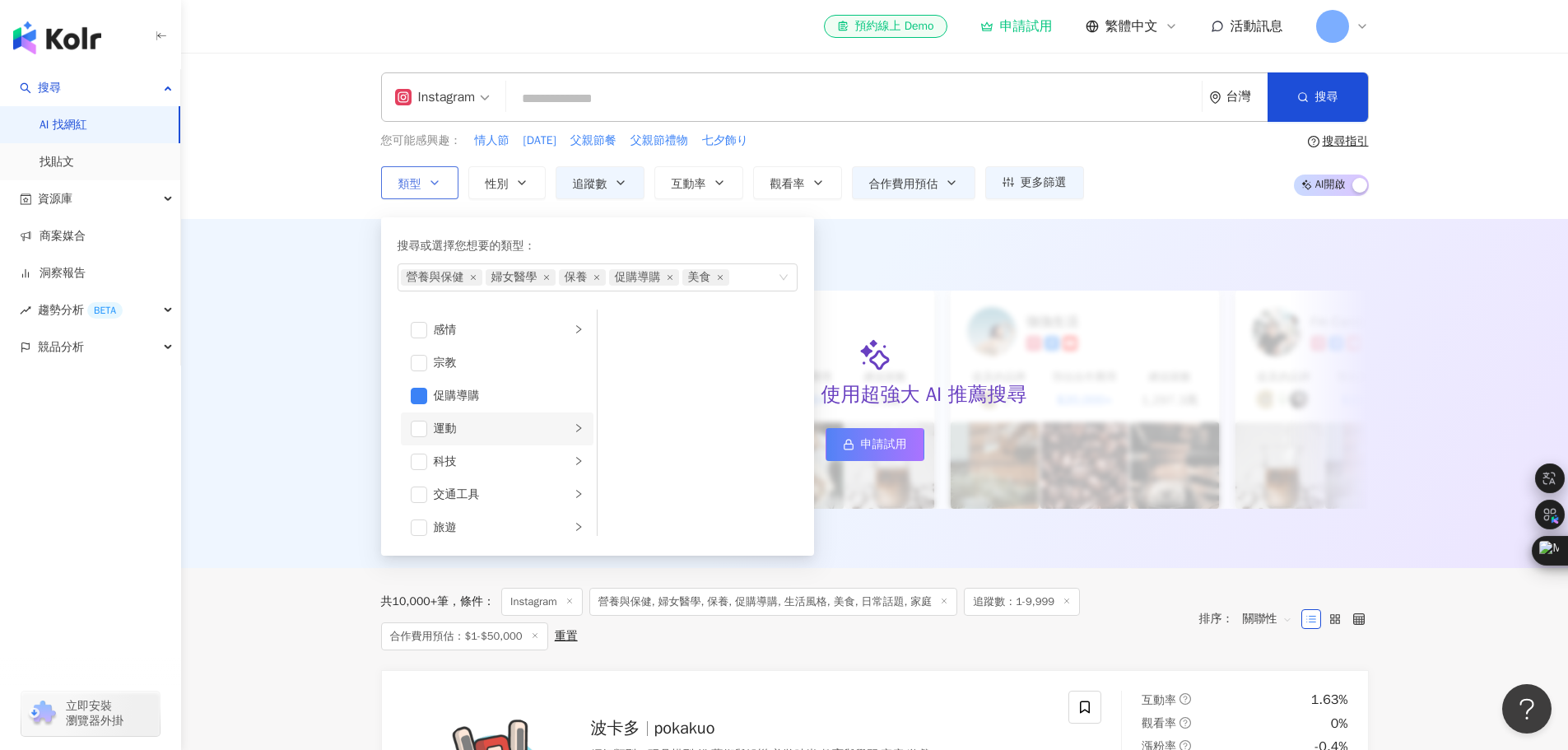 scroll, scrollTop: 488, scrollLeft: 0, axis: vertical 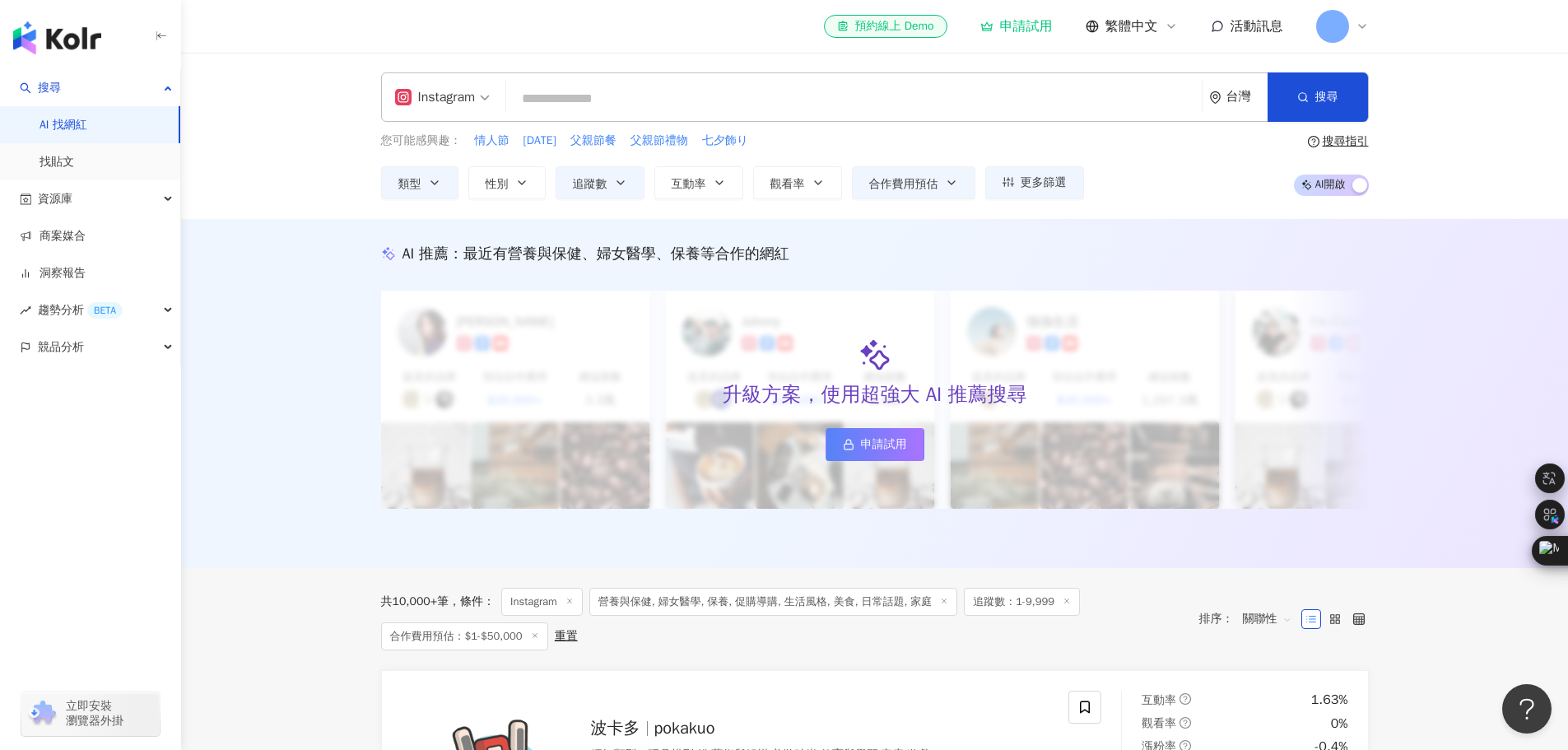click on "Instagram 台灣 搜尋 您可能感興趣： 情人節  母親節  父親節餐  父親節禮物  七夕飾り  類型 搜尋或選擇您想要的類型： 營養與保健 婦女醫學 保養 促購導購 美食   藝術與娛樂 美妝時尚 氣候和環境 日常話題 教育與學習 家庭 財經 美食 命理占卜 遊戲 法政社會 生活風格 影視娛樂 醫療與健康 寵物 攝影 感情 宗教 促購導購 運動 科技 交通工具 旅遊 成人 性別 追蹤數 互動率 觀看率 合作費用預估  更多篩選 不限 女 男 其他 *  -  **** 不限 小型 奈米網紅 (<1萬) 微型網紅 (1萬-3萬) 小型網紅 (3萬-5萬) 中型 中小型網紅 (5萬-10萬) 中型網紅 (10萬-30萬) 中大型網紅 (30萬-50萬) 大型 大型網紅 (50萬-100萬) 百萬網紅 (>100萬) %  -  % 不限 5% 以下 5%~20% 20% 以上 %  -  % 不限 10% 以下 10%~50% 50%~200% 200% 以上 選擇合作費用預估  ： 幣別 ： 新台幣 ( TWD ) 不限 限制金額 $ *  -  $ ***** 搜尋指引 AI  開啟" at bounding box center (874, 1251) 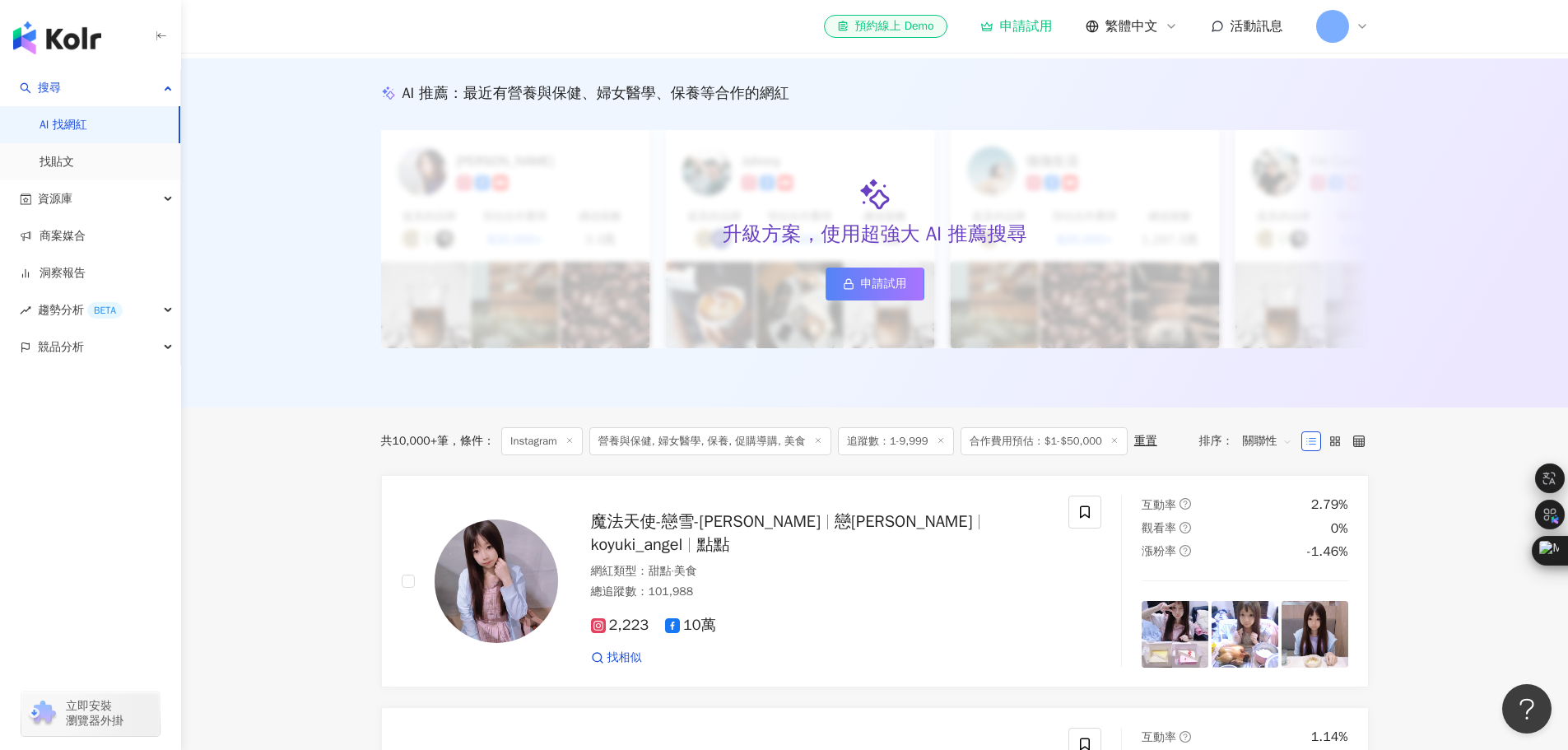 scroll, scrollTop: 0, scrollLeft: 0, axis: both 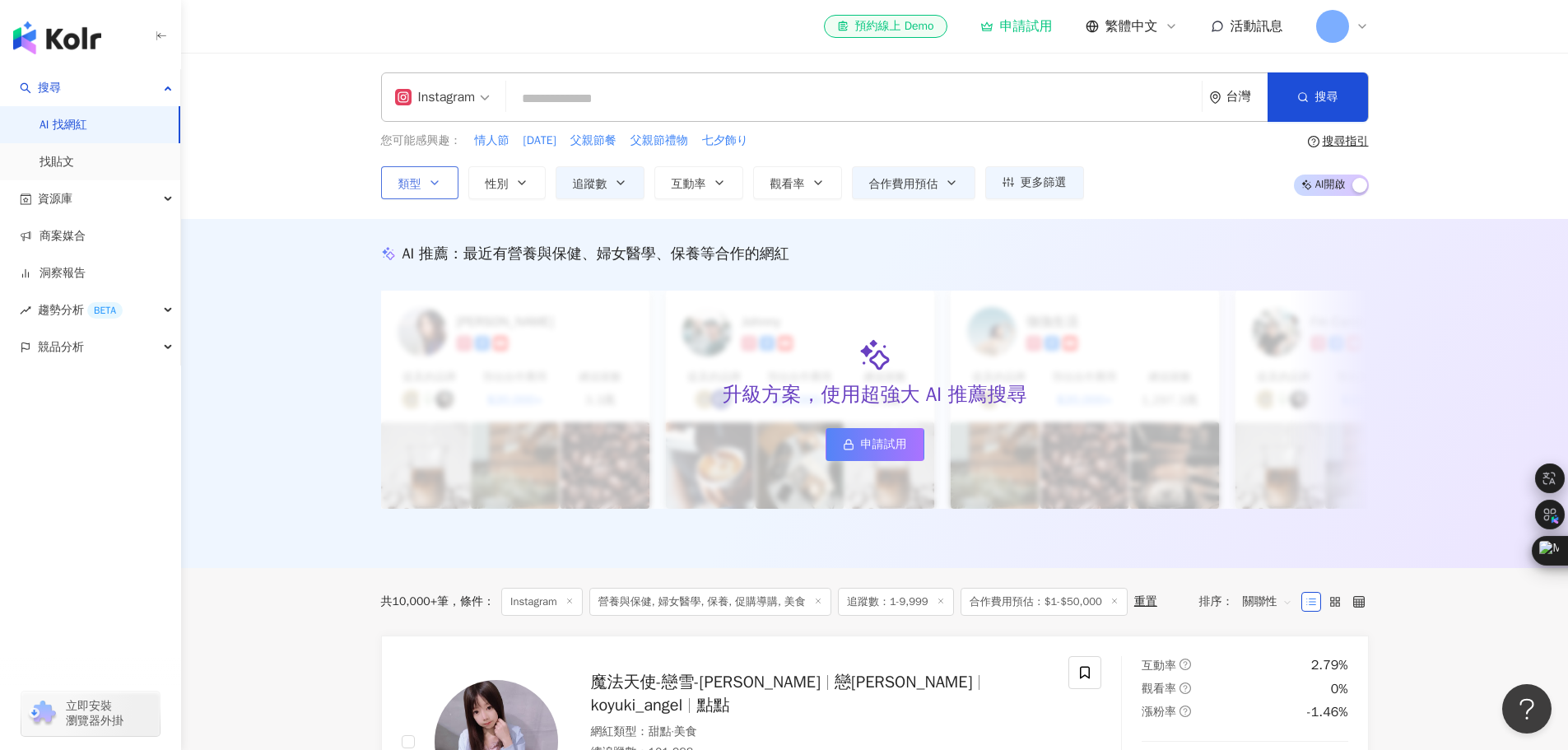 click 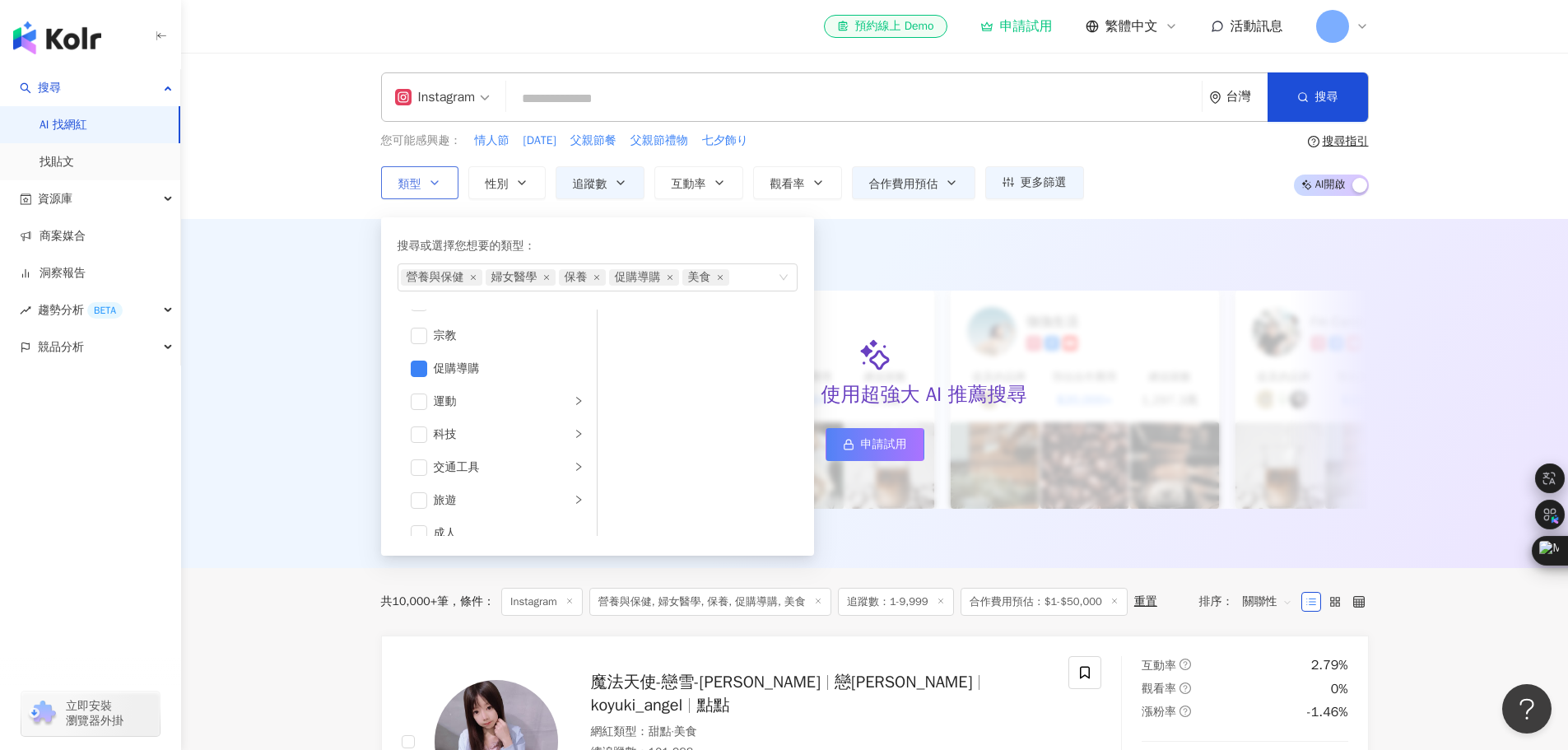 scroll, scrollTop: 571, scrollLeft: 0, axis: vertical 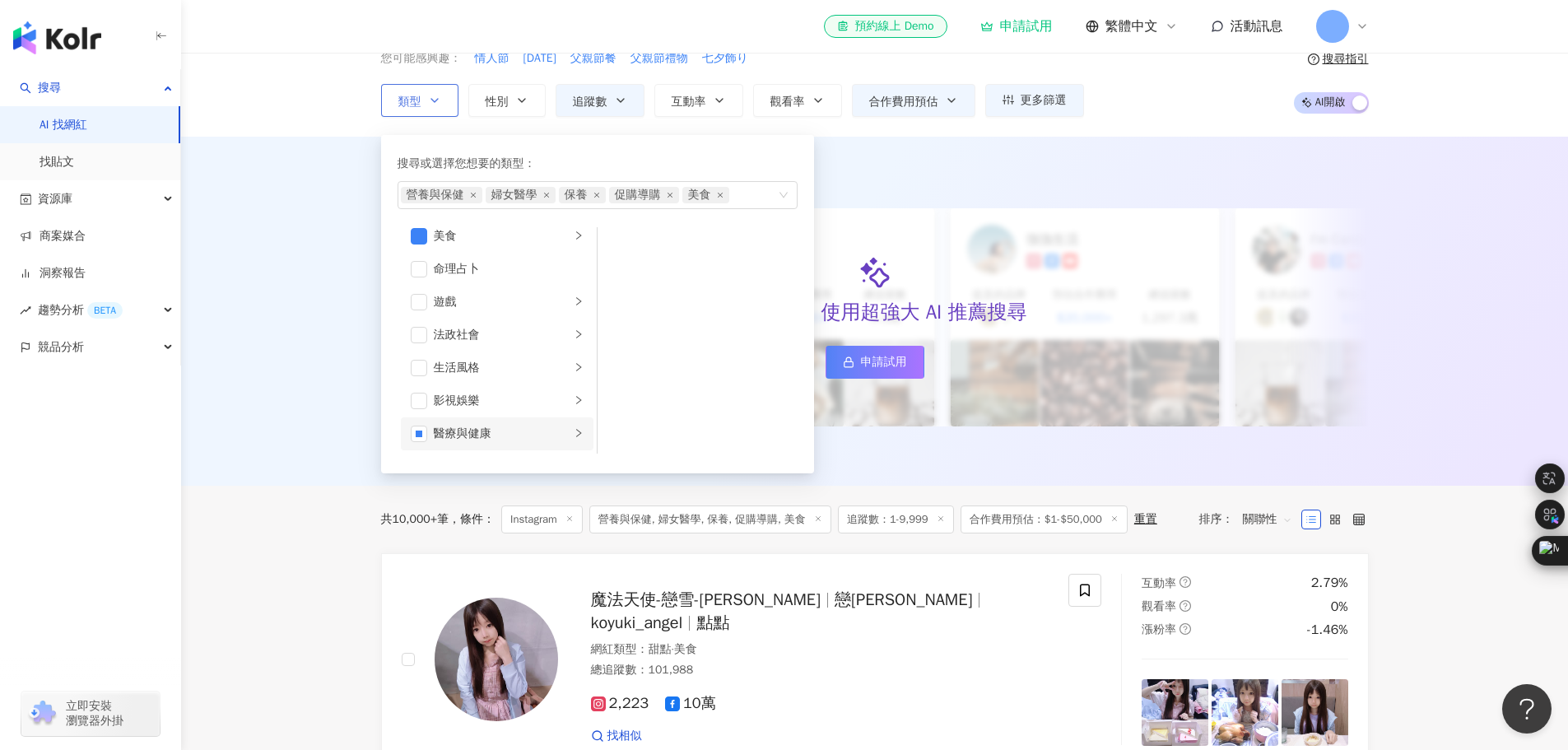 click on "醫療與健康" at bounding box center [502, 434] 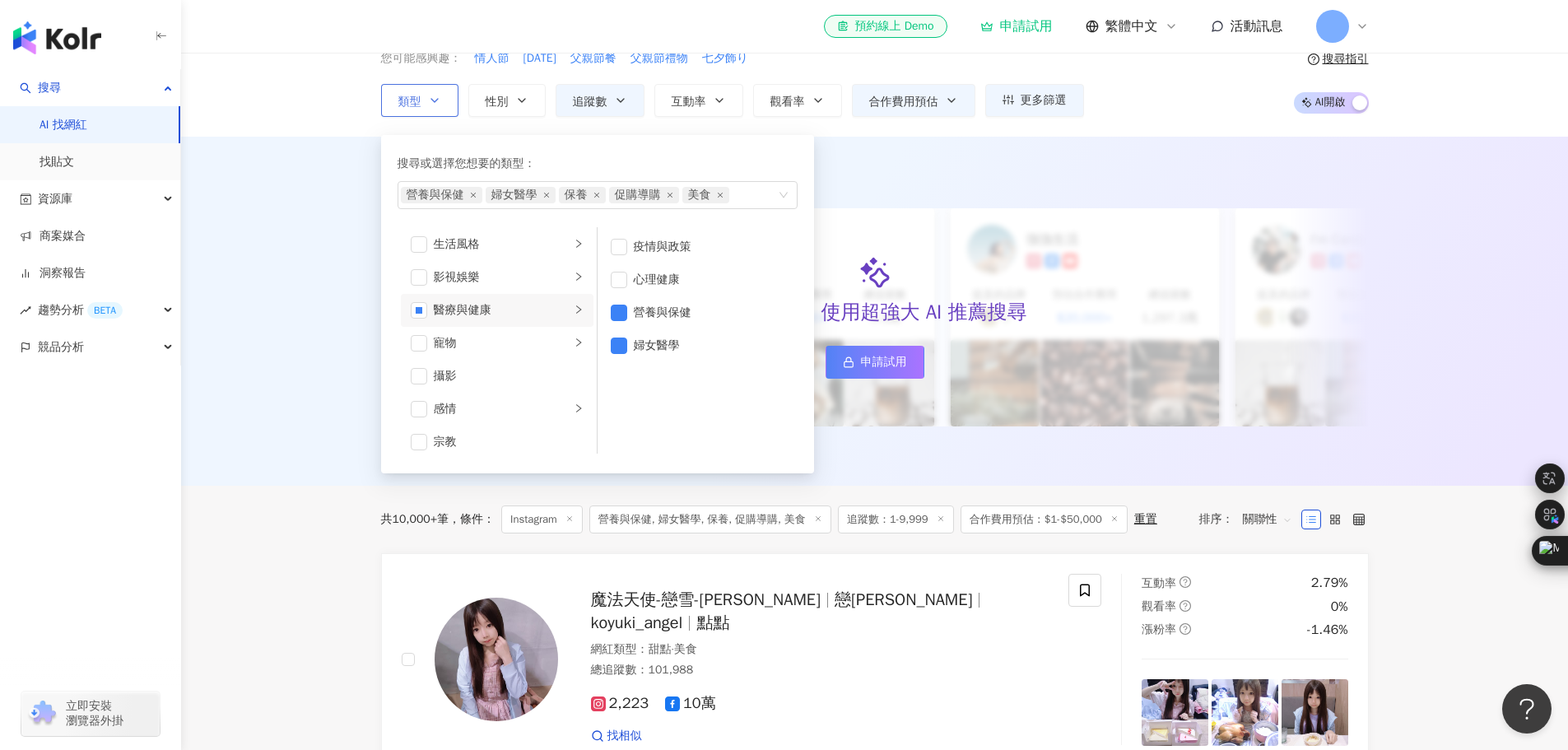 scroll, scrollTop: 406, scrollLeft: 0, axis: vertical 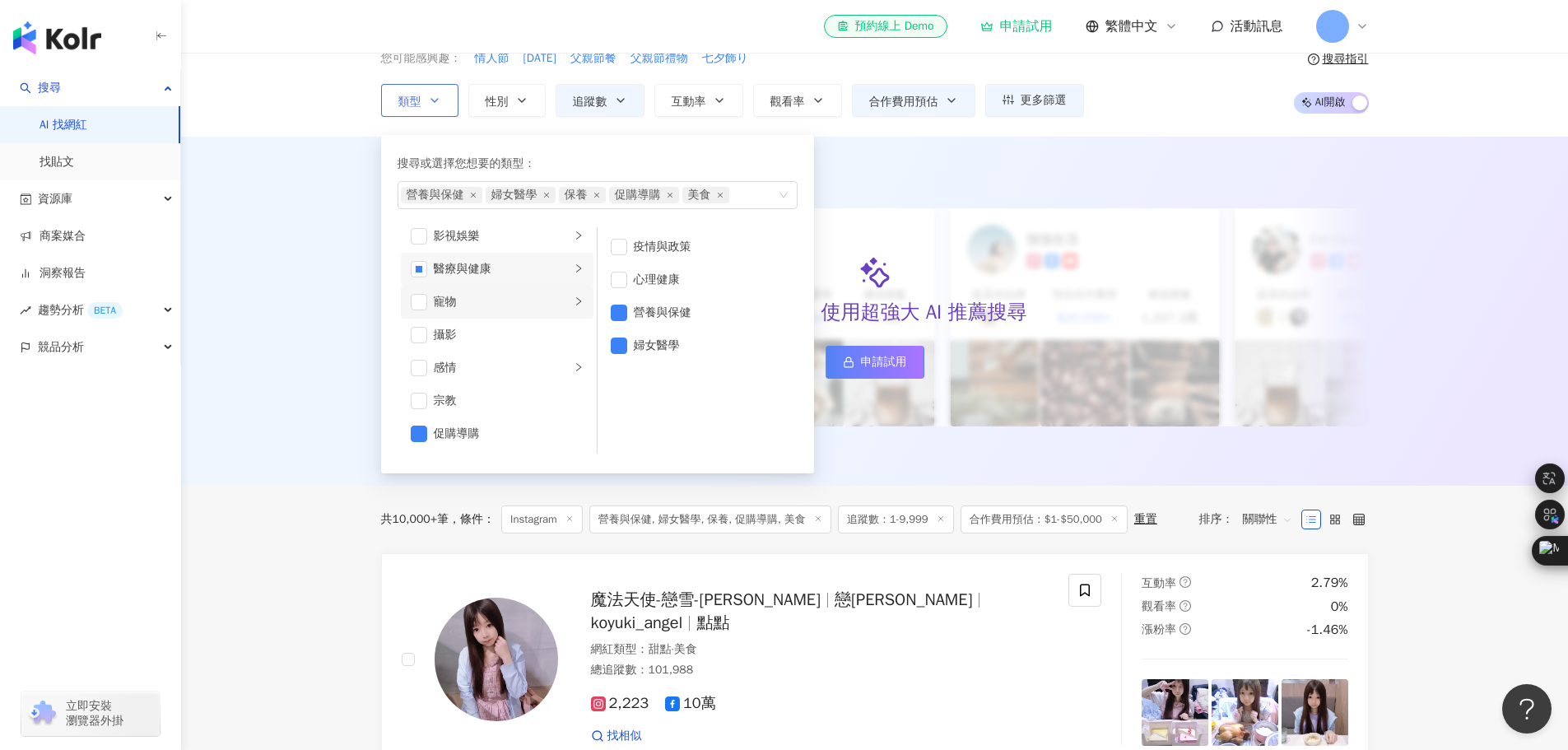 click on "寵物" at bounding box center (502, 302) 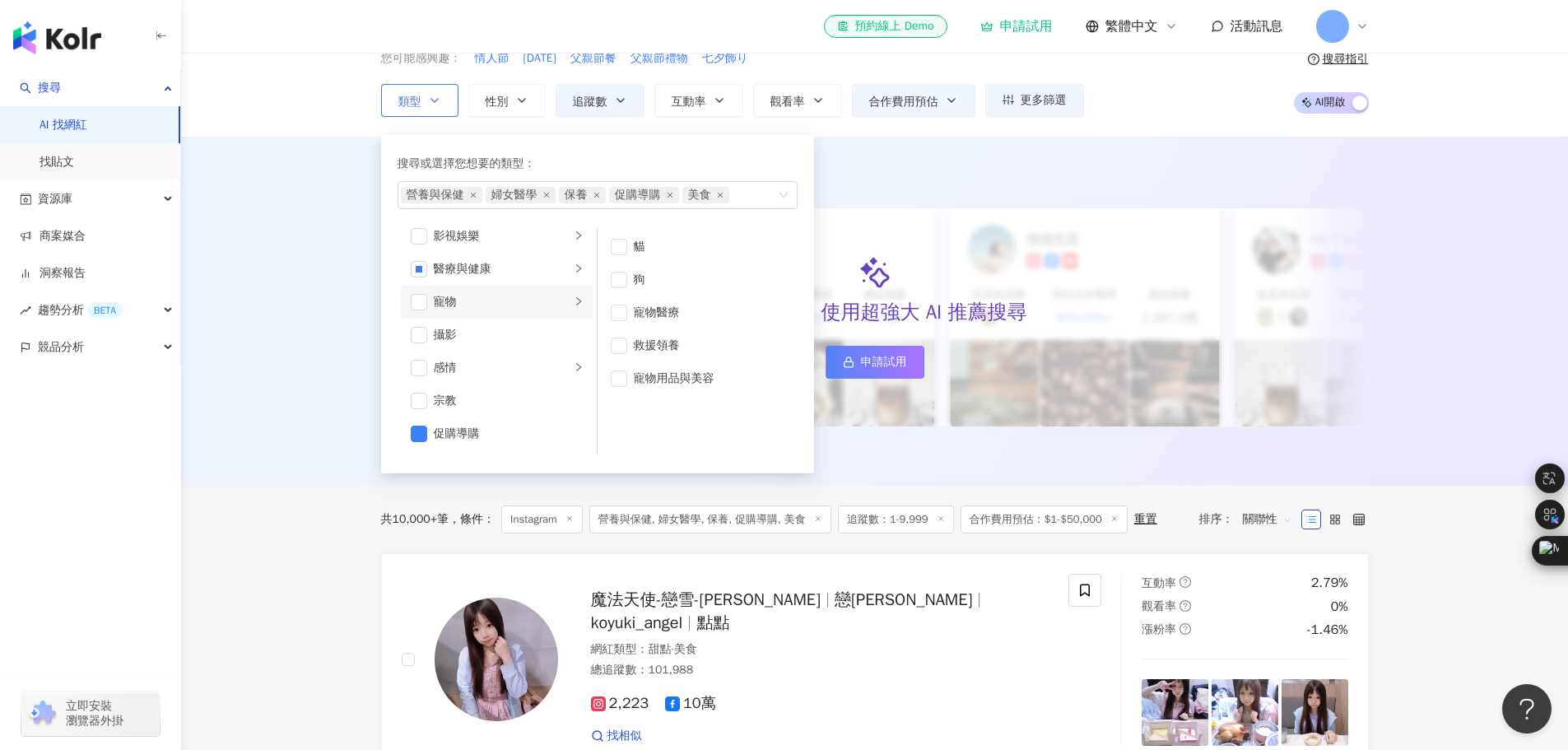 click on "寵物" at bounding box center [502, 302] 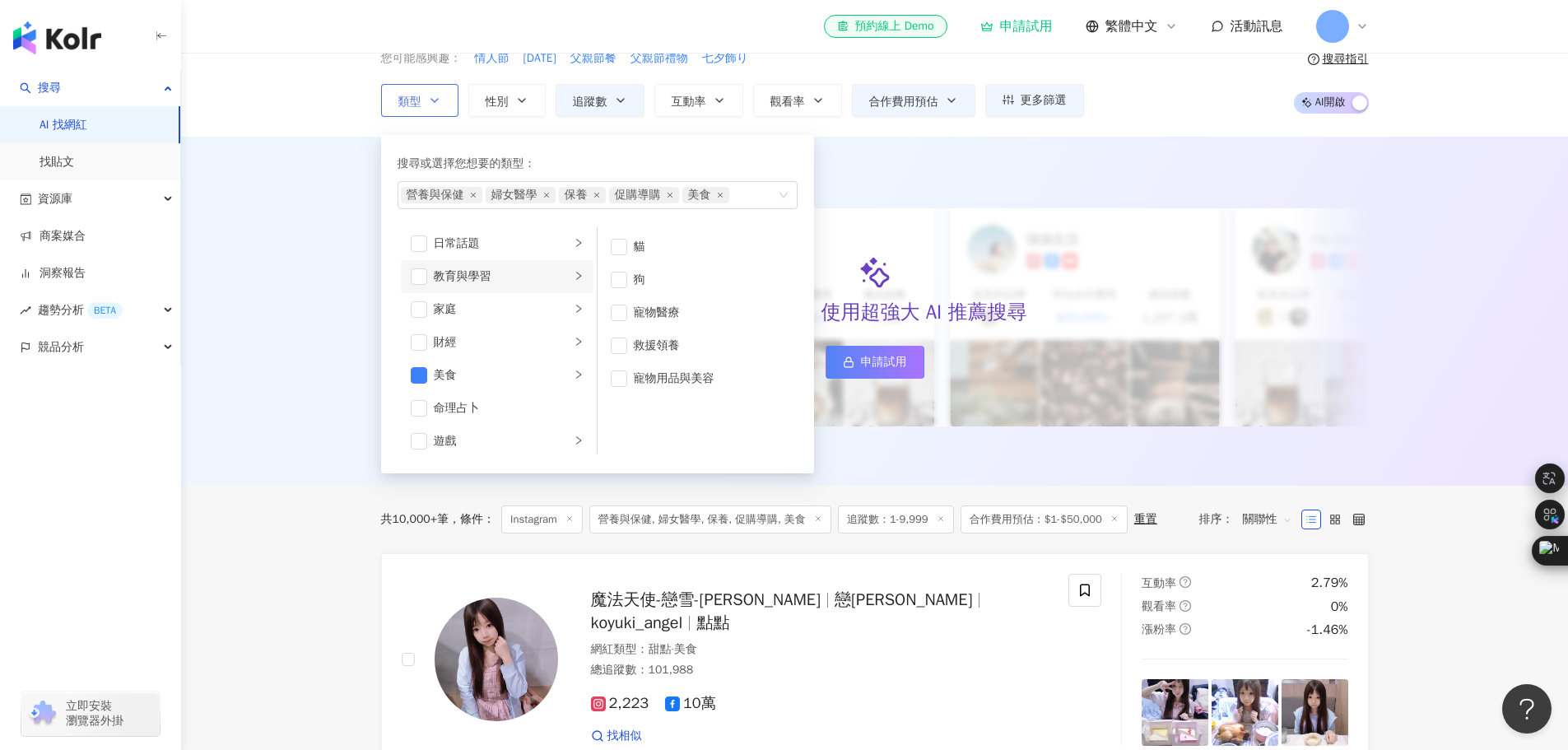 scroll, scrollTop: 247, scrollLeft: 0, axis: vertical 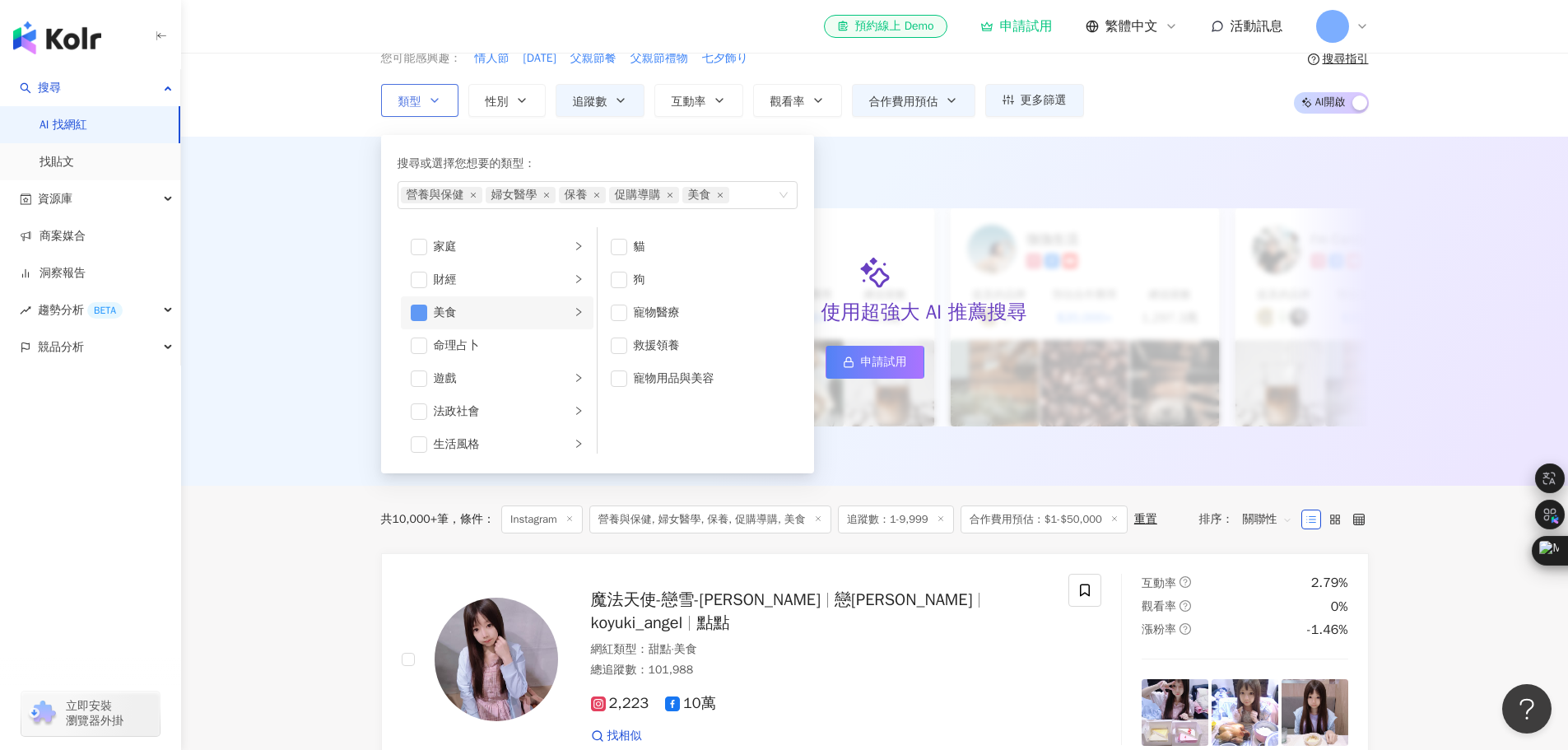 click at bounding box center [419, 313] 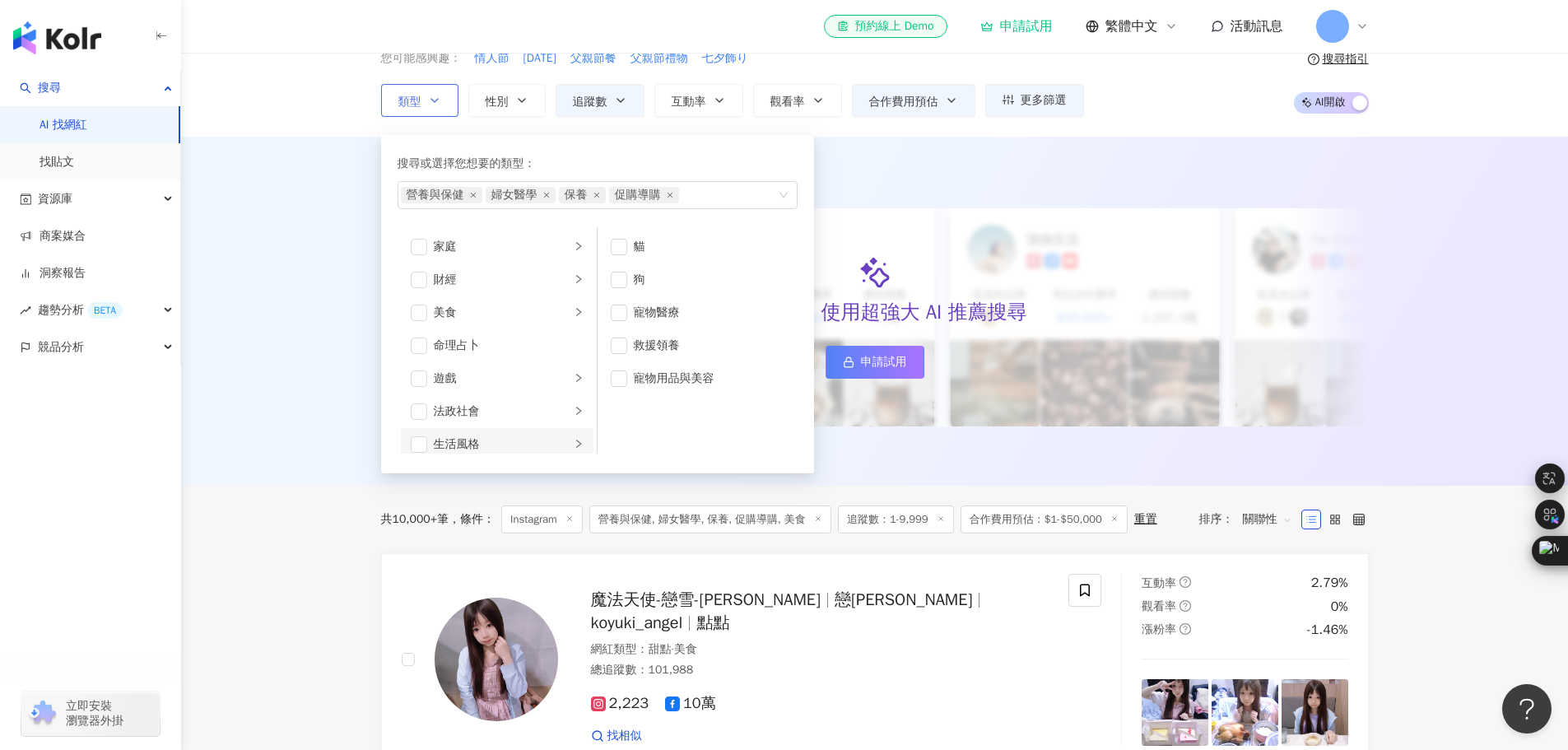 scroll, scrollTop: 494, scrollLeft: 0, axis: vertical 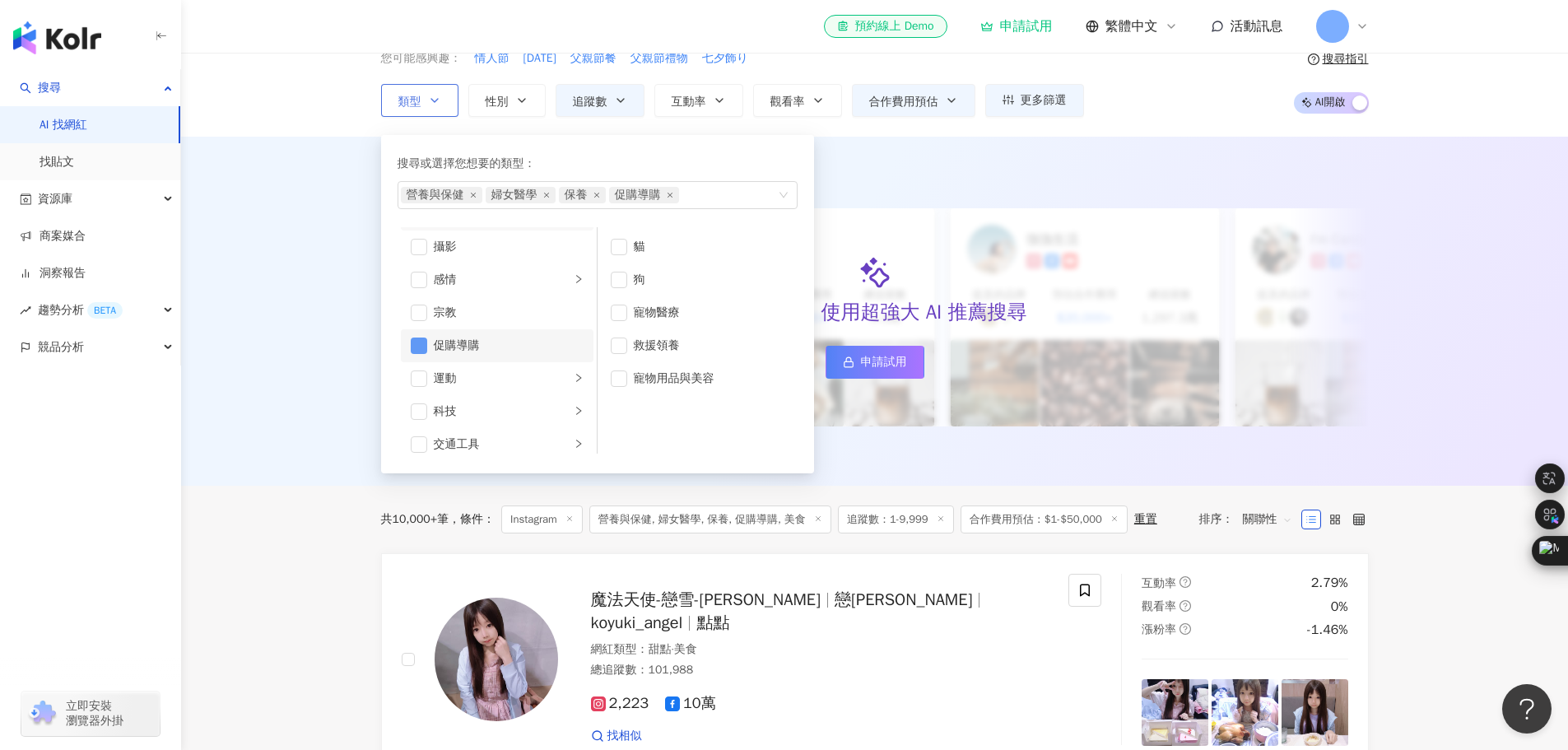 click at bounding box center [419, 346] 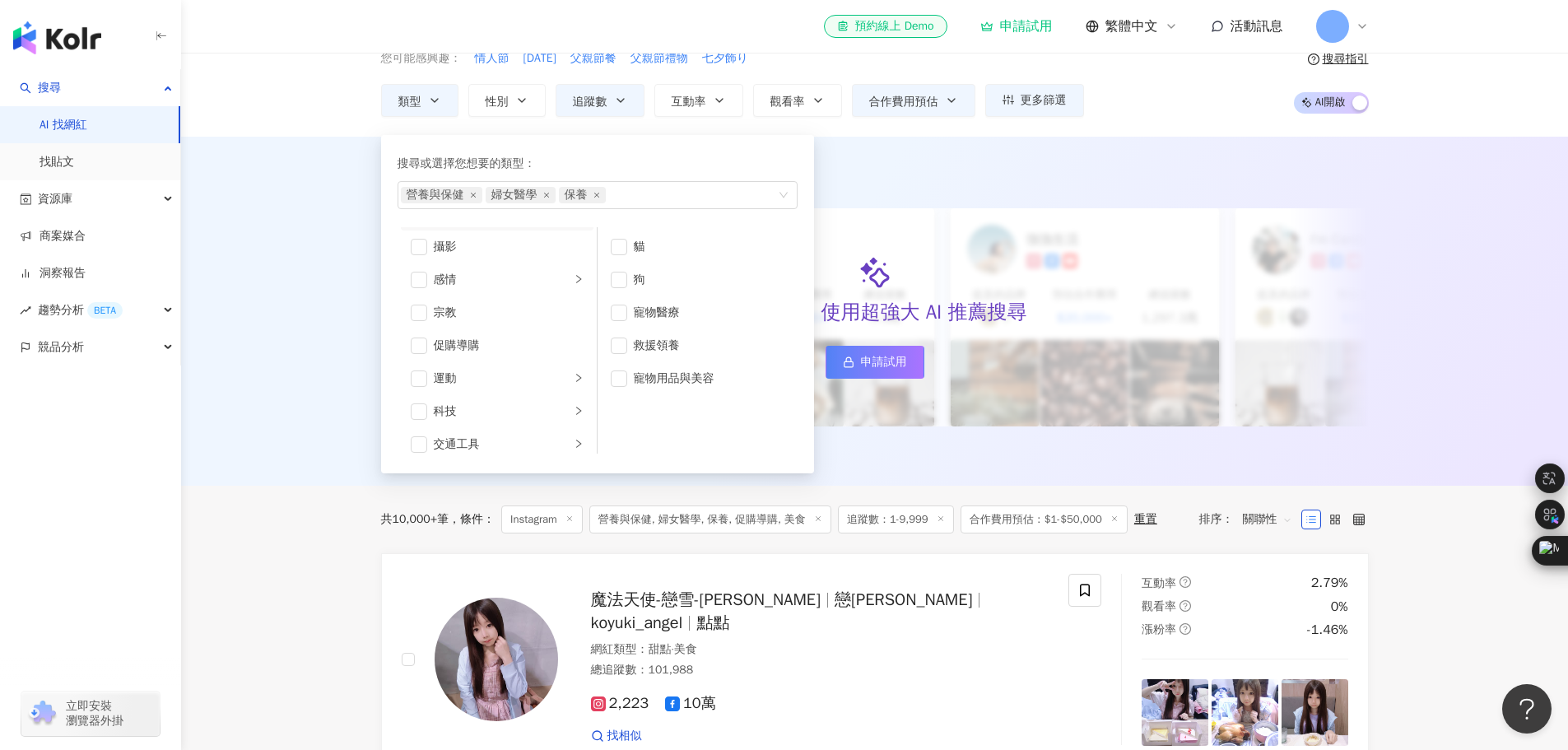 click on "Instagram 台灣 搜尋 您可能感興趣： 情人節  母親節  父親節餐  父親節禮物  七夕飾り  類型 搜尋或選擇您想要的類型： 營養與保健 婦女醫學 保養   藝術與娛樂 美妝時尚 氣候和環境 日常話題 教育與學習 家庭 財經 美食 命理占卜 遊戲 法政社會 生活風格 影視娛樂 醫療與健康 寵物 攝影 感情 宗教 促購導購 運動 科技 交通工具 旅遊 成人 貓 狗 寵物醫療 救援領養 寵物用品與美容 性別 追蹤數 互動率 觀看率 合作費用預估  更多篩選 不限 女 男 其他 *  -  **** 不限 小型 奈米網紅 (<1萬) 微型網紅 (1萬-3萬) 小型網紅 (3萬-5萬) 中型 中小型網紅 (5萬-10萬) 中型網紅 (10萬-30萬) 中大型網紅 (30萬-50萬) 大型 大型網紅 (50萬-100萬) 百萬網紅 (>100萬) %  -  % 不限 5% 以下 5%~20% 20% 以上 %  -  % 不限 10% 以下 10%~50% 50%~200% 200% 以上 選擇合作費用預估  ： 幣別 ： 新台幣 ( TWD ) 不限 限制金額 $ *" at bounding box center (874, 1151) 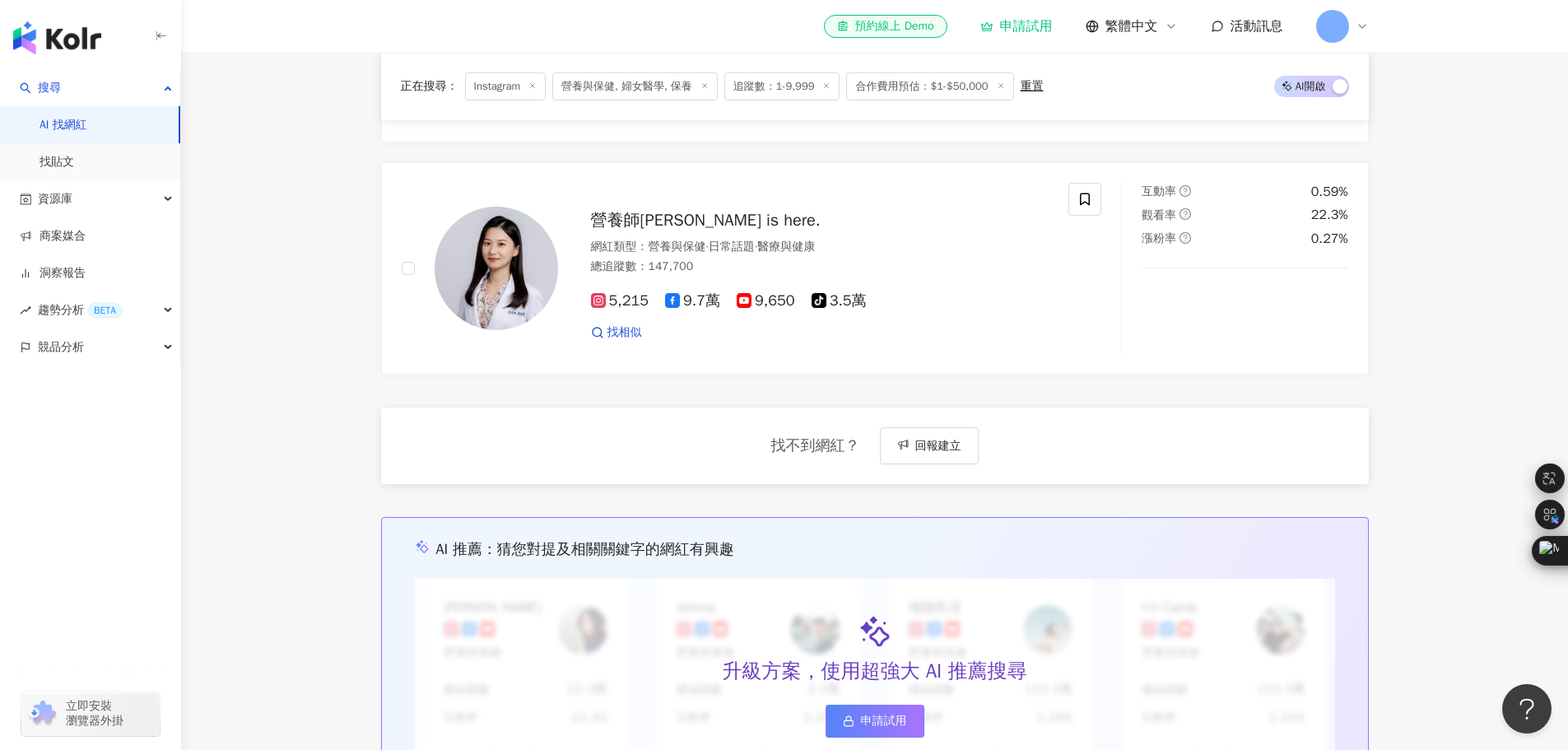 scroll, scrollTop: 1070, scrollLeft: 0, axis: vertical 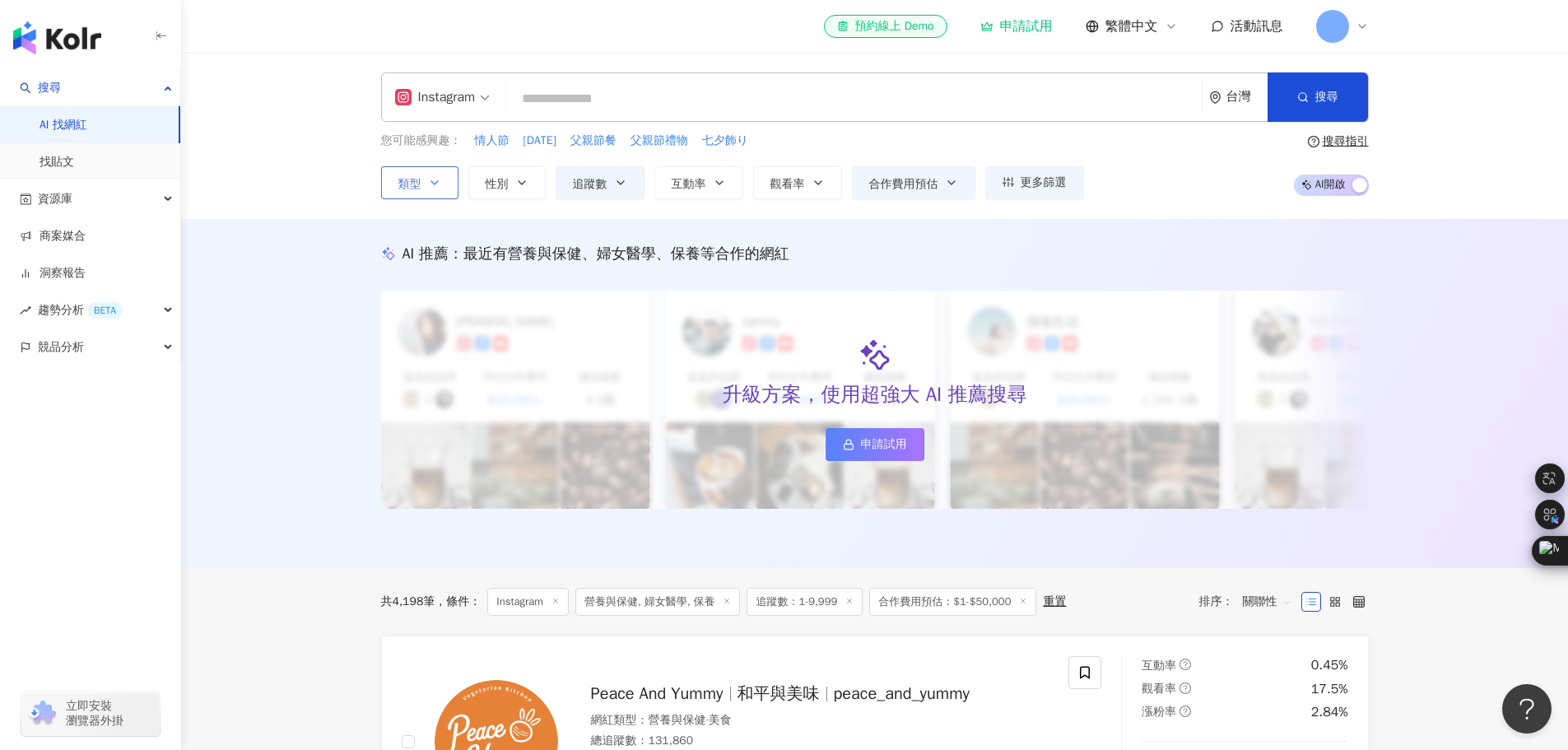 click on "類型" at bounding box center (410, 184) 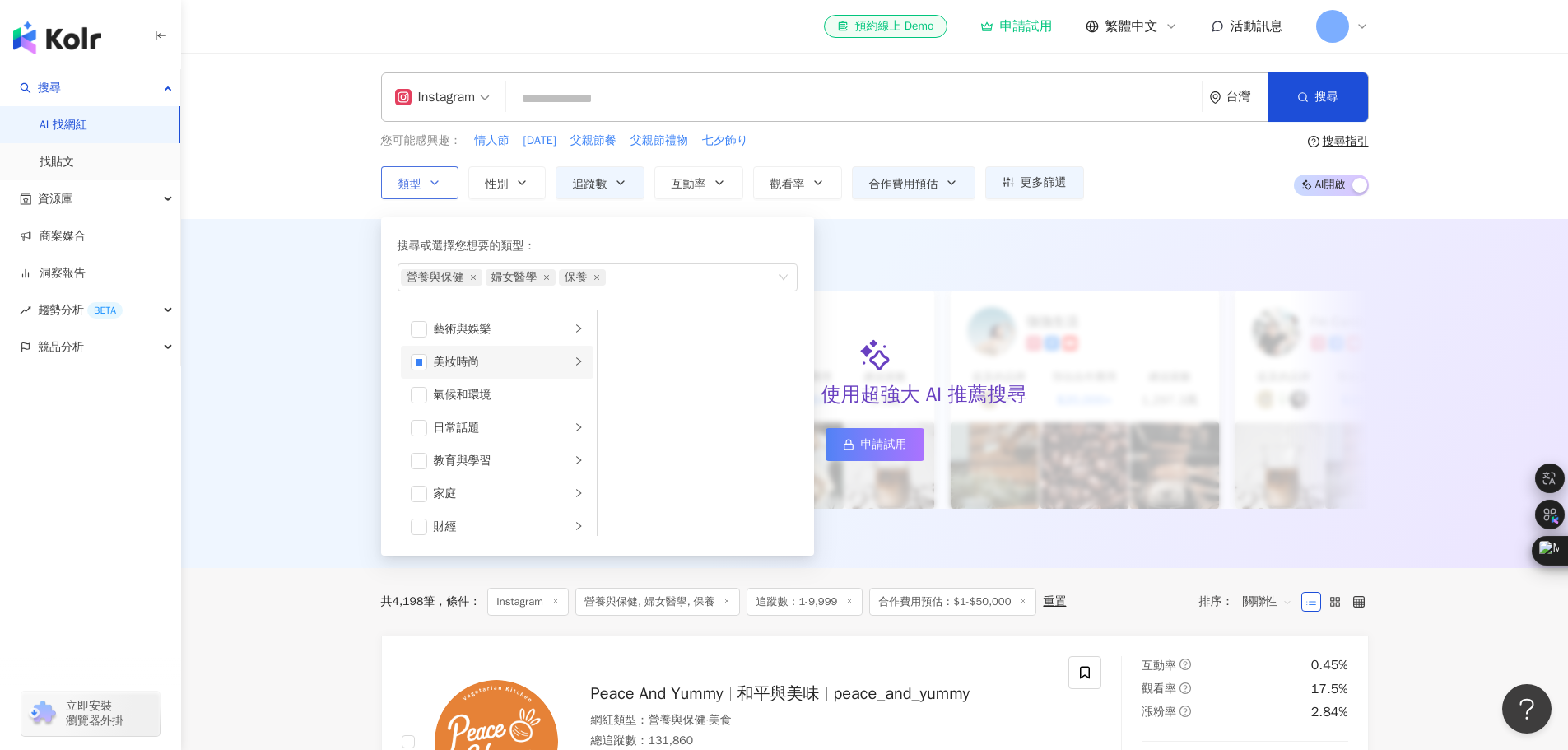click on "美妝時尚" at bounding box center (502, 362) 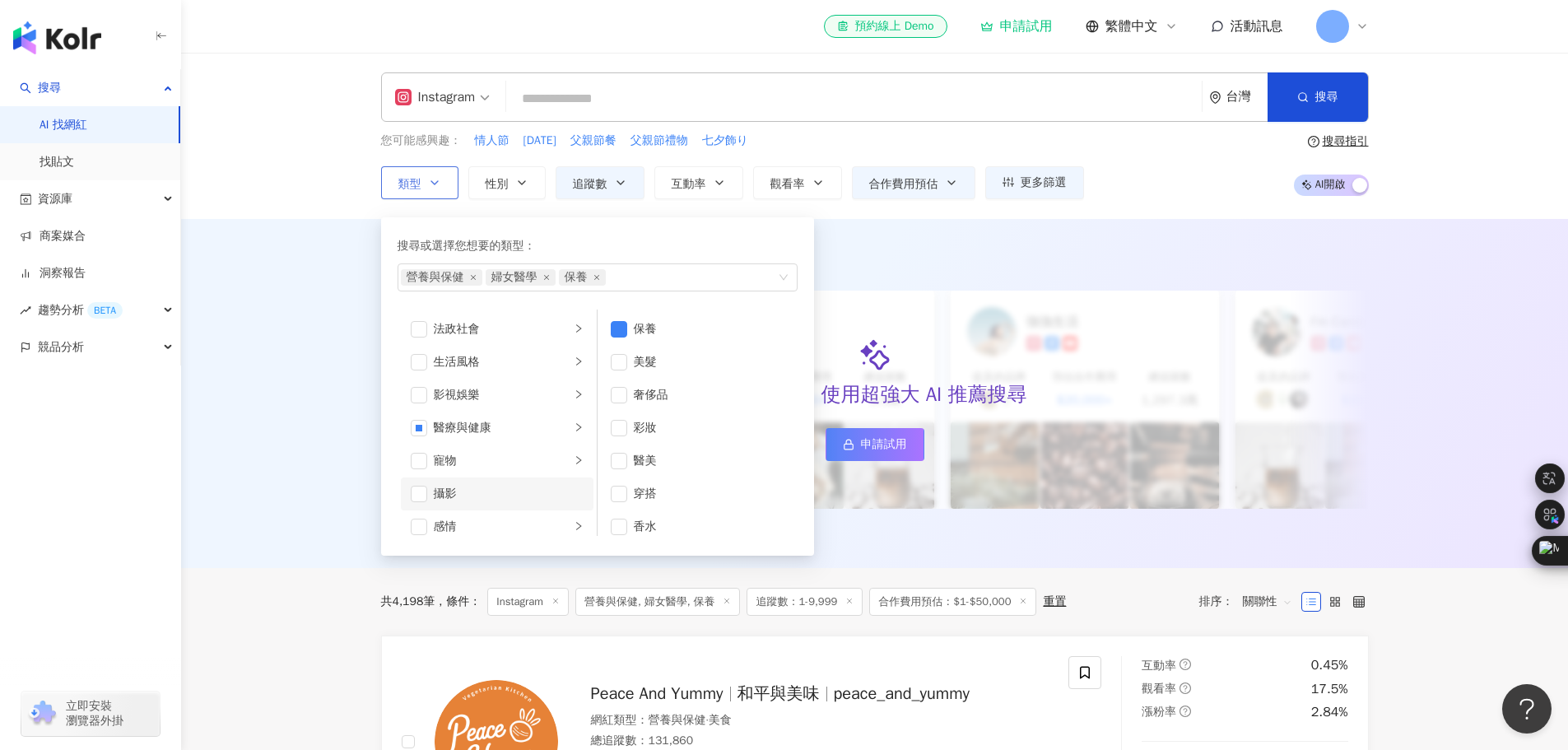 scroll, scrollTop: 494, scrollLeft: 0, axis: vertical 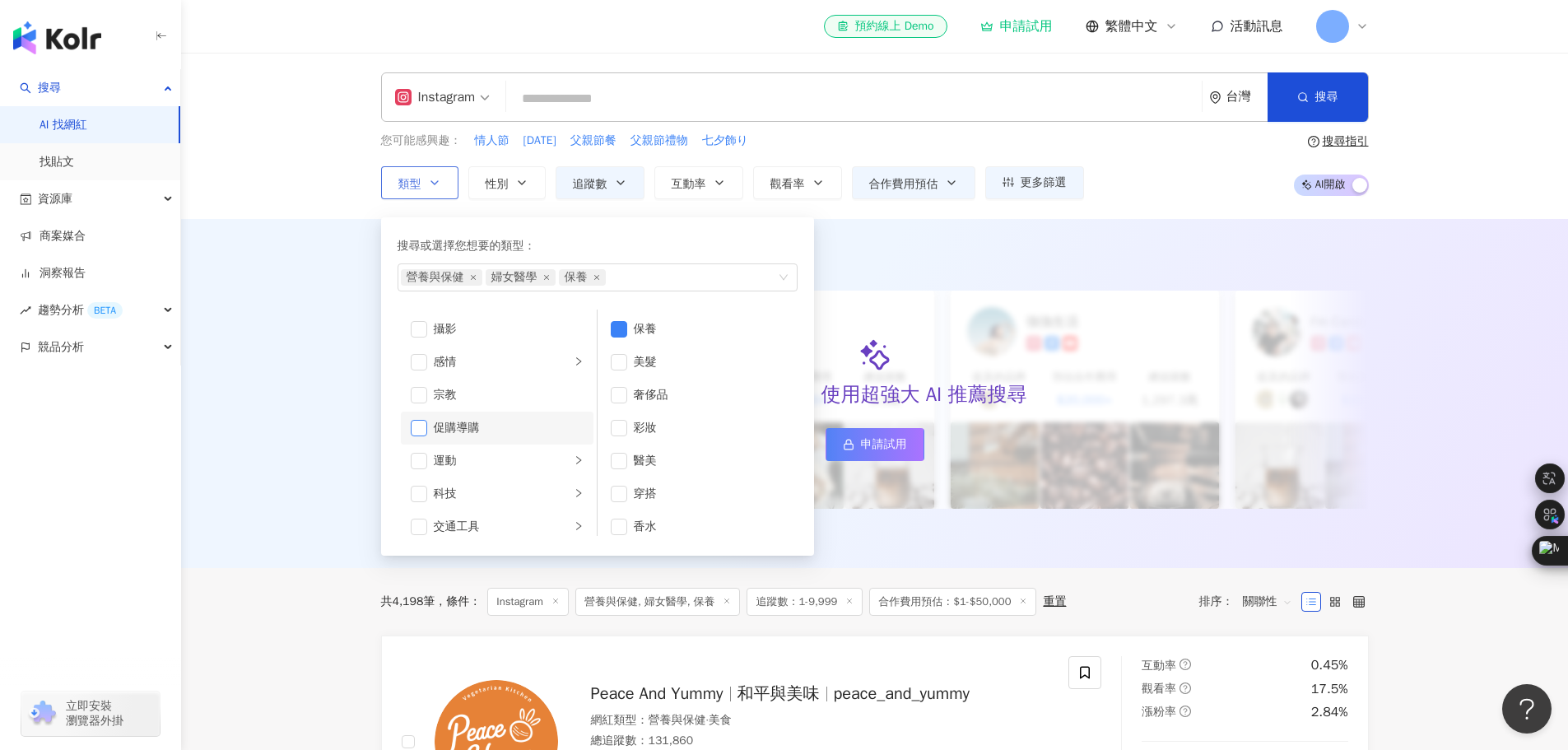 click at bounding box center (419, 428) 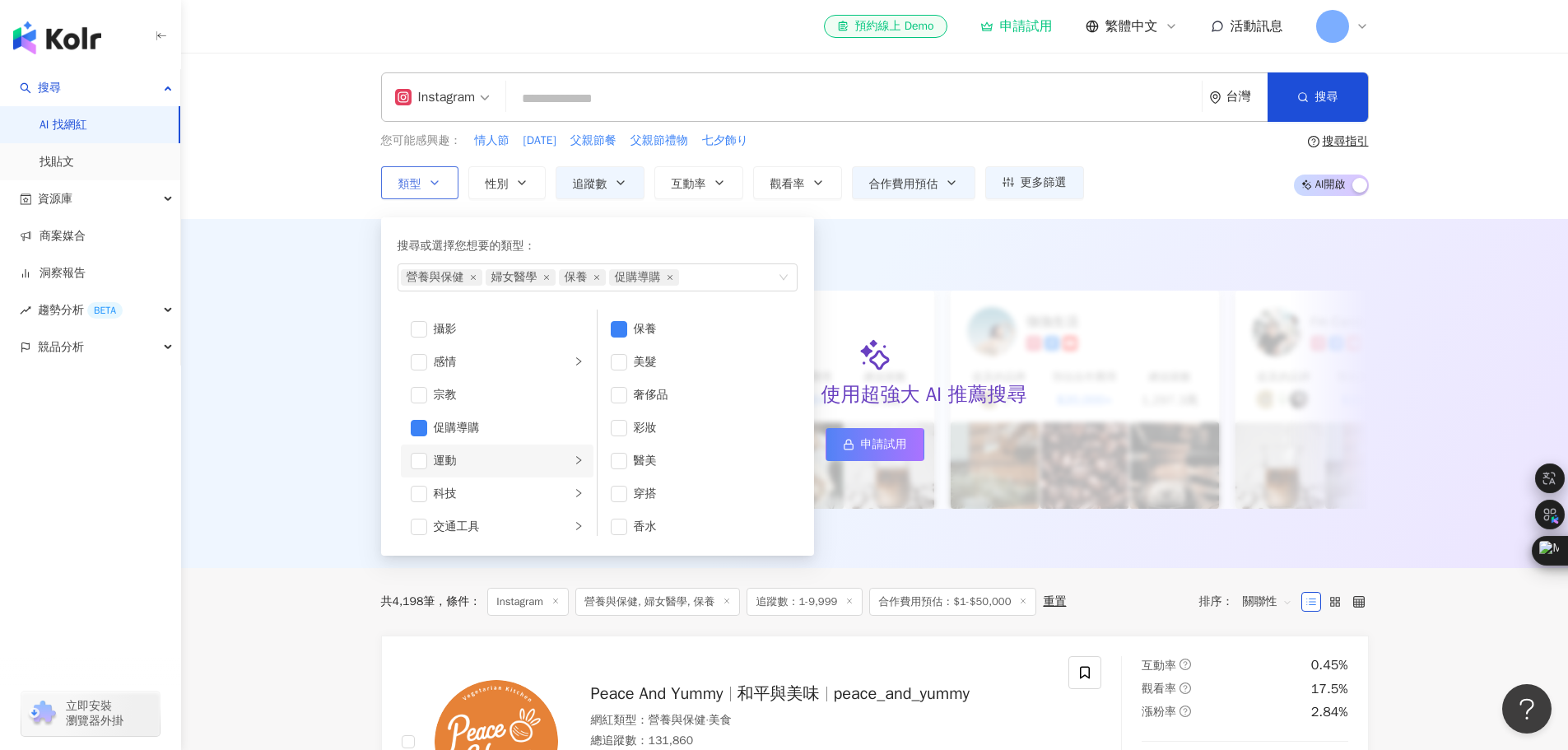 click on "運動" at bounding box center [497, 461] 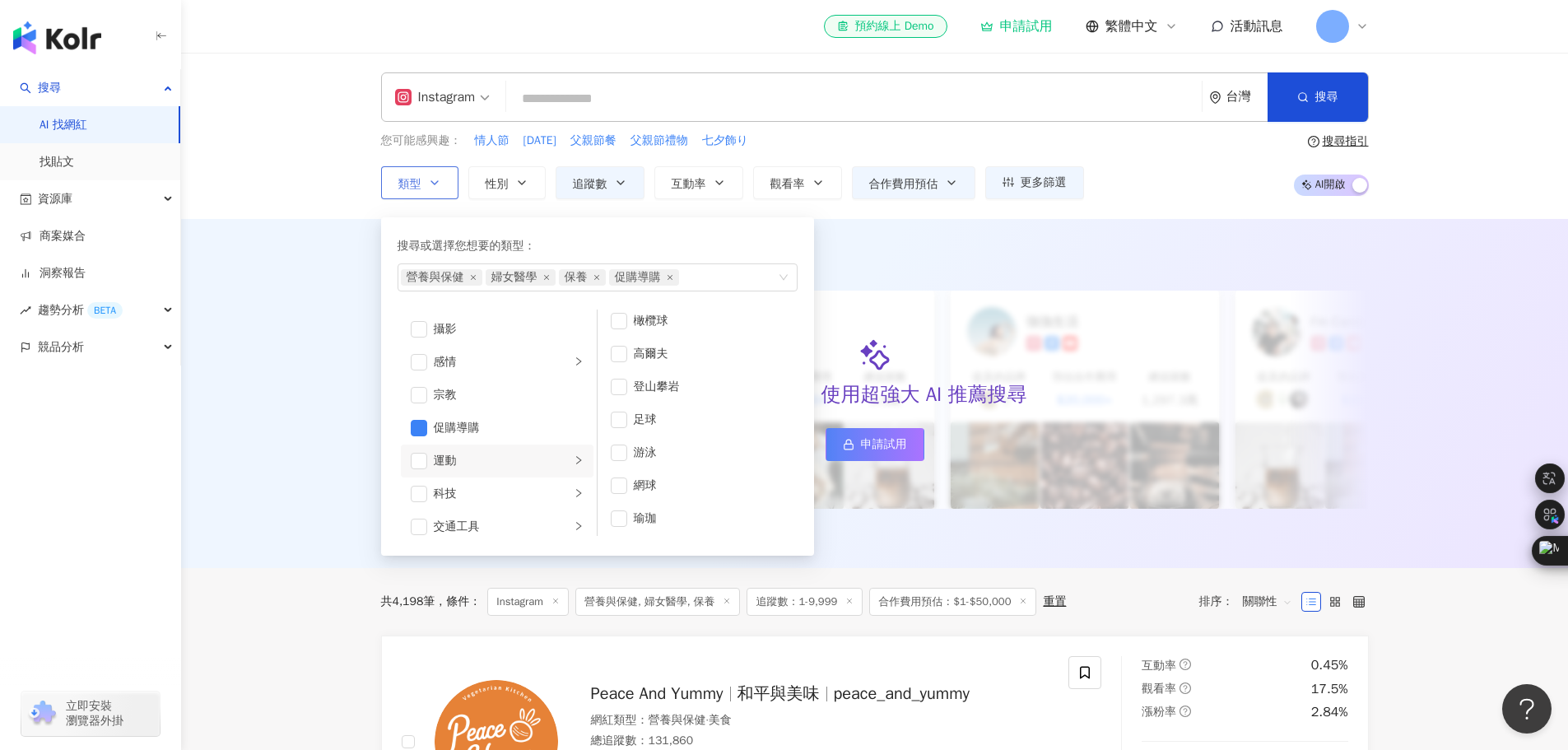 scroll, scrollTop: 208, scrollLeft: 0, axis: vertical 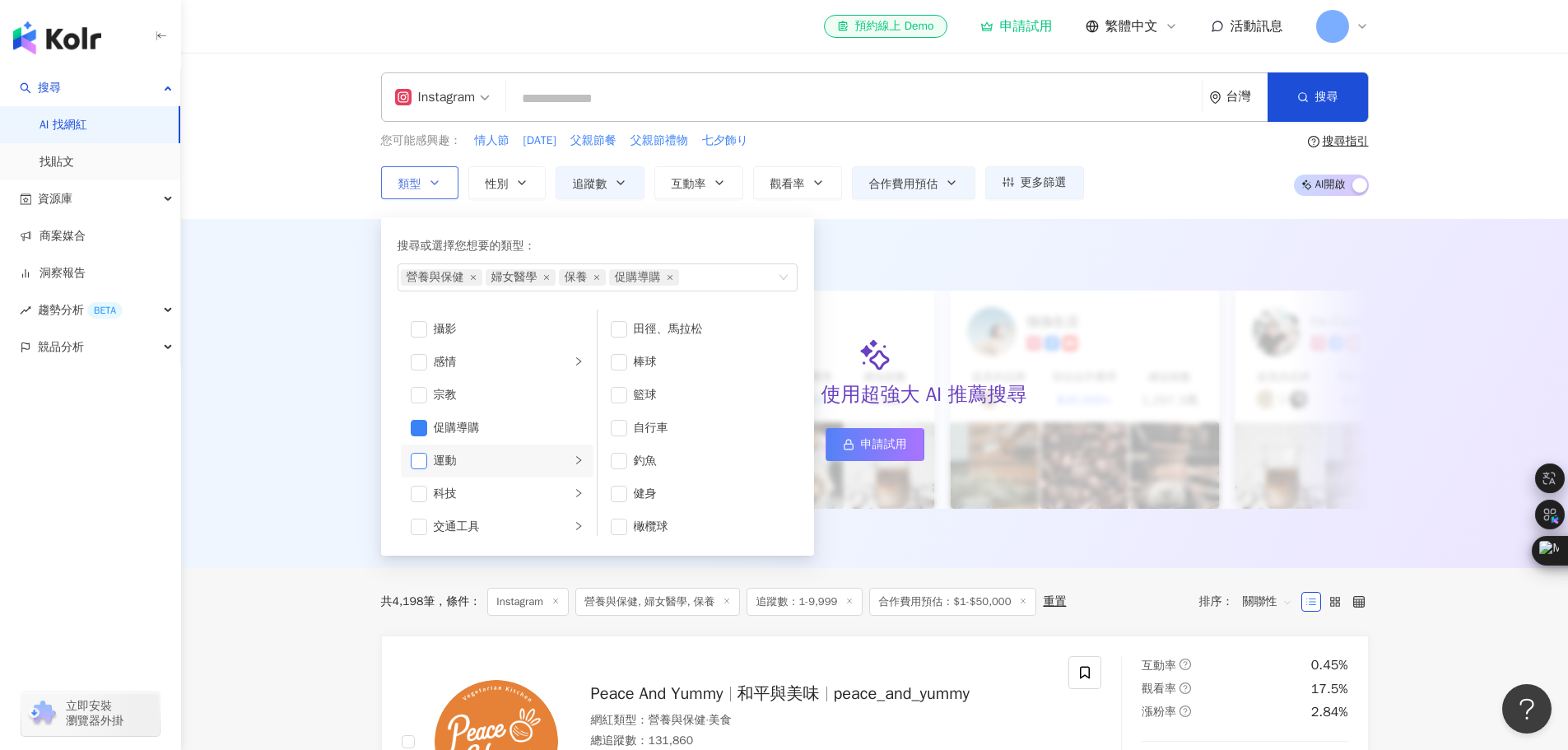 click at bounding box center [419, 461] 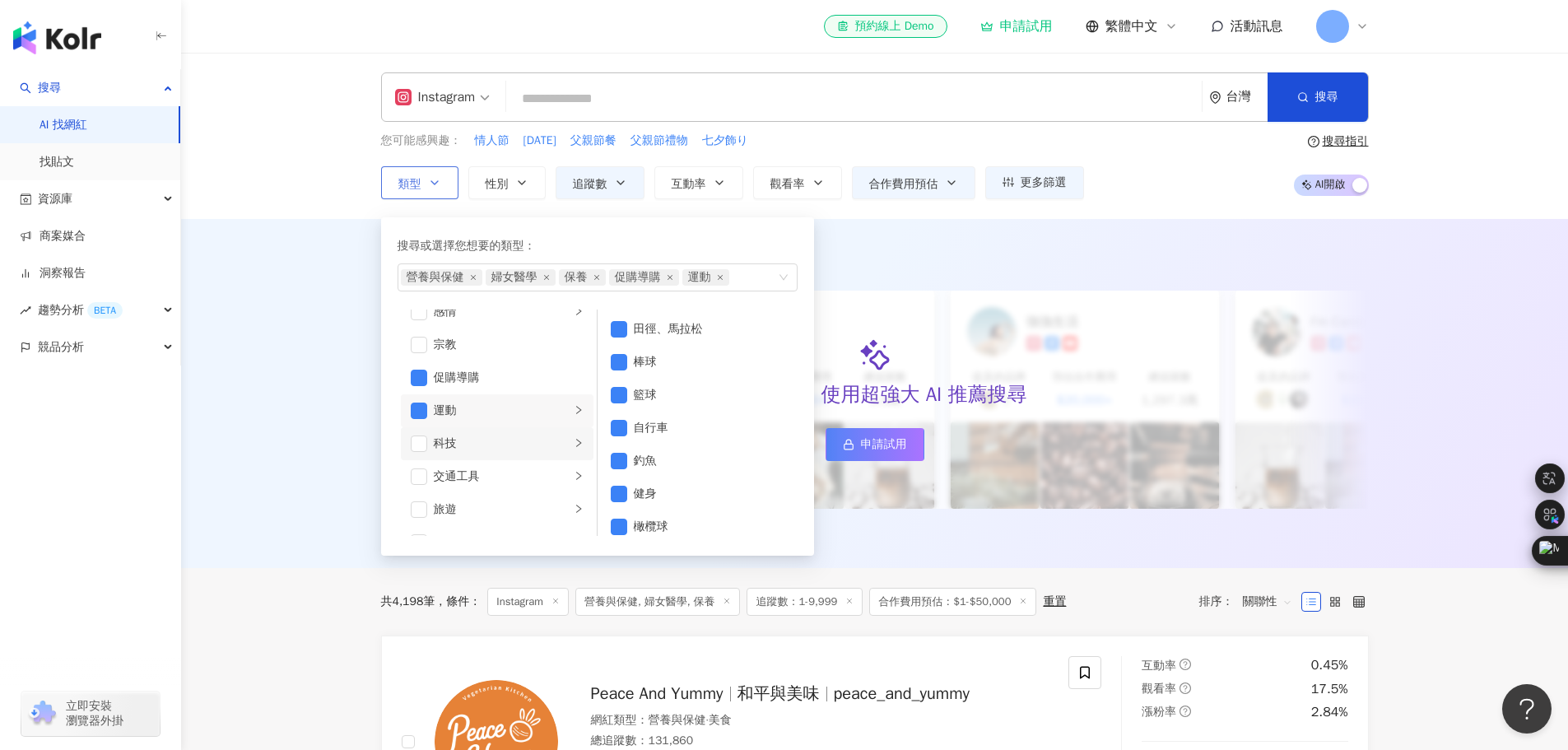scroll, scrollTop: 571, scrollLeft: 0, axis: vertical 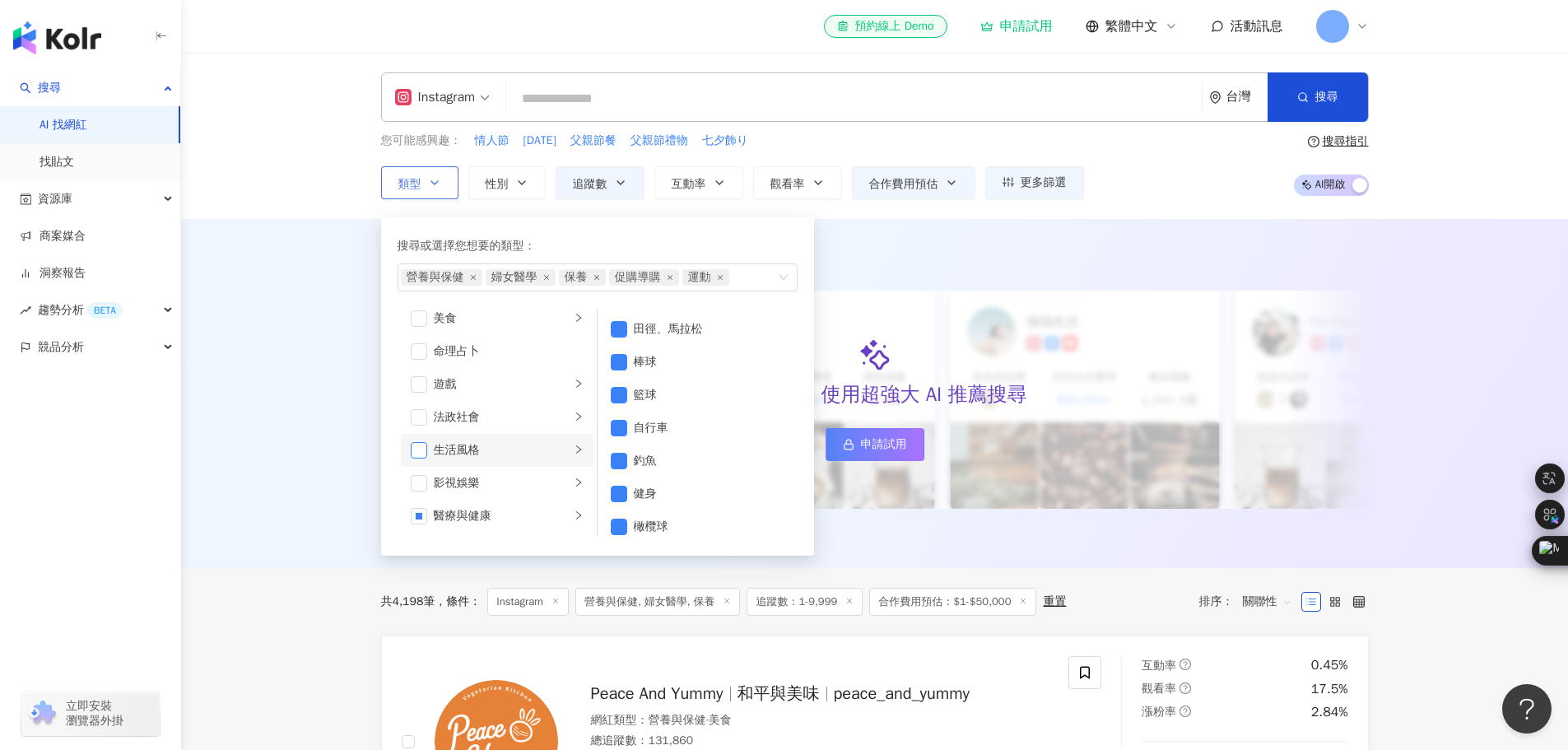 click at bounding box center (419, 450) 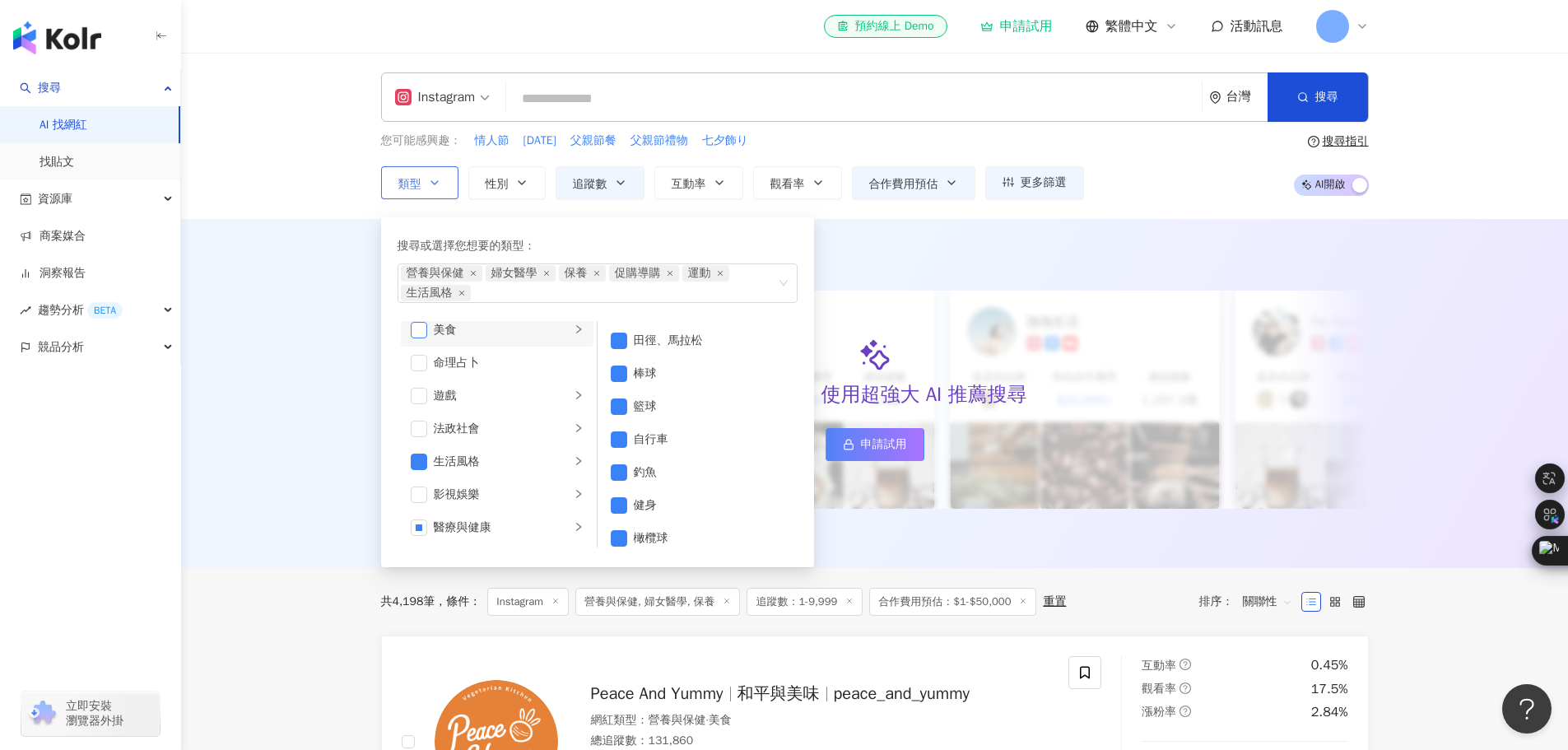 click at bounding box center (419, 330) 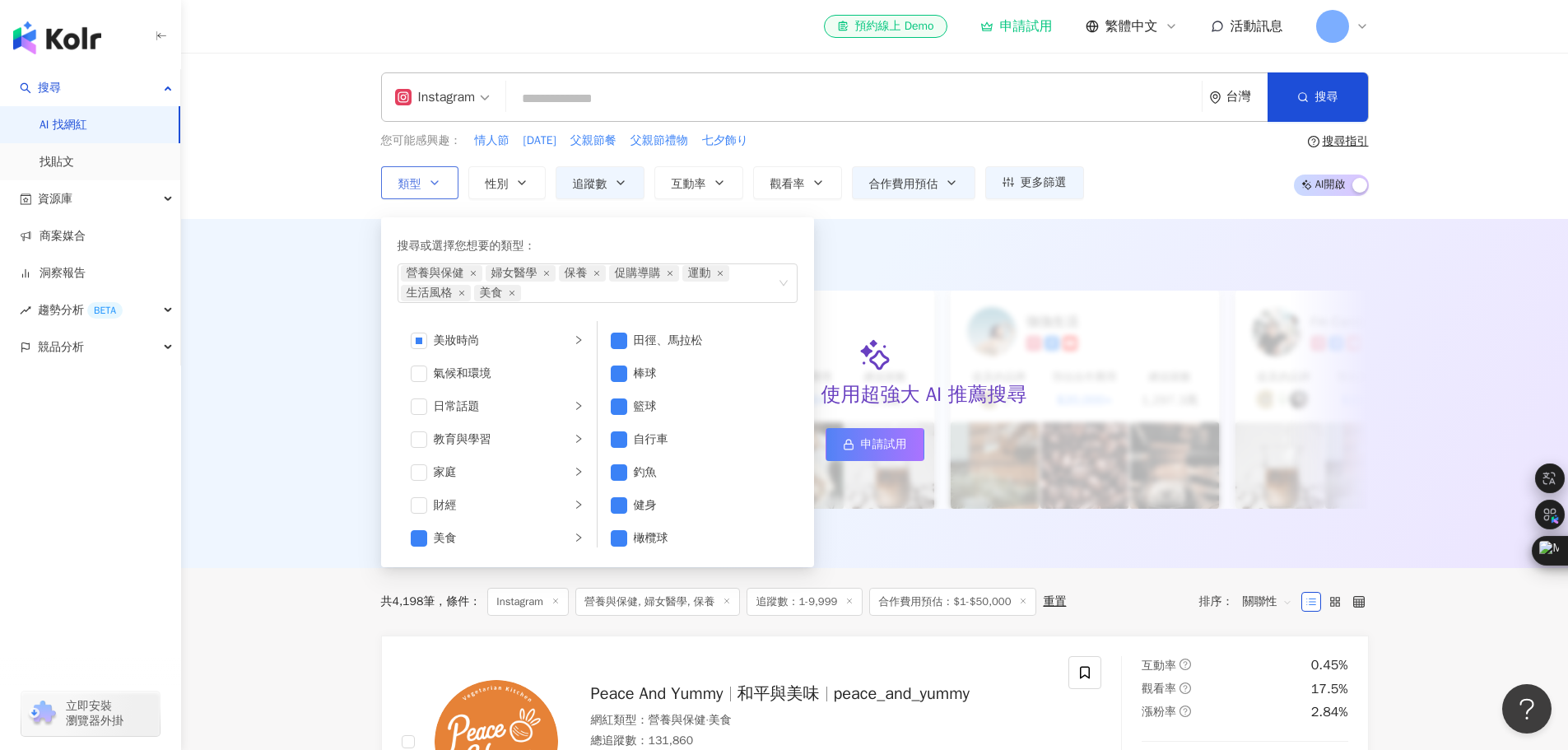 scroll, scrollTop: 0, scrollLeft: 0, axis: both 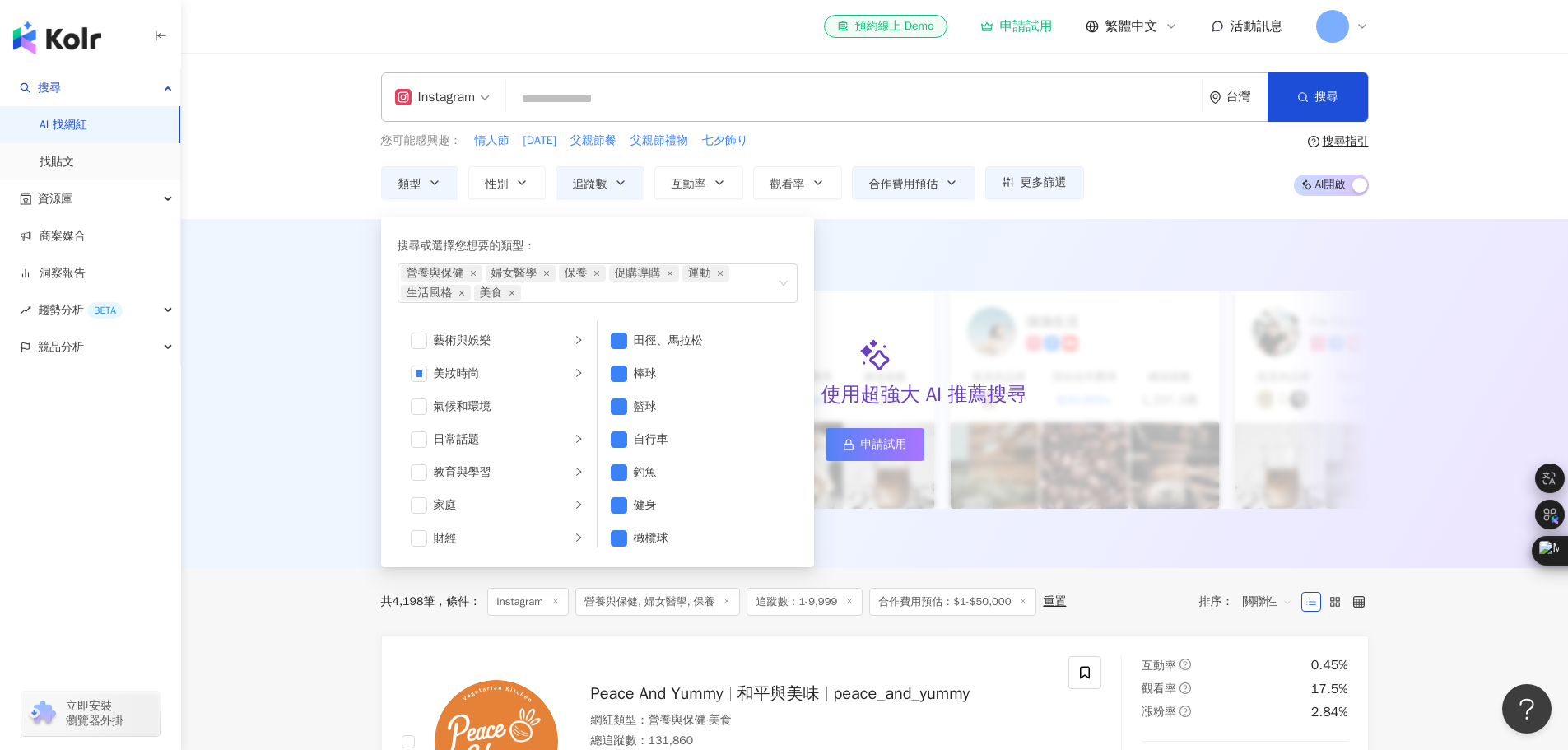 click on "Instagram 台灣 搜尋 您可能感興趣： 情人節  母親節  父親節餐  父親節禮物  七夕飾り  類型 搜尋或選擇您想要的類型： 營養與保健 婦女醫學 保養 促購導購 運動 生活風格 美食   藝術與娛樂 美妝時尚 氣候和環境 日常話題 教育與學習 家庭 財經 美食 命理占卜 遊戲 法政社會 生活風格 影視娛樂 醫療與健康 寵物 攝影 感情 宗教 促購導購 運動 科技 交通工具 旅遊 成人 田徑、馬拉松 棒球 籃球 自行車 釣魚 健身 橄欖球 高爾夫 登山攀岩 足球 游泳 網球 瑜珈 性別 追蹤數 互動率 觀看率 合作費用預估  更多篩選 不限 女 男 其他 *  -  **** 不限 小型 奈米網紅 (<1萬) 微型網紅 (1萬-3萬) 小型網紅 (3萬-5萬) 中型 中小型網紅 (5萬-10萬) 中型網紅 (10萬-30萬) 中大型網紅 (30萬-50萬) 大型 大型網紅 (50萬-100萬) 百萬網紅 (>100萬) %  -  % 不限 5% 以下 5%~20% 20% 以上 %  -  % 不限 10% 以下 10%~50% (" at bounding box center [874, 1233] 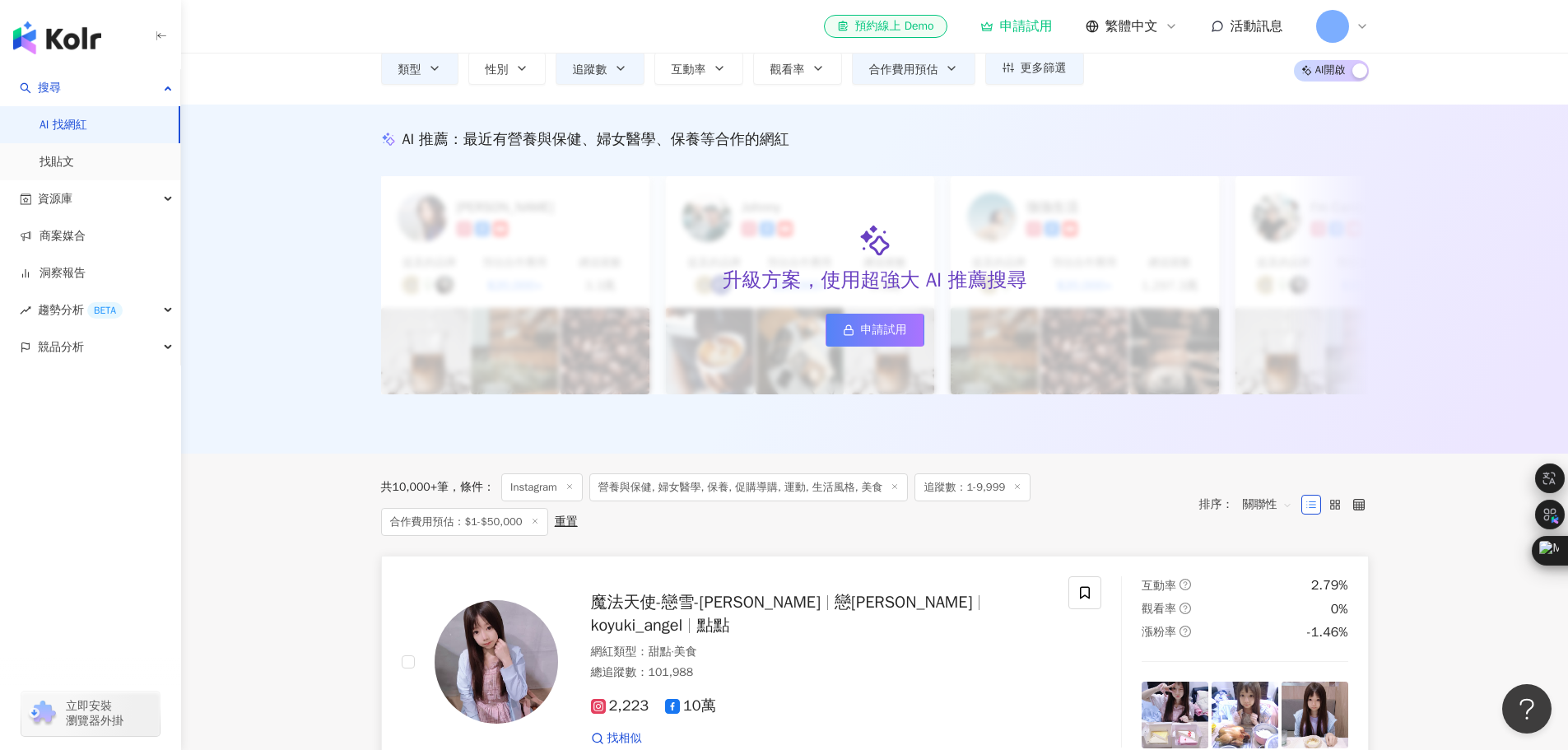 scroll, scrollTop: 165, scrollLeft: 0, axis: vertical 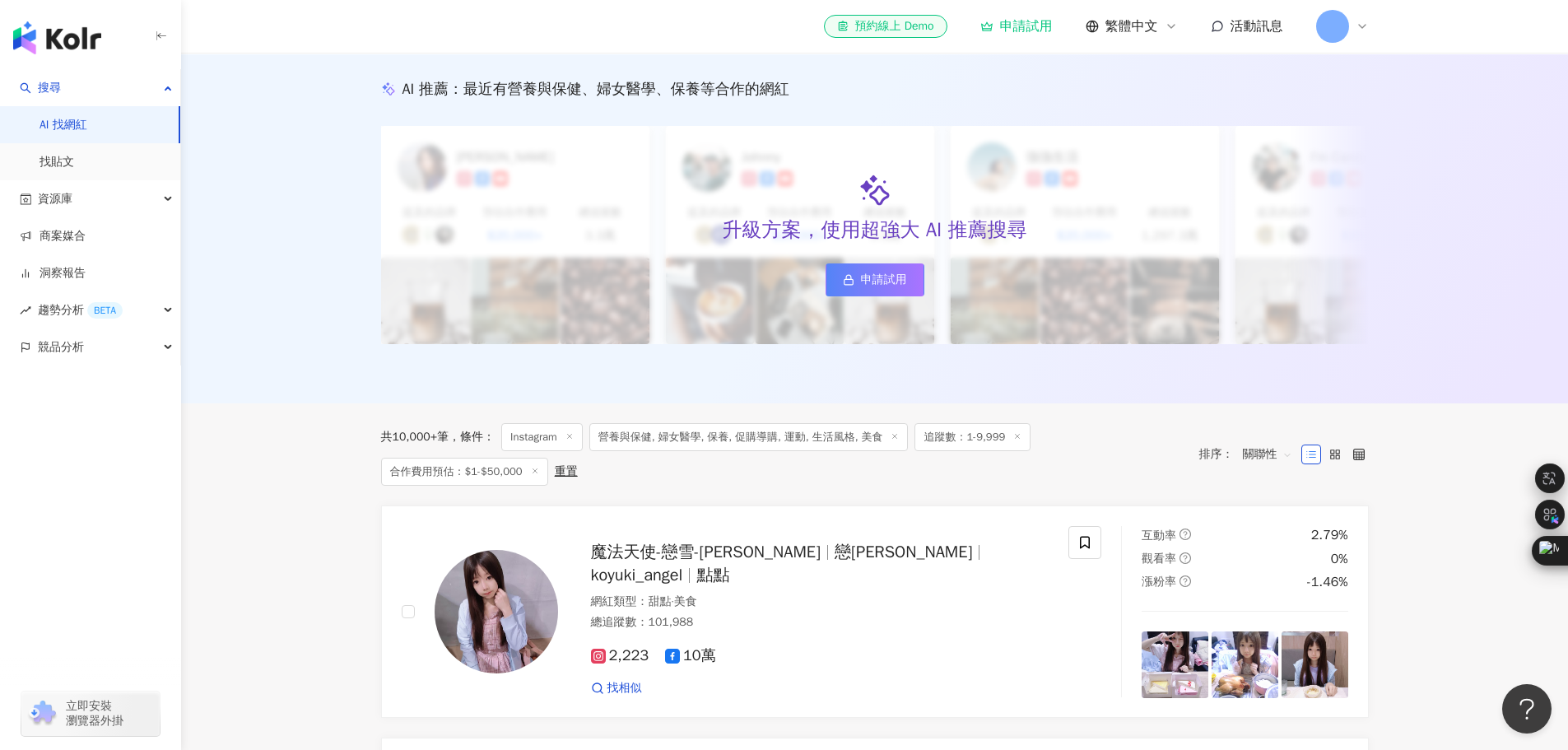 click on "關聯性" at bounding box center (1268, 454) 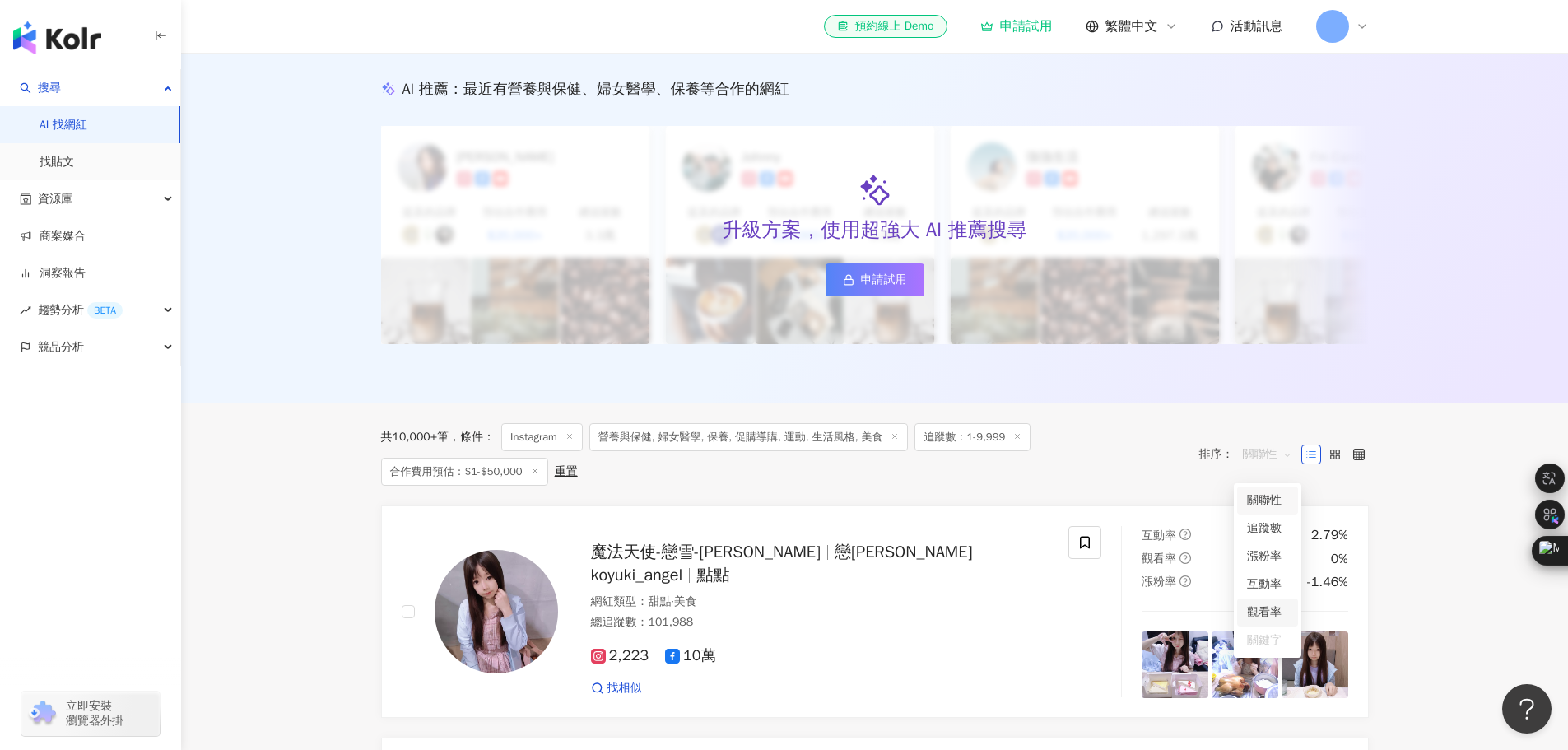 click on "共  10,000+  筆 條件 ： Instagram 營養與保健, 婦女醫學, 保養, 促購導購, 運動, 生活風格, 美食 追蹤數：1-9,999 合作費用預估：$1-$50,000 重置" at bounding box center (782, 454) 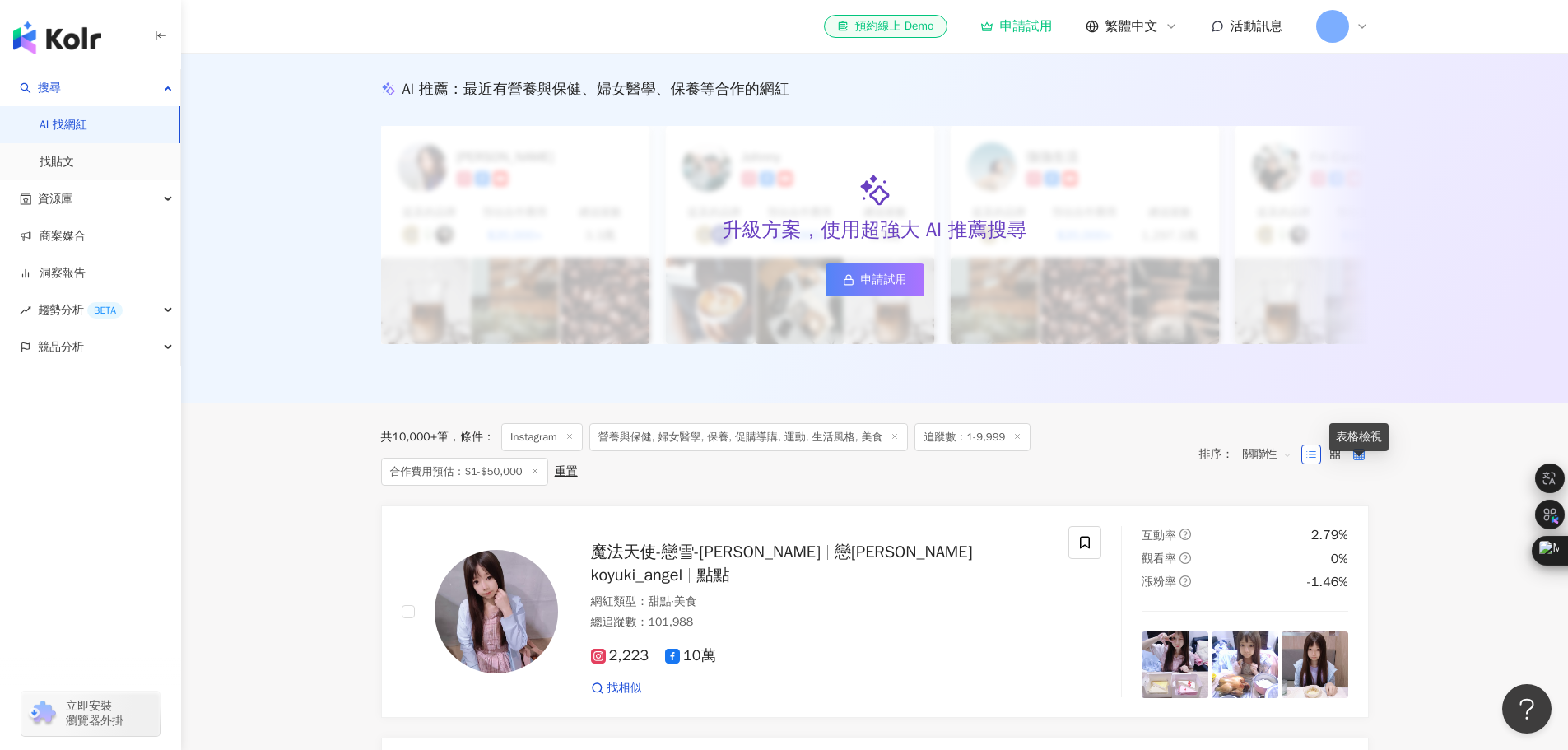 click 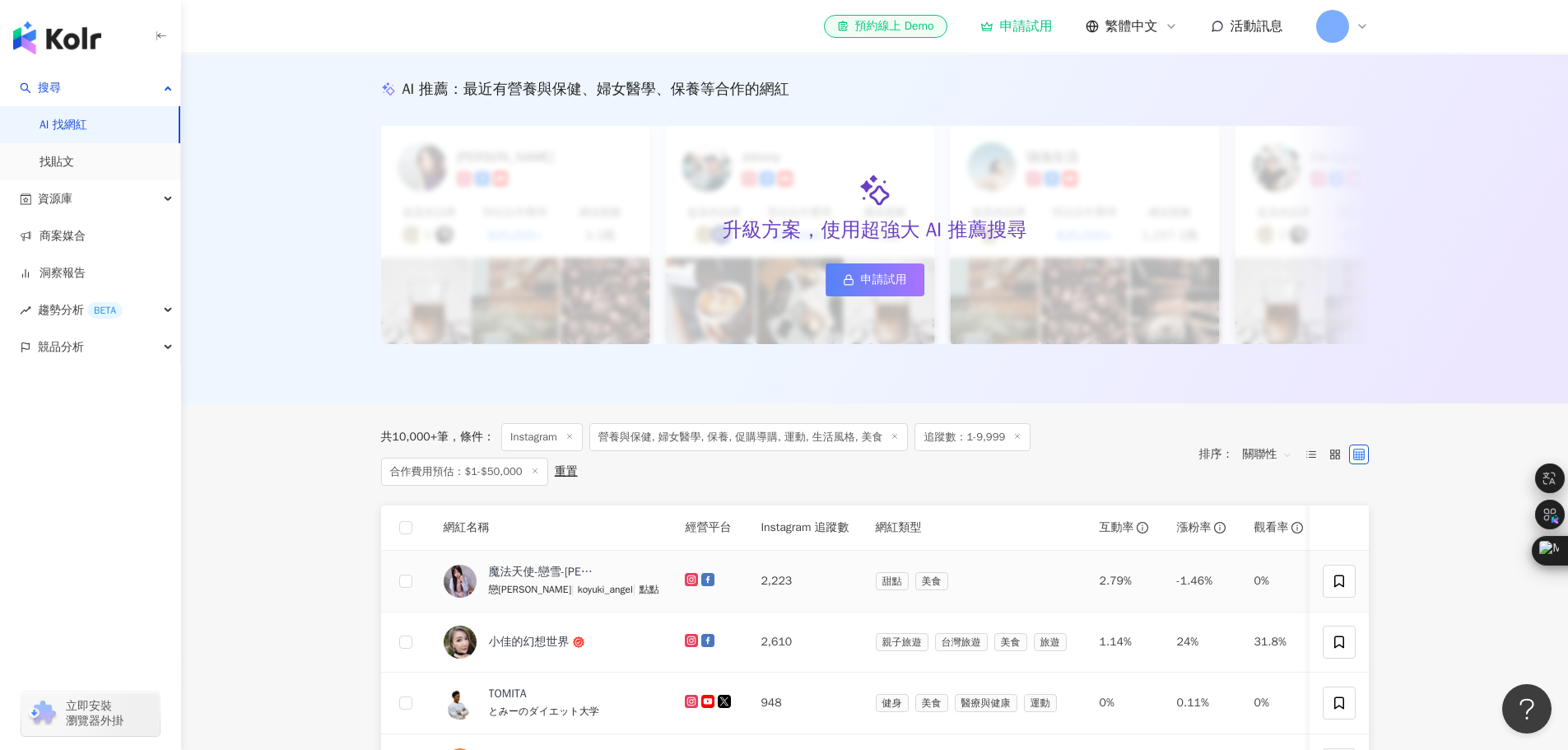 scroll, scrollTop: 329, scrollLeft: 0, axis: vertical 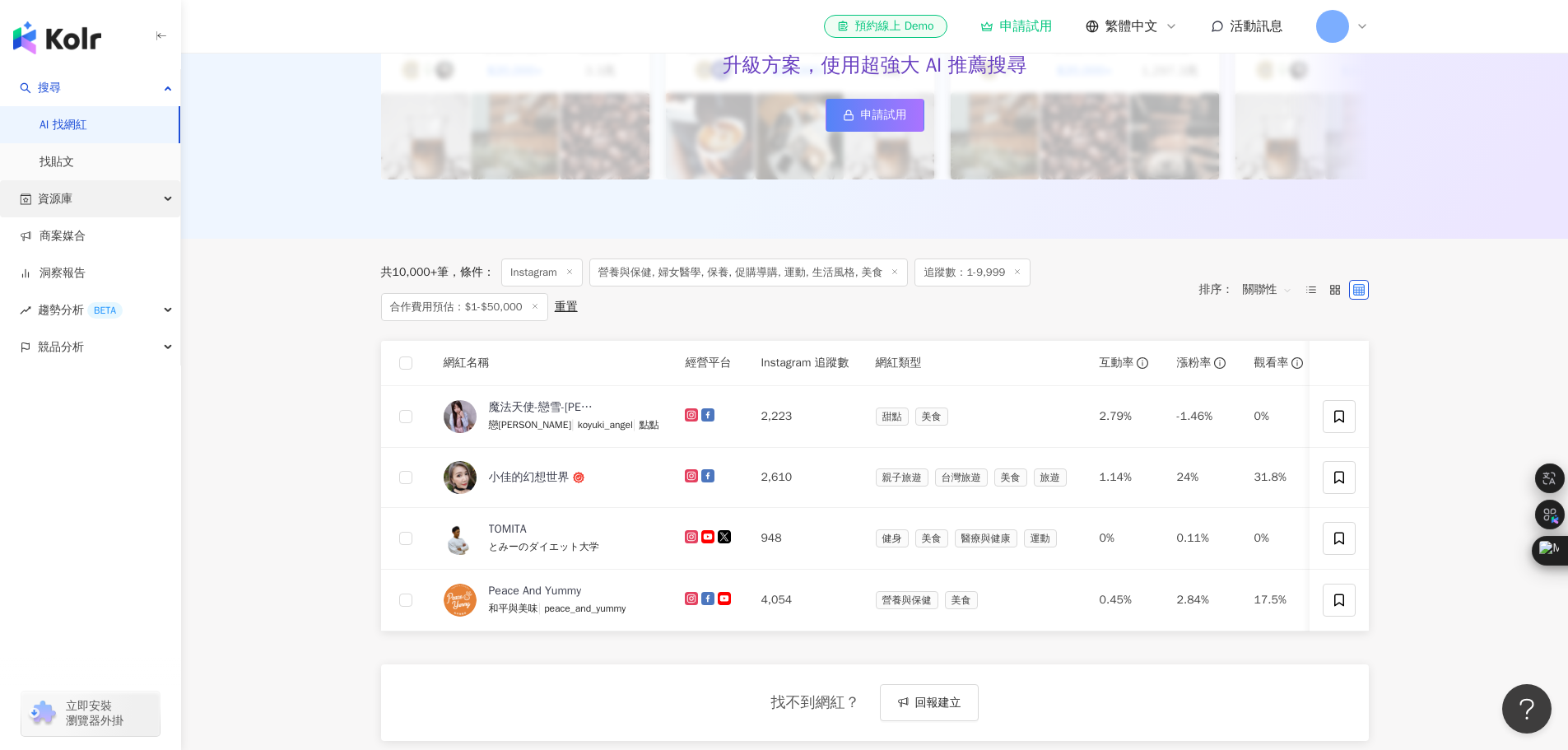 click on "資源庫" at bounding box center [90, 198] 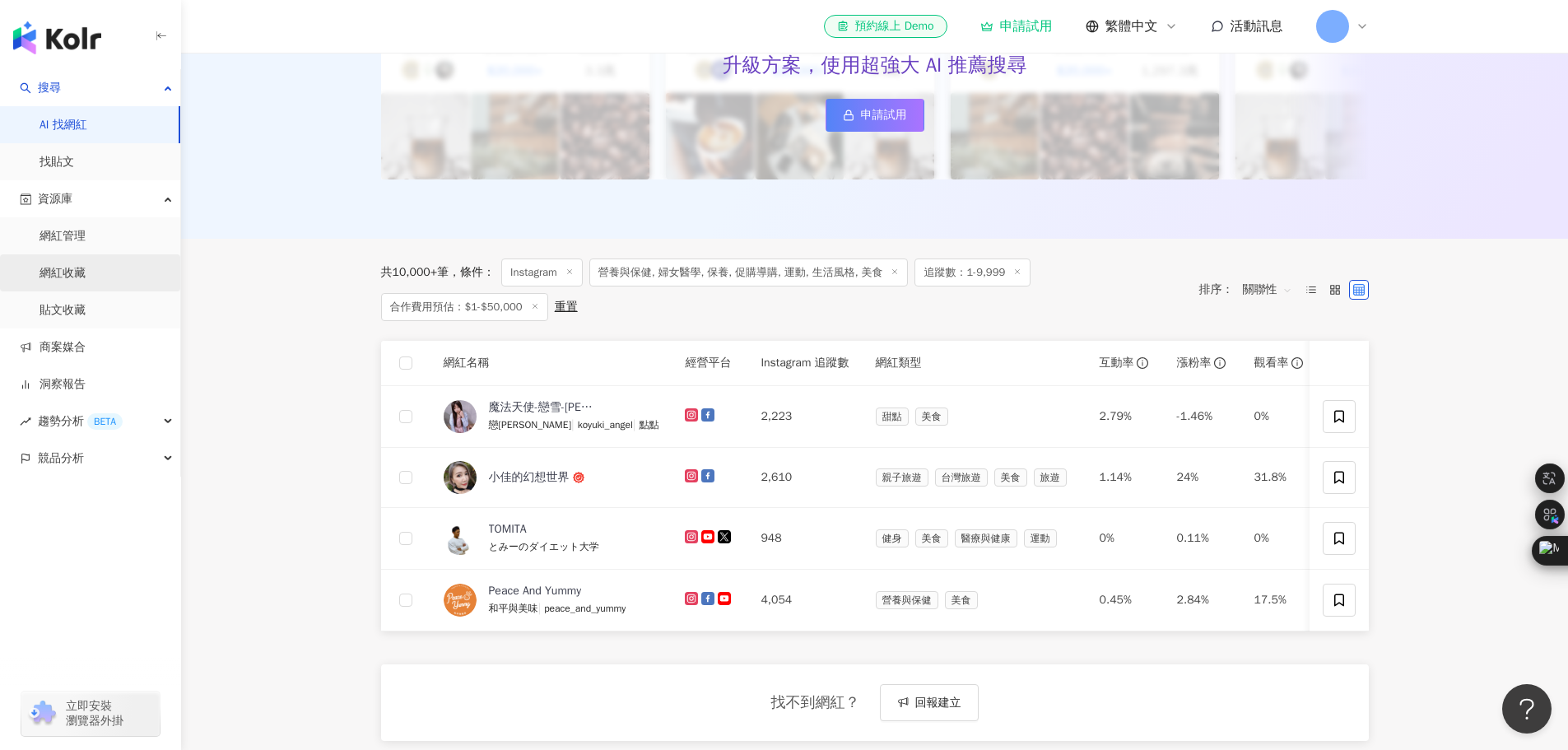 click on "網紅收藏" at bounding box center [63, 273] 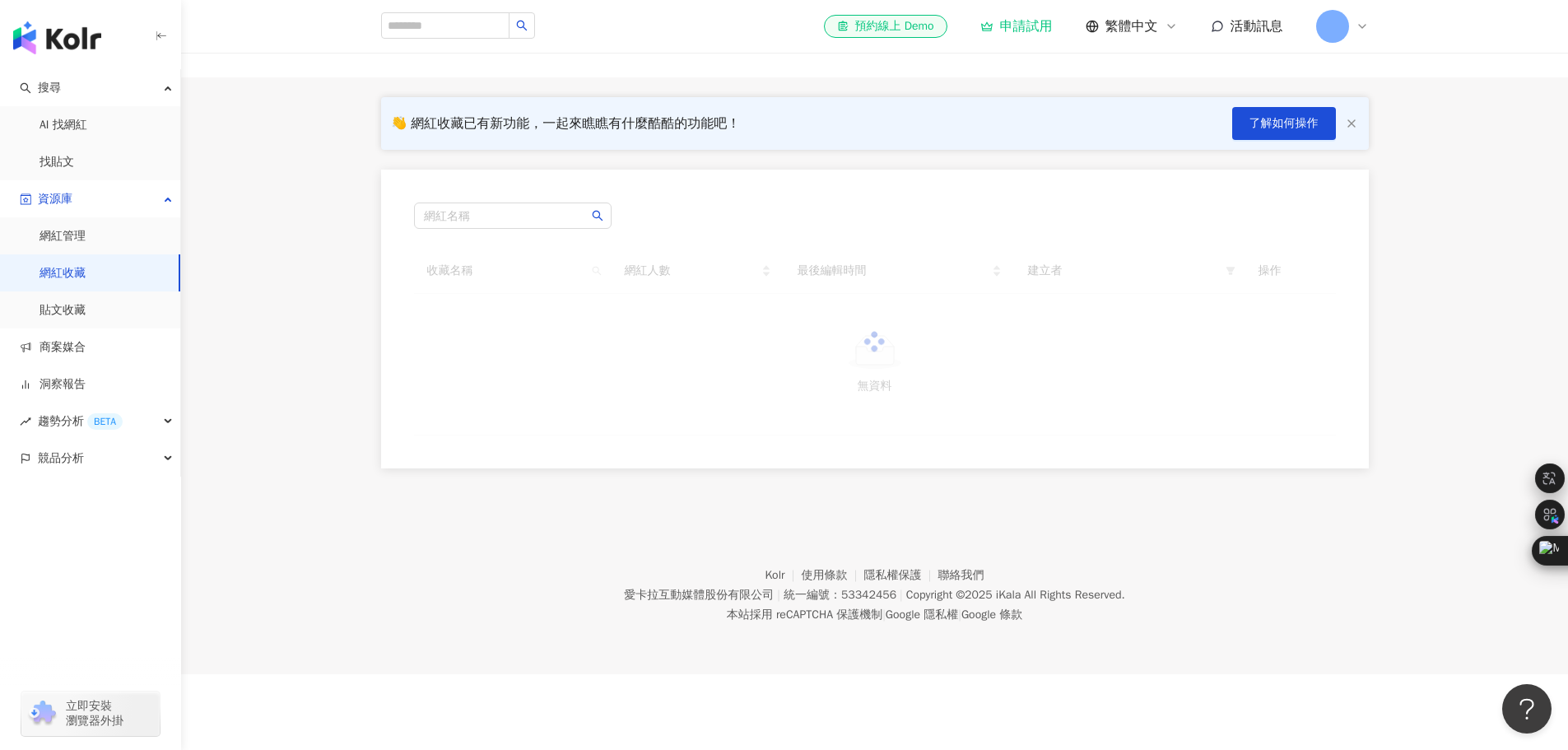 scroll, scrollTop: 0, scrollLeft: 0, axis: both 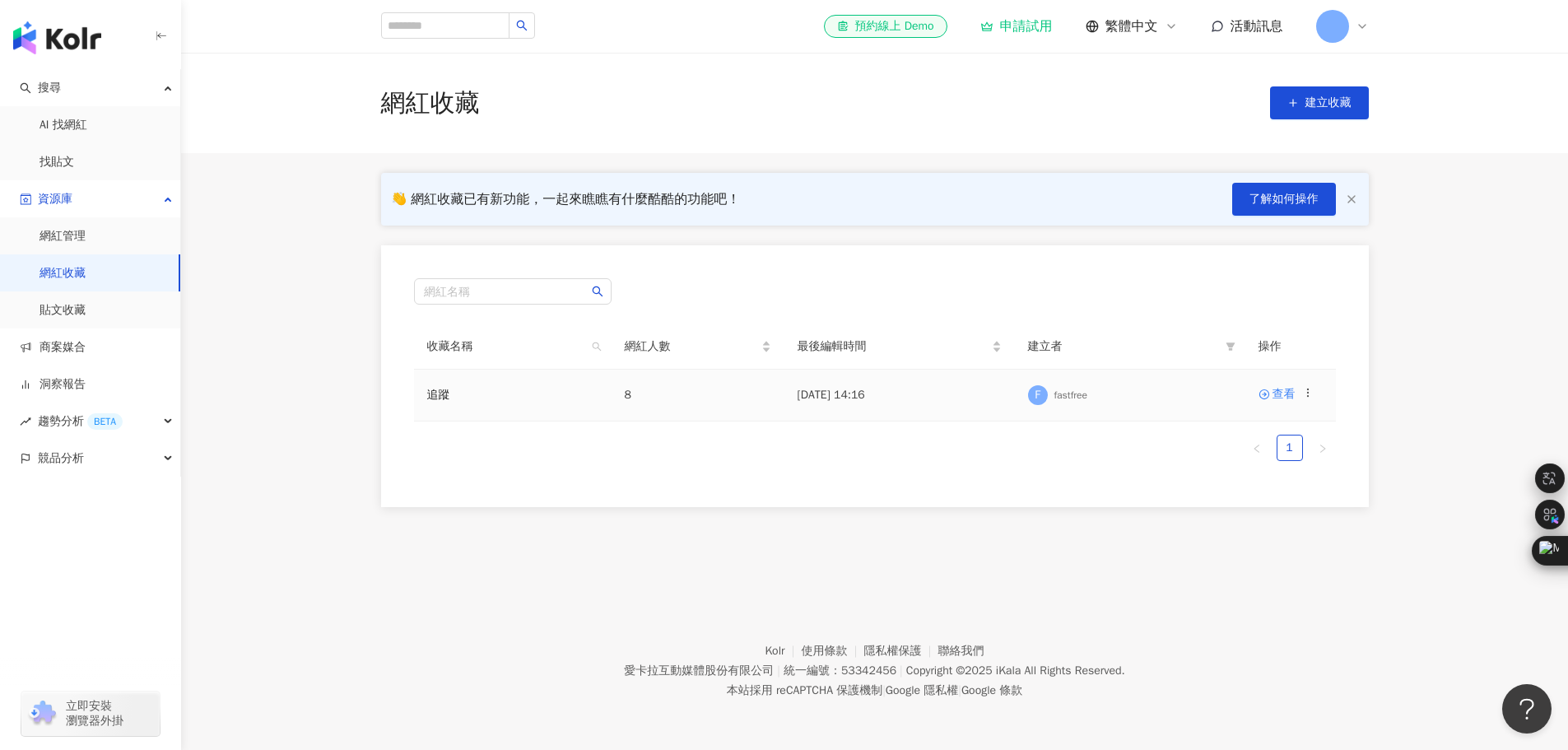 click on "追蹤" at bounding box center [513, 395] 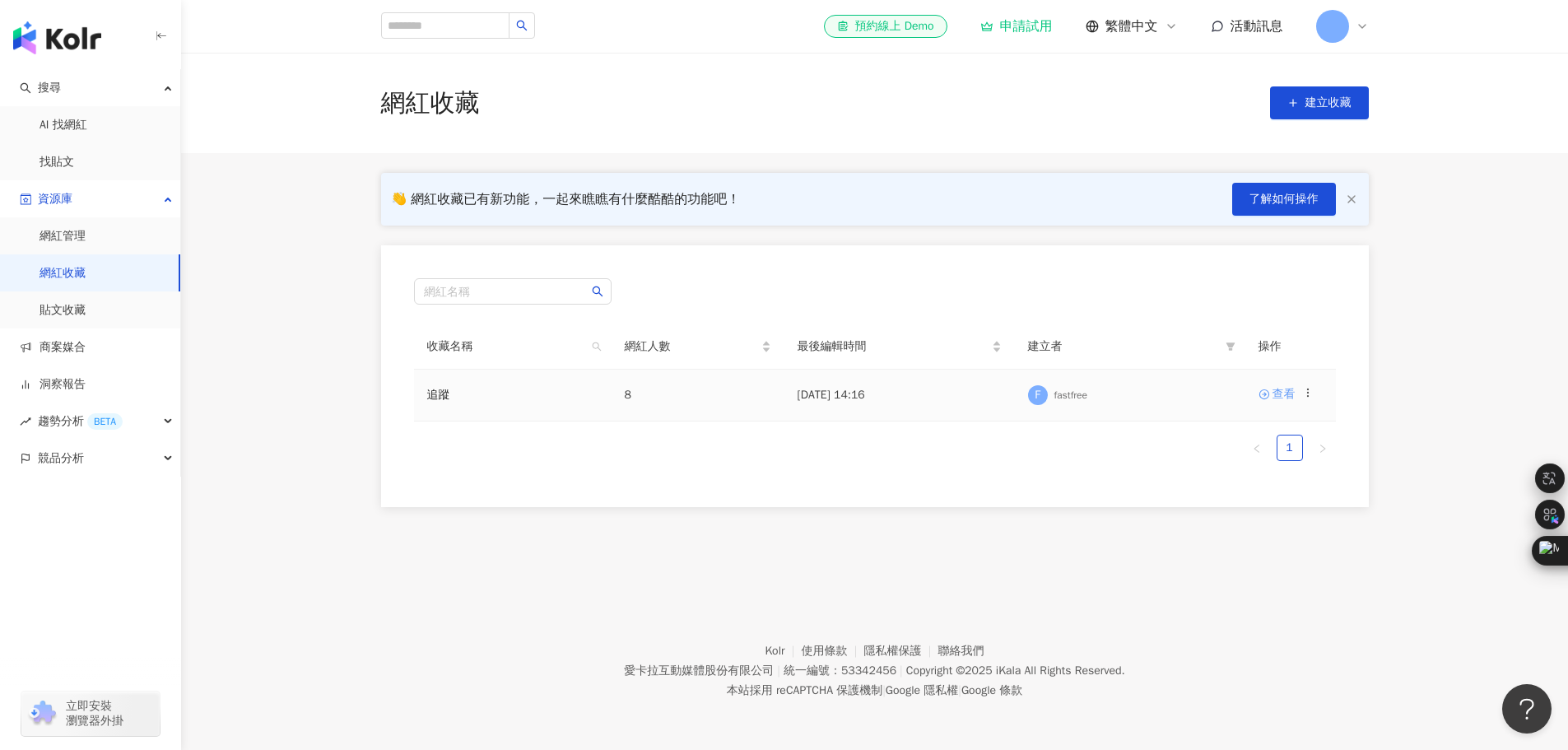 click on "查看" at bounding box center [1284, 394] 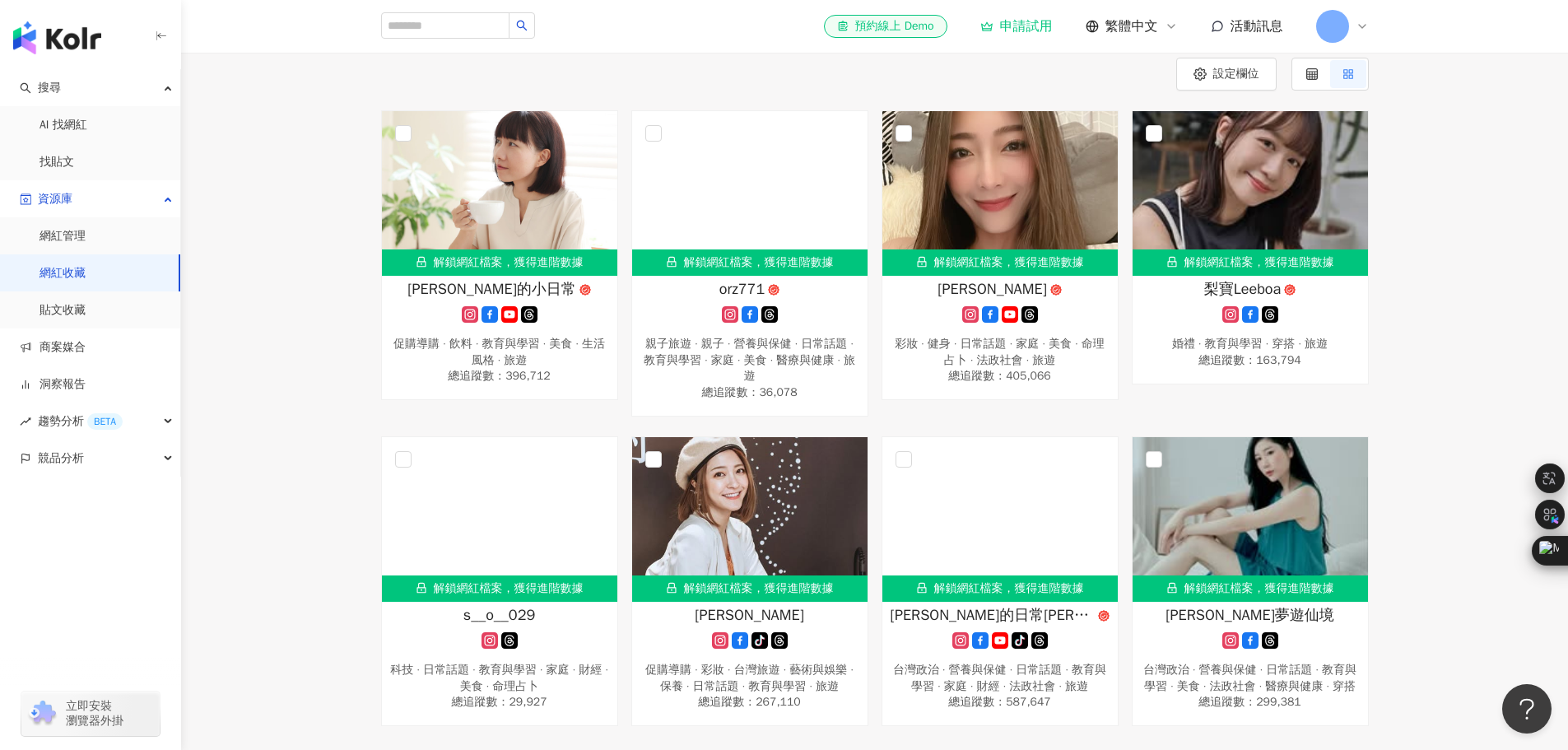 scroll, scrollTop: 247, scrollLeft: 0, axis: vertical 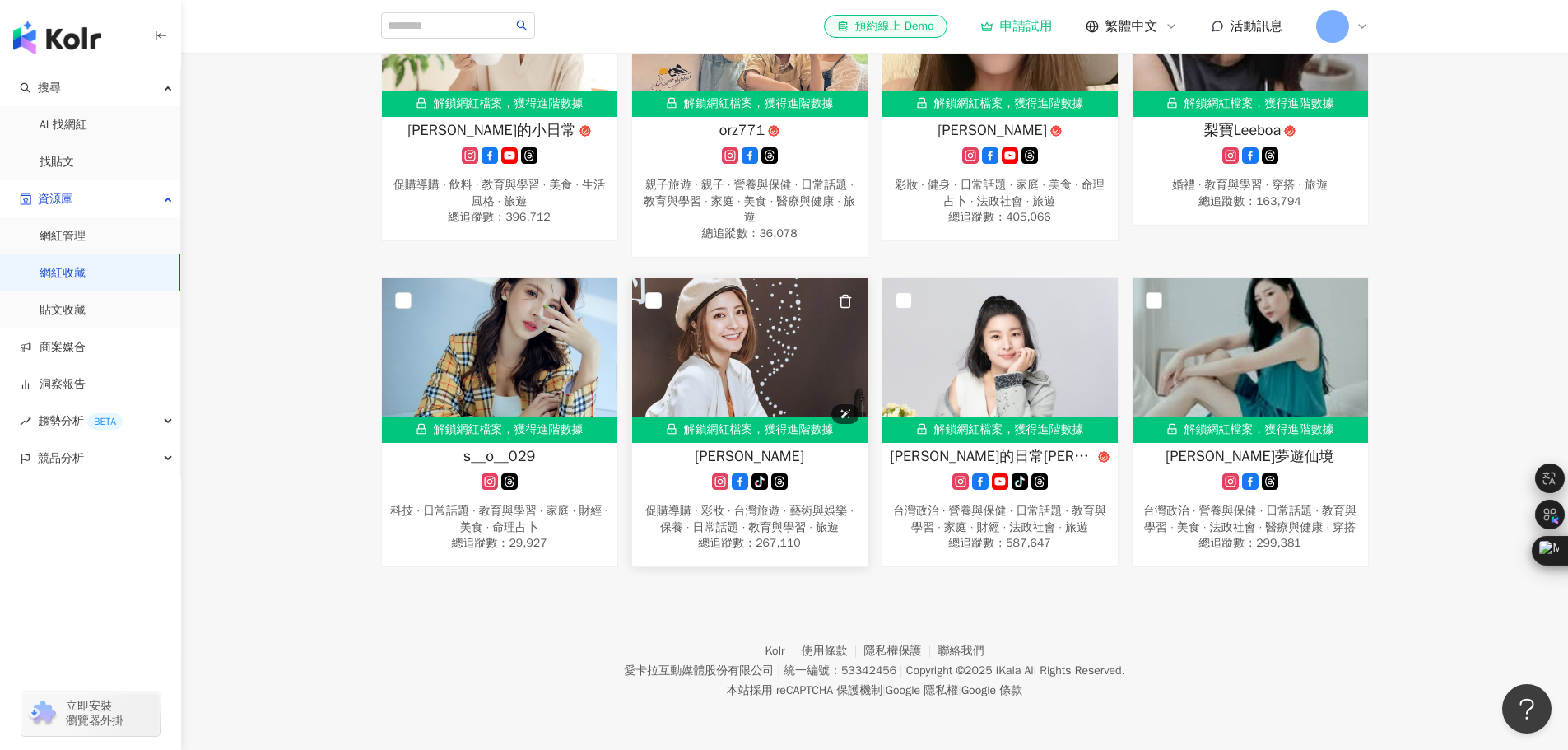 click at bounding box center (750, 361) 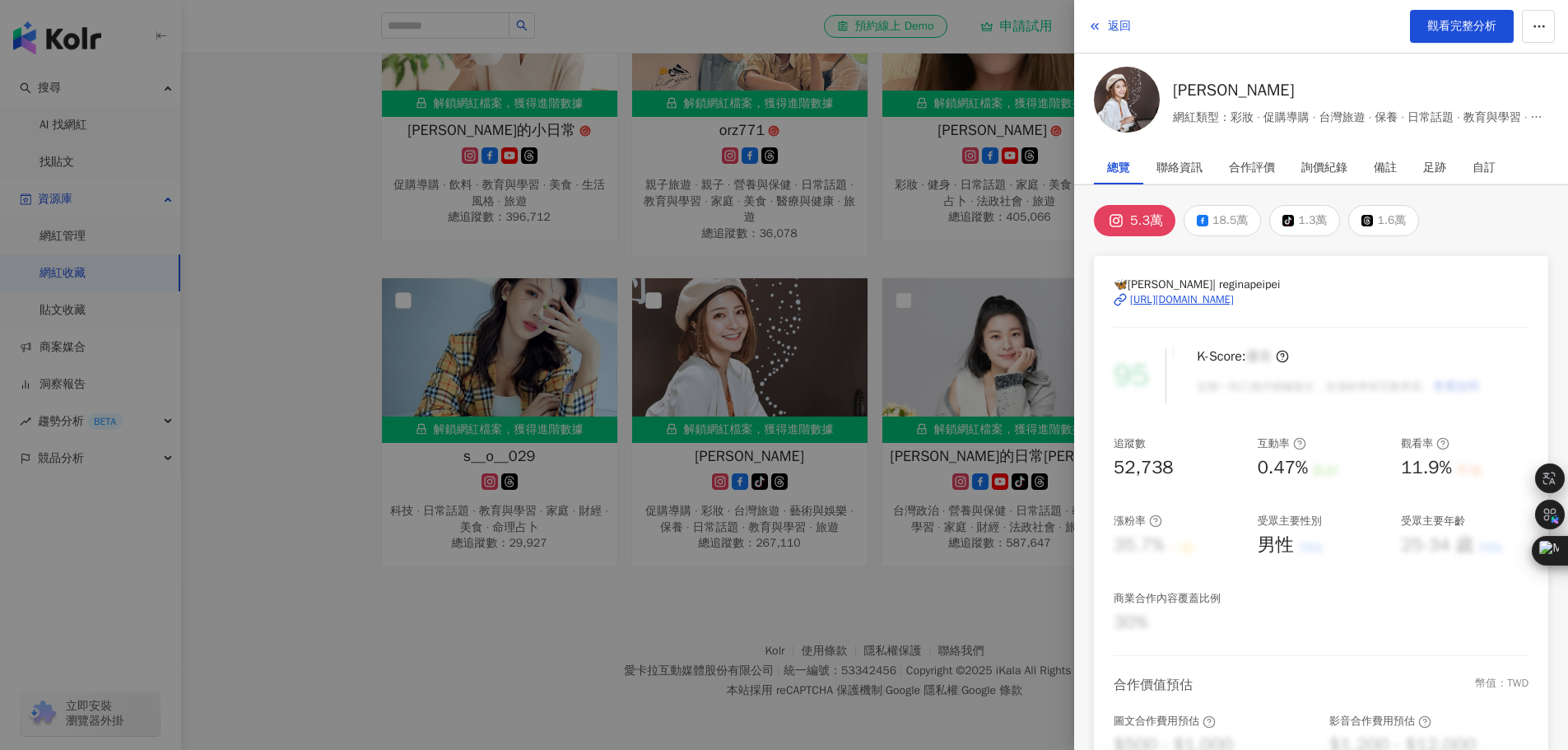 click on "https://www.instagram.com/reginapeipei/" at bounding box center (1182, 300) 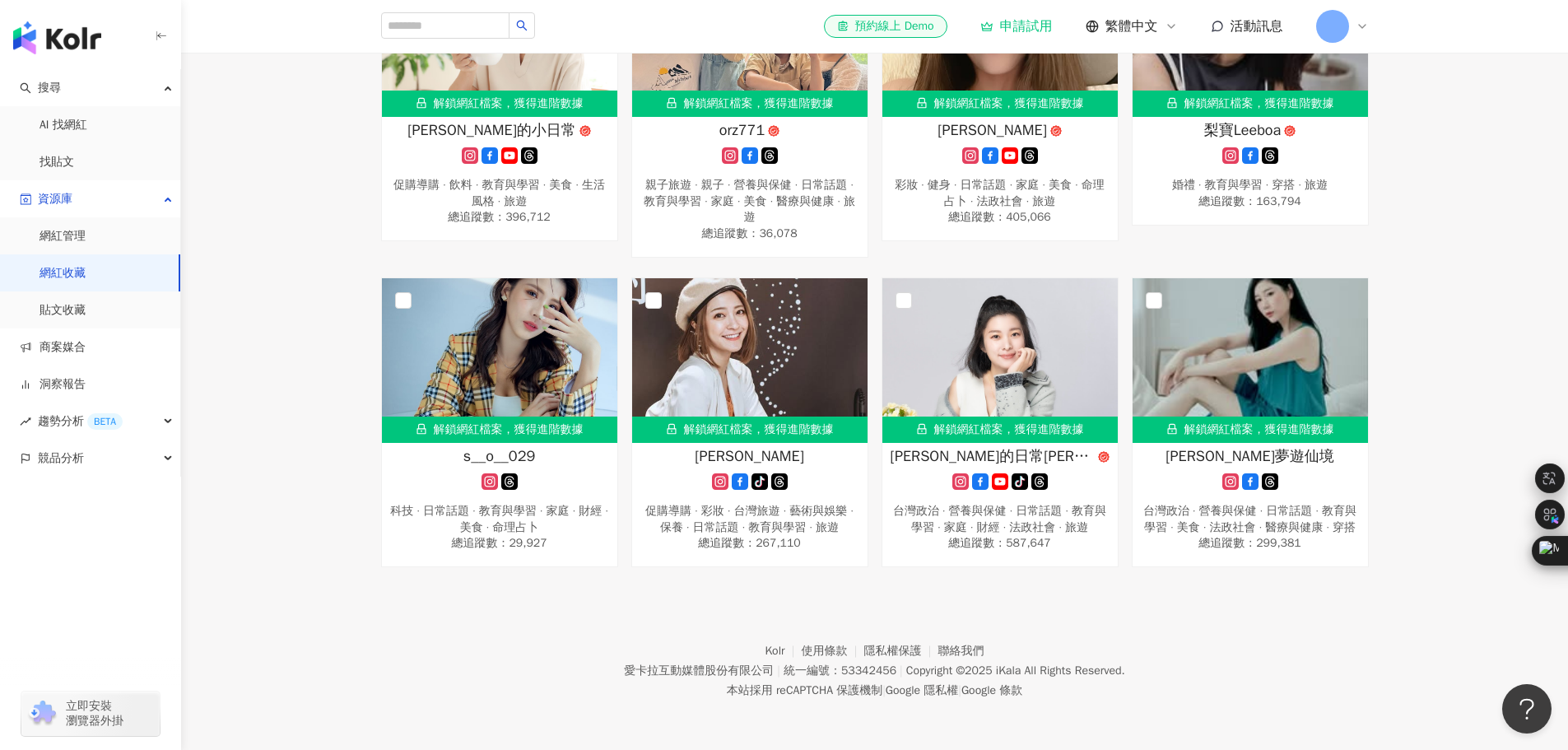 click on "Kolr 使用條款 隱私權保護 聯絡我們 愛卡拉互動媒體股份有限公司  |  統一編號：53342456  |  Copyright ©  2025   iKala   All Rights Reserved. 本站採用 reCAPTCHA 保護機制  |  Google 隱私權  |  Google 條款" at bounding box center [874, 659] 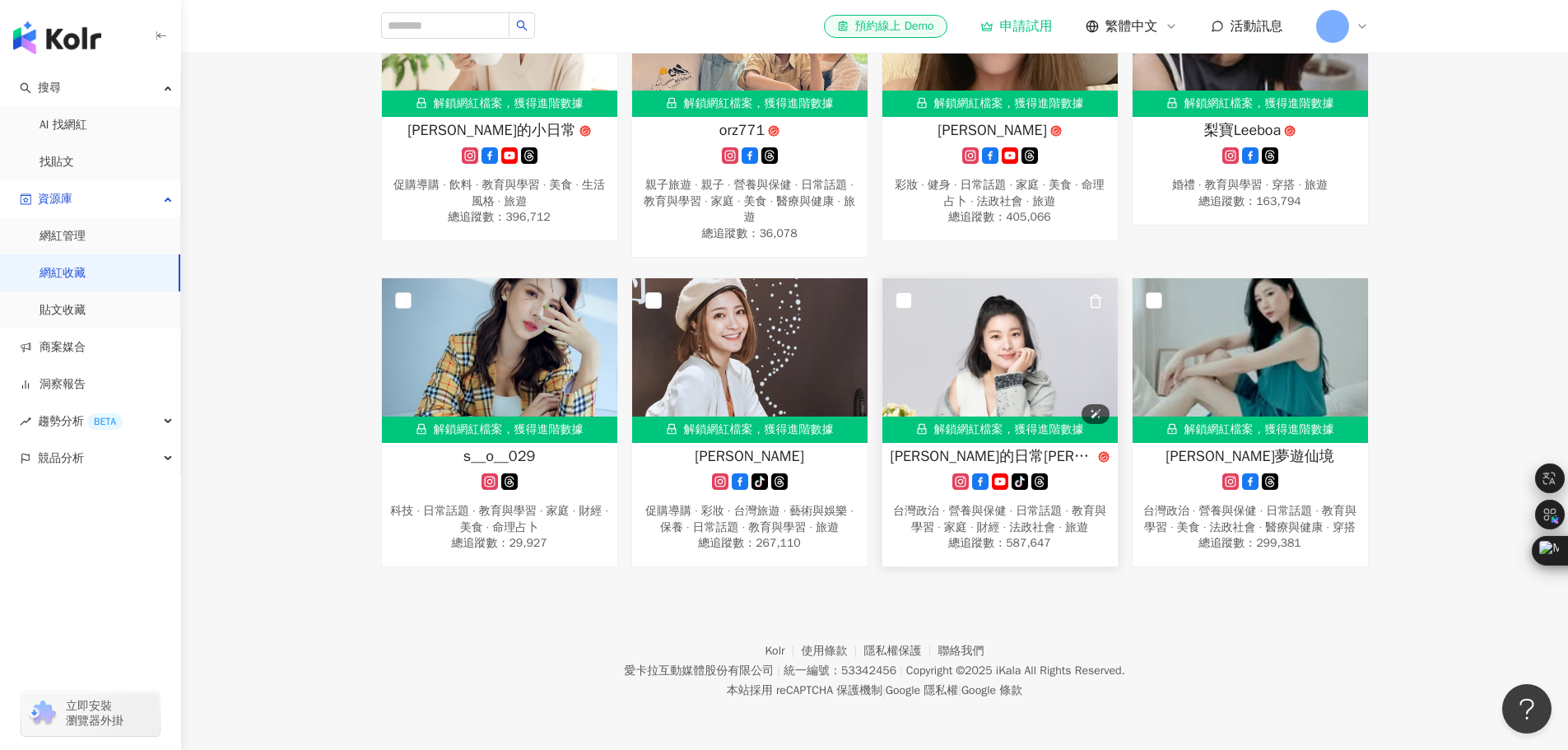 click at bounding box center [1000, 361] 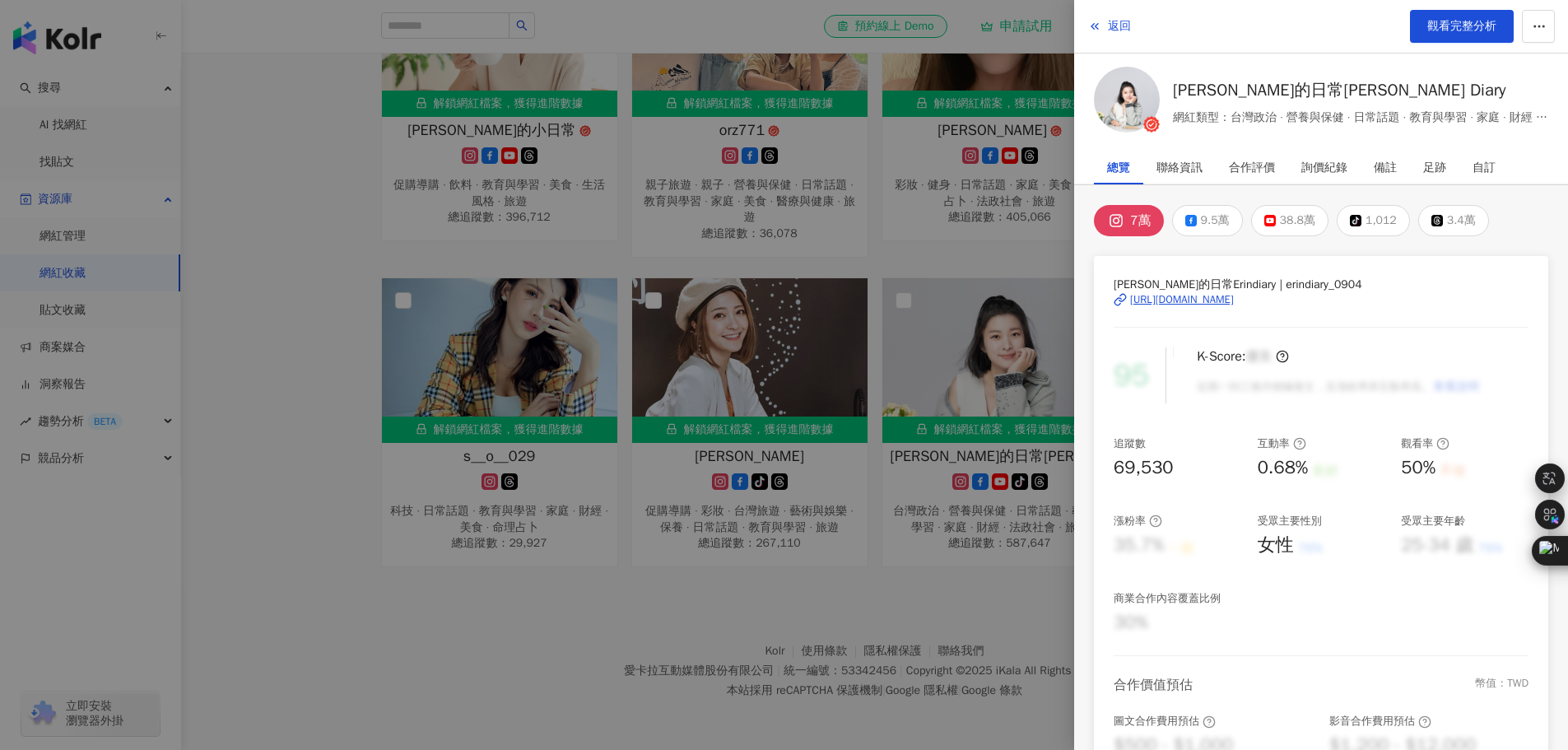 click on "https://www.instagram.com/erindiary_0904/" at bounding box center [1182, 300] 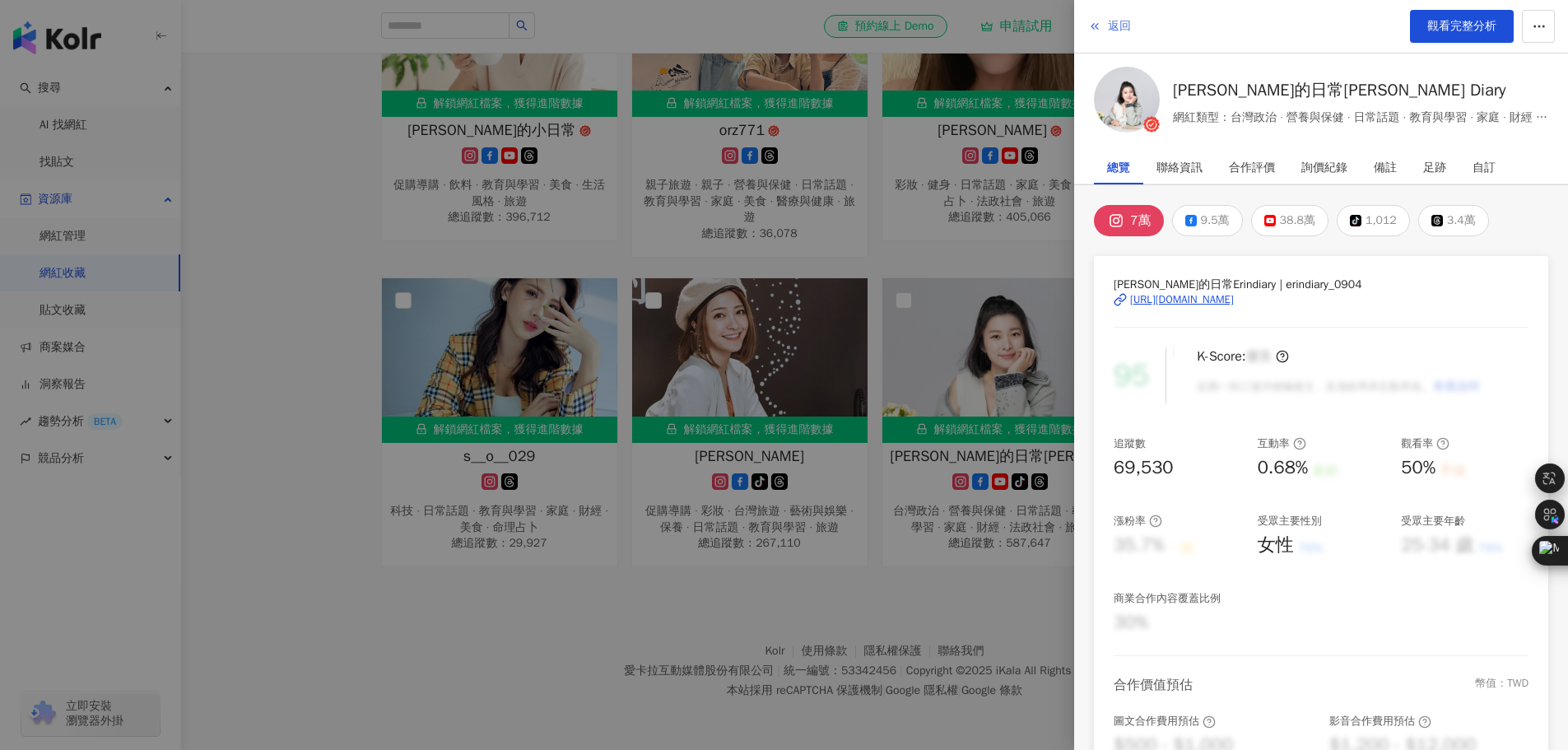 click on "返回" at bounding box center [1119, 26] 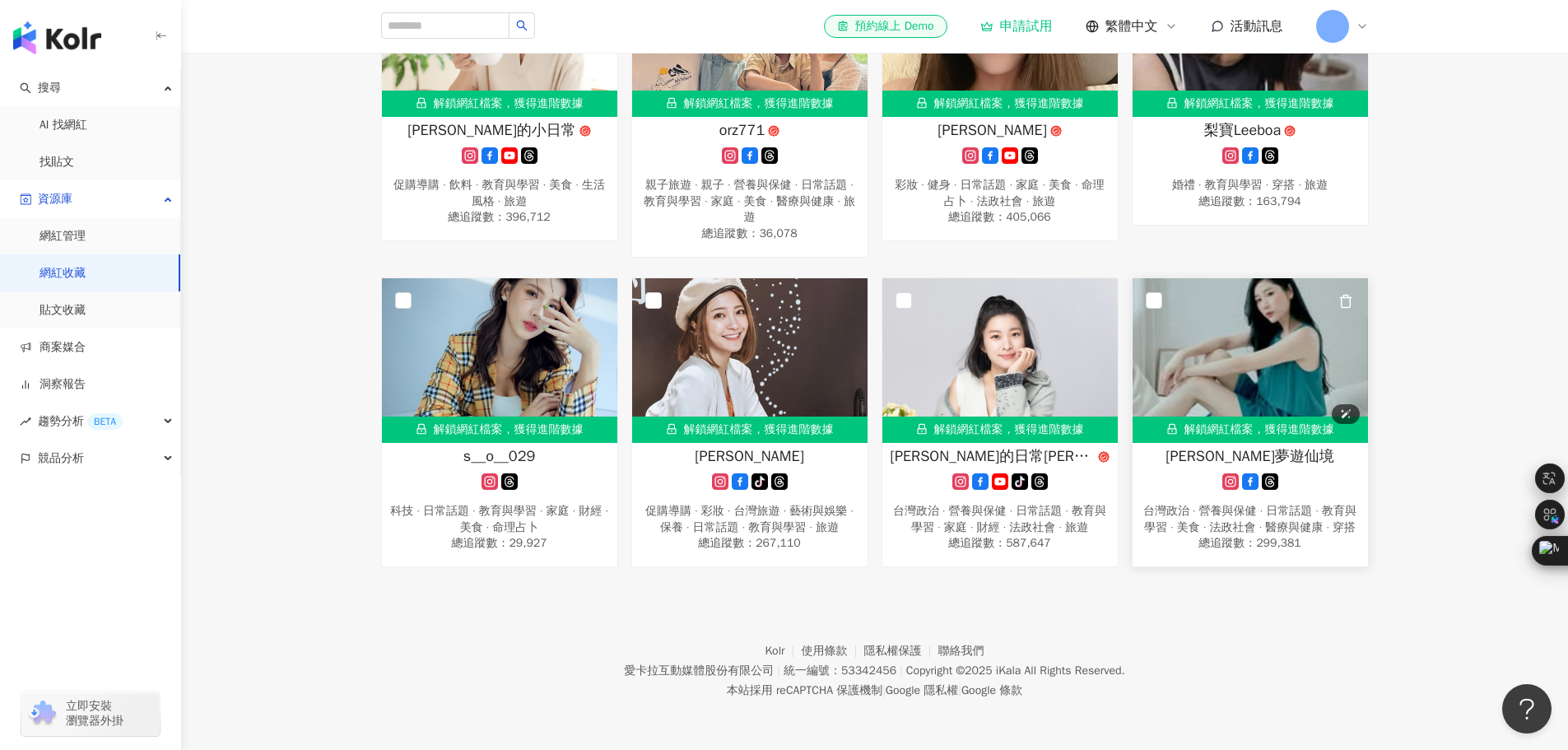 click at bounding box center (1250, 361) 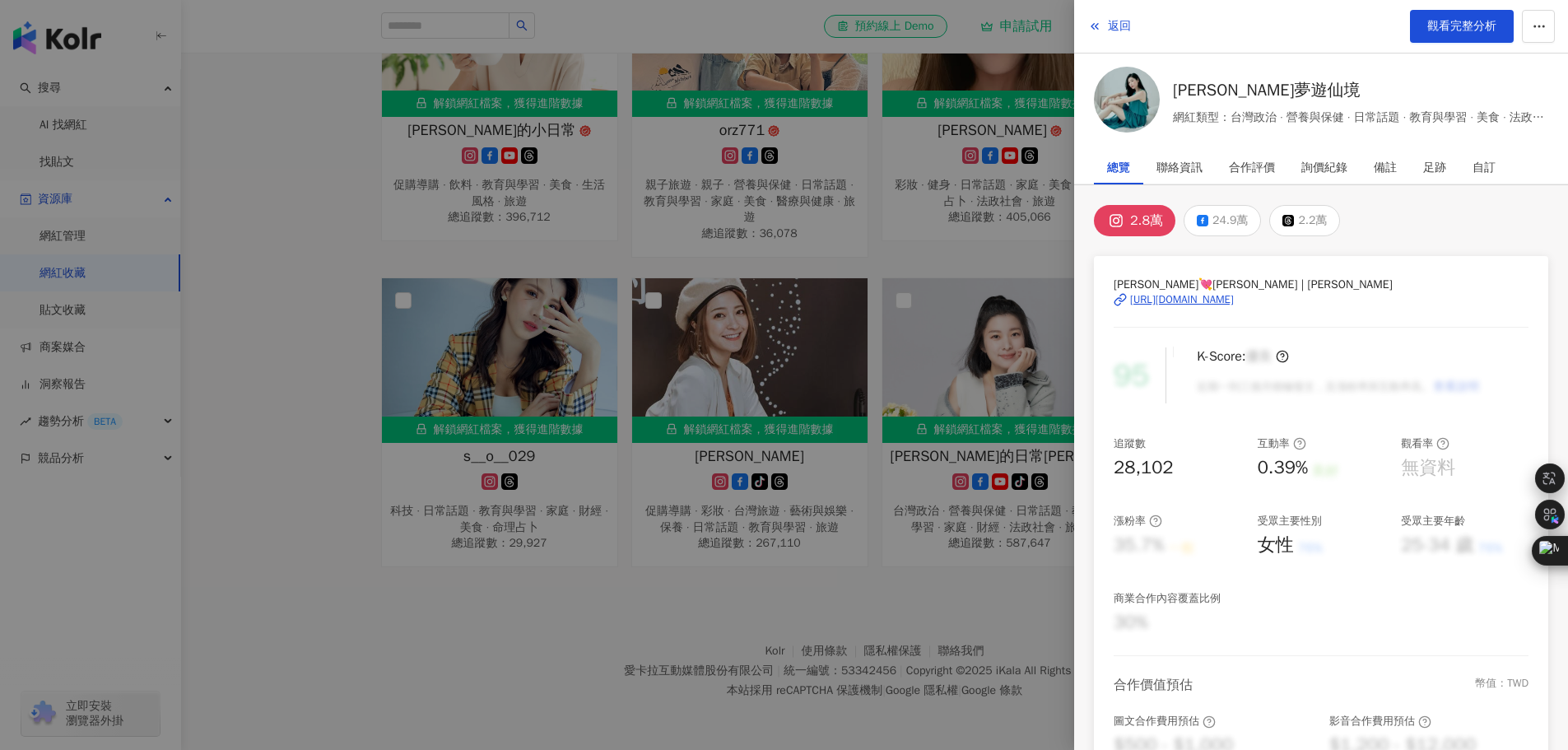 click on "https://www.instagram.com/loislinlin/" at bounding box center [1182, 300] 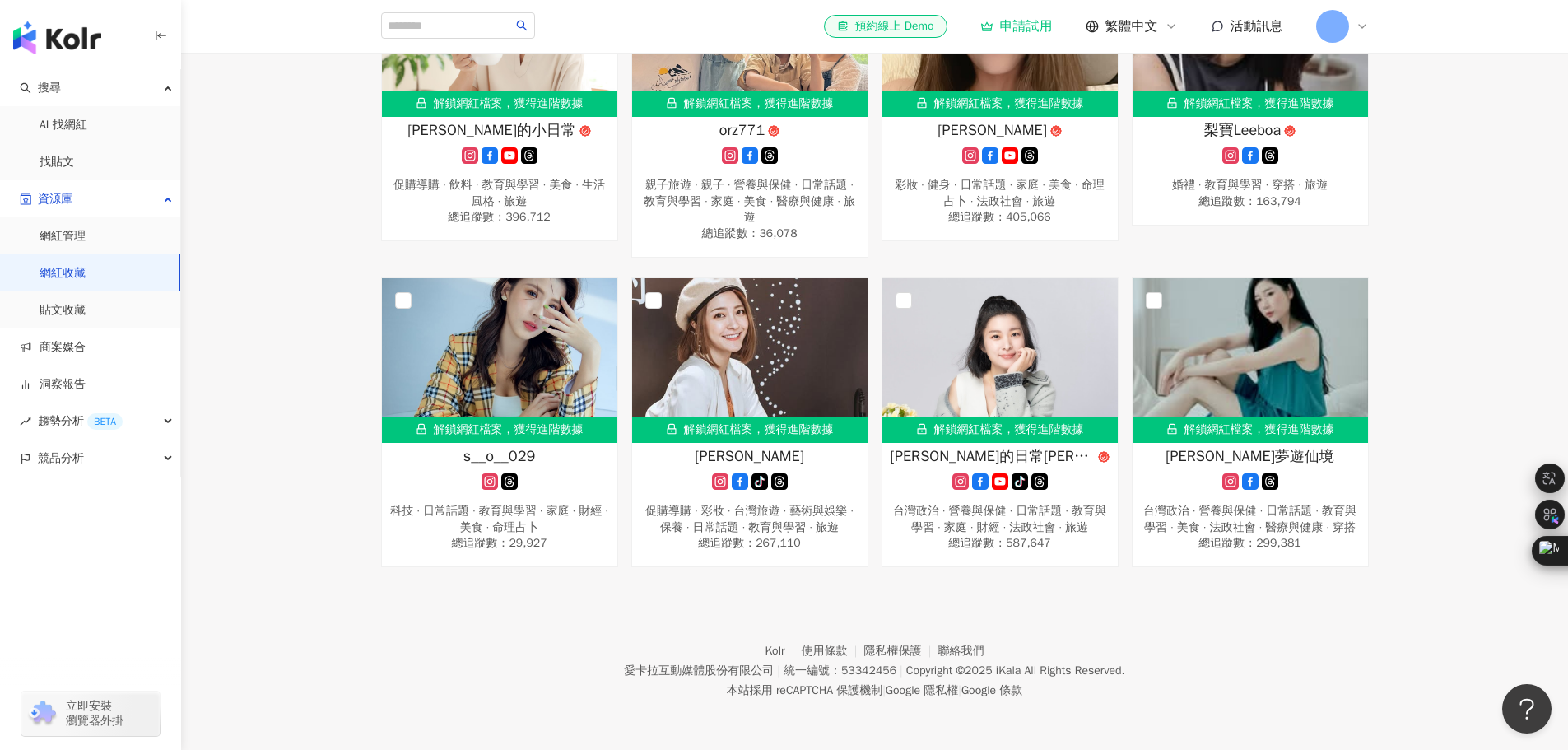 scroll, scrollTop: 0, scrollLeft: 0, axis: both 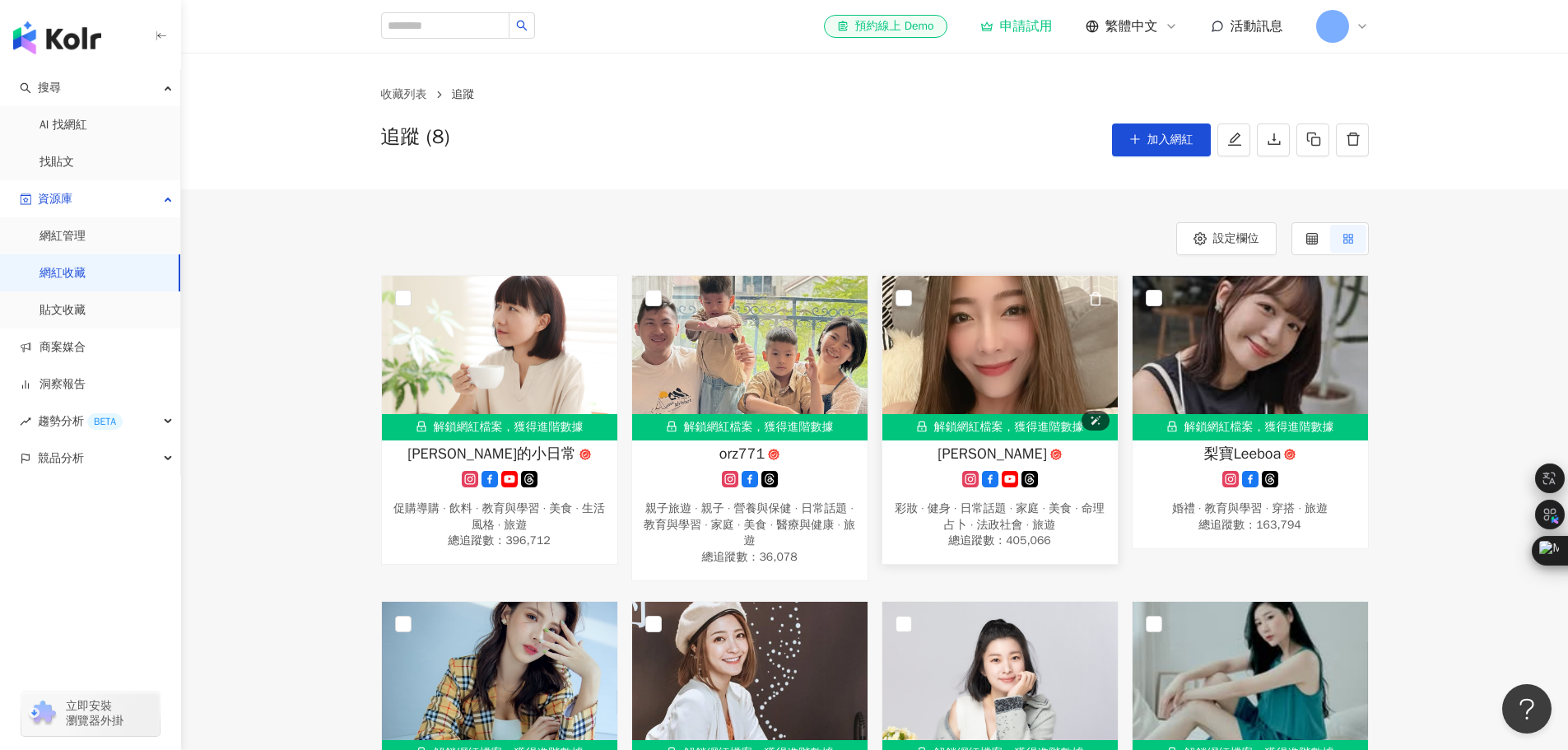 click at bounding box center [1000, 358] 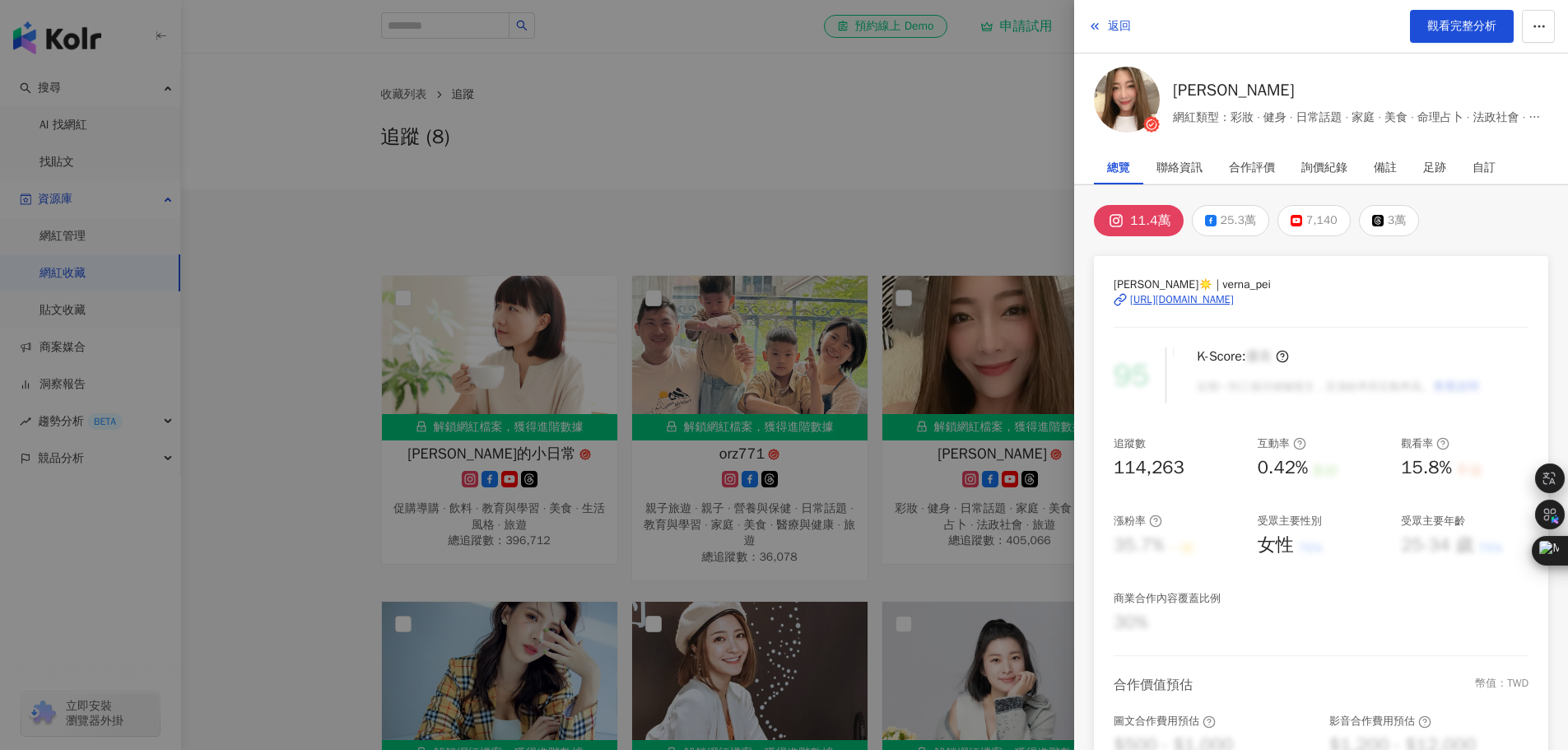 click on "https://www.instagram.com/verna_pei/" at bounding box center [1182, 300] 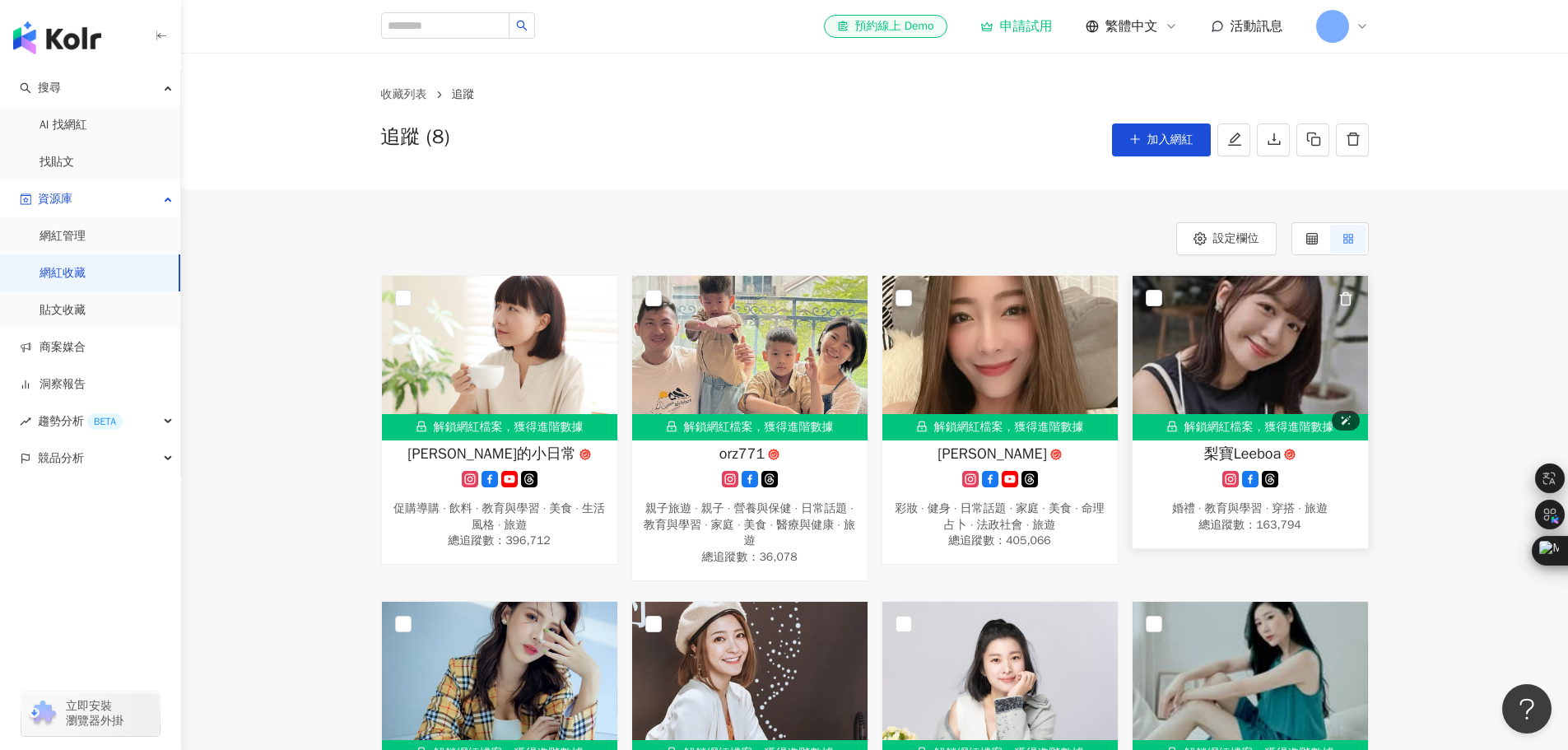 click at bounding box center [1250, 358] 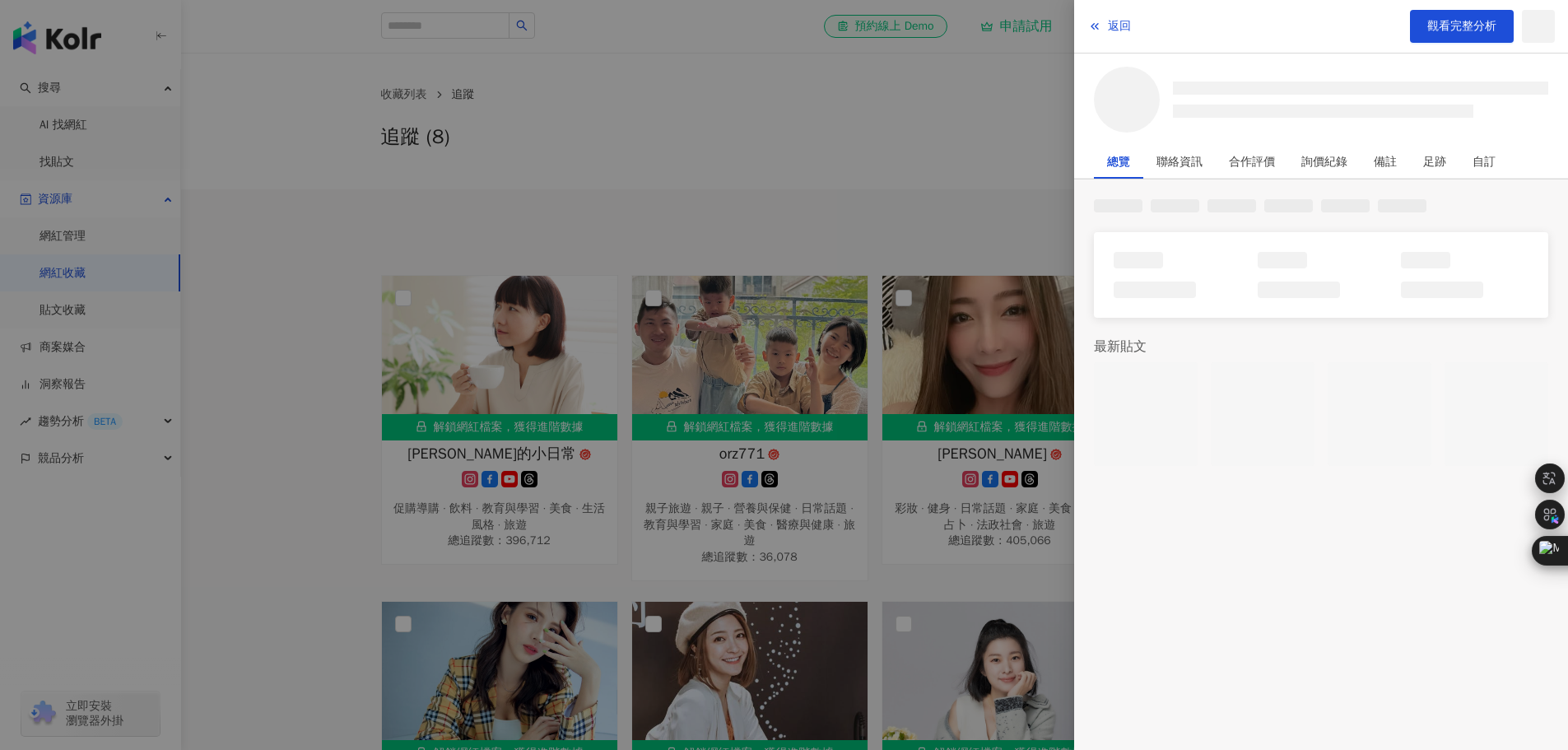 click at bounding box center [784, 375] 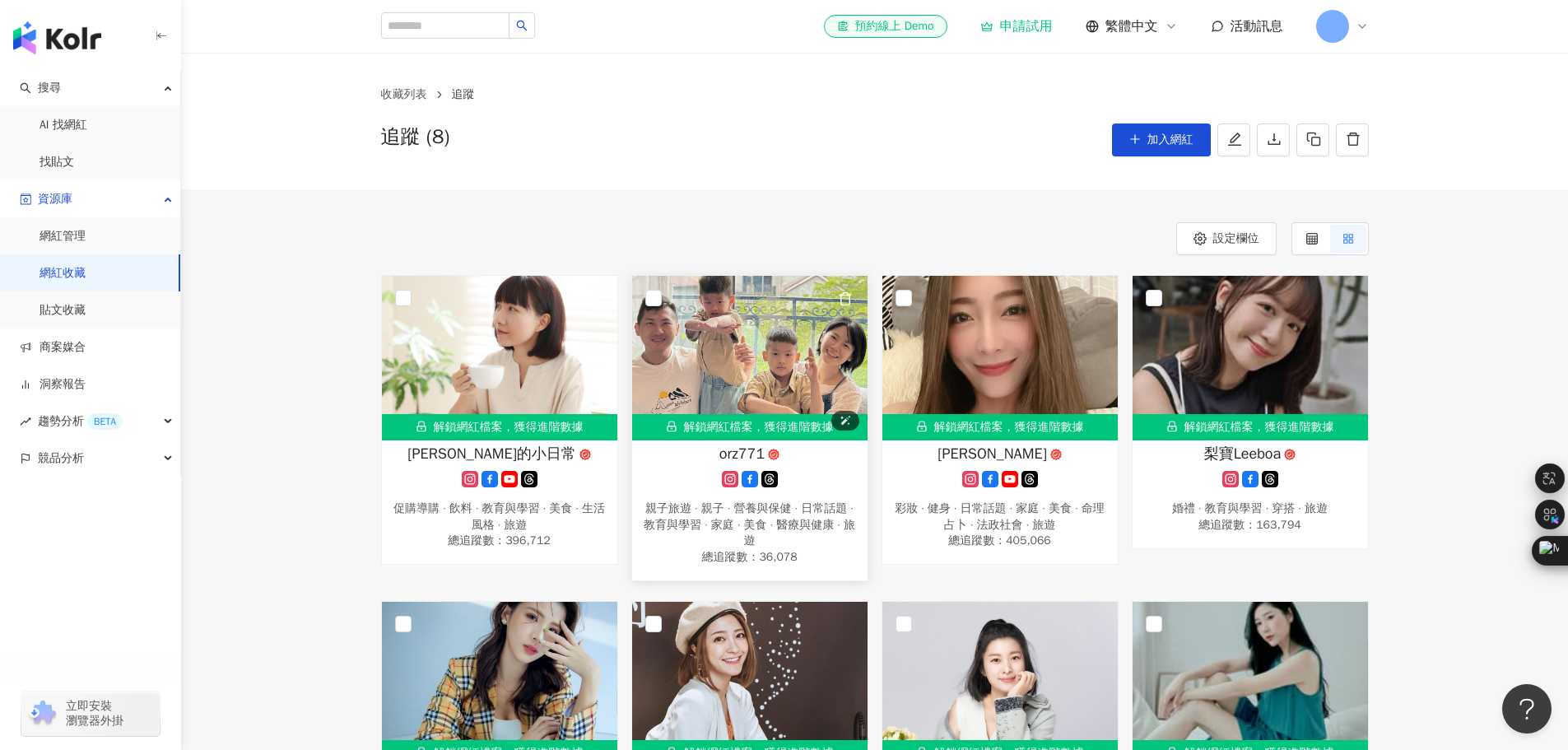 click at bounding box center (750, 358) 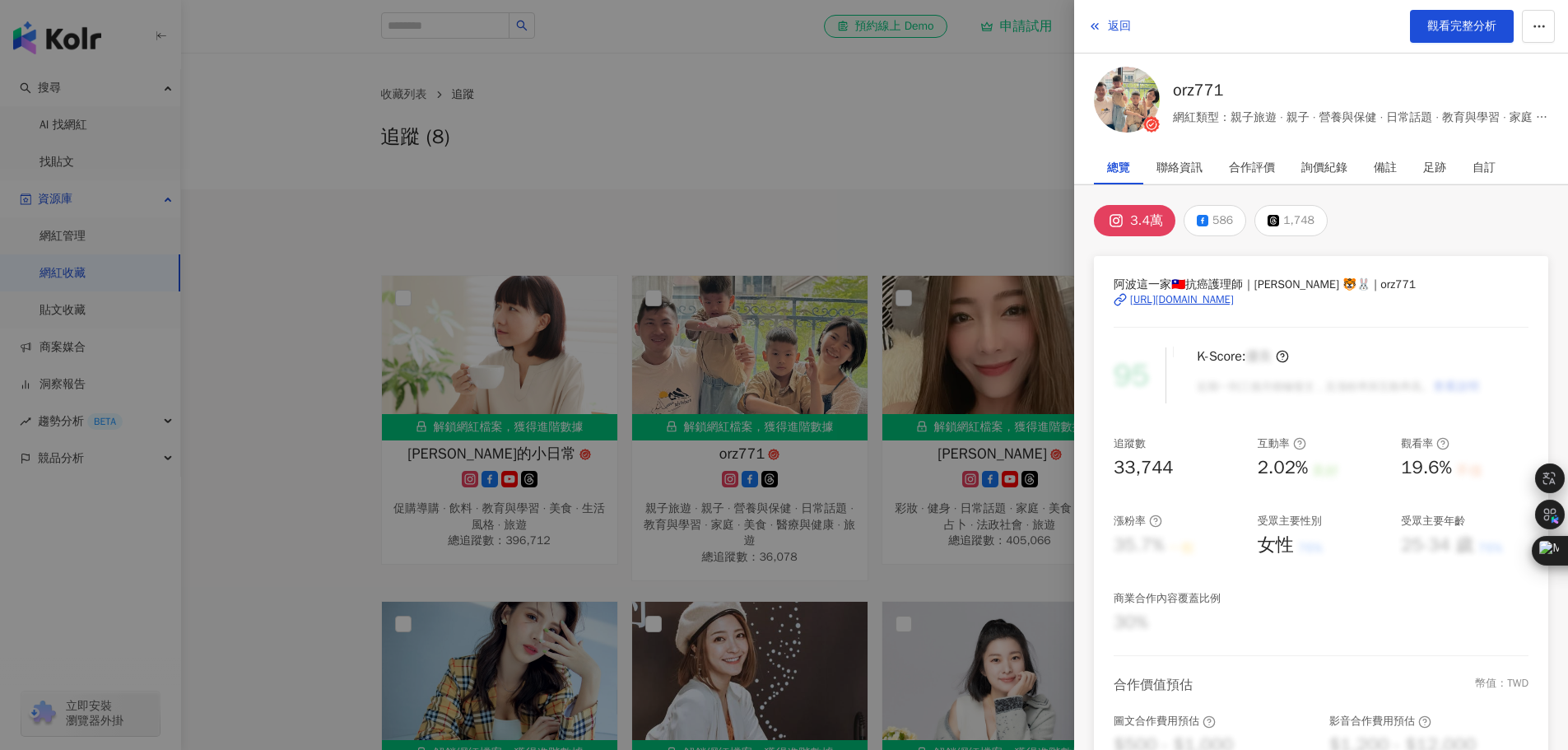 click on "https://www.instagram.com/orz771/" at bounding box center [1182, 300] 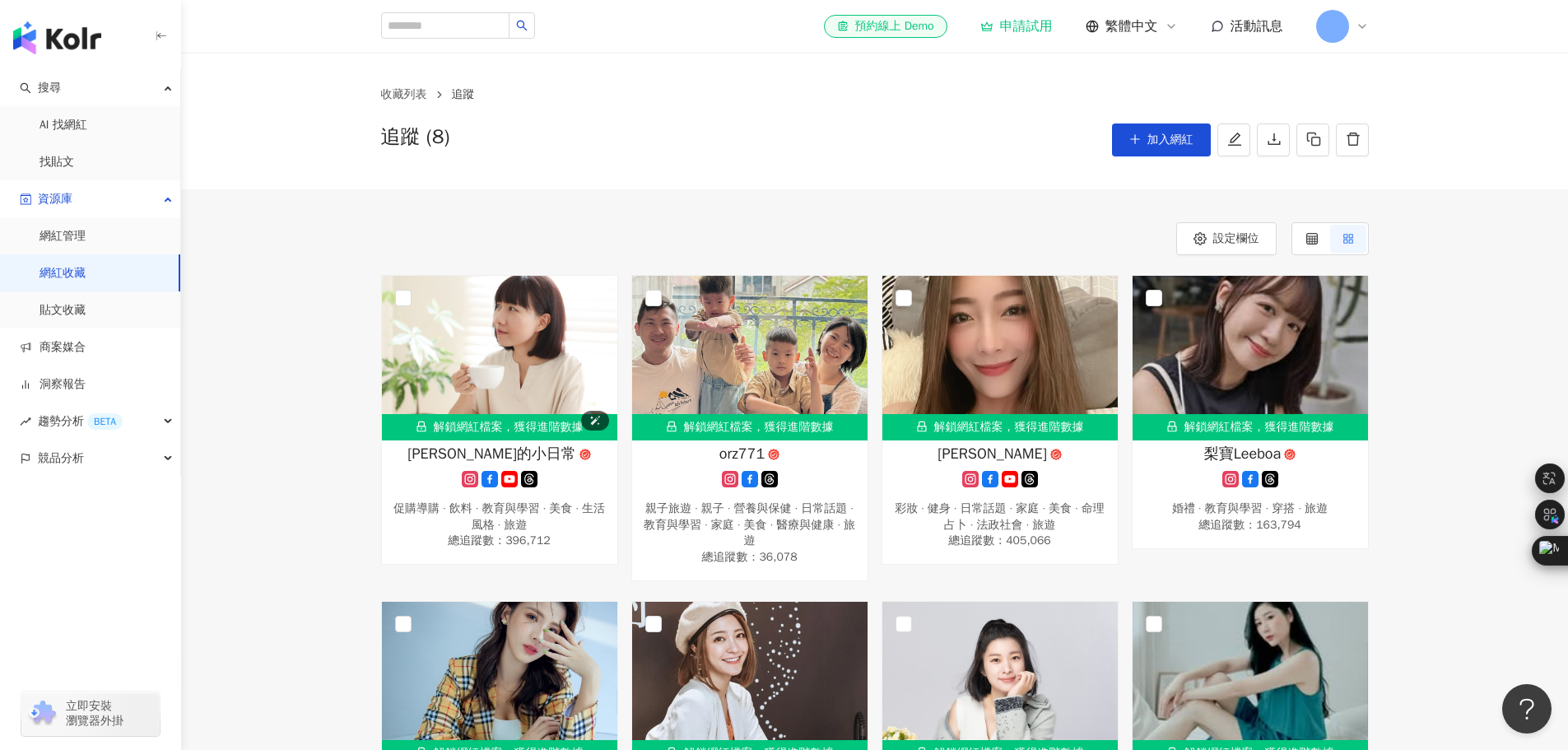 click at bounding box center [500, 358] 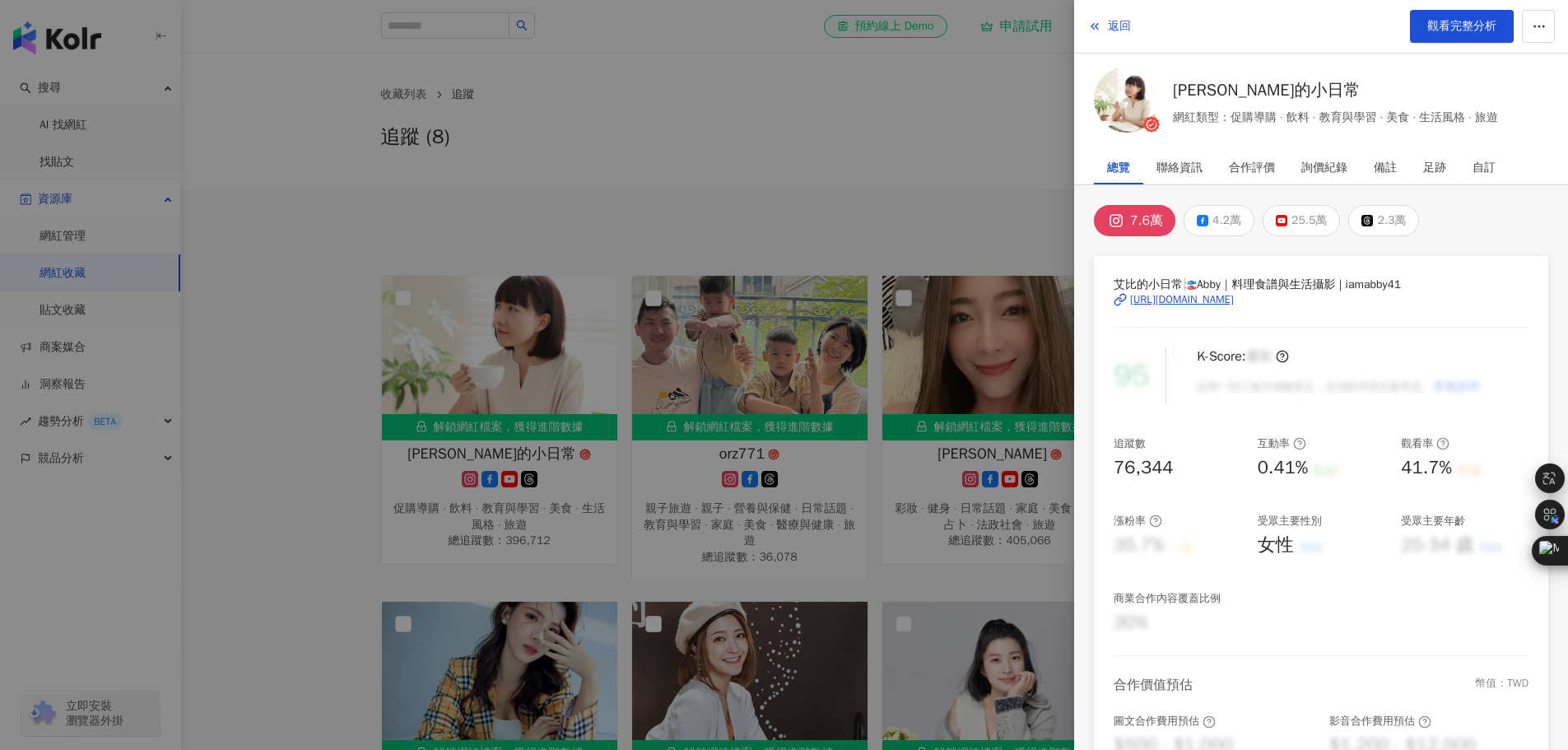 click on "https://www.instagram.com/iamabby41/" at bounding box center [1182, 300] 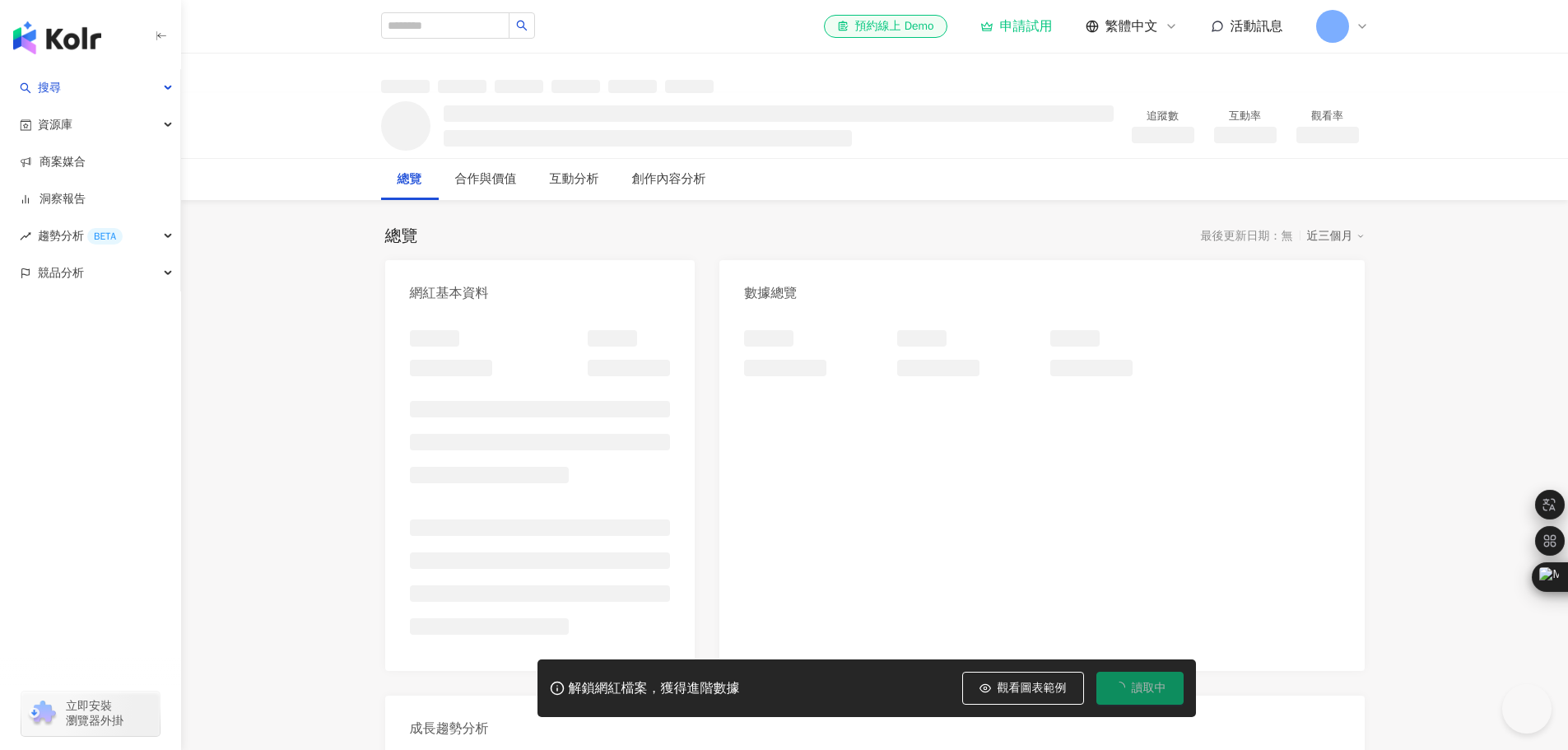 scroll, scrollTop: 0, scrollLeft: 0, axis: both 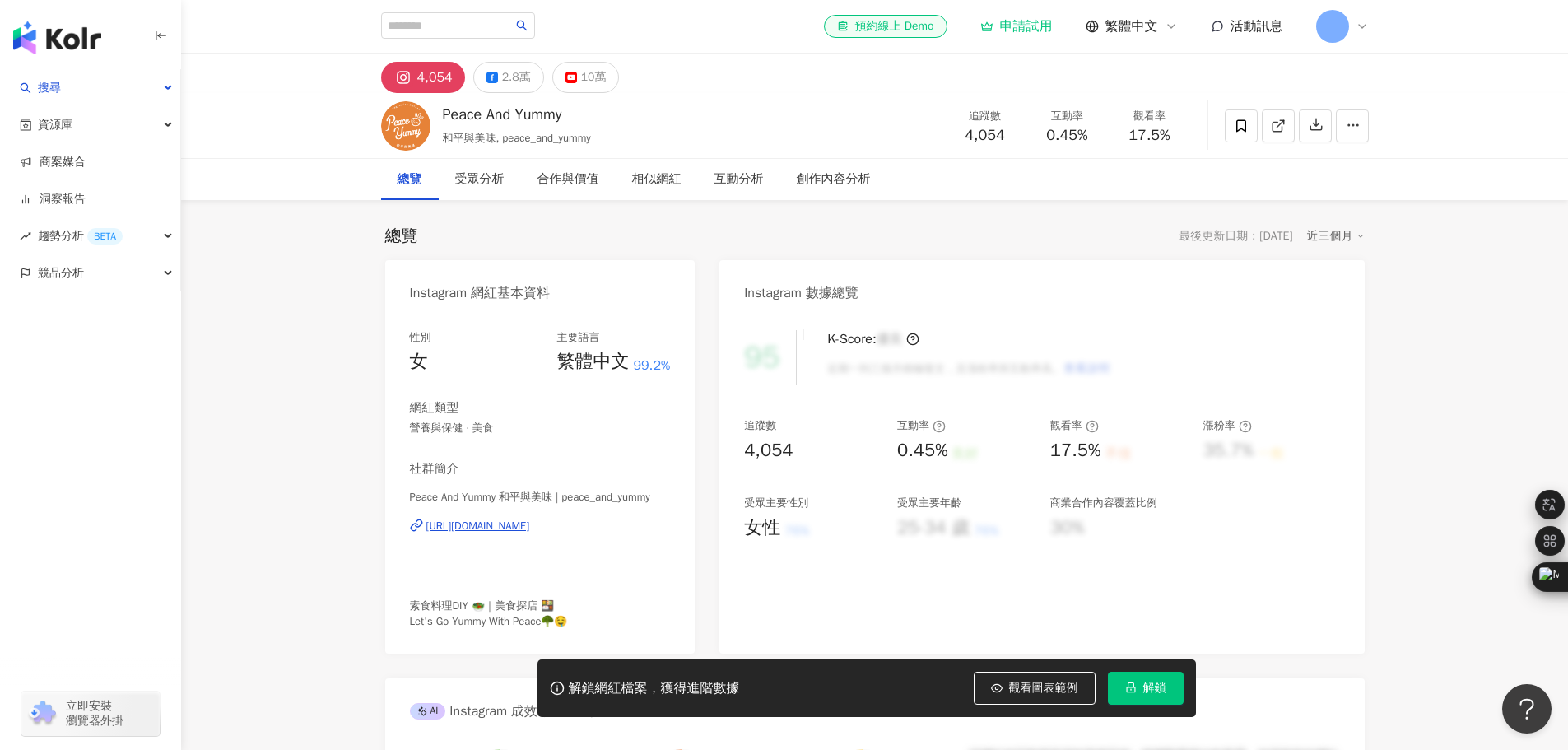 click on "4,054 2.8萬 10萬 Peace And Yummy 和平與美味, peace_and_yummy 追蹤數 4,054 互動率 0.45% 觀看率 17.5% 總覽 受眾分析 合作與價值 相似網紅 互動分析 創作內容分析 總覽 最後更新日期：2025/7/16 近三個月 Instagram 網紅基本資料 性別   女 主要語言   繁體中文 99.2% 網紅類型 營養與保健 · 美食 社群簡介 Peace And Yummy 和平與美味 | peace_and_yummy https://www.instagram.com/peace_and_yummy/ 素食料理DIY 🥗｜美食探店 🍱
Let's Go Yummy With Peace🥦🤤 Instagram 數據總覽 95 K-Score :   優良 近期一到三個月積極發文，且漲粉率與互動率高。 查看說明 追蹤數   4,054 互動率   0.45% 良好 觀看率   17.5% 不佳 漲粉率   35.7% 一般 受眾主要性別   女性 76% 受眾主要年齡   25-34 歲 76% 商業合作內容覆蓋比例   30% AI Instagram 成效等級三大指標 互動率 0.45% 良好 同等級網紅的互動率中位數為  0.19% 觀看率 17.5% 不佳 35.5% 漲粉率 35.7% 0.8%" at bounding box center [874, 2801] 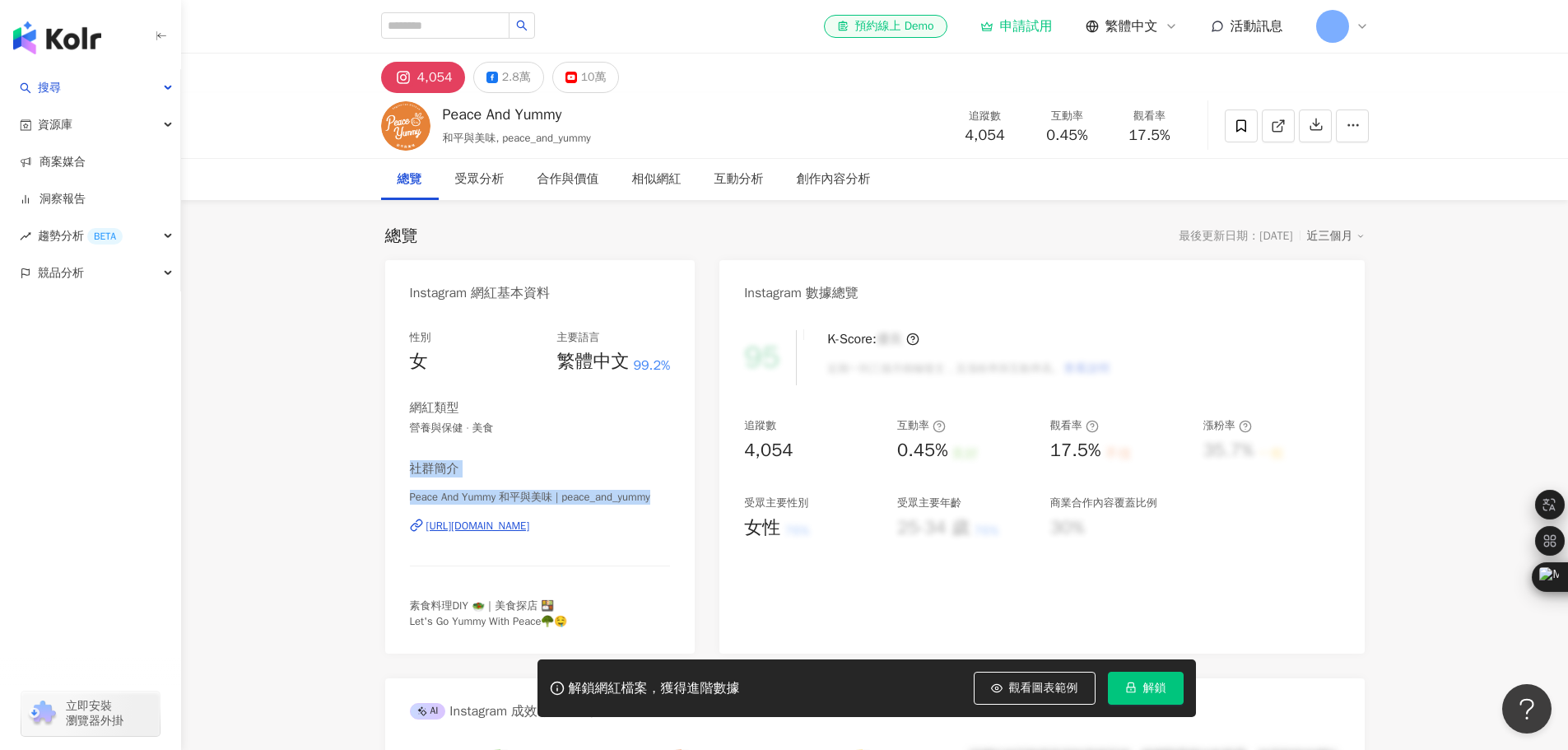 click on "4,054 2.8萬 10萬 Peace And Yummy 和平與美味, peace_and_yummy 追蹤數 4,054 互動率 0.45% 觀看率 17.5% 總覽 受眾分析 合作與價值 相似網紅 互動分析 創作內容分析 總覽 最後更新日期：2025/7/16 近三個月 Instagram 網紅基本資料 性別   女 主要語言   繁體中文 99.2% 網紅類型 營養與保健 · 美食 社群簡介 Peace And Yummy 和平與美味 | peace_and_yummy https://www.instagram.com/peace_and_yummy/ 素食料理DIY 🥗｜美食探店 🍱
Let's Go Yummy With Peace🥦🤤 Instagram 數據總覽 95 K-Score :   優良 近期一到三個月積極發文，且漲粉率與互動率高。 查看說明 追蹤數   4,054 互動率   0.45% 良好 觀看率   17.5% 不佳 漲粉率   35.7% 一般 受眾主要性別   女性 76% 受眾主要年齡   25-34 歲 76% 商業合作內容覆蓋比例   30% AI Instagram 成效等級三大指標 互動率 0.45% 良好 同等級網紅的互動率中位數為  0.19% 觀看率 17.5% 不佳 35.5% 漲粉率 35.7% 0.8%" at bounding box center (874, 2801) 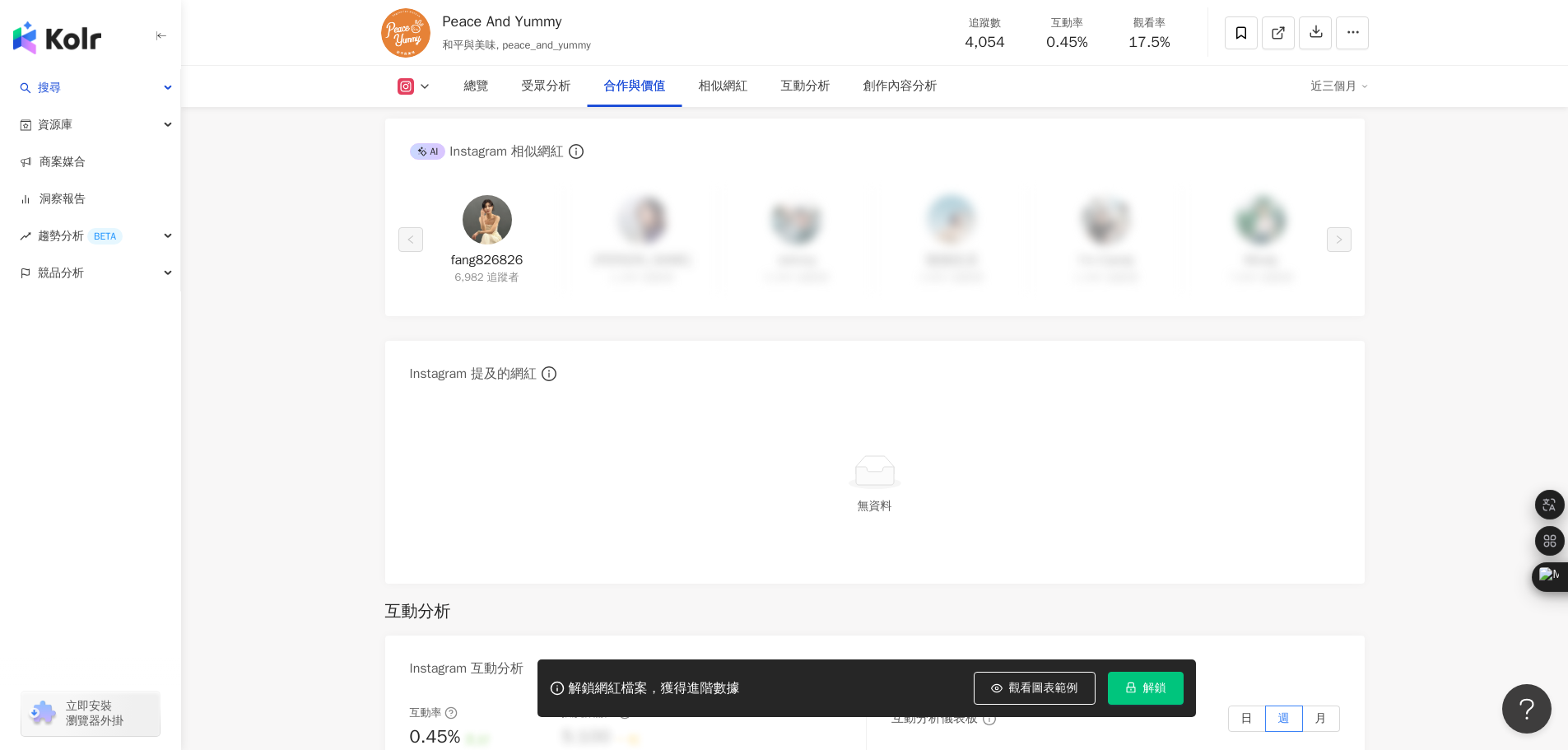 scroll, scrollTop: 2717, scrollLeft: 0, axis: vertical 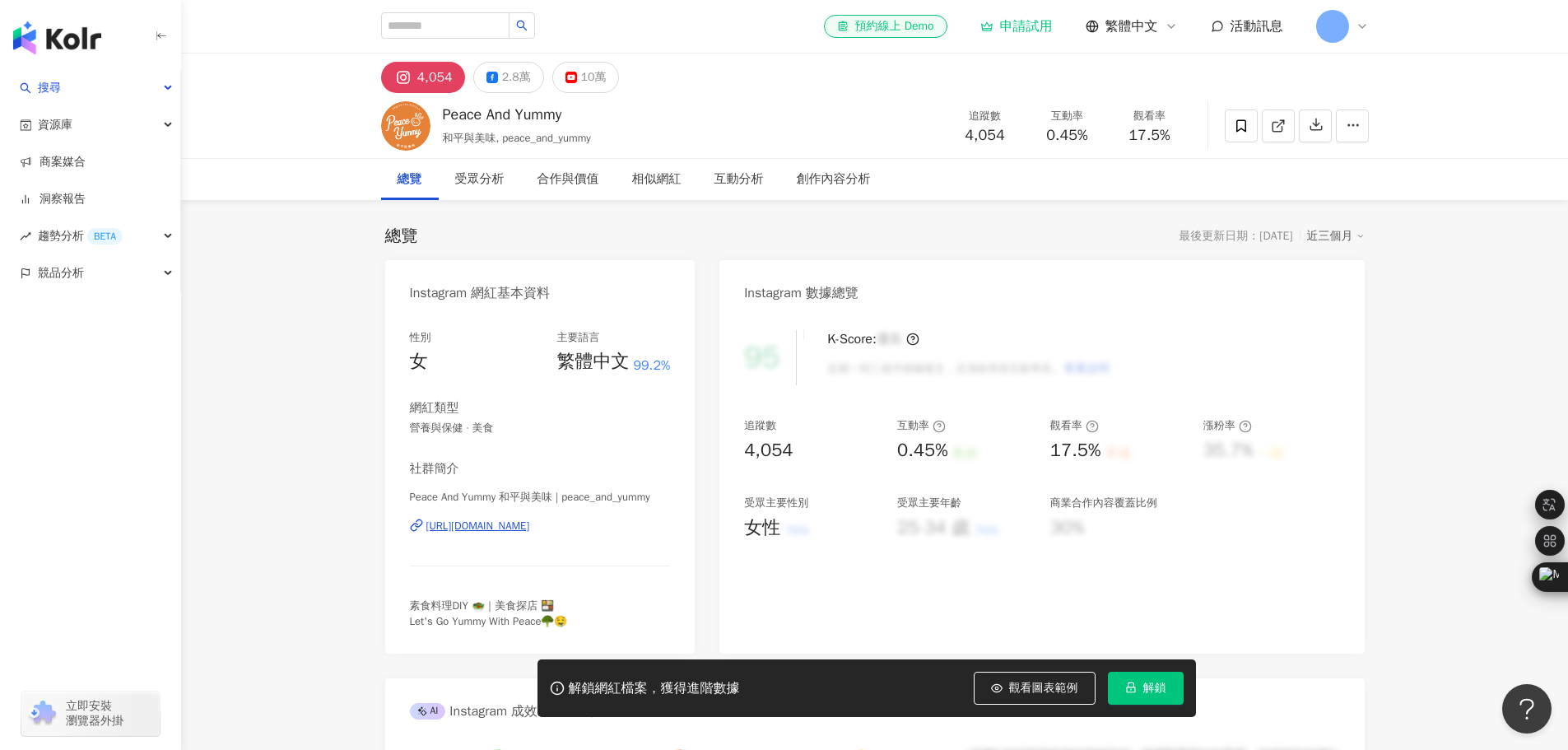 click on "https://www.instagram.com/peace_and_yummy/" at bounding box center (478, 526) 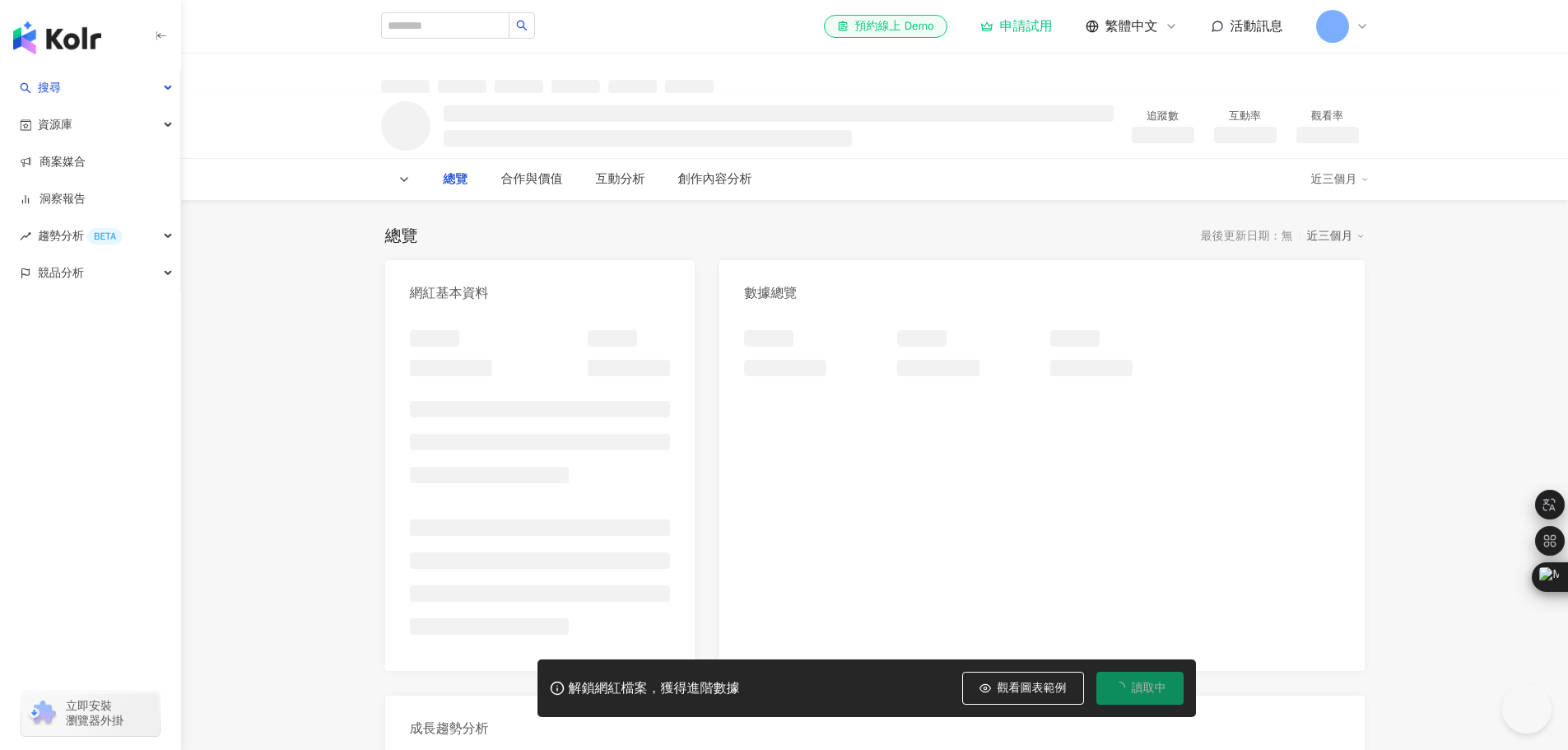 scroll, scrollTop: 0, scrollLeft: 0, axis: both 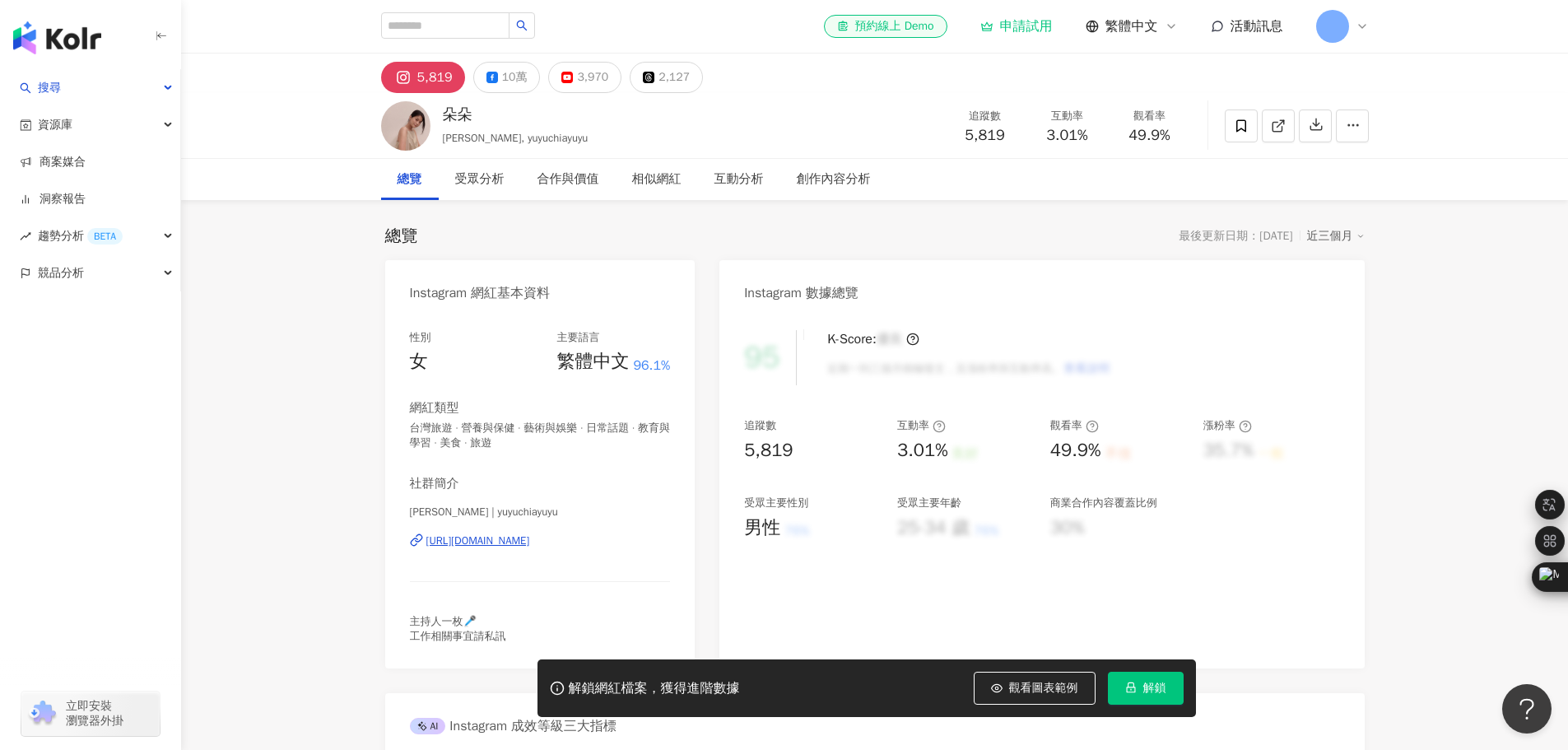 click on "https://www.instagram.com/yuyuchiayuyu/" at bounding box center (478, 541) 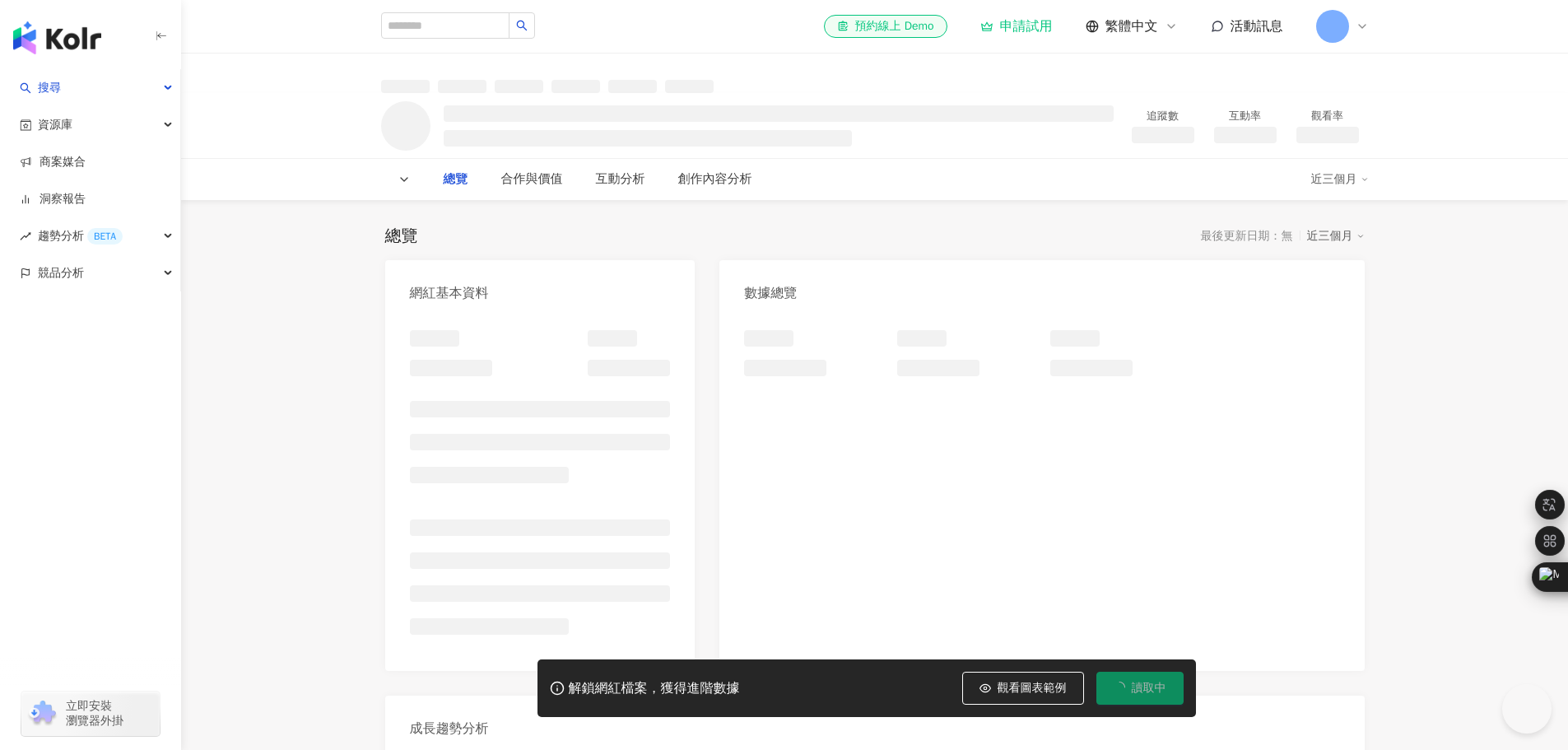 scroll, scrollTop: 0, scrollLeft: 0, axis: both 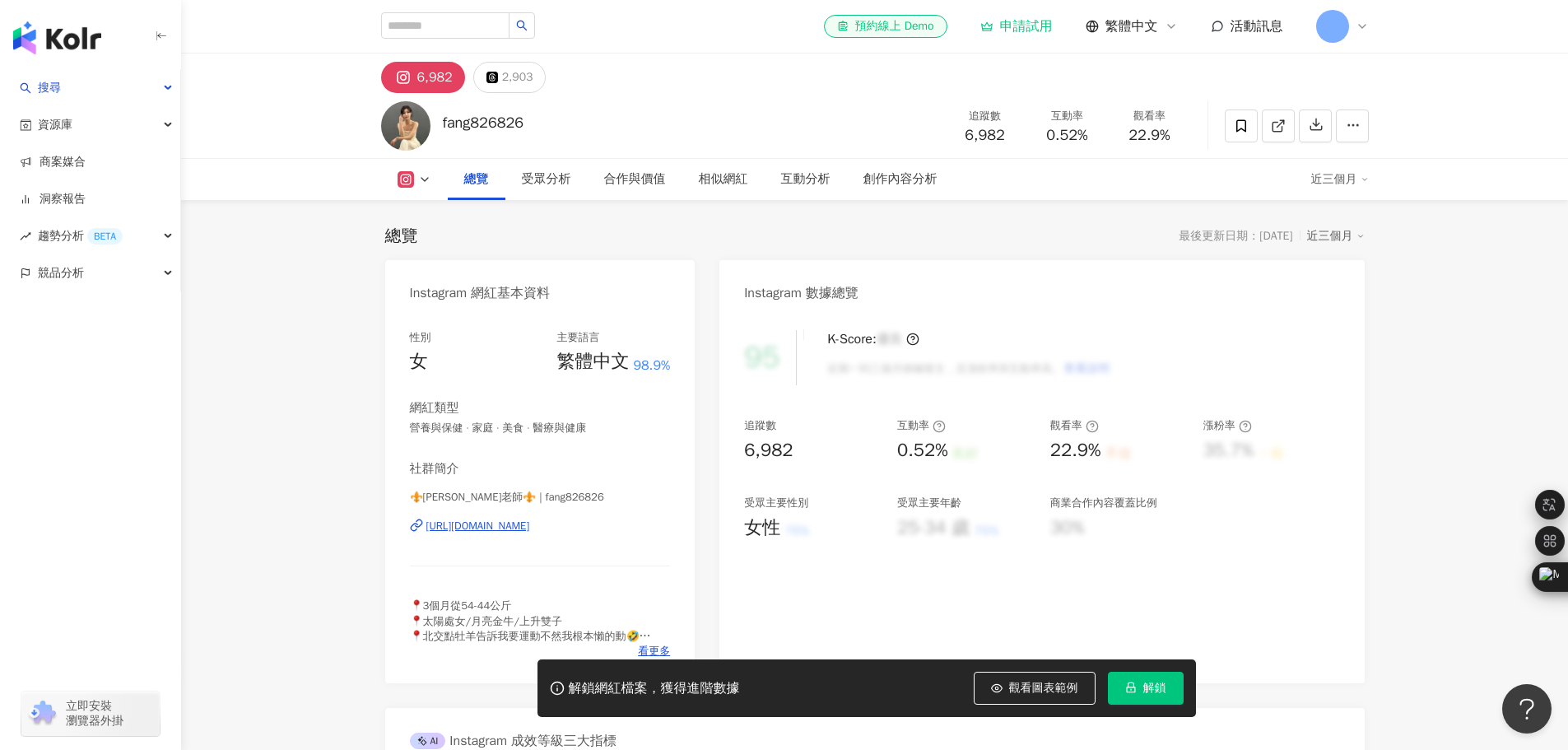 click at bounding box center (414, 179) 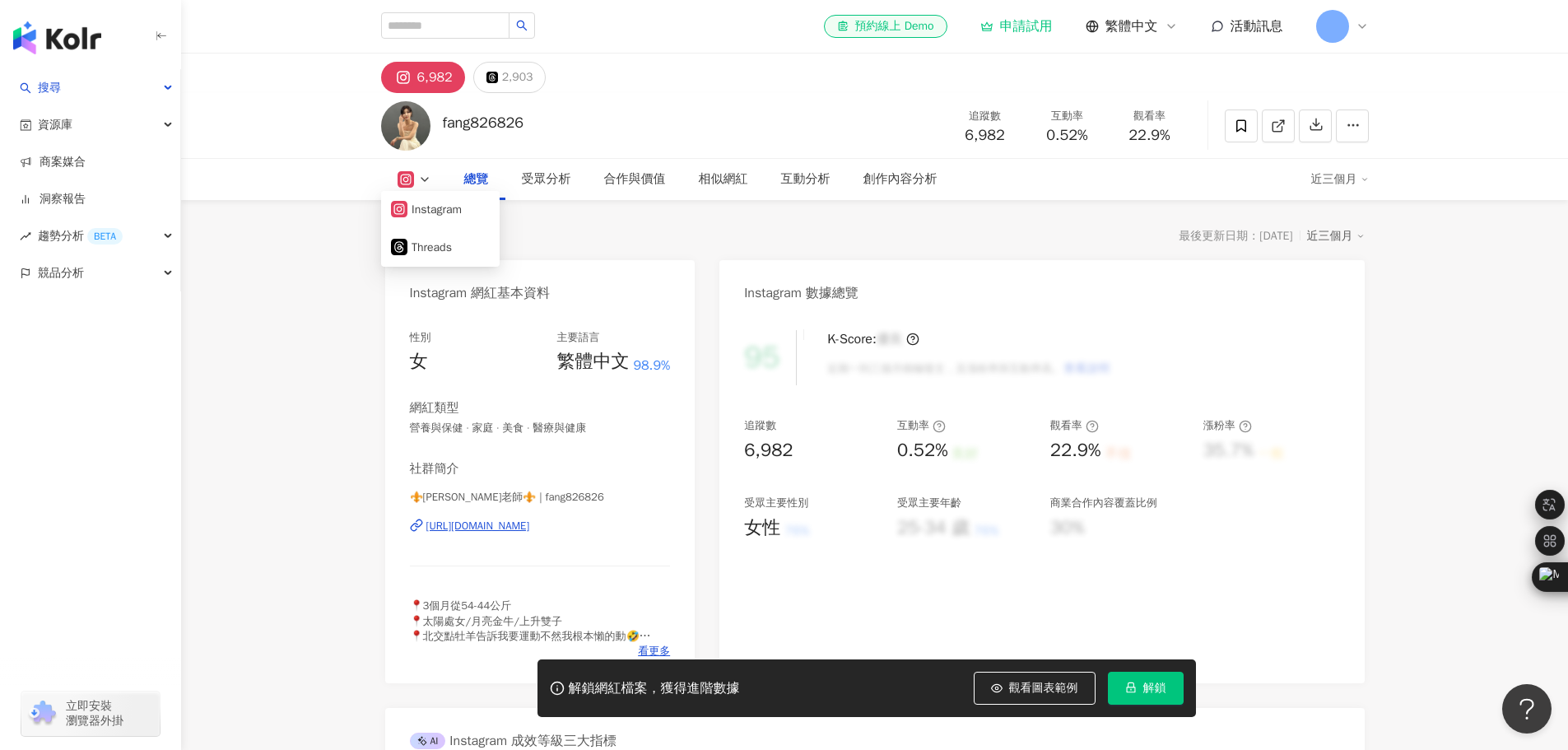 click 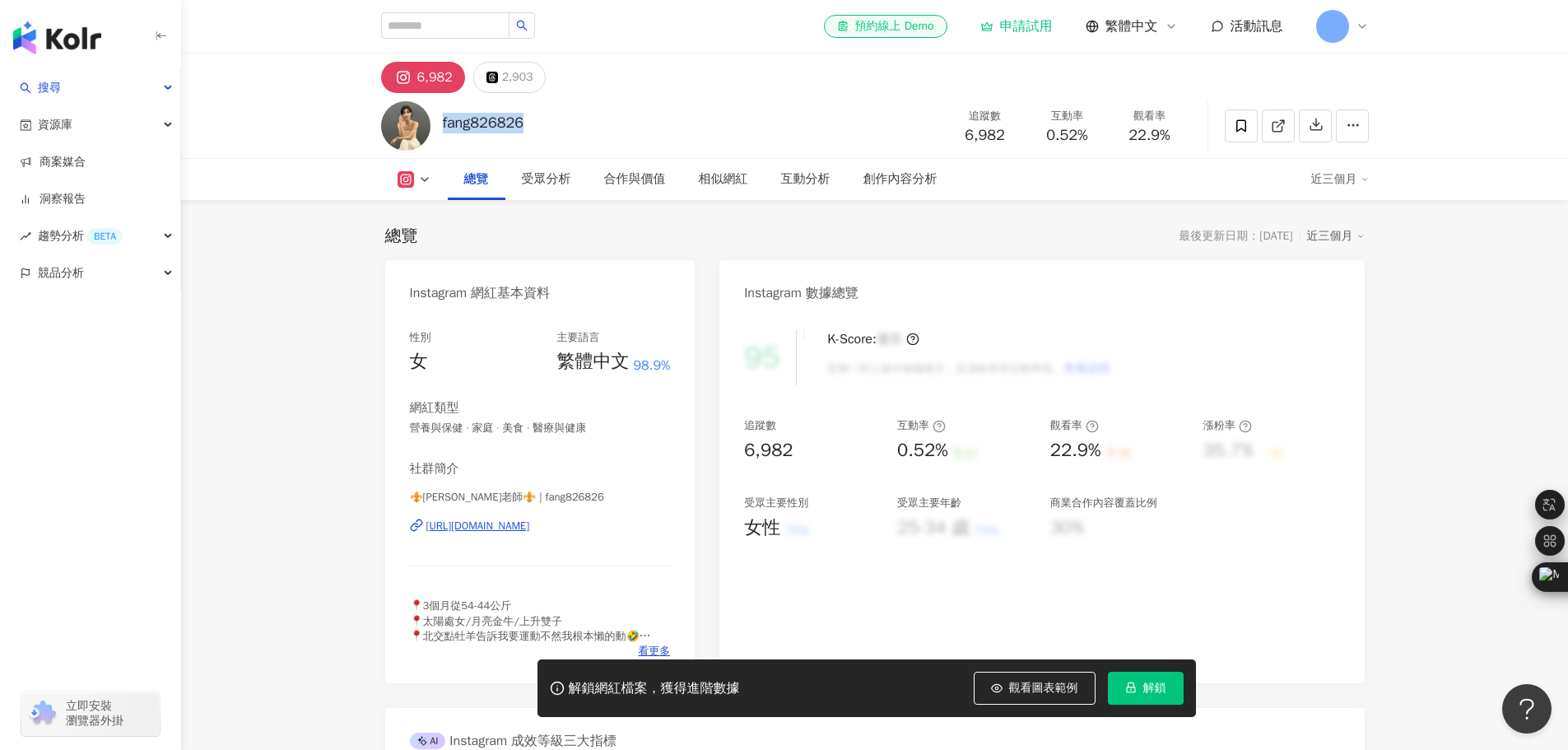 drag, startPoint x: 444, startPoint y: 126, endPoint x: 557, endPoint y: 126, distance: 113 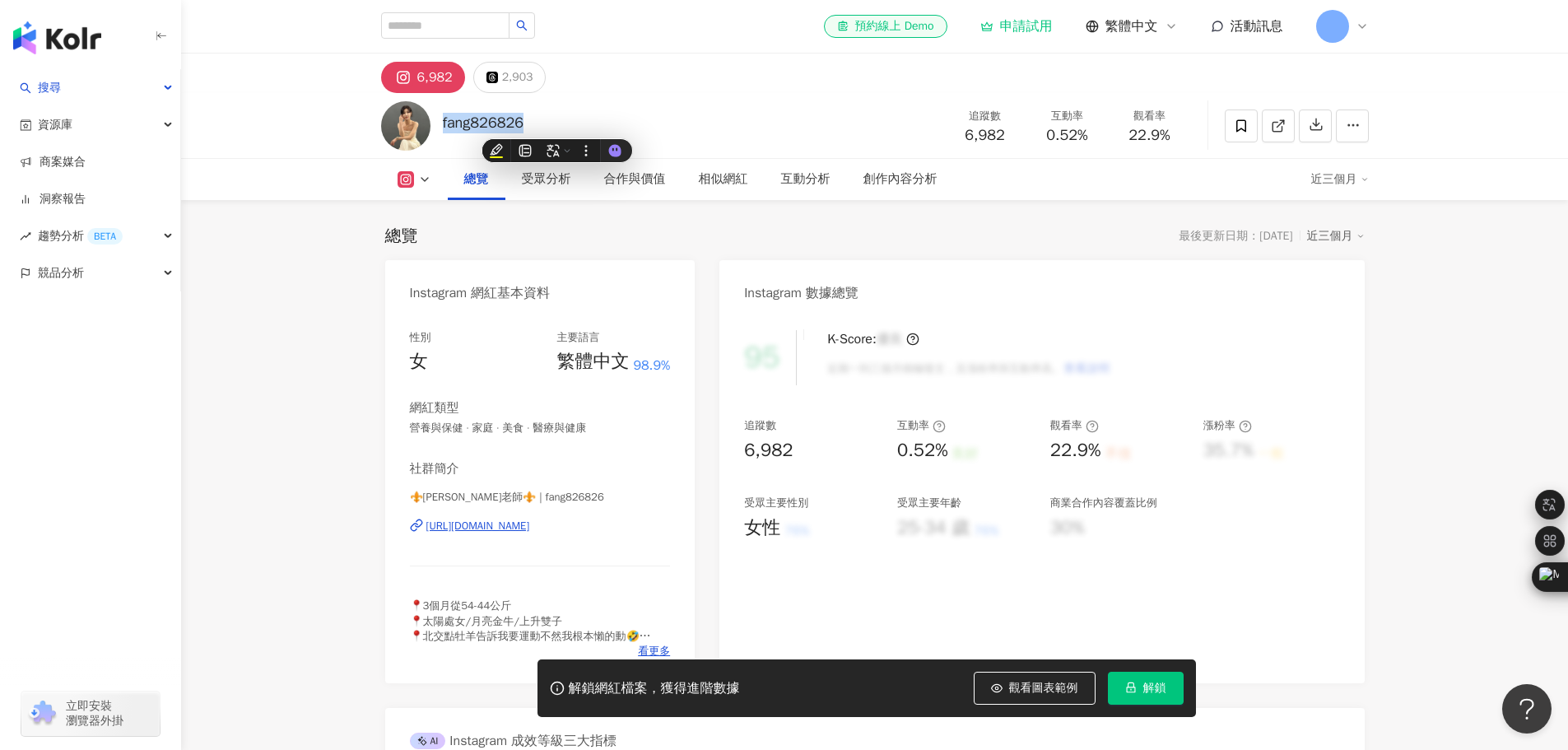 copy on "fang826826" 